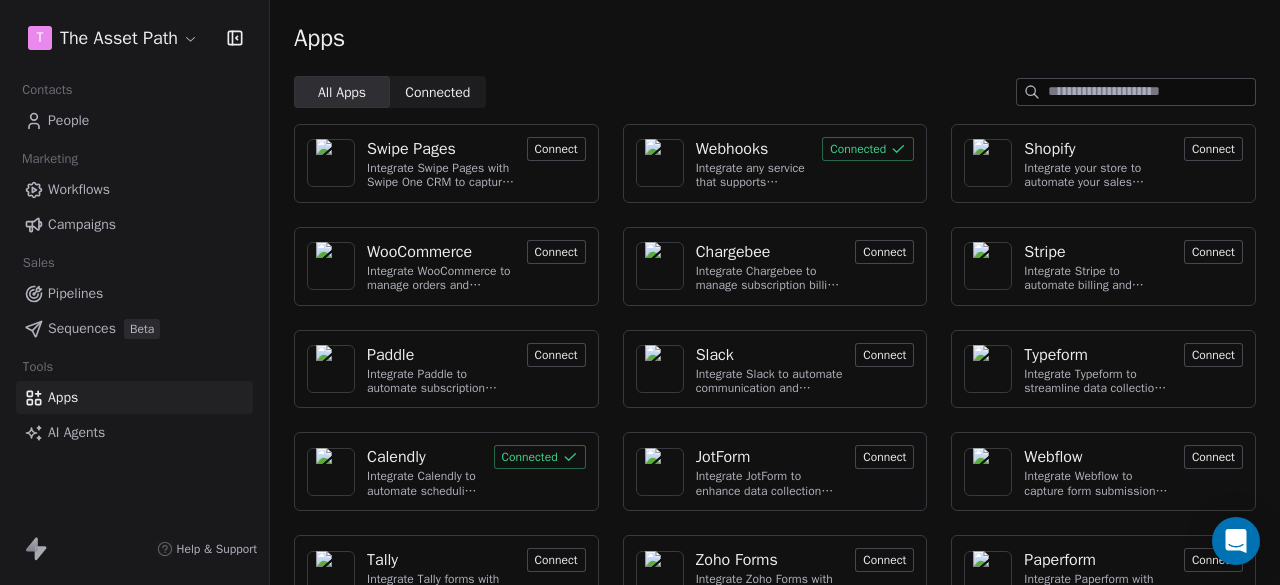 scroll, scrollTop: 0, scrollLeft: 0, axis: both 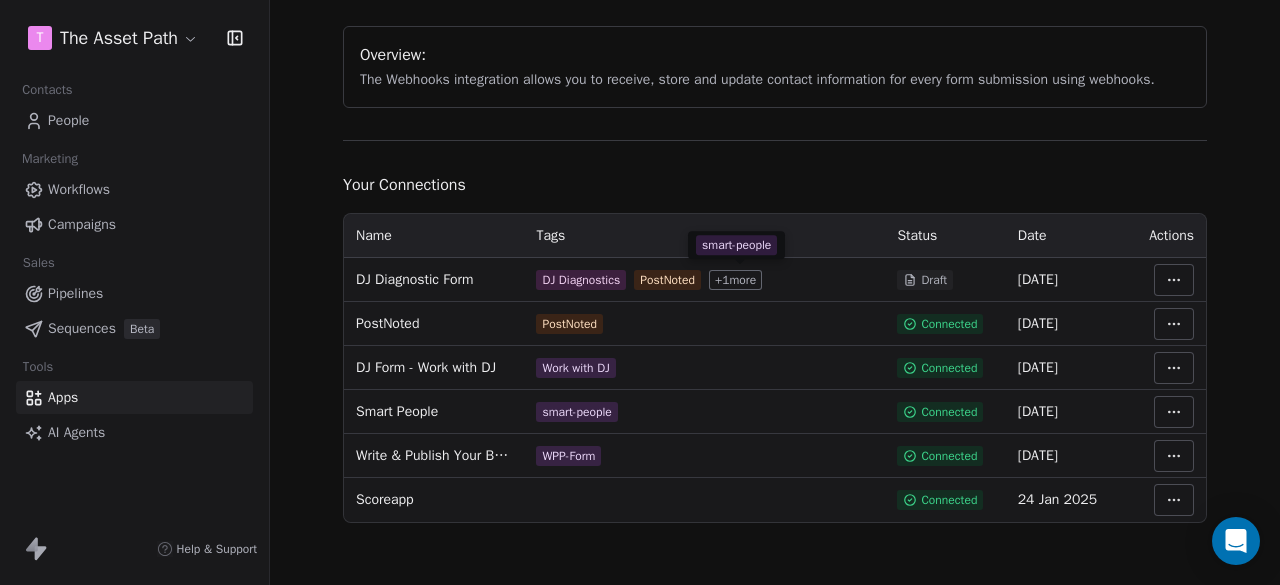click on "+ 1  more" at bounding box center (735, 280) 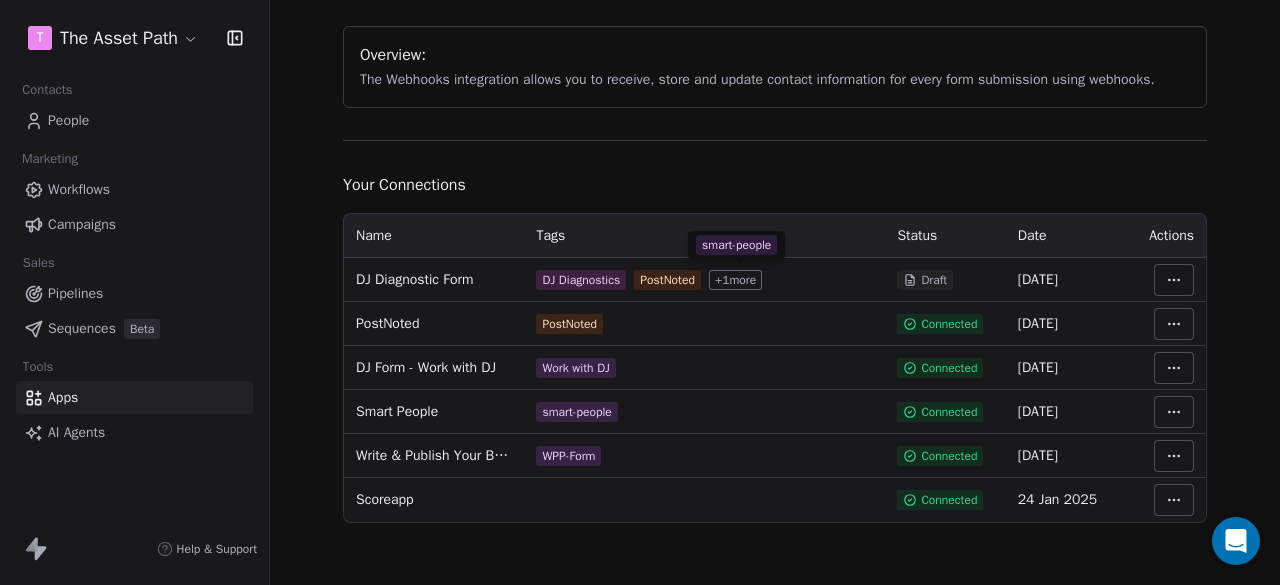 click on "+ 1  more" at bounding box center (735, 280) 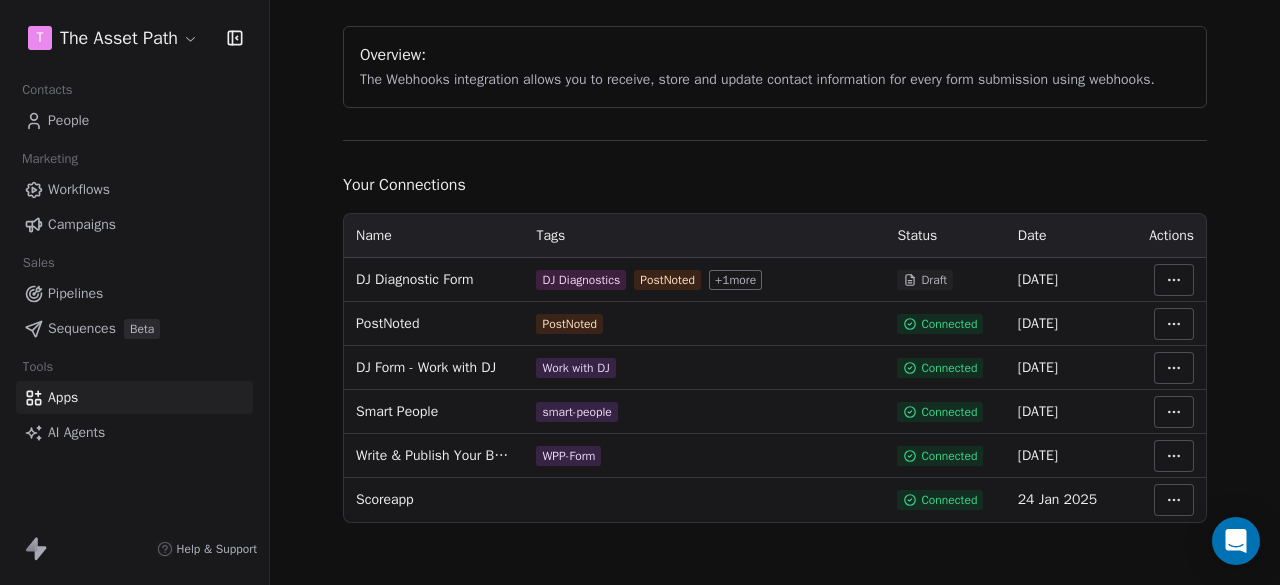 click on "+ 1  more" at bounding box center (735, 280) 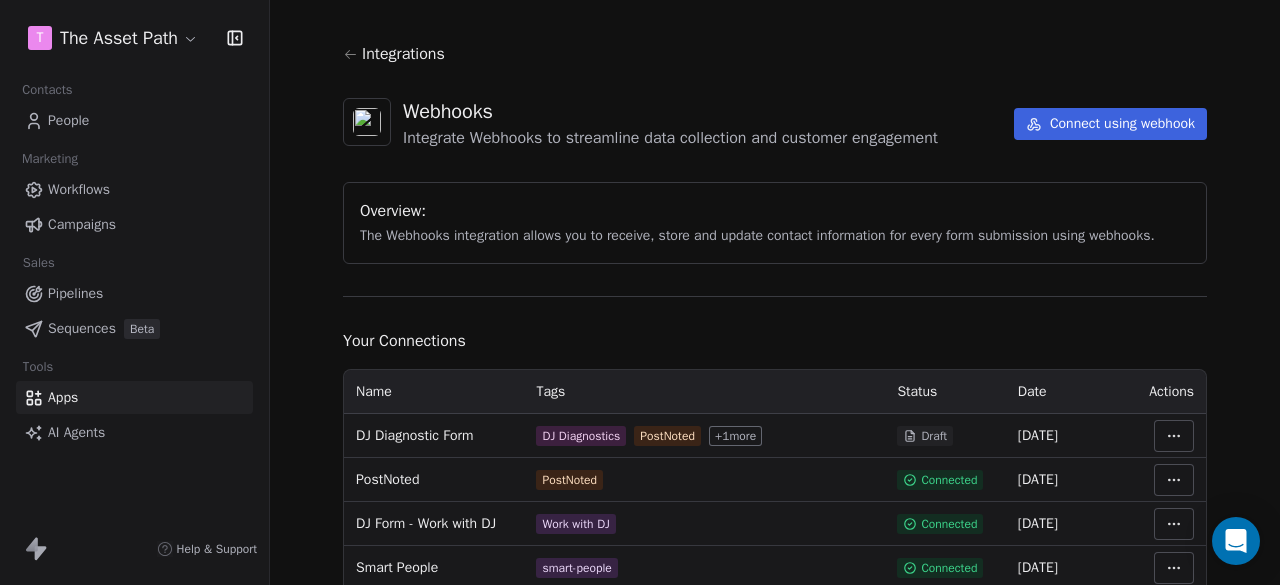 scroll, scrollTop: 0, scrollLeft: 0, axis: both 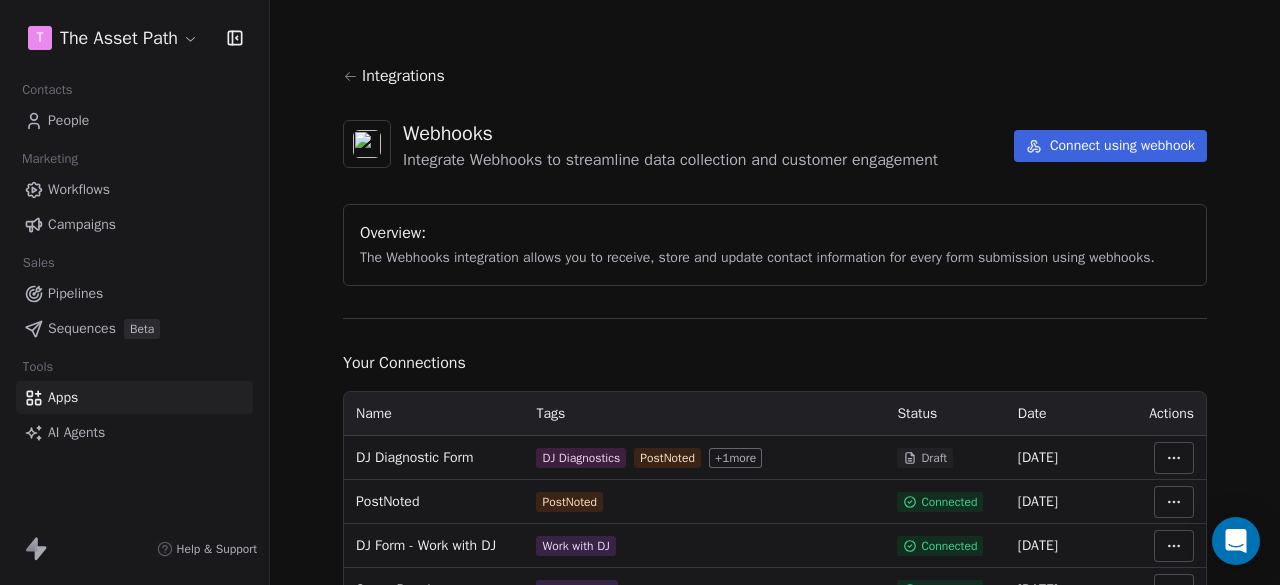 click on "Connect using webhook" at bounding box center (1110, 146) 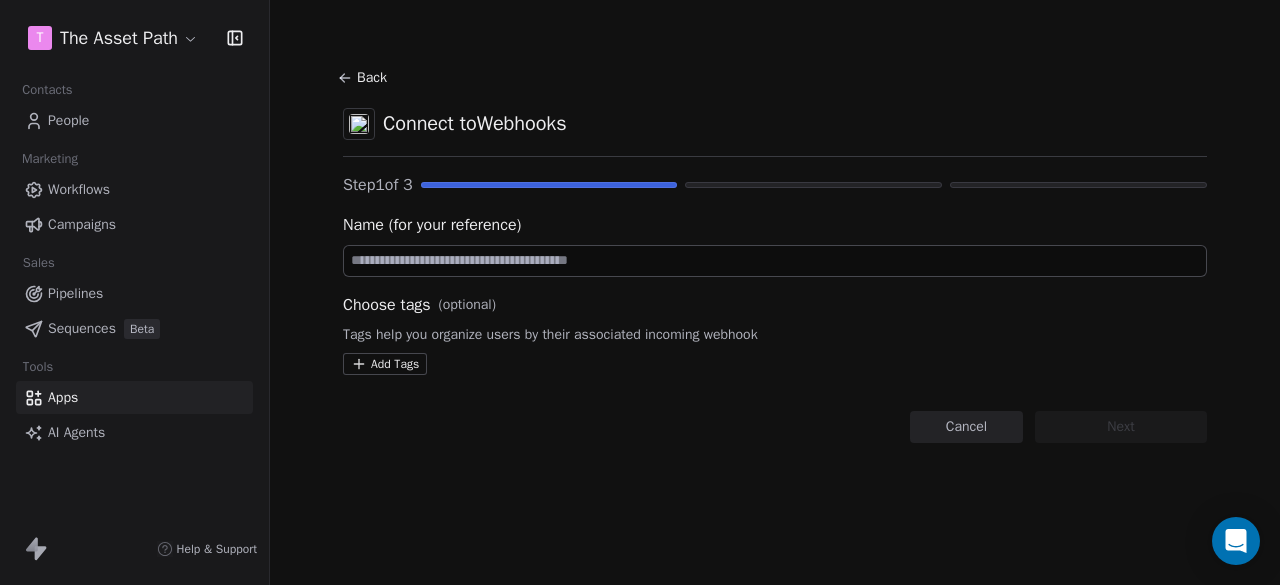 click at bounding box center (775, 261) 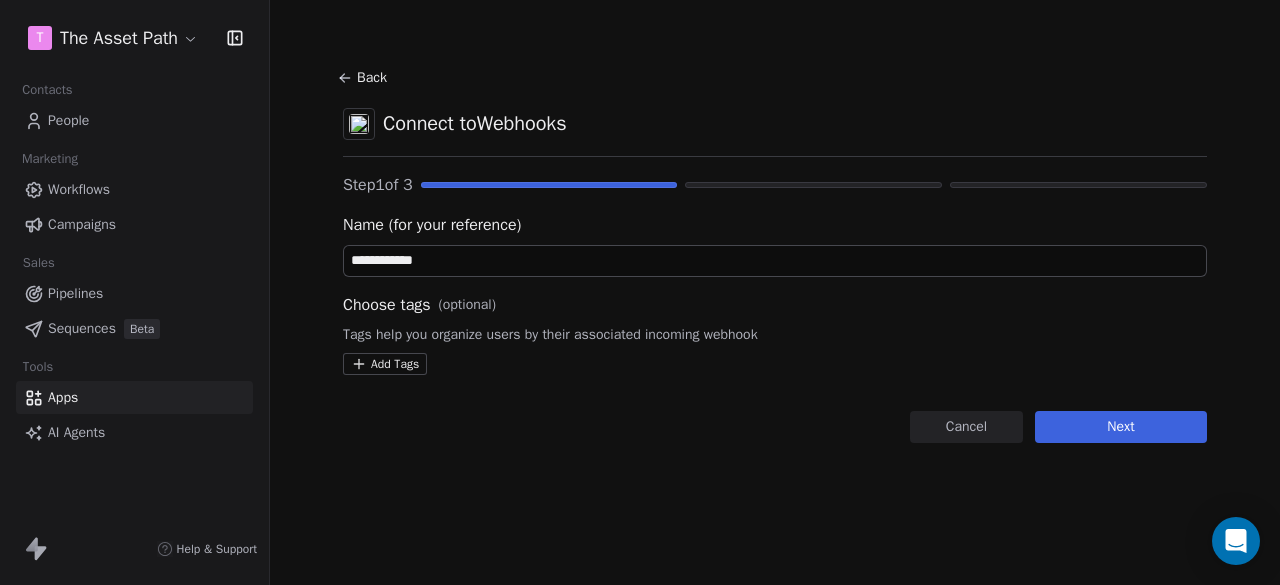 paste on "**********" 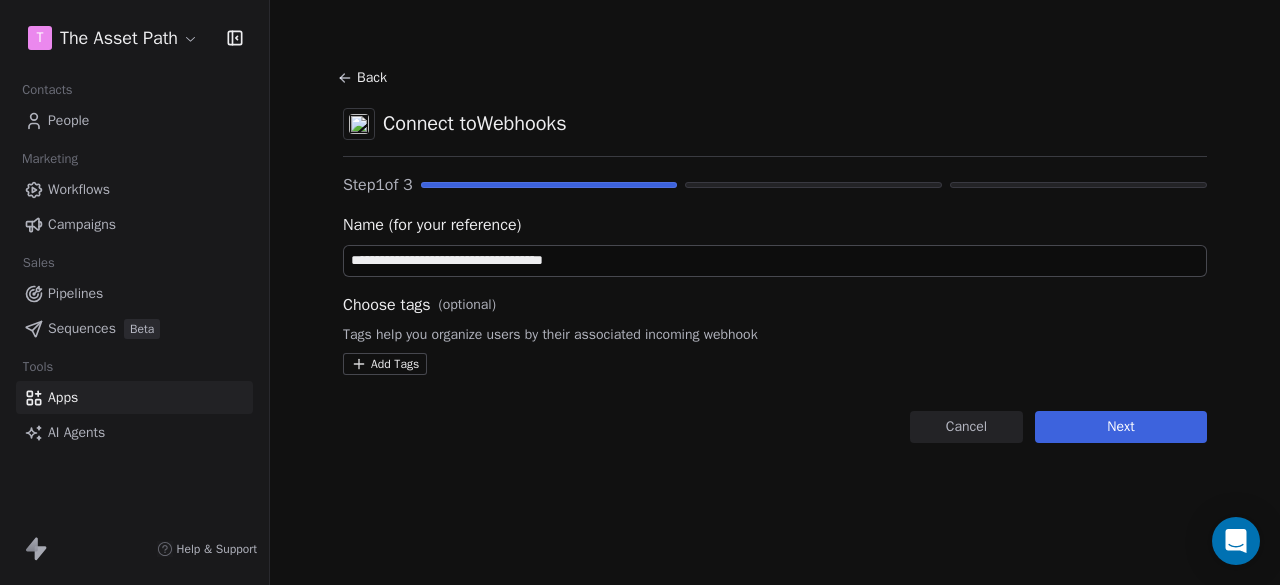 type on "**********" 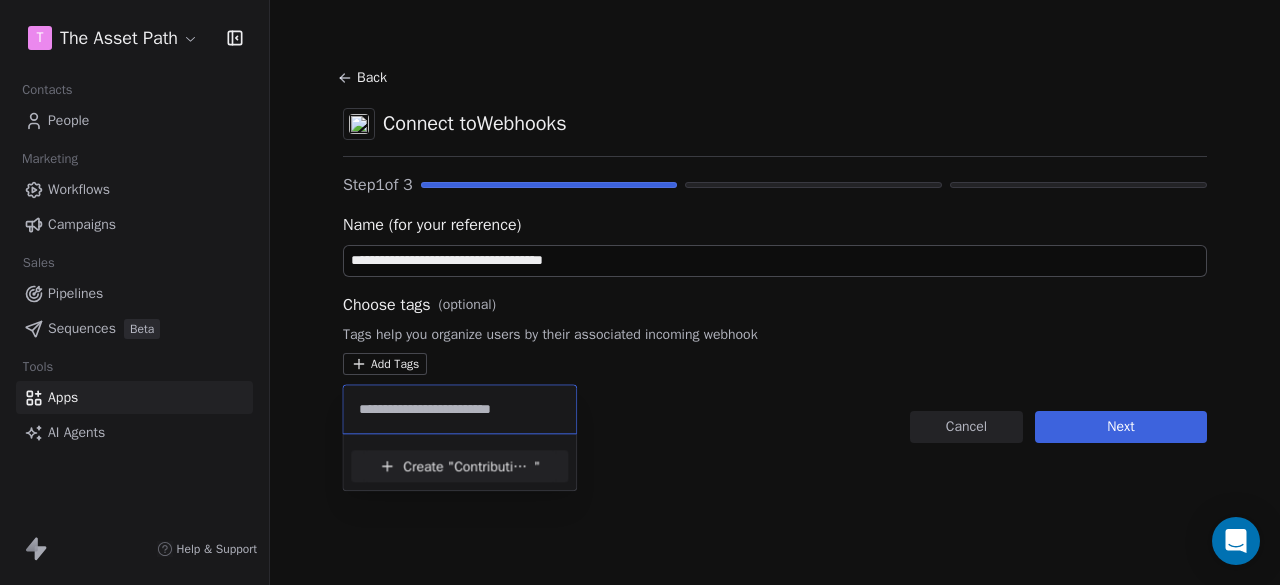 drag, startPoint x: 420, startPoint y: 407, endPoint x: 532, endPoint y: 403, distance: 112.0714 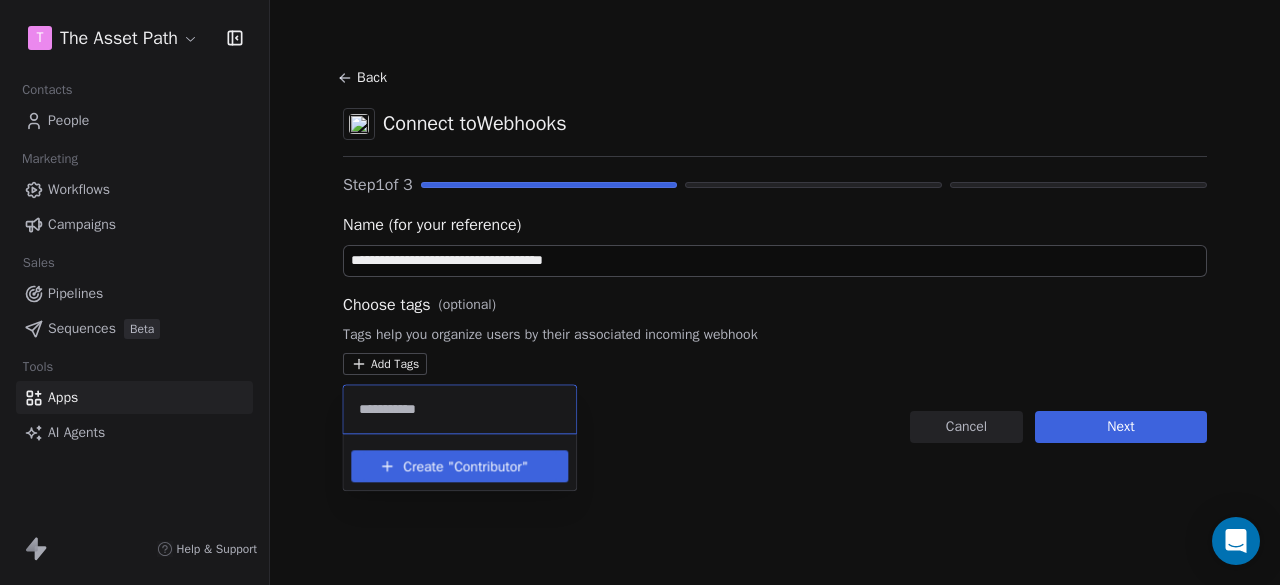 type on "**********" 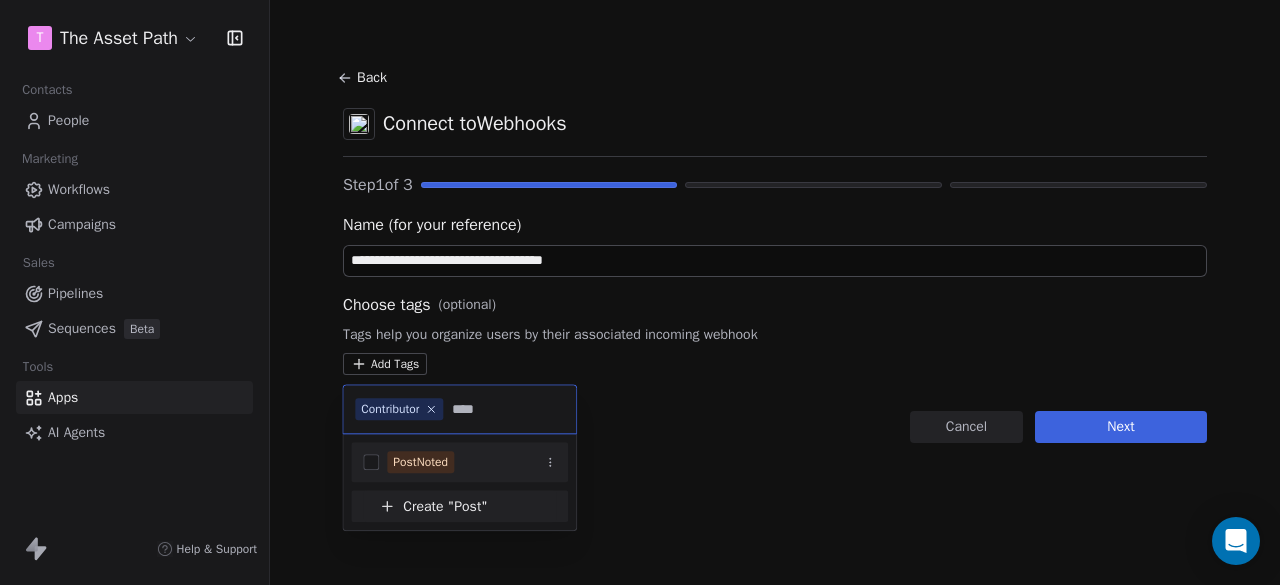 type on "****" 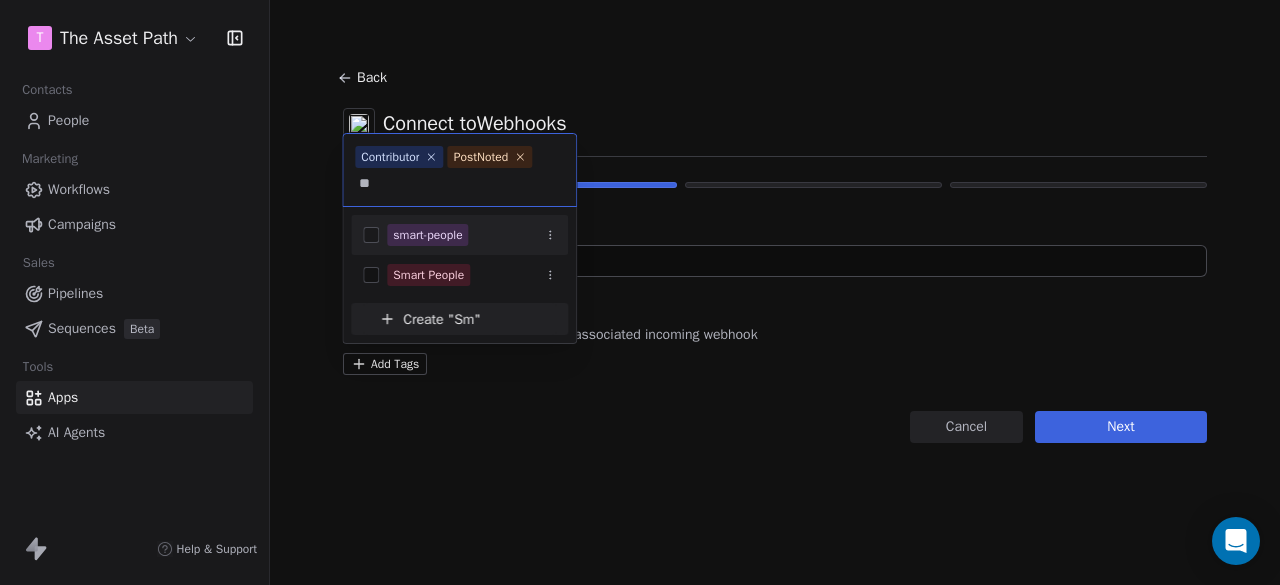type on "**" 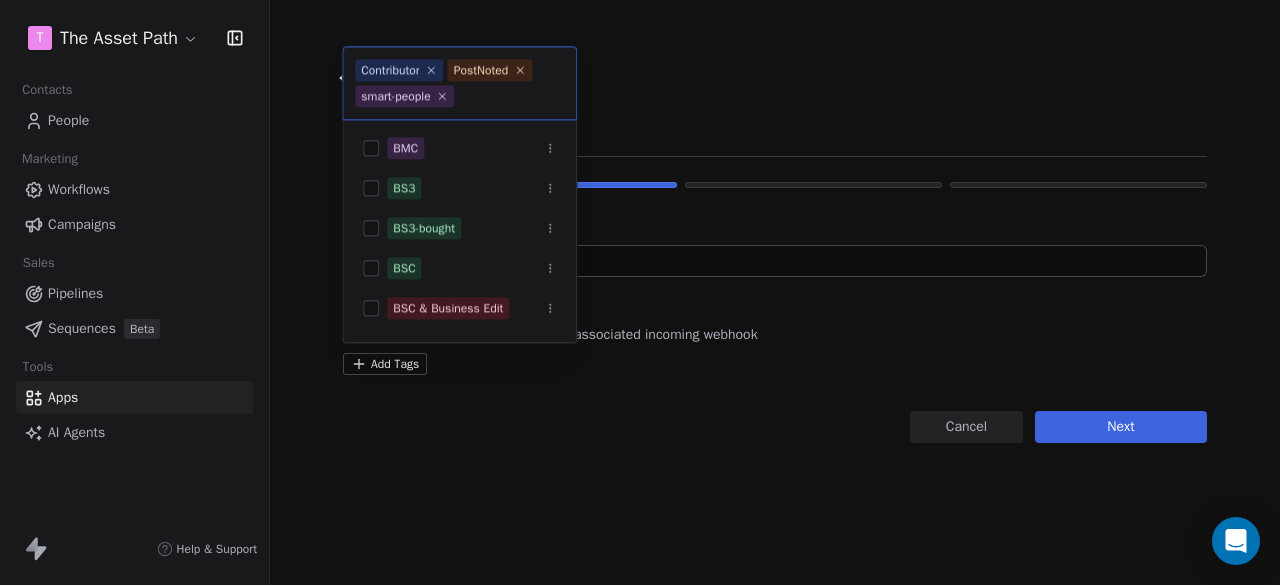 click on "**********" at bounding box center [640, 292] 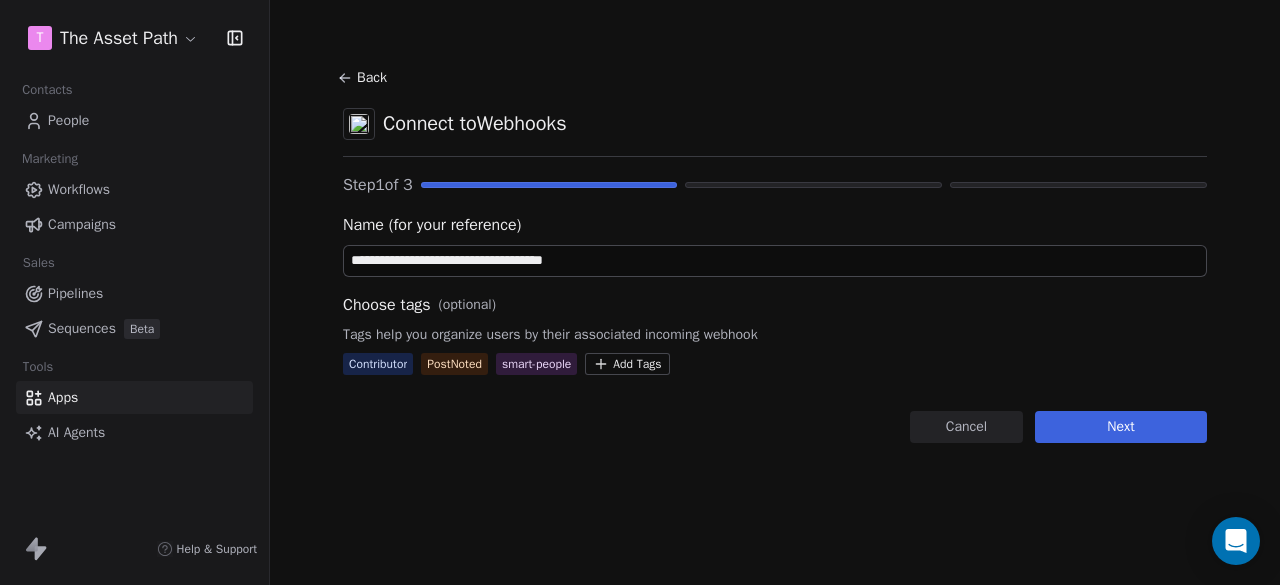 click on "Next" at bounding box center (1121, 427) 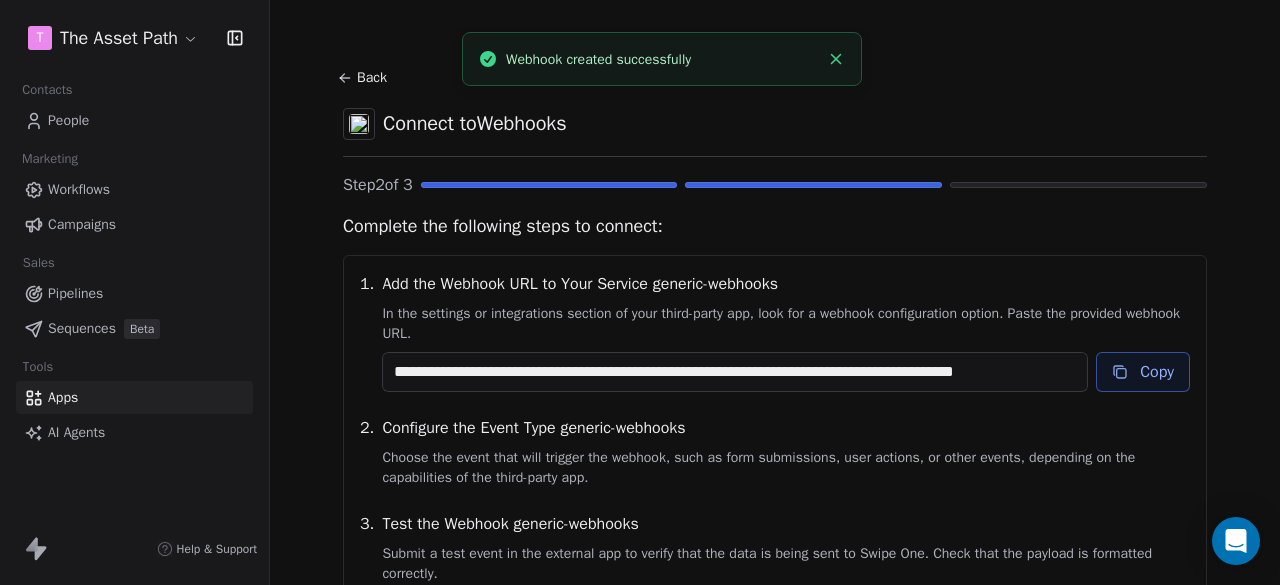 click on "Copy" at bounding box center [1143, 372] 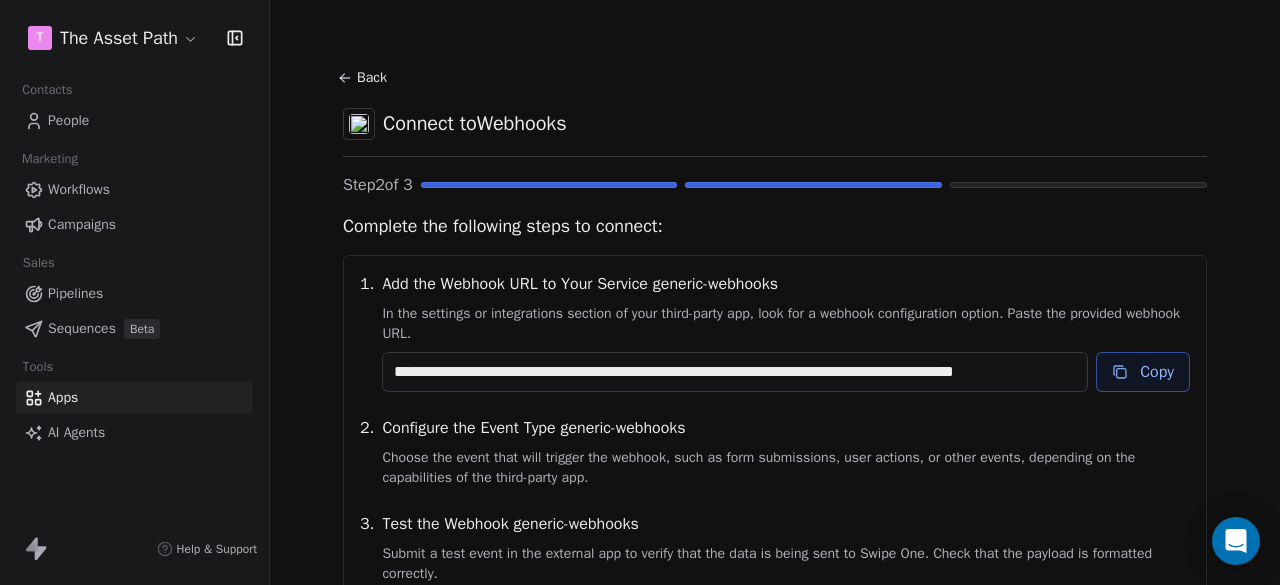 scroll, scrollTop: 236, scrollLeft: 0, axis: vertical 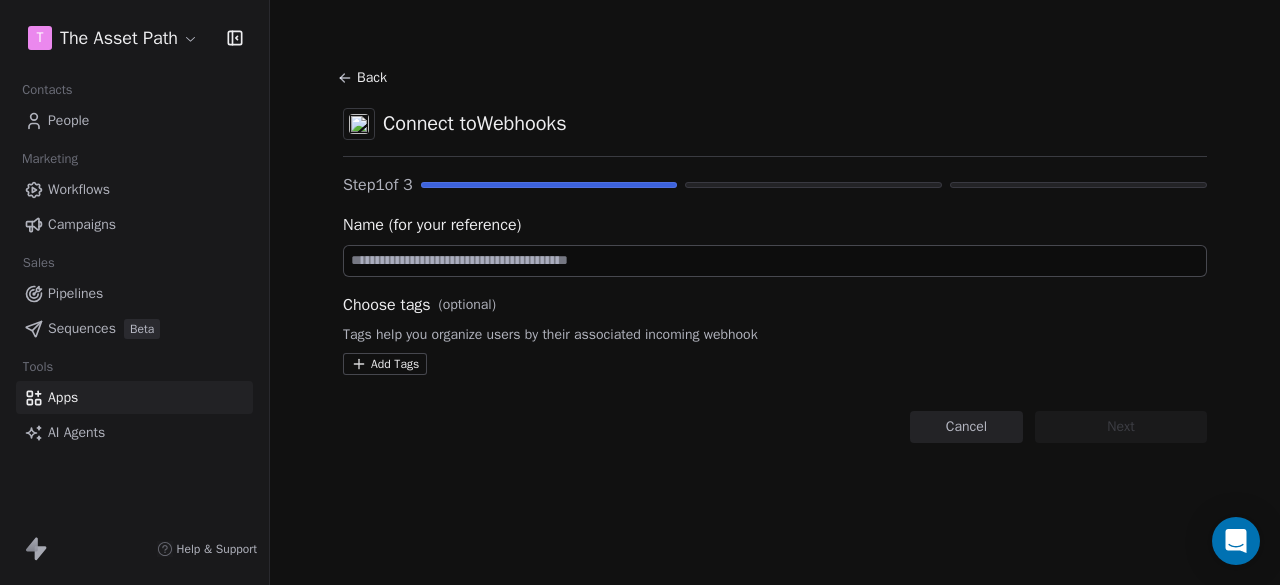 click on "Back" at bounding box center (365, 78) 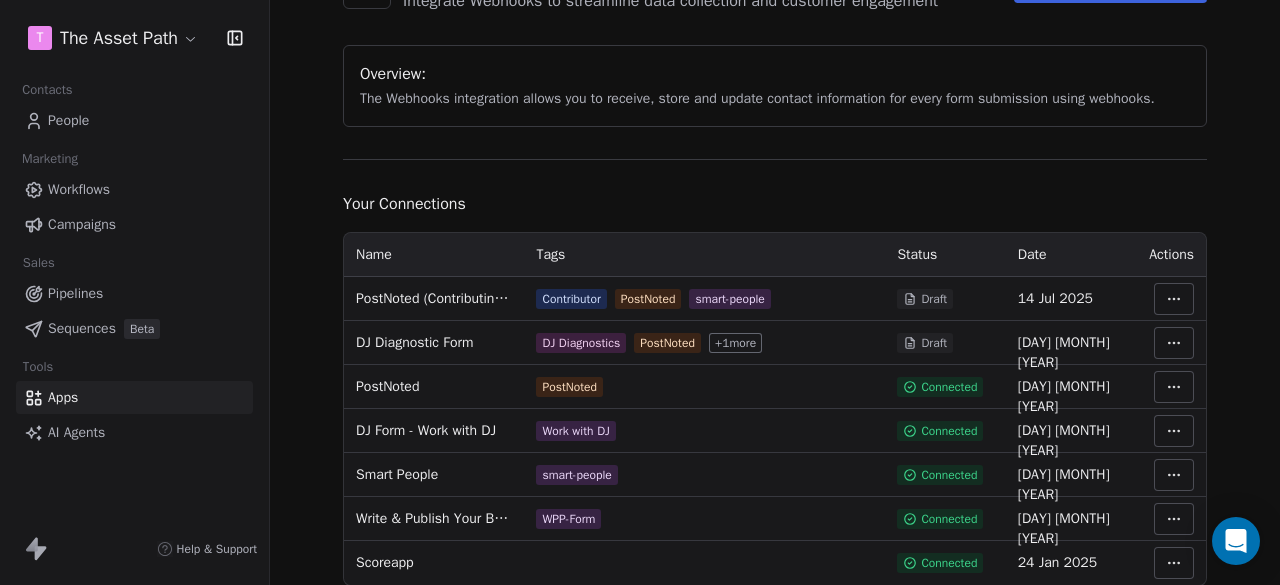 scroll, scrollTop: 200, scrollLeft: 0, axis: vertical 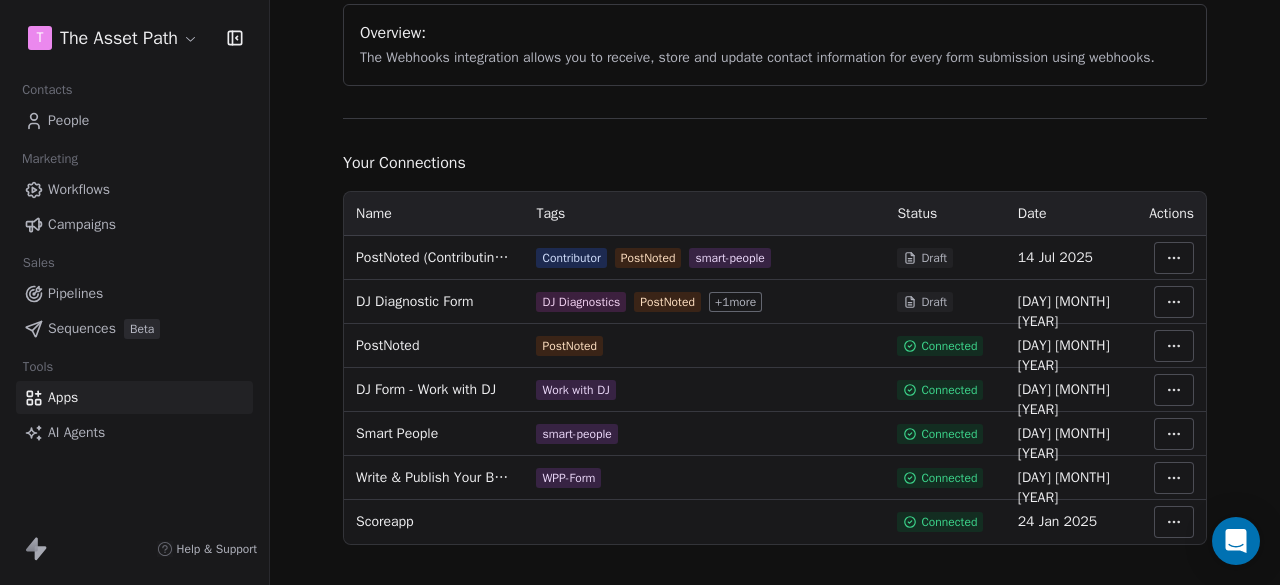 click on "T The Asset Path Contacts People Marketing Workflows Campaigns Sales Pipelines Sequences Beta Tools Apps AI Agents Help & Support Integrations Webhooks Integrate Webhooks to streamline data collection and customer engagement Connect using webhook Overview: The Webhooks integration allows you to receive, store and update contact information for every form submission using webhooks. Your Connections Name Tags Status Date Actions PostNoted (Contributing to an Edition) Contributor PostNoted smart-people Draft 14 Jul 2025 DJ Diagnostic Form DJ Diagnostics PostNoted + 1  more Draft 03 Jul 2025 PostNoted PostNoted Connected 13 Jun 2025 DJ Form - Work with DJ Work with DJ Connected 26 May 2025 Smart People smart-people Connected 14 Apr 2025 Write & Publish Your Business Book Checklist WPP-Form Connected 26 Mar 2025 Scoreapp Connected 24 Jan 2025" at bounding box center (640, 292) 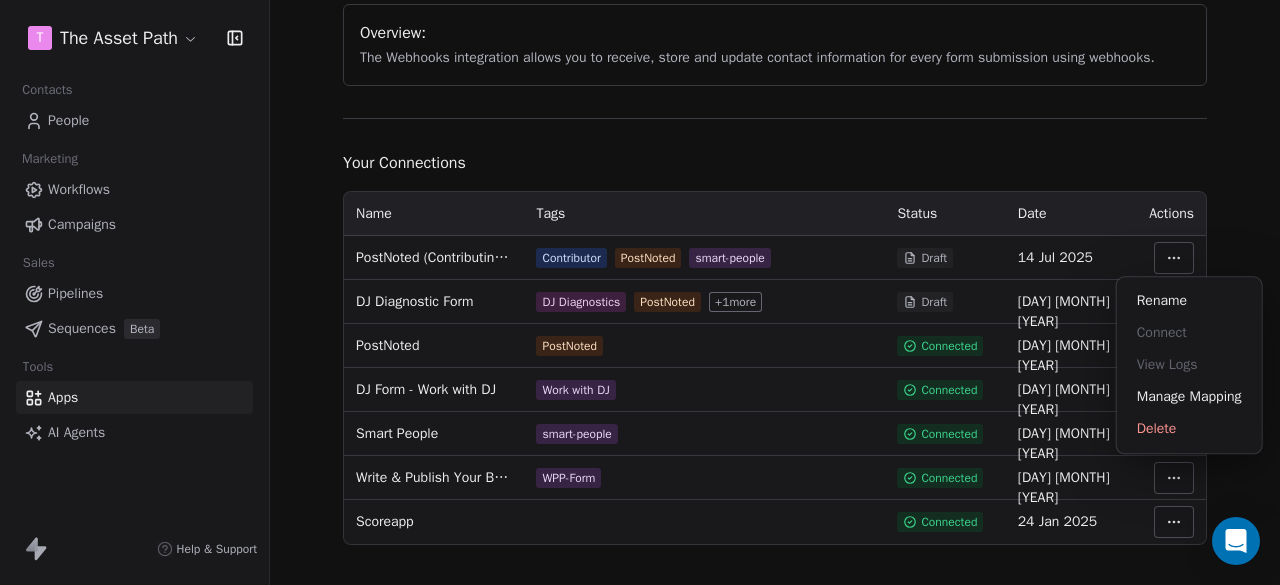 click on "T The Asset Path Contacts People Marketing Workflows Campaigns Sales Pipelines Sequences Beta Tools Apps AI Agents Help & Support Integrations Webhooks Integrate Webhooks to streamline data collection and customer engagement Connect using webhook Overview: The Webhooks integration allows you to receive, store and update contact information for every form submission using webhooks. Your Connections Name Tags Status Date Actions PostNoted (Contributing to an Edition) Contributor PostNoted smart-people Draft 14 Jul 2025 DJ Diagnostic Form DJ Diagnostics PostNoted + 1  more Draft 03 Jul 2025 PostNoted PostNoted Connected 13 Jun 2025 DJ Form - Work with DJ Work with DJ Connected 26 May 2025 Smart People smart-people Connected 14 Apr 2025 Write & Publish Your Business Book Checklist WPP-Form Connected 26 Mar 2025 Scoreapp Connected 24 Jan 2025
Rename Connect View Logs Manage Mapping Delete" at bounding box center (640, 292) 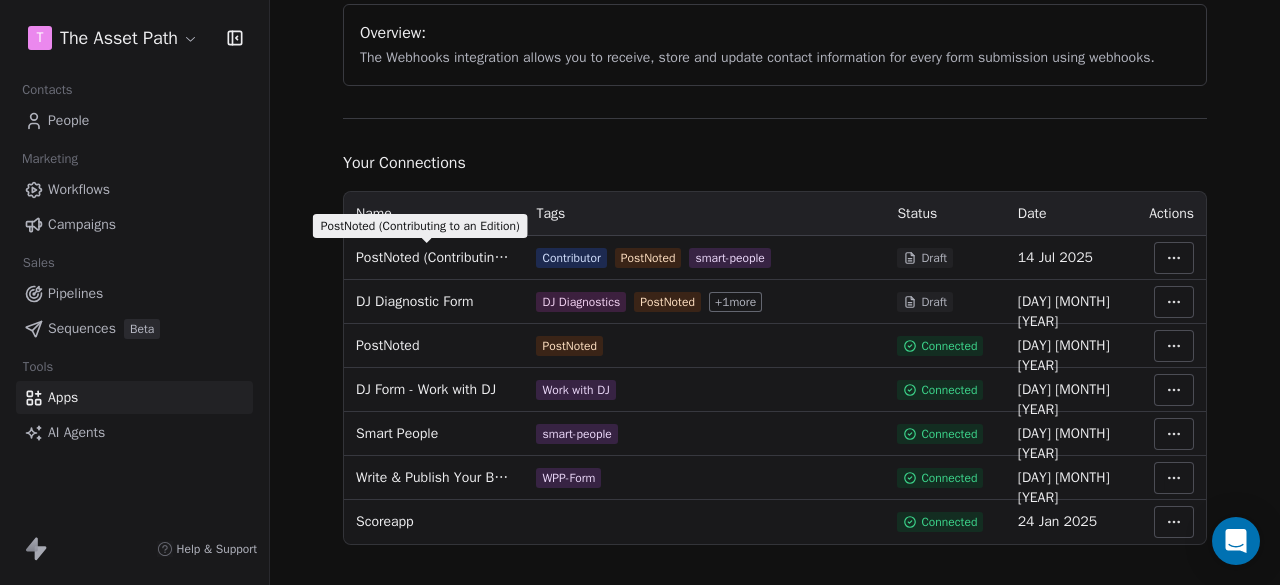 click on "PostNoted (Contributing to an Edition)" at bounding box center [434, 258] 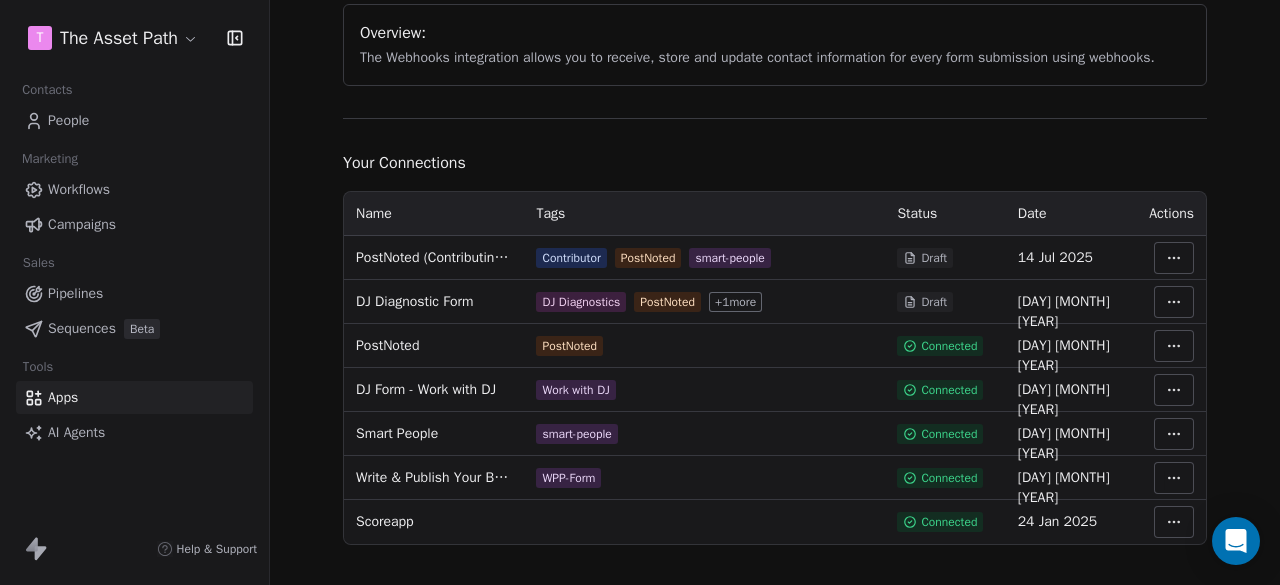 click on "T The Asset Path Contacts People Marketing Workflows Campaigns Sales Pipelines Sequences Beta Tools Apps AI Agents Help & Support Integrations Webhooks Integrate Webhooks to streamline data collection and customer engagement Connect using webhook Overview: The Webhooks integration allows you to receive, store and update contact information for every form submission using webhooks. Your Connections Name Tags Status Date Actions PostNoted (Contributing to an Edition) Contributor PostNoted smart-people Draft 14 Jul 2025 DJ Diagnostic Form DJ Diagnostics PostNoted + 1  more Draft 03 Jul 2025 PostNoted PostNoted Connected 13 Jun 2025 DJ Form - Work with DJ Work with DJ Connected 26 May 2025 Smart People smart-people Connected 14 Apr 2025 Write & Publish Your Business Book Checklist WPP-Form Connected 26 Mar 2025 Scoreapp Connected 24 Jan 2025" at bounding box center [640, 292] 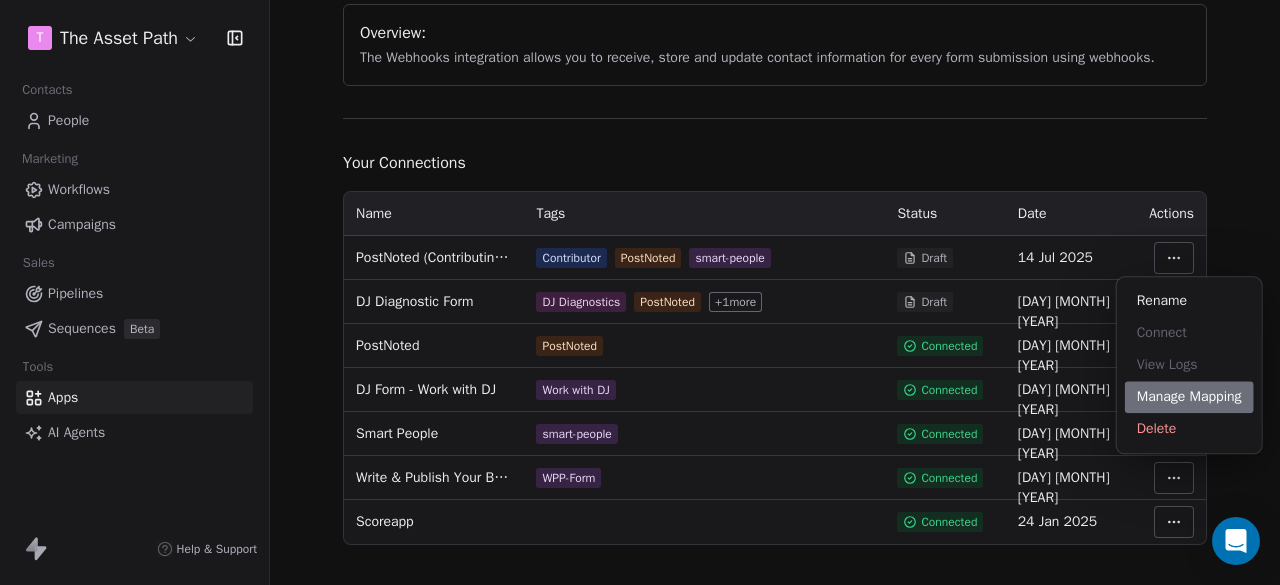 click on "Manage Mapping" at bounding box center (1189, 397) 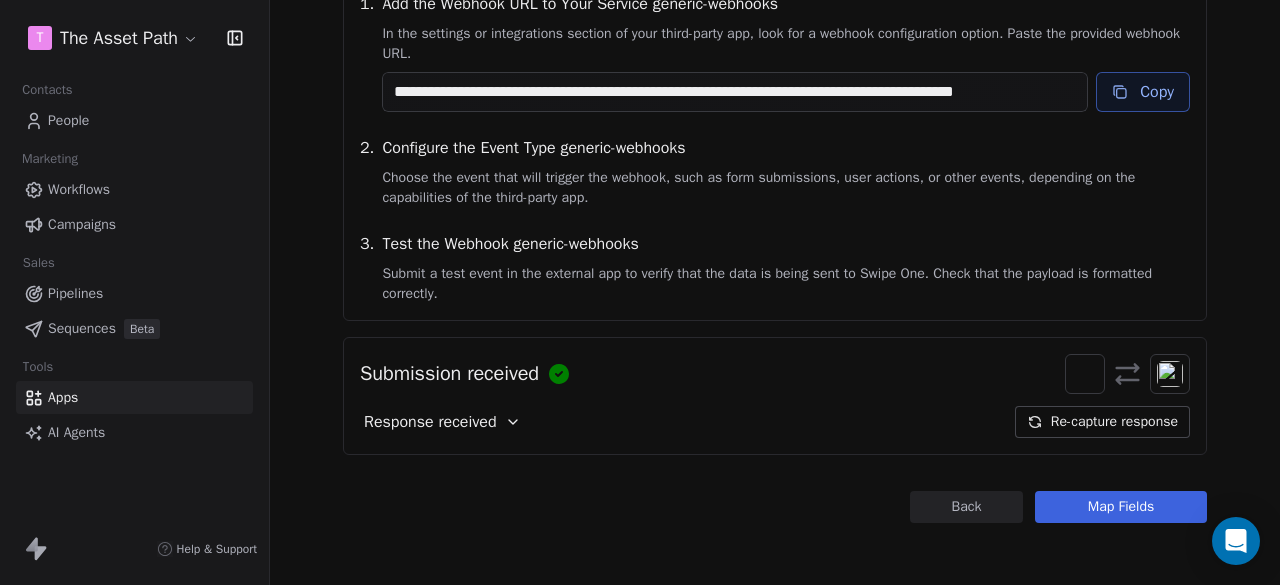 scroll, scrollTop: 280, scrollLeft: 0, axis: vertical 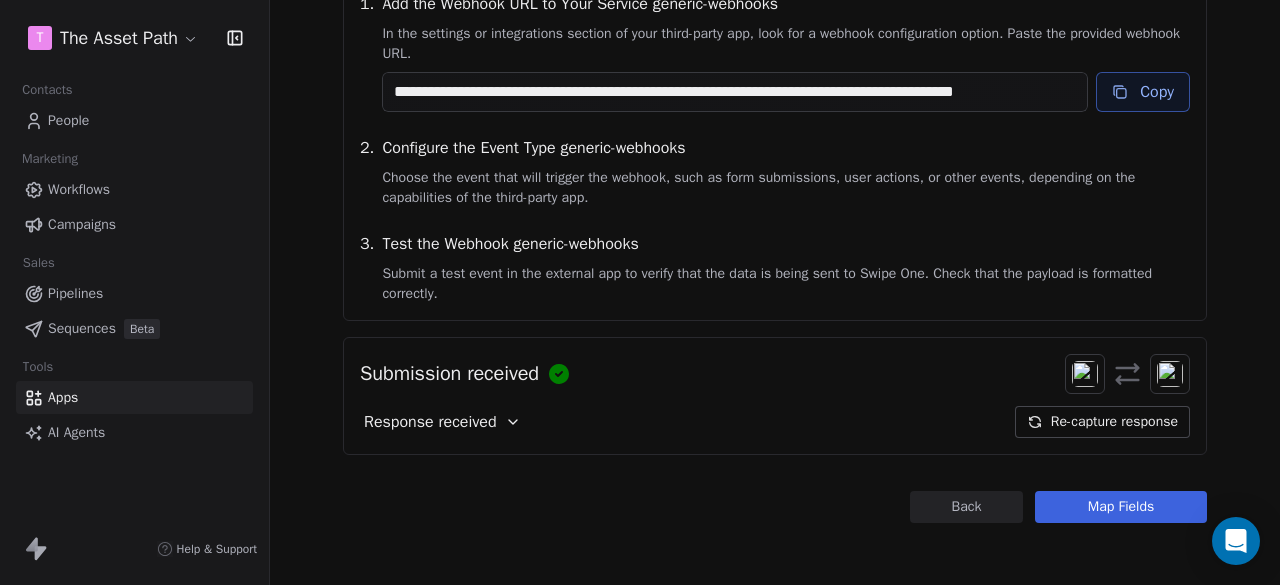 click on "Map Fields" at bounding box center [1121, 507] 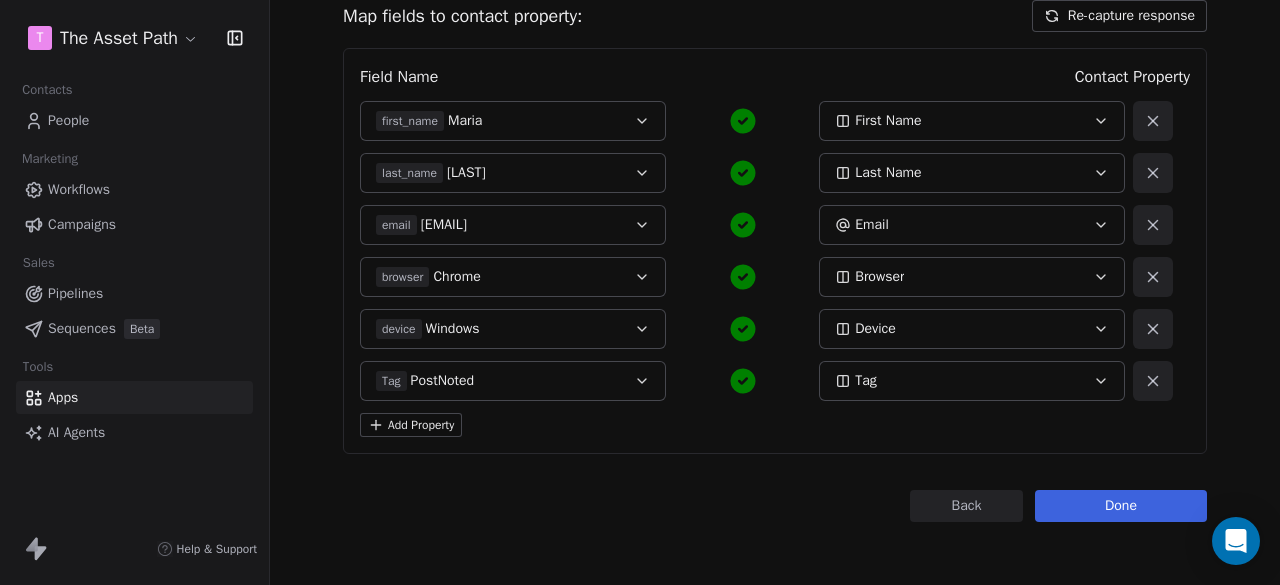 click on "Tag PostNoted" at bounding box center (499, 381) 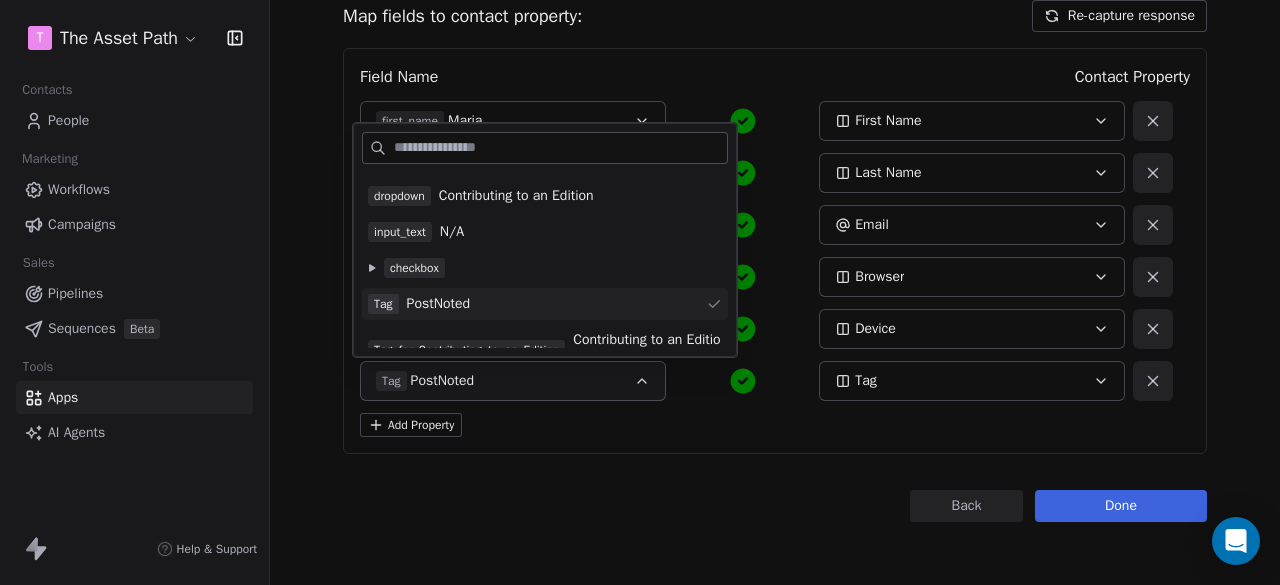 scroll, scrollTop: 164, scrollLeft: 0, axis: vertical 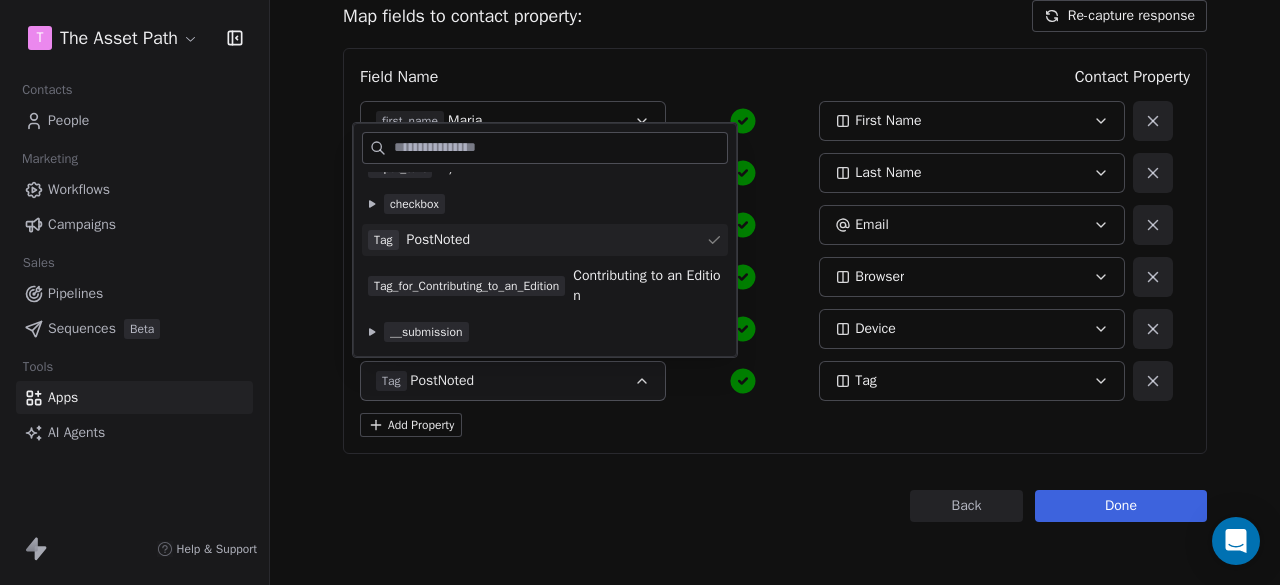 click on "Contributing to an Edition" at bounding box center [647, 286] 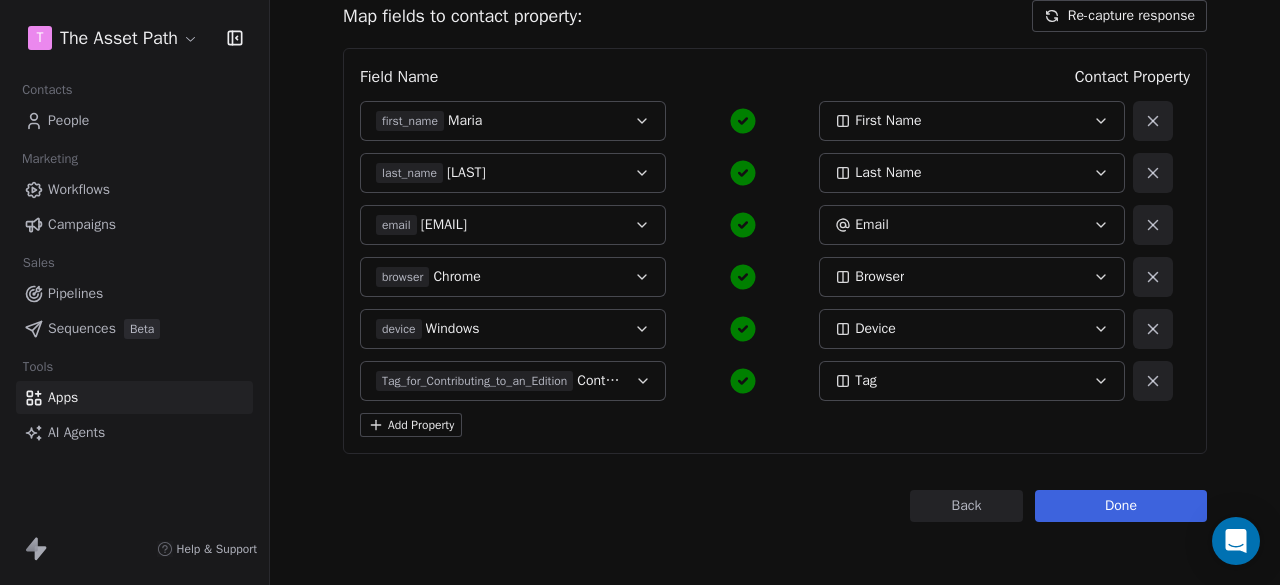 click 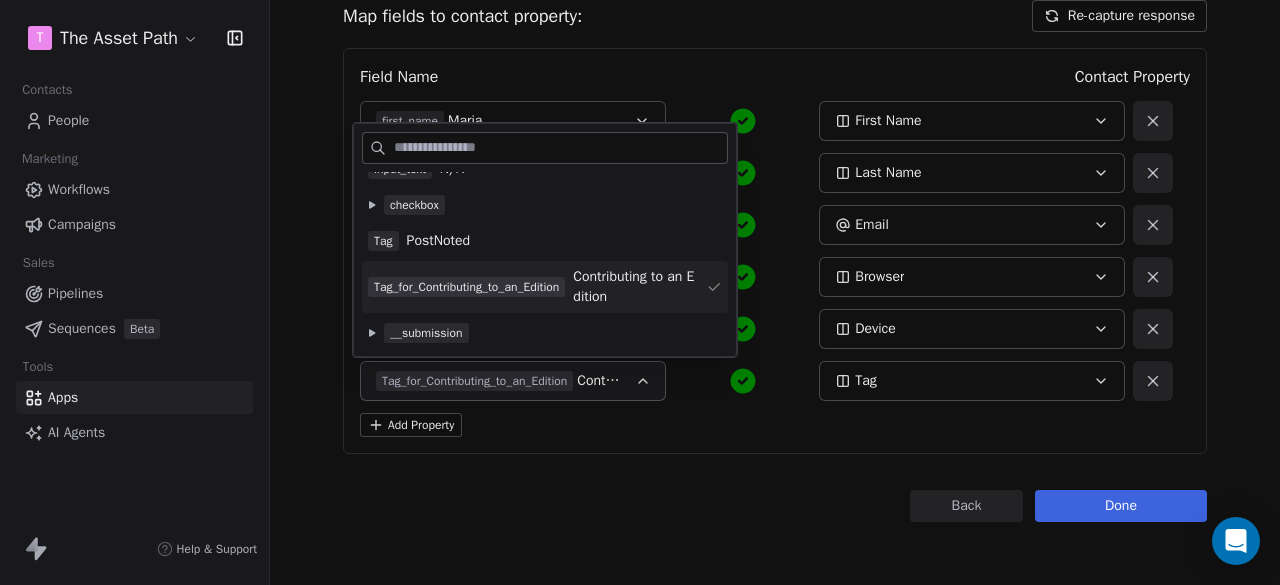 scroll, scrollTop: 164, scrollLeft: 0, axis: vertical 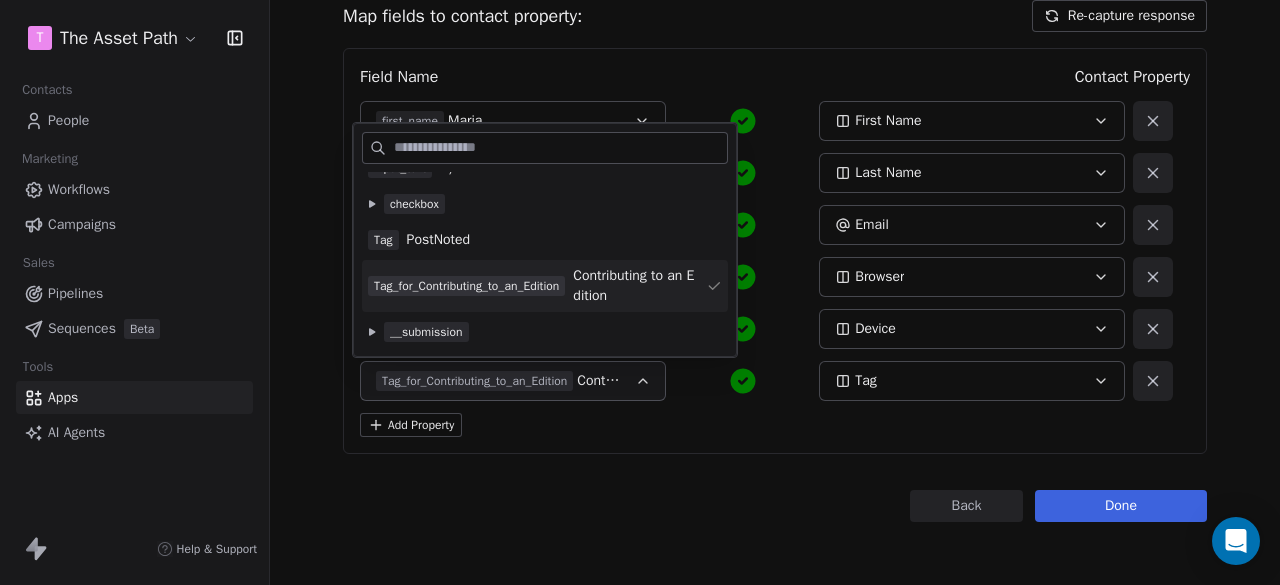 click on "Back Connect to  Webhooks Step  3  of 3 Map fields to contact property:  Re-capture response Field Name Contact Property first_name Maria First Name last_name Uzoma Last Name email uzomae@gmail.com Email browser Chrome Browser device Windows Device Tag_for_Contributing_to_an_Edition Contributing to an Edition Tag  Add Property Back Done" at bounding box center (775, 186) 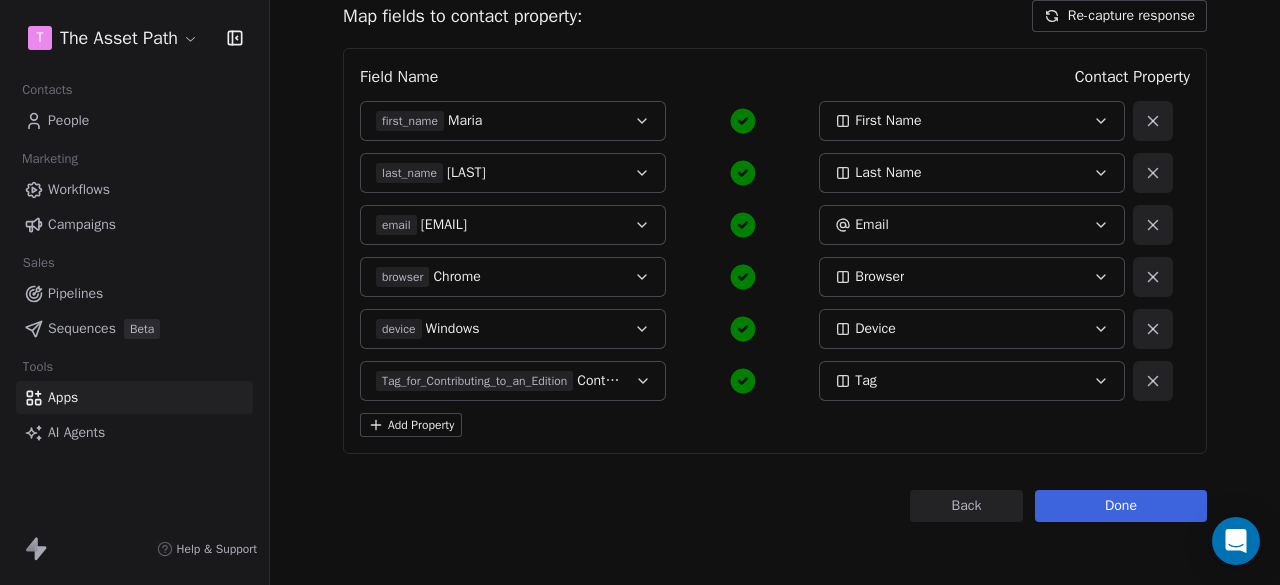 click on "Tag_for_Contributing_to_an_Edition" at bounding box center (474, 381) 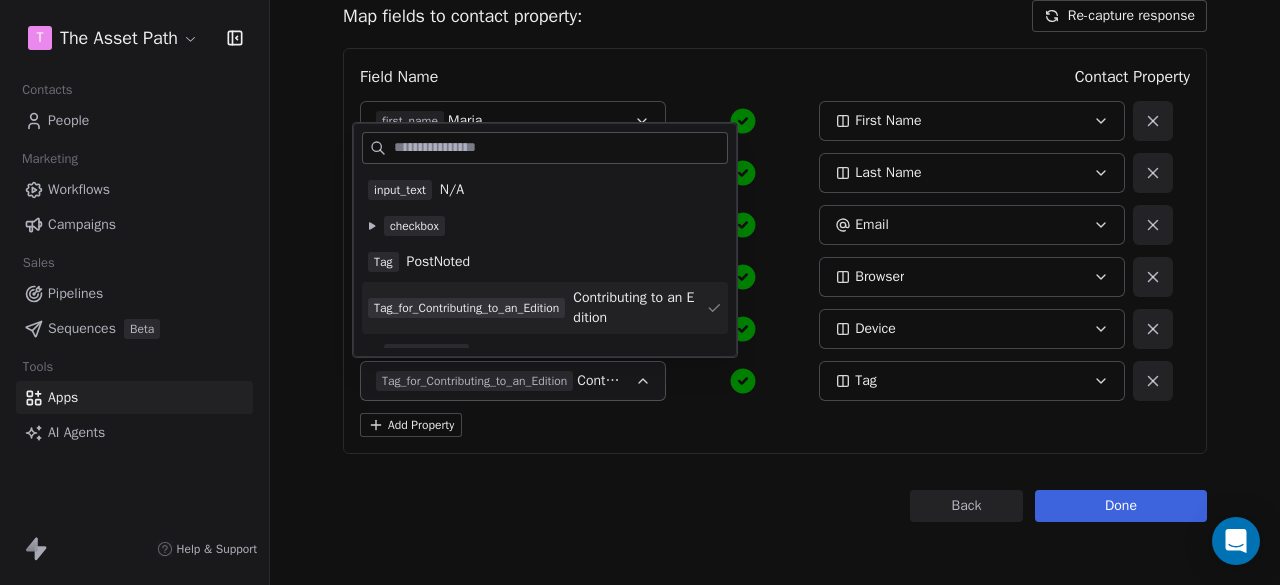scroll, scrollTop: 164, scrollLeft: 0, axis: vertical 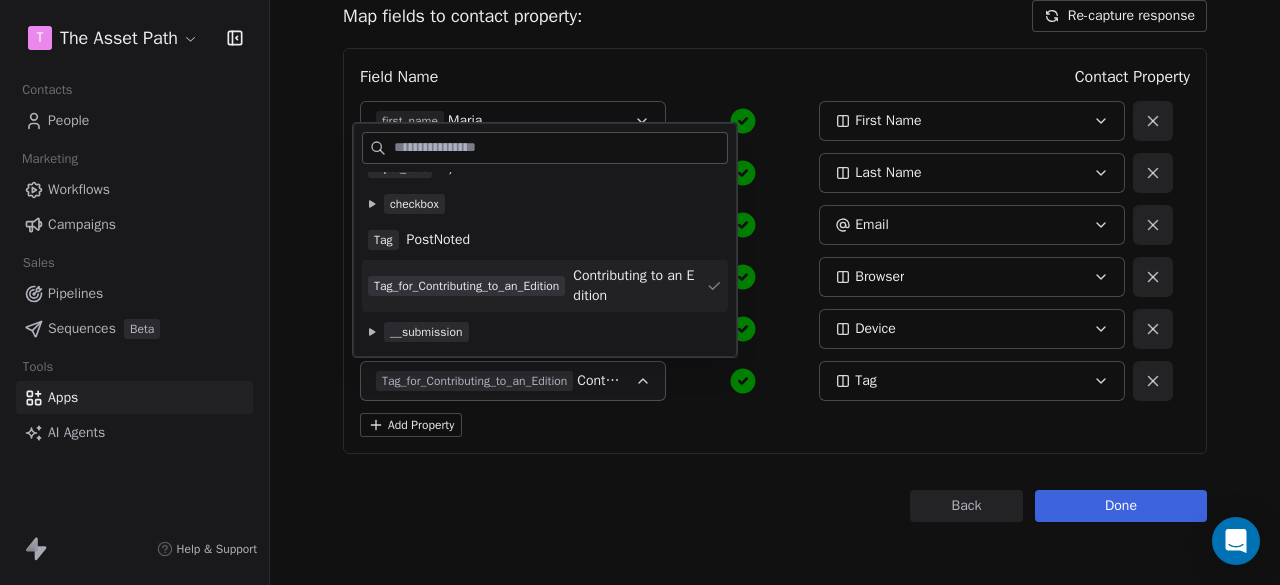 click on "Back Connect to  Webhooks Step  3  of 3 Map fields to contact property:  Re-capture response Field Name Contact Property first_name Maria First Name last_name Uzoma Last Name email uzomae@gmail.com Email browser Chrome Browser device Windows Device Tag_for_Contributing_to_an_Edition Contributing to an Edition Tag  Add Property Back Done" at bounding box center (775, 186) 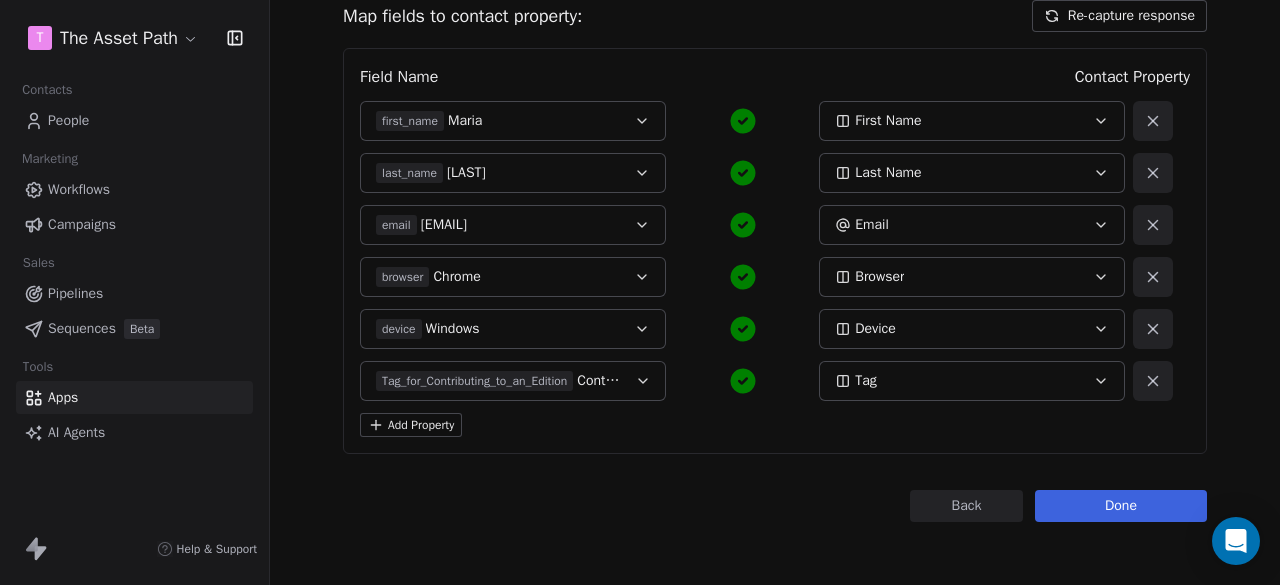 click on "Add Property" at bounding box center (411, 425) 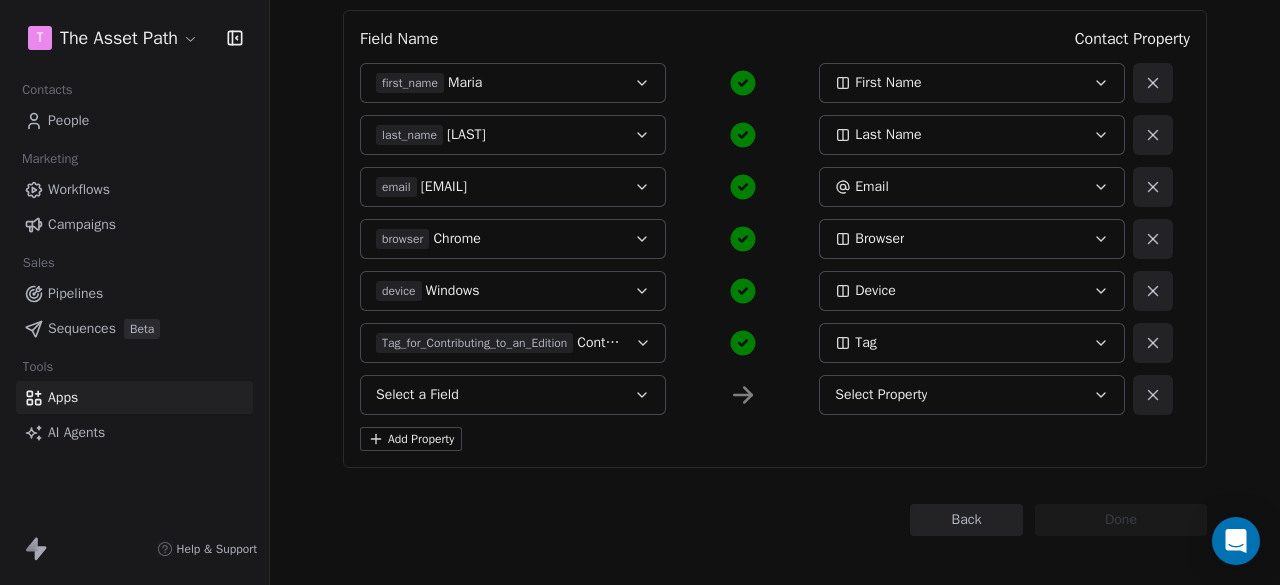 scroll, scrollTop: 265, scrollLeft: 0, axis: vertical 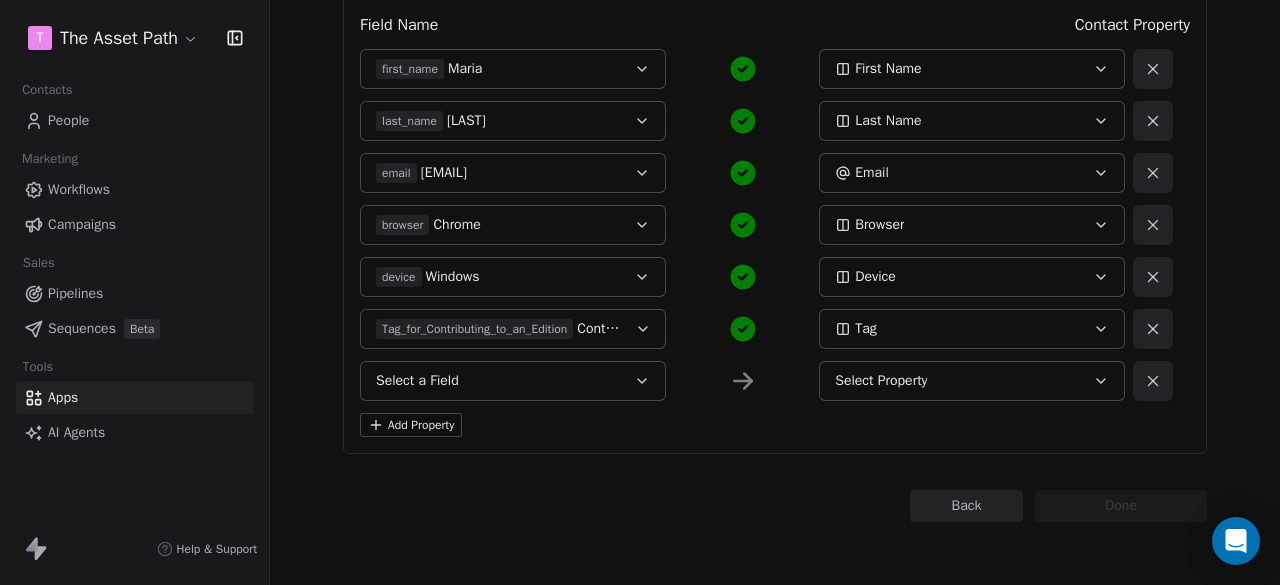 click on "Select a Field" at bounding box center [513, 381] 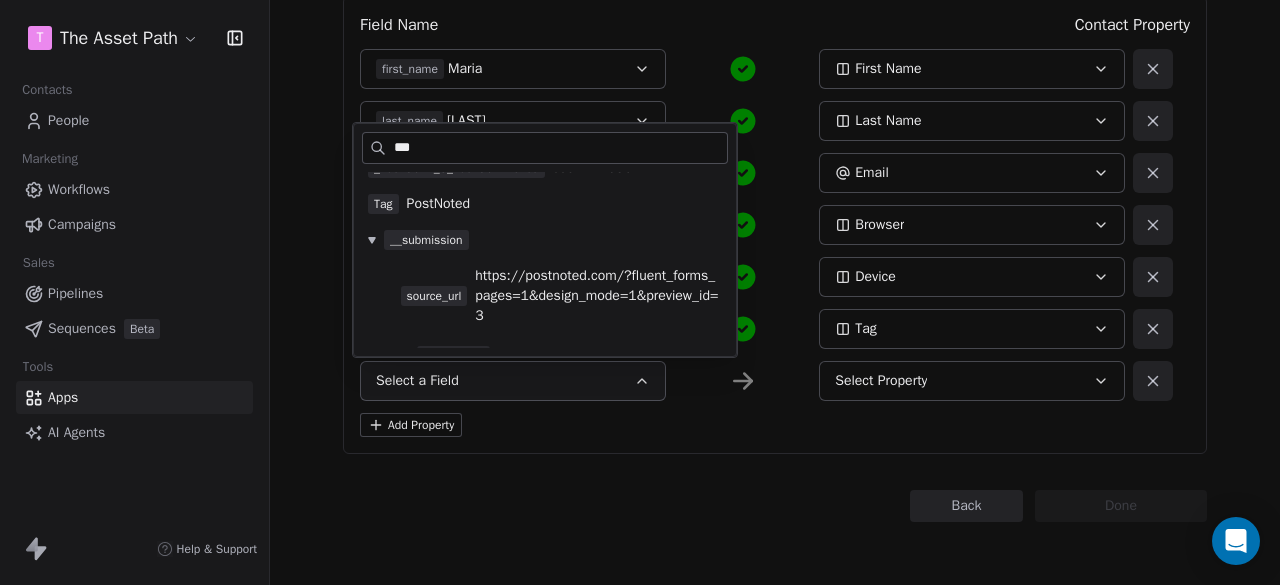 scroll, scrollTop: 0, scrollLeft: 0, axis: both 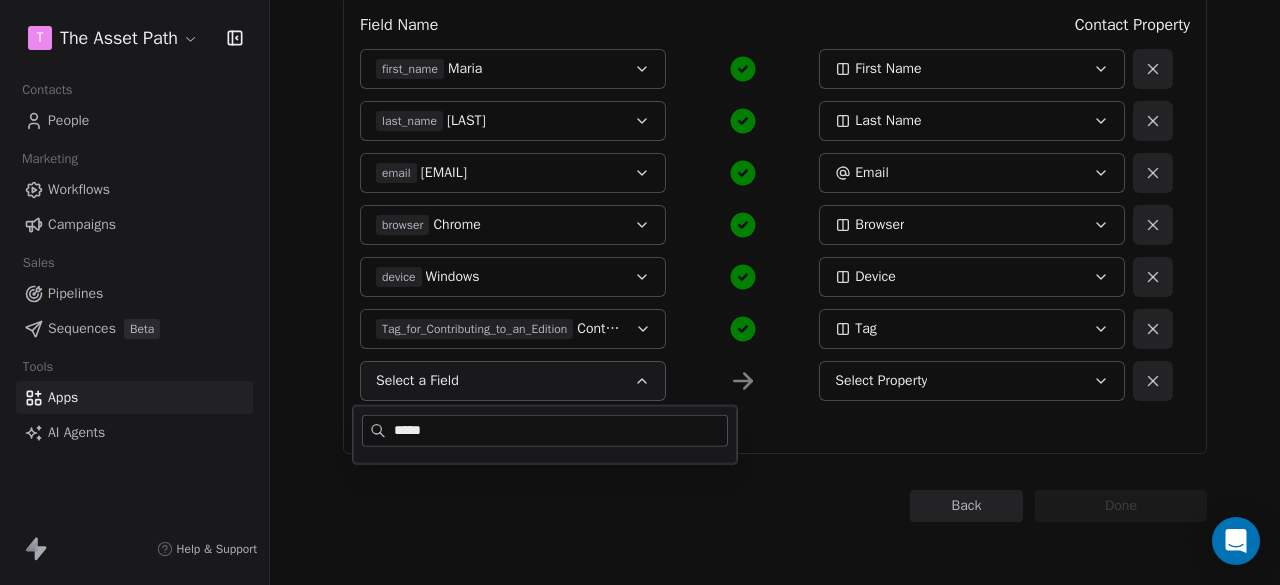 type on "*****" 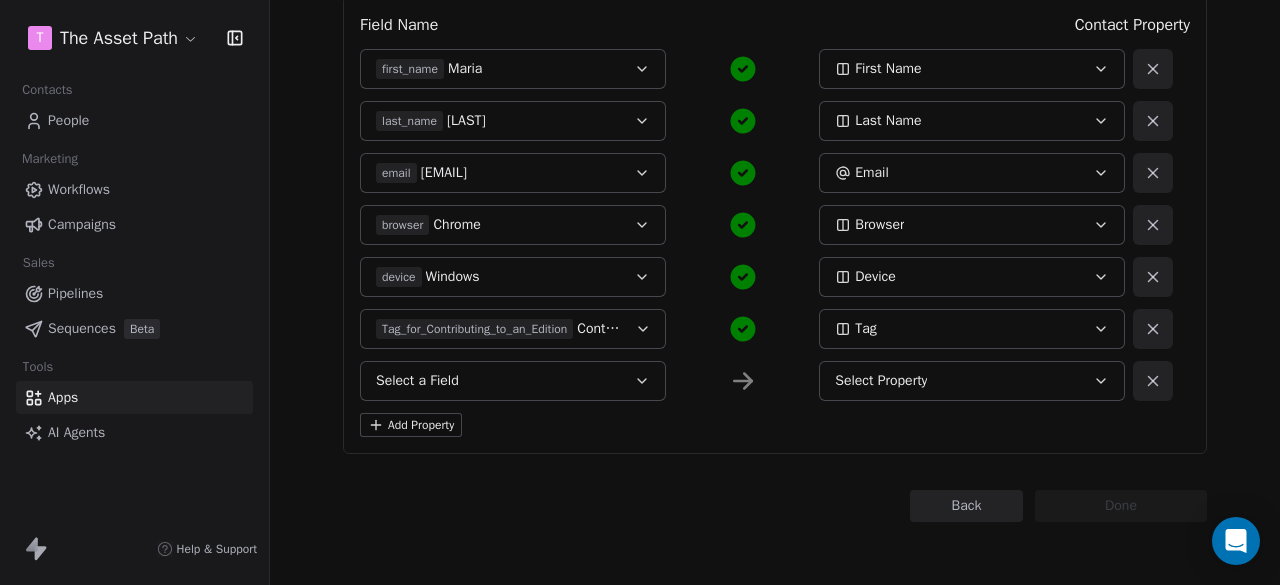 click on "Select a Field" at bounding box center (513, 381) 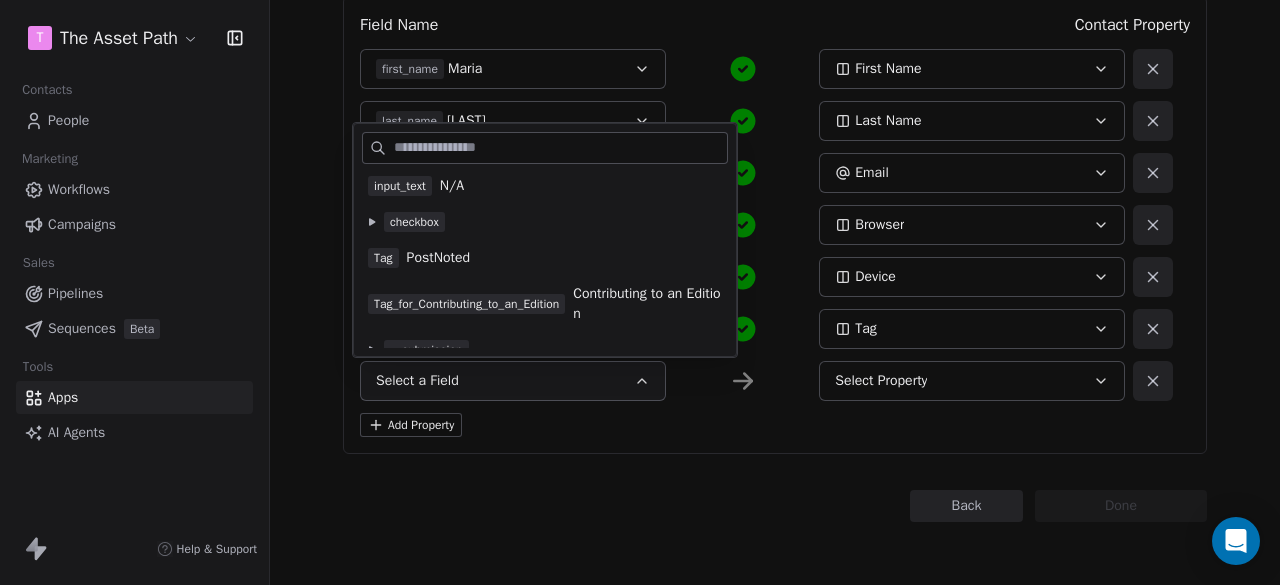 scroll, scrollTop: 164, scrollLeft: 0, axis: vertical 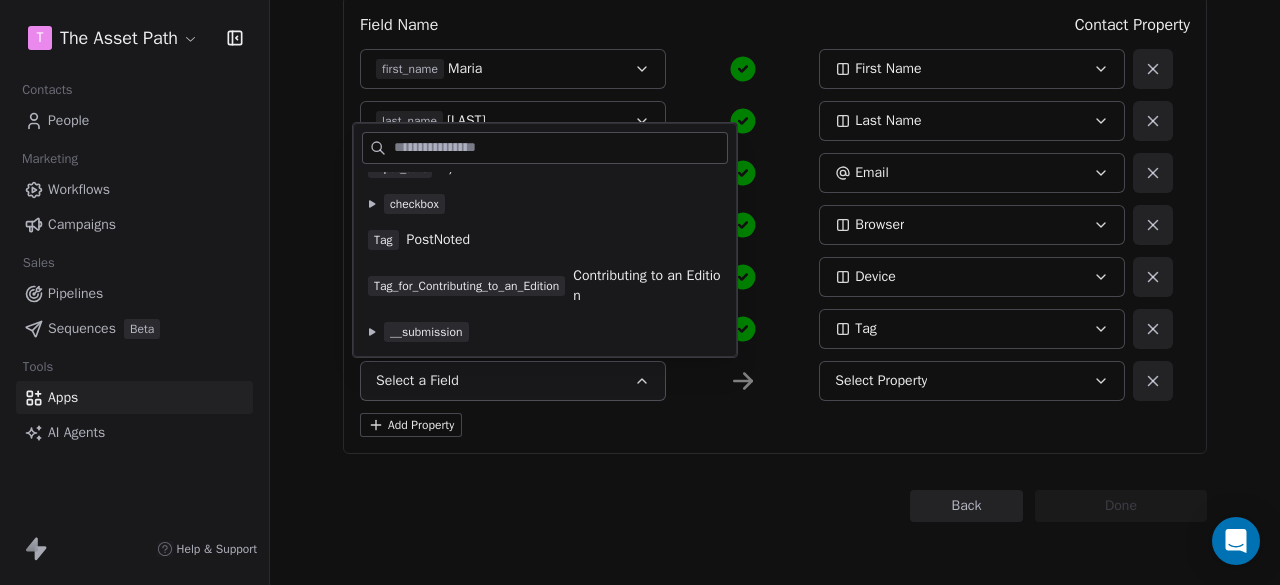 click on "Tag PostNoted" at bounding box center (545, 240) 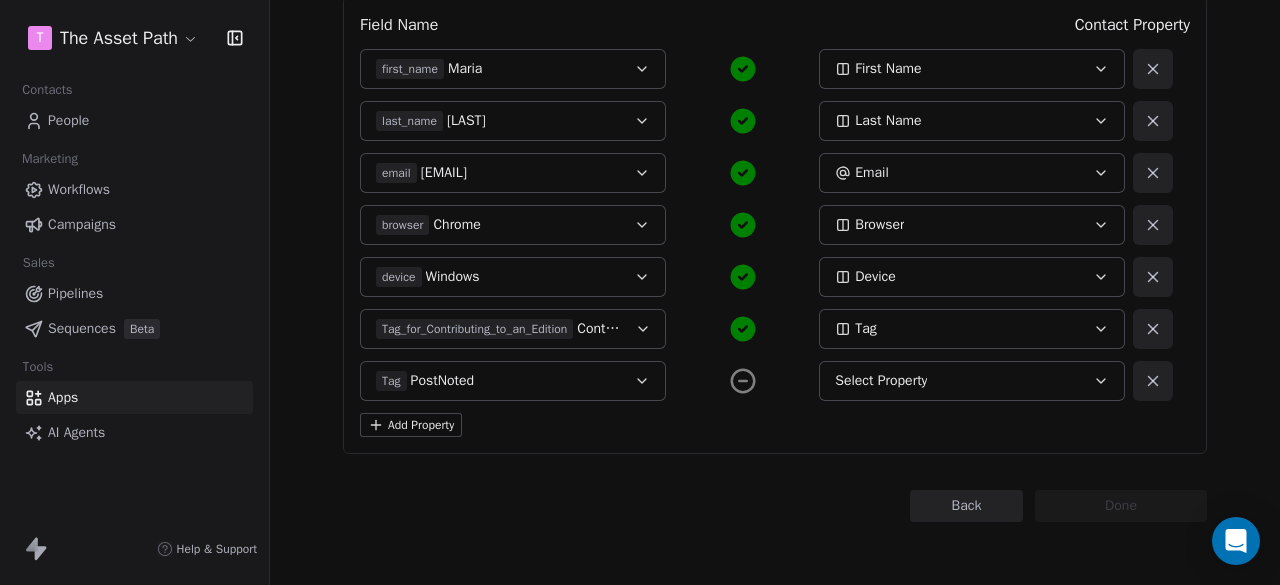 click 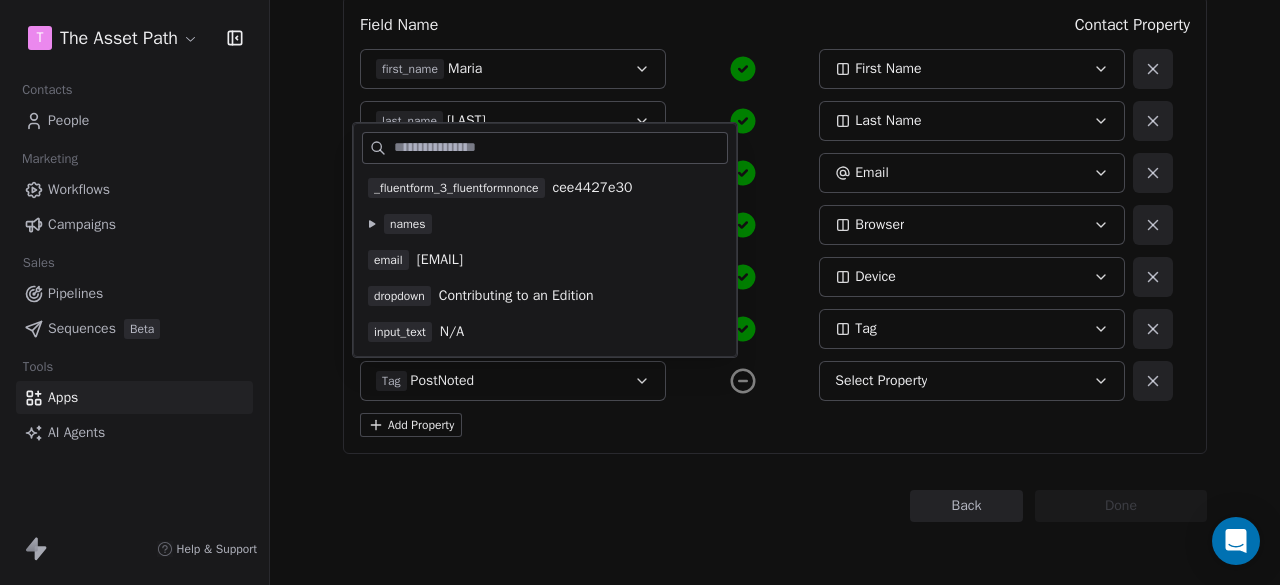 click on "Back Connect to  Webhooks Step  3  of 3 Map fields to contact property:  Re-capture response Field Name Contact Property first_name Maria First Name last_name Uzoma Last Name email uzomae@gmail.com Email browser Chrome Browser device Windows Device Tag_for_Contributing_to_an_Edition Contributing to an Edition Tag Tag PostNoted Select Property  Add Property Back Done" at bounding box center (775, 160) 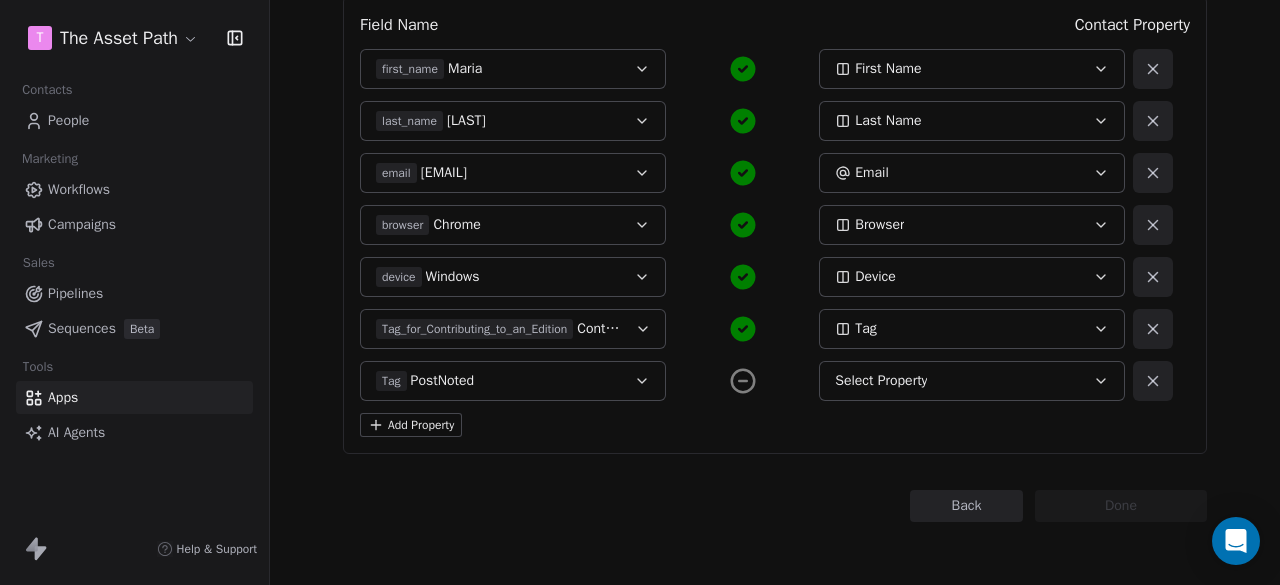 click 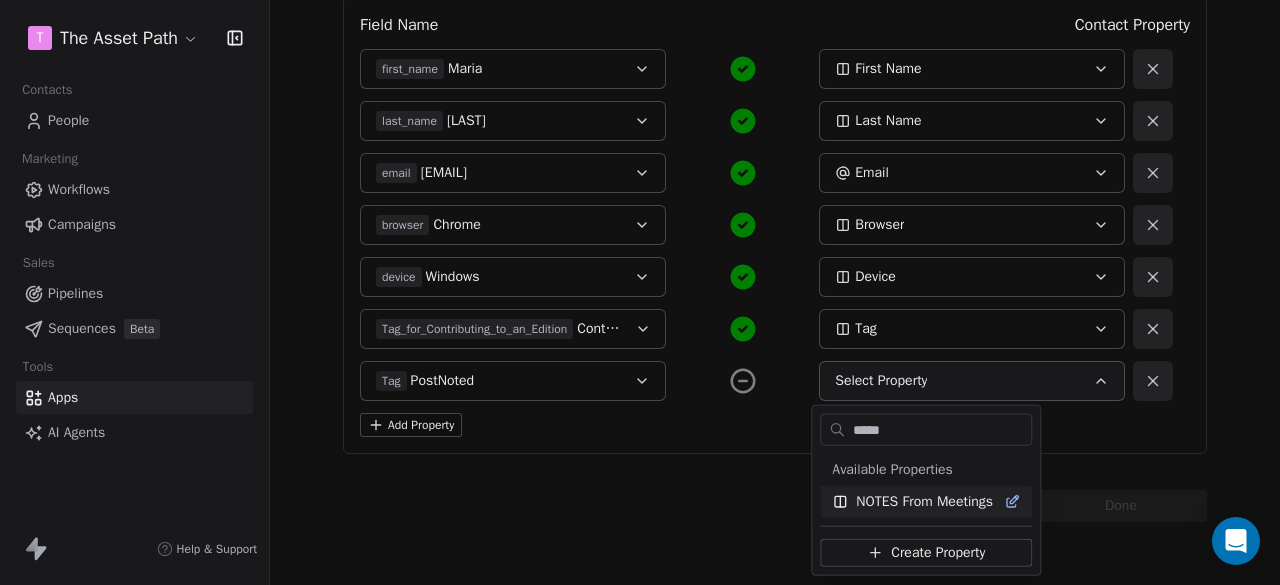 type on "*****" 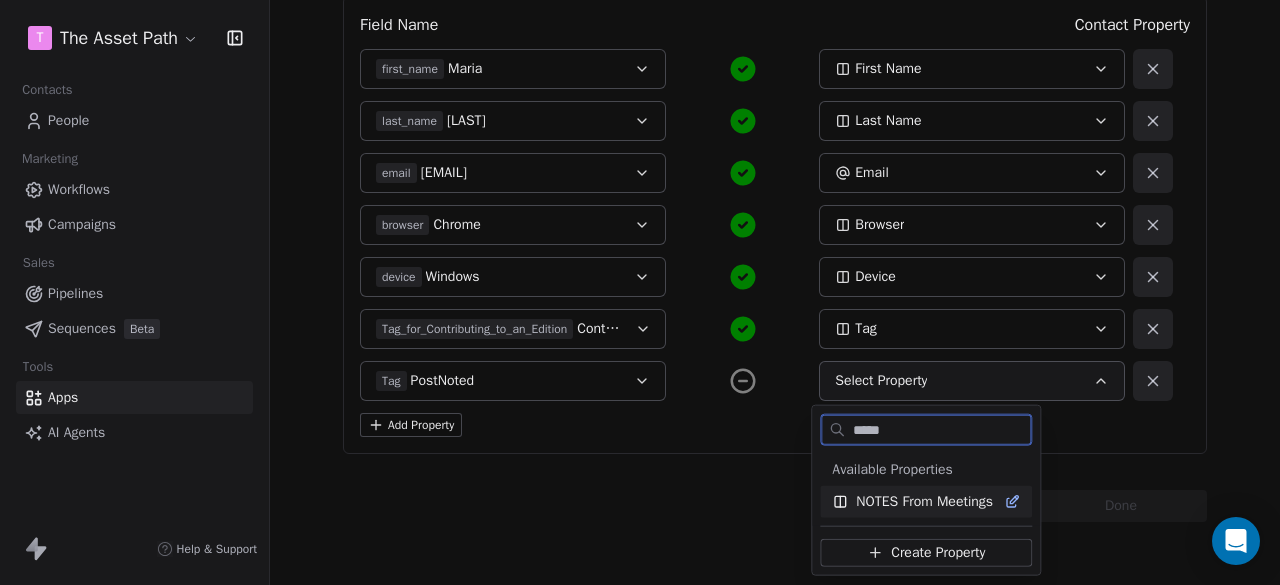 click on "NOTES From Meetings" at bounding box center [924, 502] 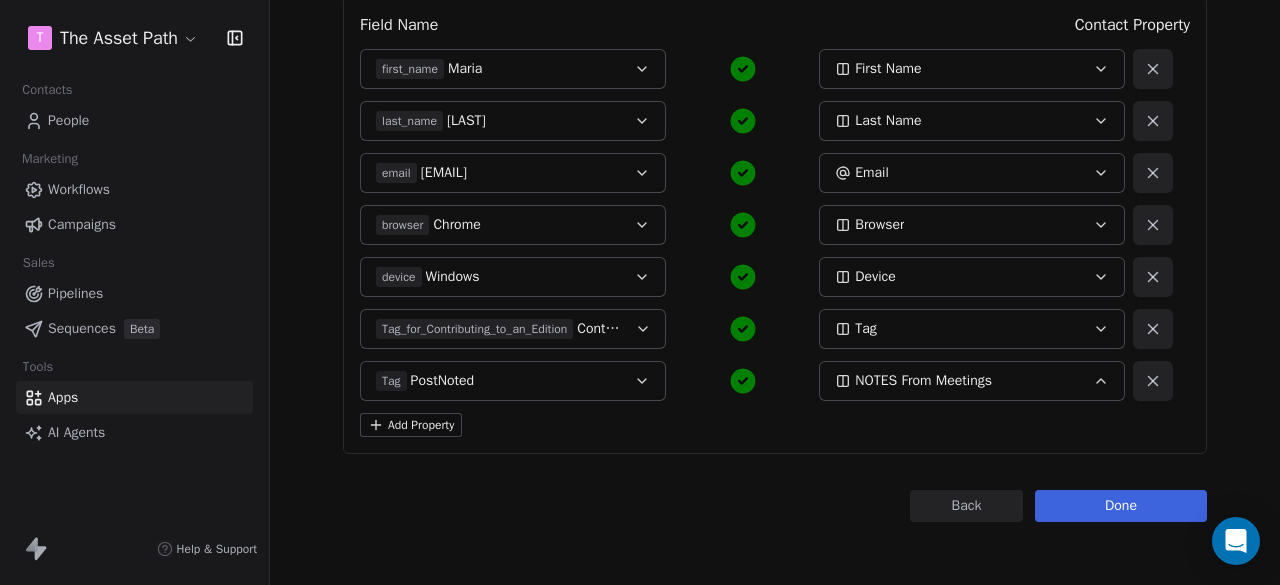 click on "Done" at bounding box center (1121, 506) 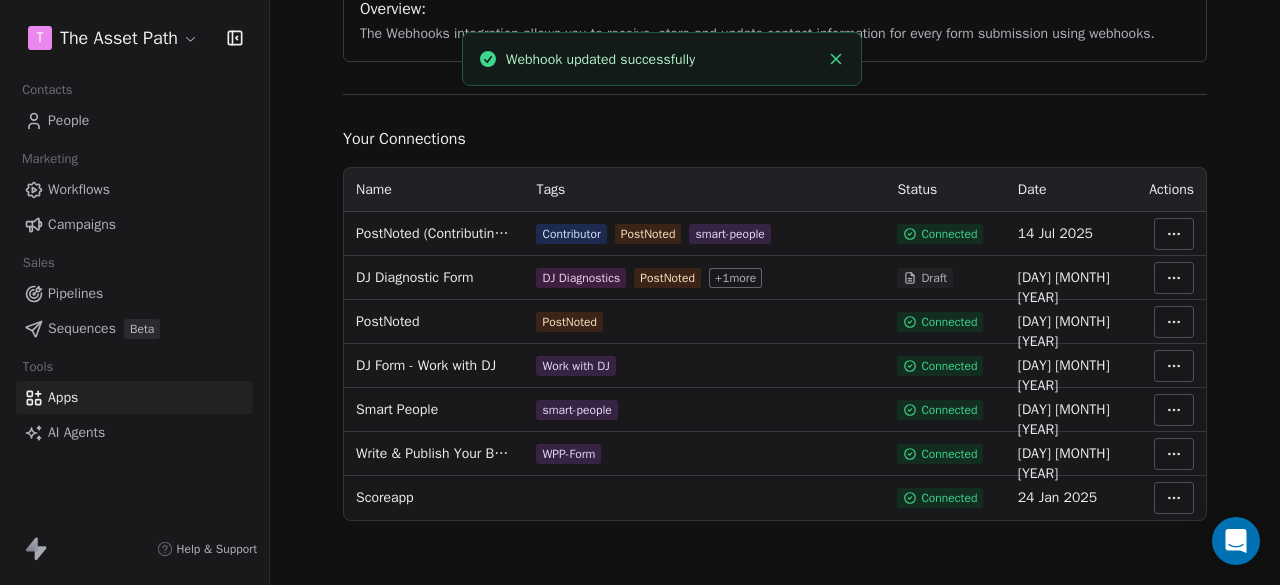 scroll, scrollTop: 222, scrollLeft: 0, axis: vertical 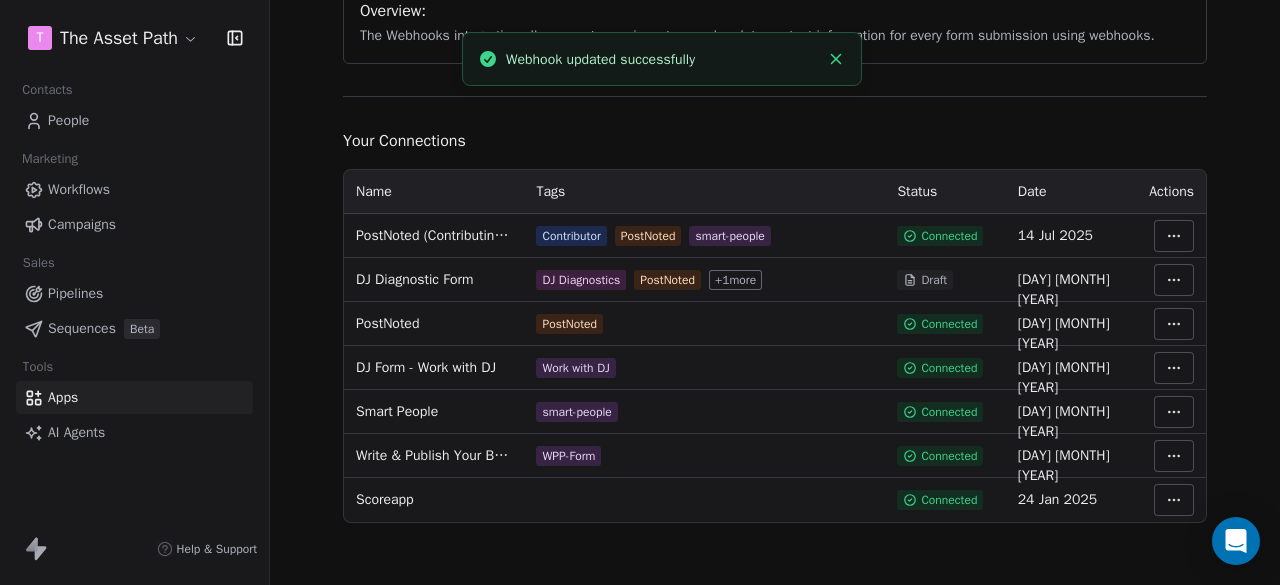 click on "People" at bounding box center [134, 120] 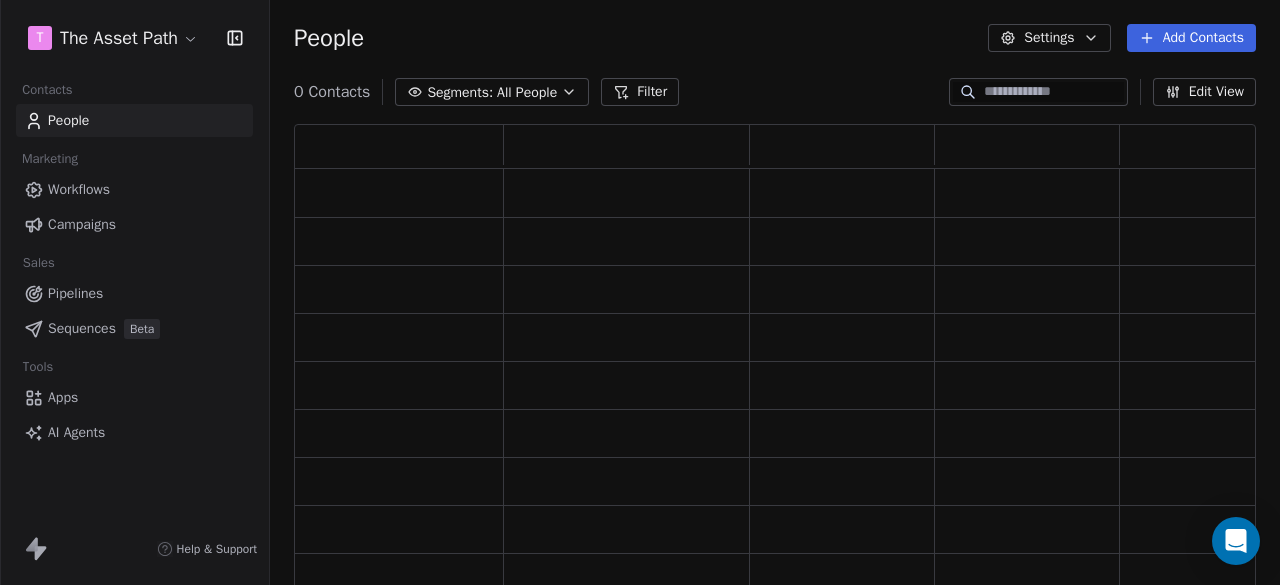 scroll, scrollTop: 0, scrollLeft: 0, axis: both 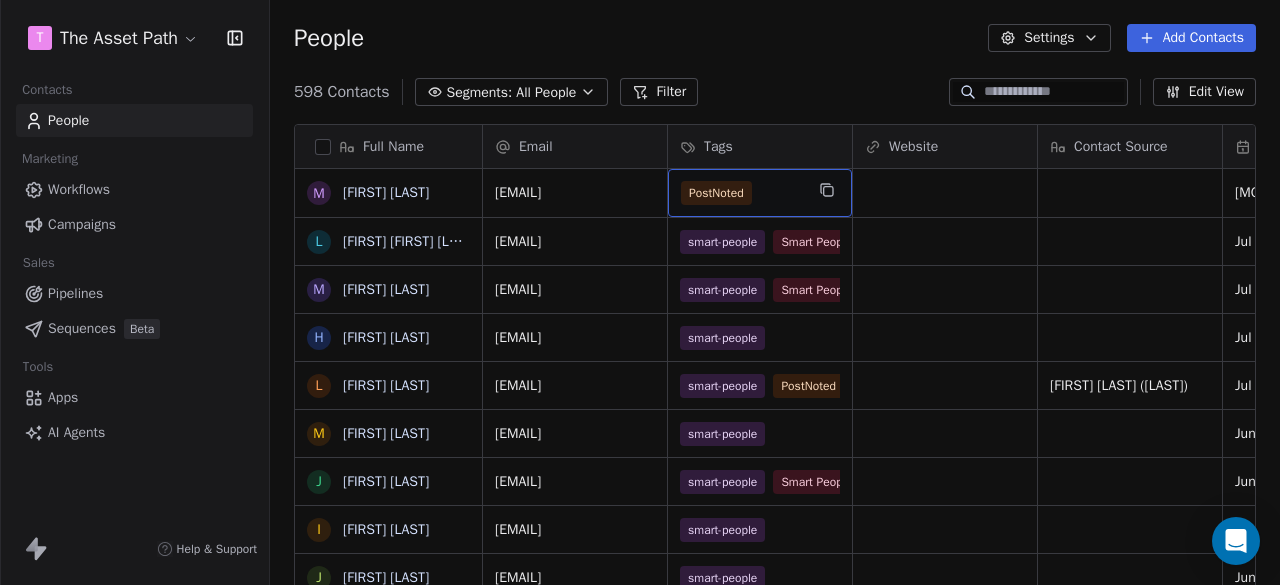 click on "PostNoted" at bounding box center [742, 193] 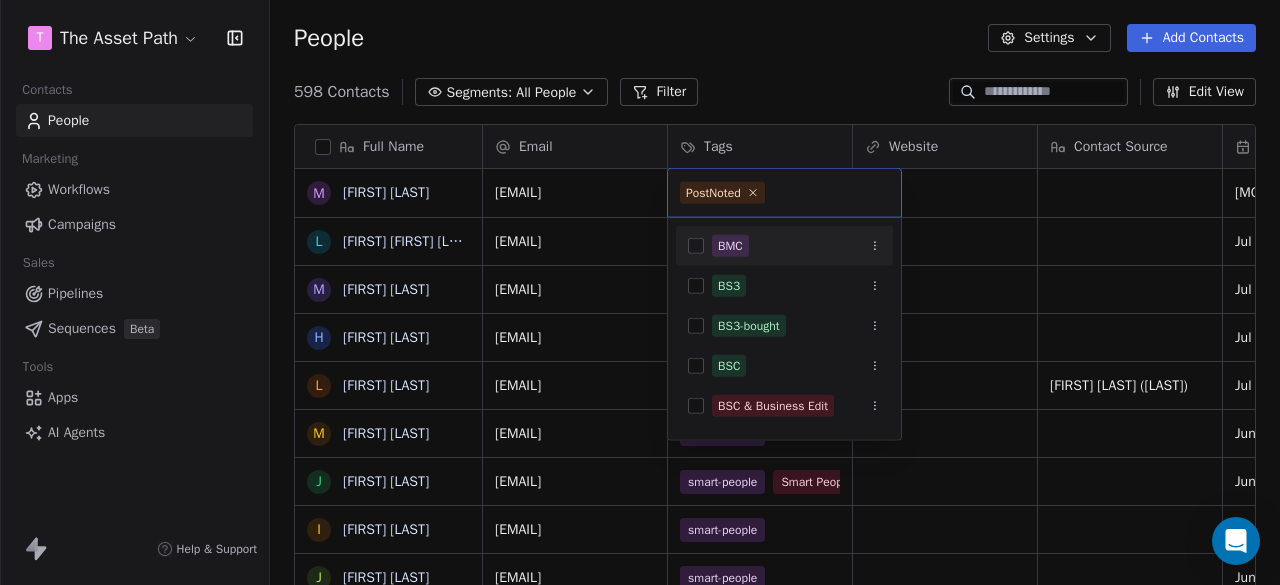 click at bounding box center [829, 193] 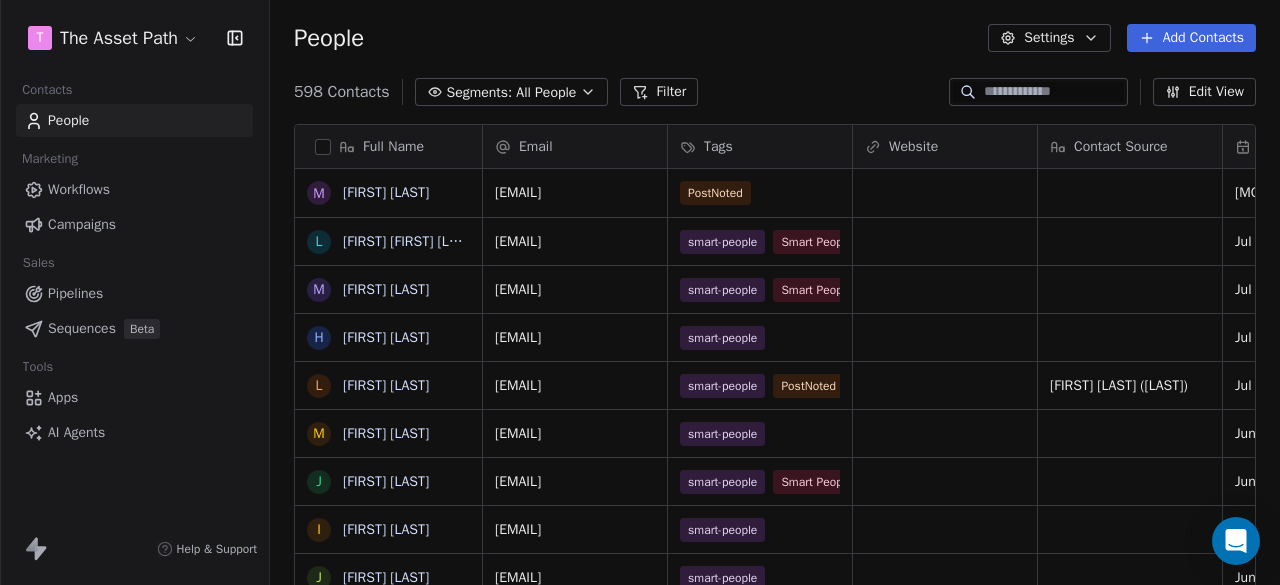 click on "Apps" at bounding box center (134, 397) 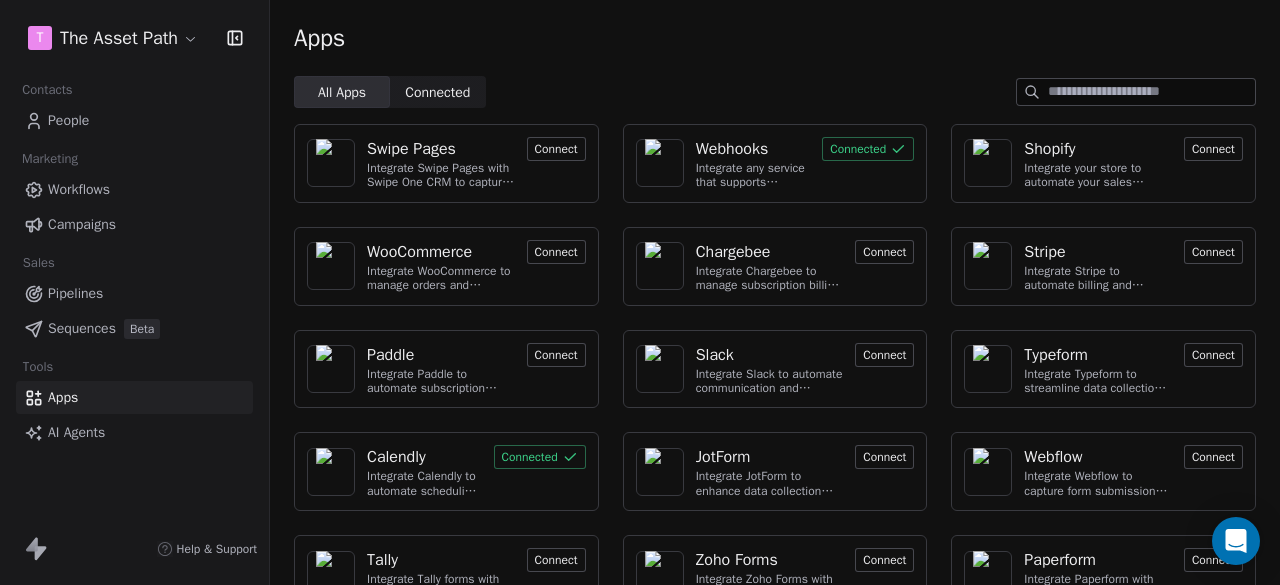 click on "Webhooks" at bounding box center [732, 149] 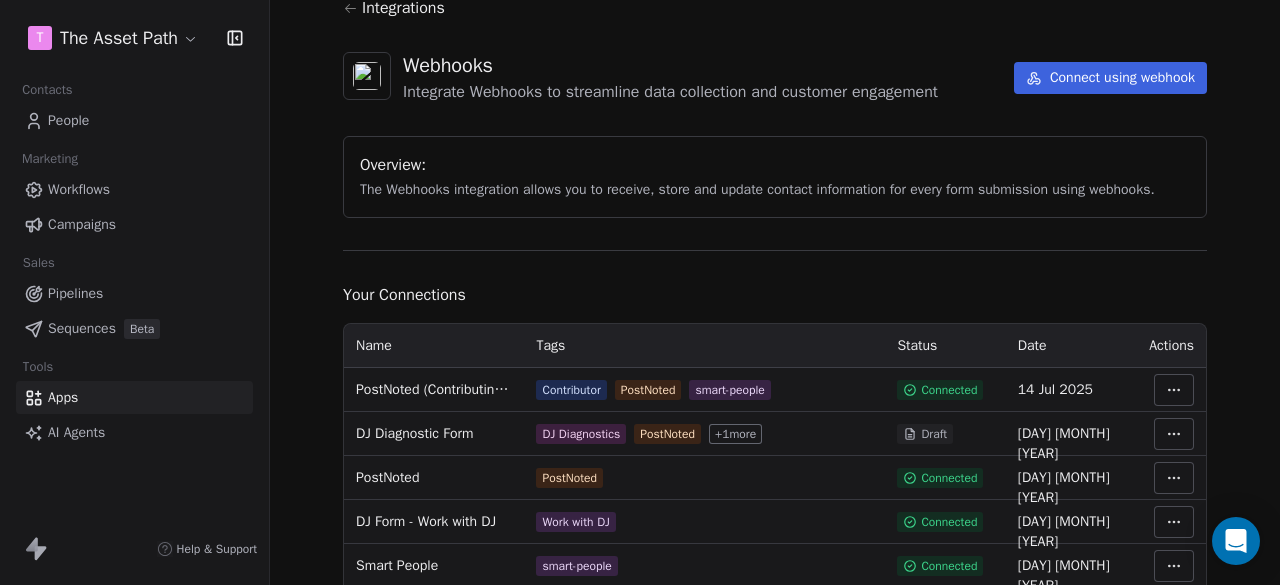 scroll, scrollTop: 100, scrollLeft: 0, axis: vertical 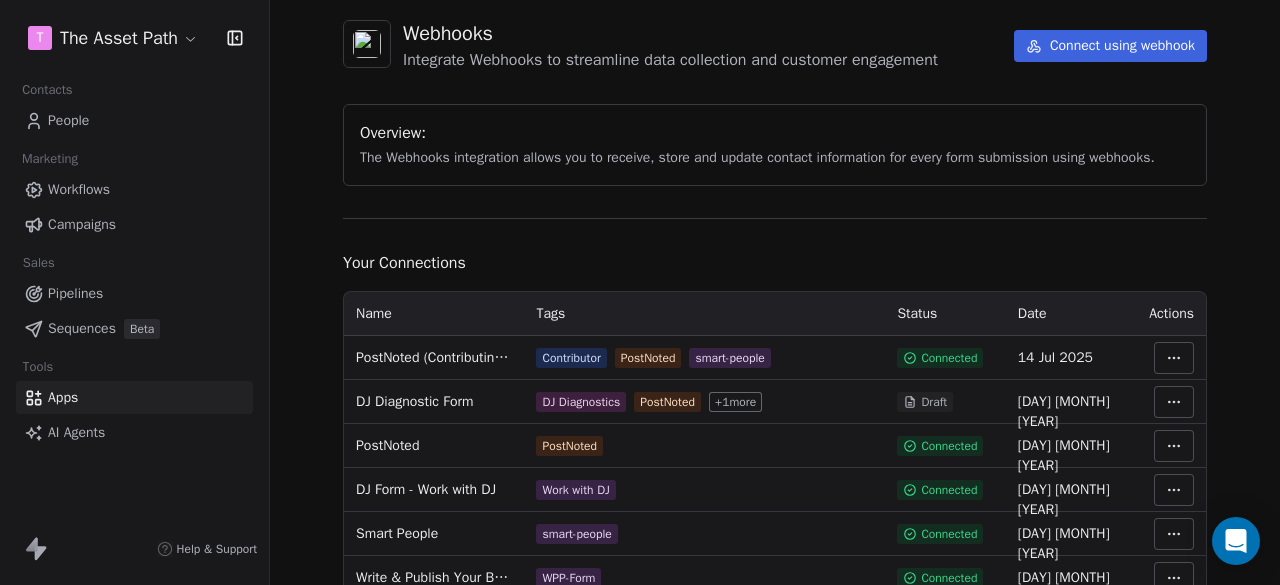 click on "T The Asset Path Contacts People Marketing Workflows Campaigns Sales Pipelines Sequences Beta Tools Apps AI Agents Help & Support Integrations Webhooks Integrate Webhooks to streamline data collection and customer engagement Connect using webhook Overview: The Webhooks integration allows you to receive, store and update contact information for every form submission using webhooks. Your Connections Name Tags Status Date Actions PostNoted (Contributing to an Edition) Contributor PostNoted smart-people Connected 14 Jul 2025 DJ Diagnostic Form DJ Diagnostics PostNoted + 1  more Draft 03 Jul 2025 PostNoted PostNoted Connected 13 Jun 2025 DJ Form - Work with DJ Work with DJ Connected 26 May 2025 Smart People smart-people Connected 14 Apr 2025 Write & Publish Your Business Book Checklist WPP-Form Connected 26 Mar 2025 Scoreapp Connected 24 Jan 2025" at bounding box center (640, 292) 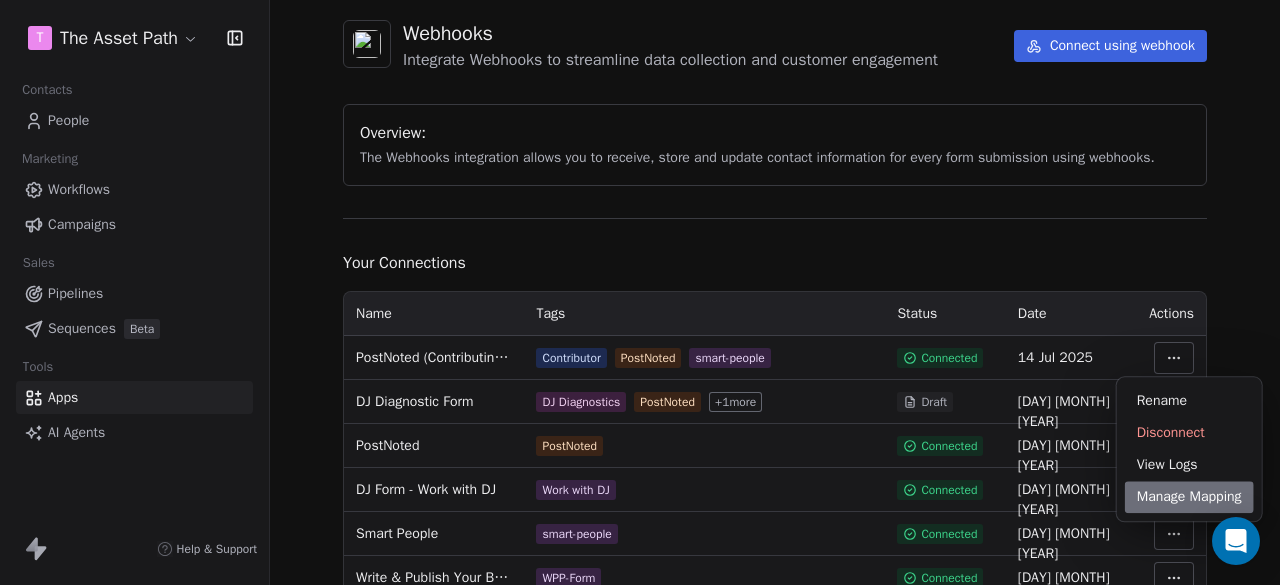 click on "Manage Mapping" at bounding box center [1189, 497] 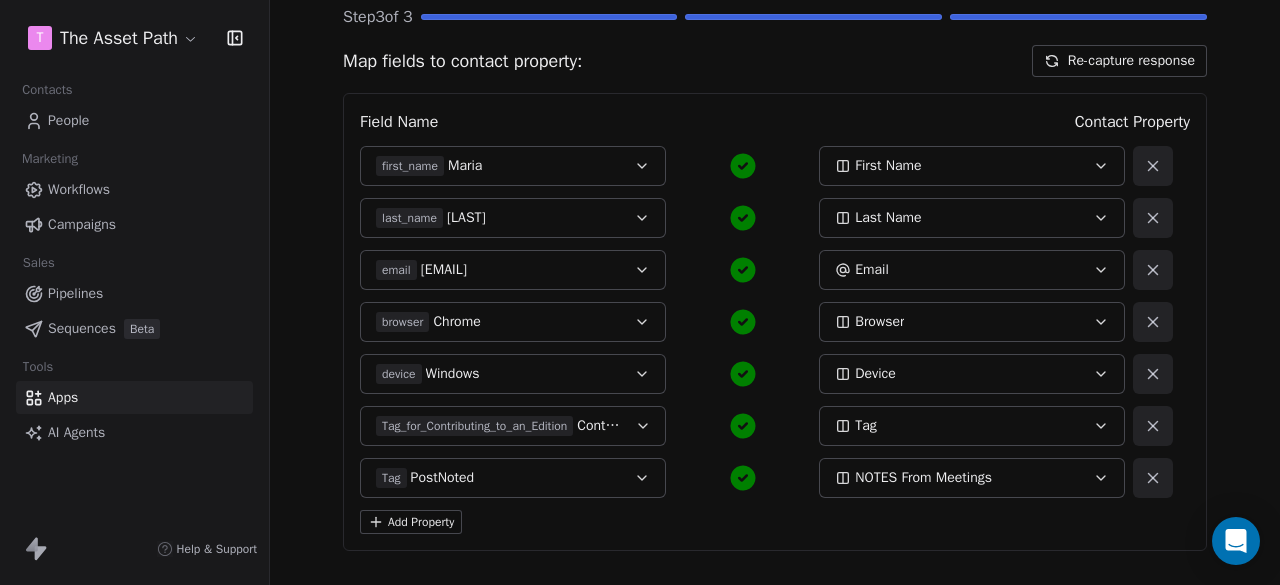 scroll, scrollTop: 200, scrollLeft: 0, axis: vertical 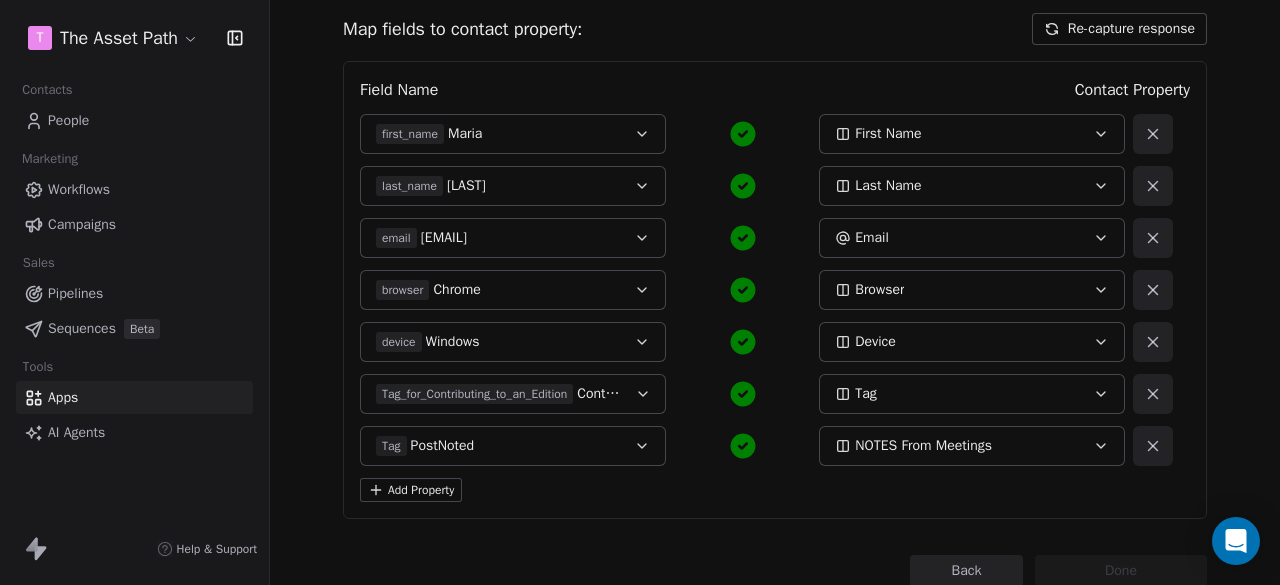 click 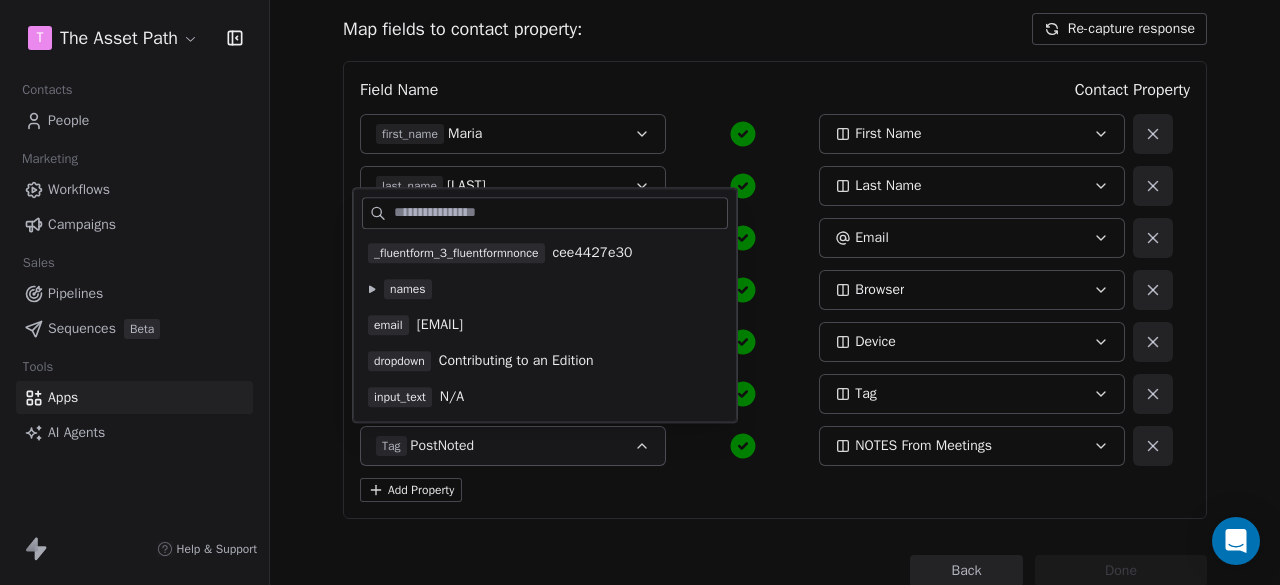 click on "PostNoted" at bounding box center (442, 446) 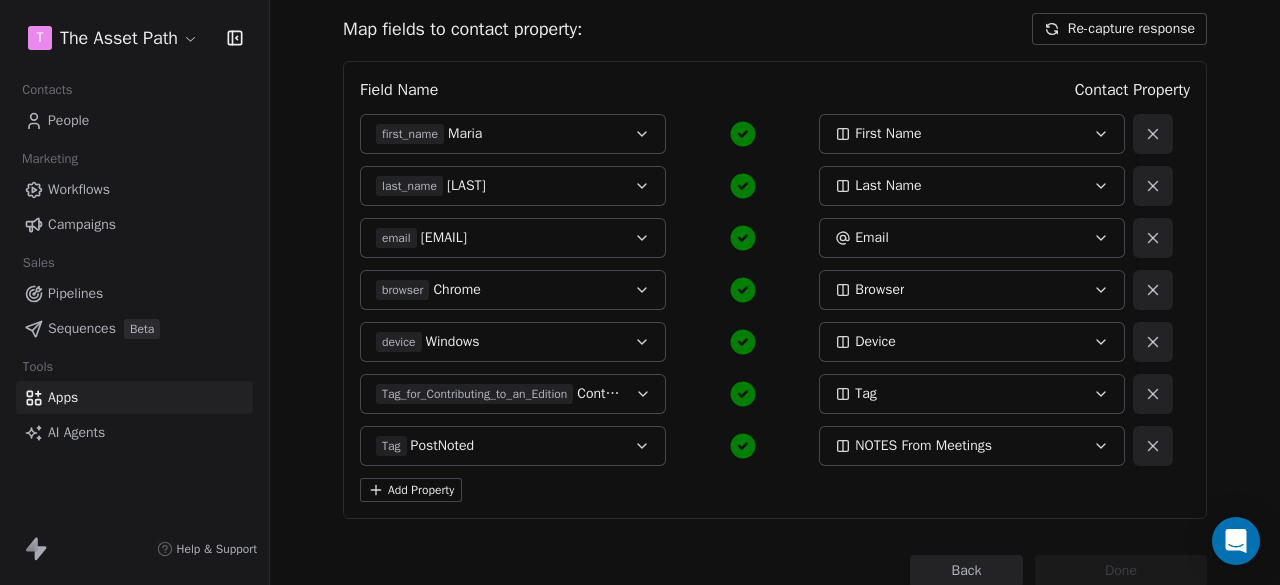 click on "PostNoted" at bounding box center [442, 446] 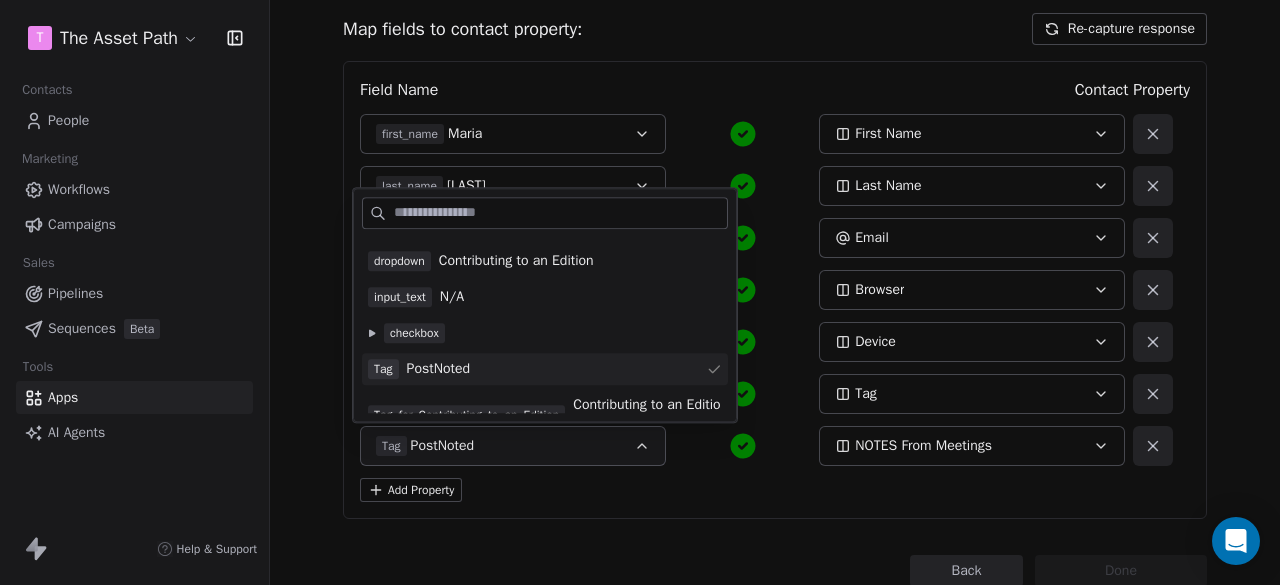 scroll, scrollTop: 164, scrollLeft: 0, axis: vertical 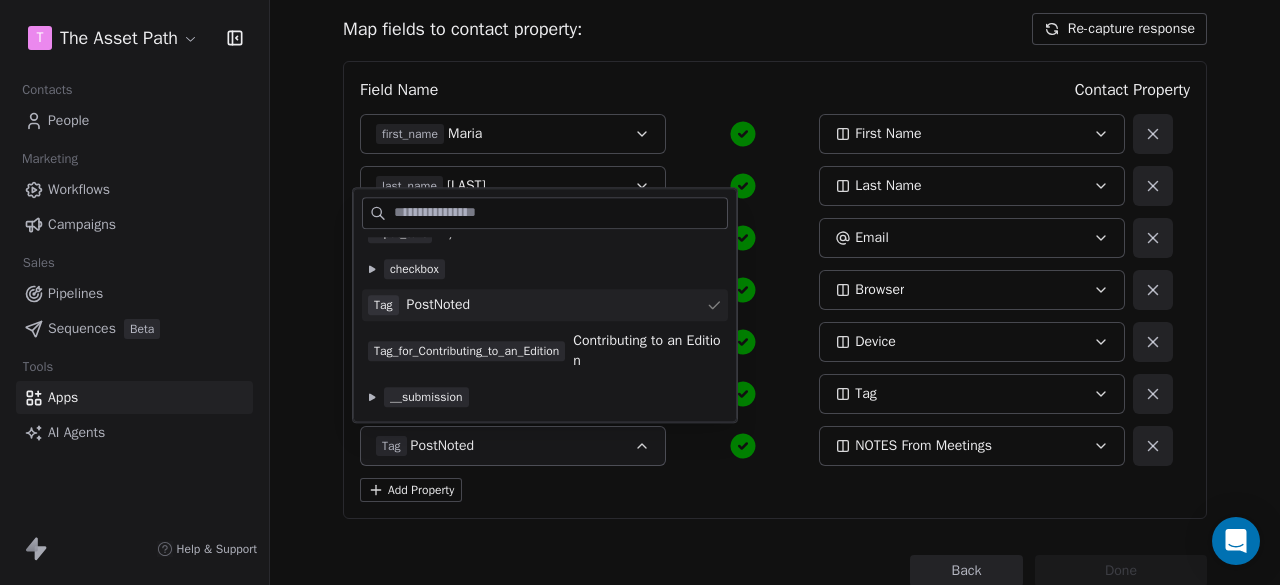 click on "Contributing to an Edition" at bounding box center [647, 351] 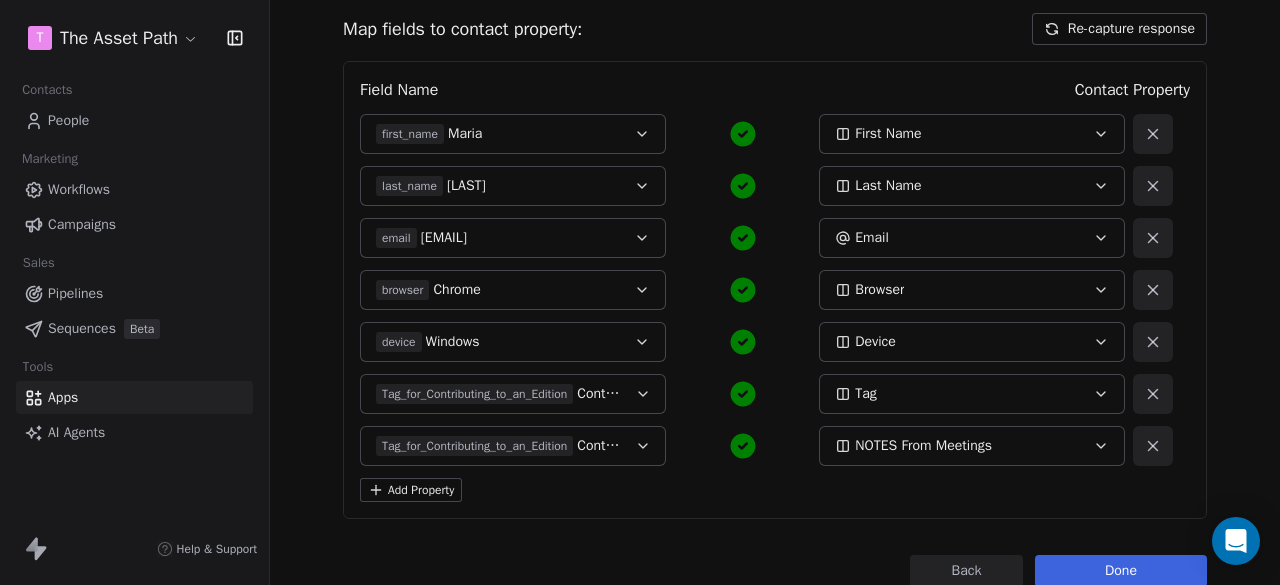 click 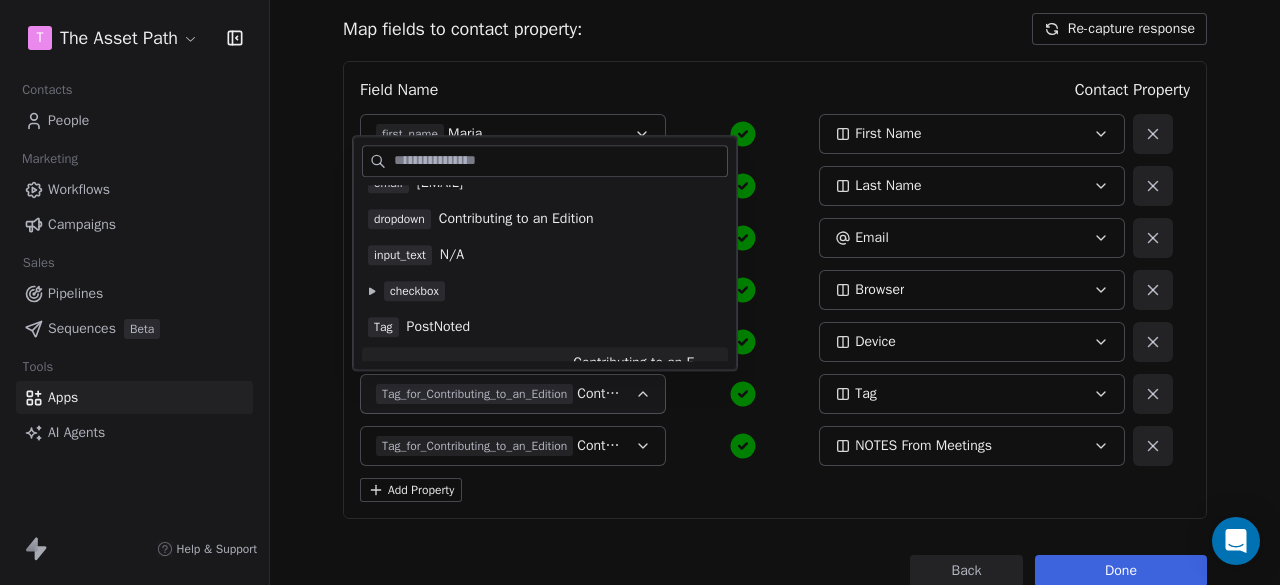 scroll, scrollTop: 164, scrollLeft: 0, axis: vertical 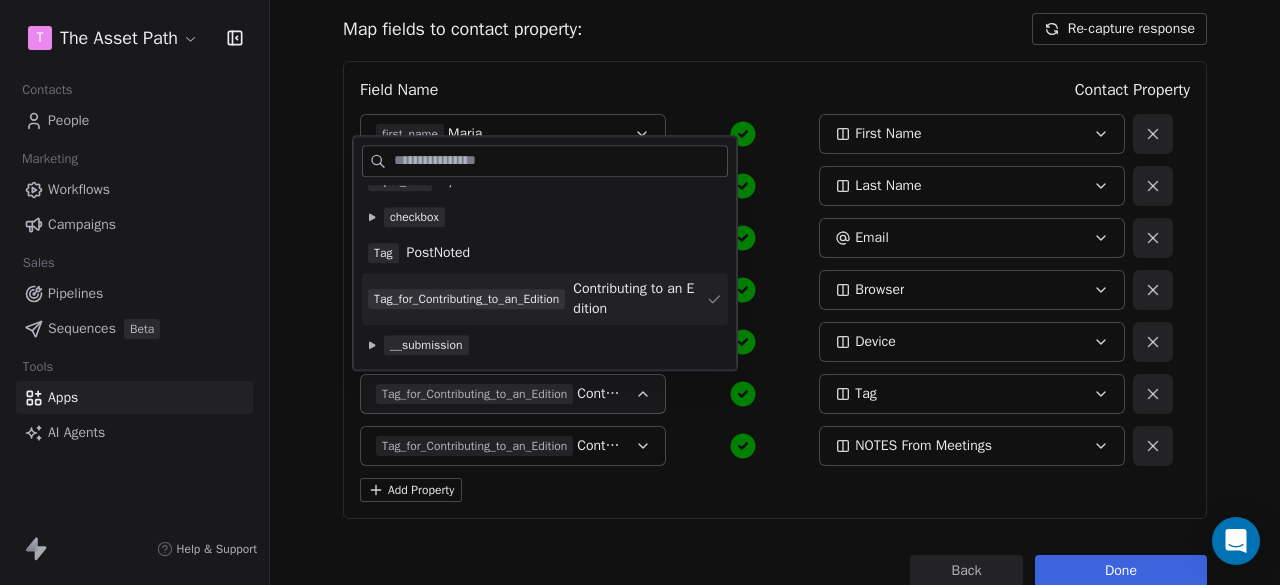 click on "Field Name Contact Property first_name Maria First Name last_name Uzoma Last Name email uzomae@gmail.com Email browser Chrome Browser device Windows Device Tag_for_Contributing_to_an_Edition Contributing to an Edition Tag Tag_for_Contributing_to_an_Edition Contributing to an Edition NOTES From Meetings  Add Property" at bounding box center (775, 290) 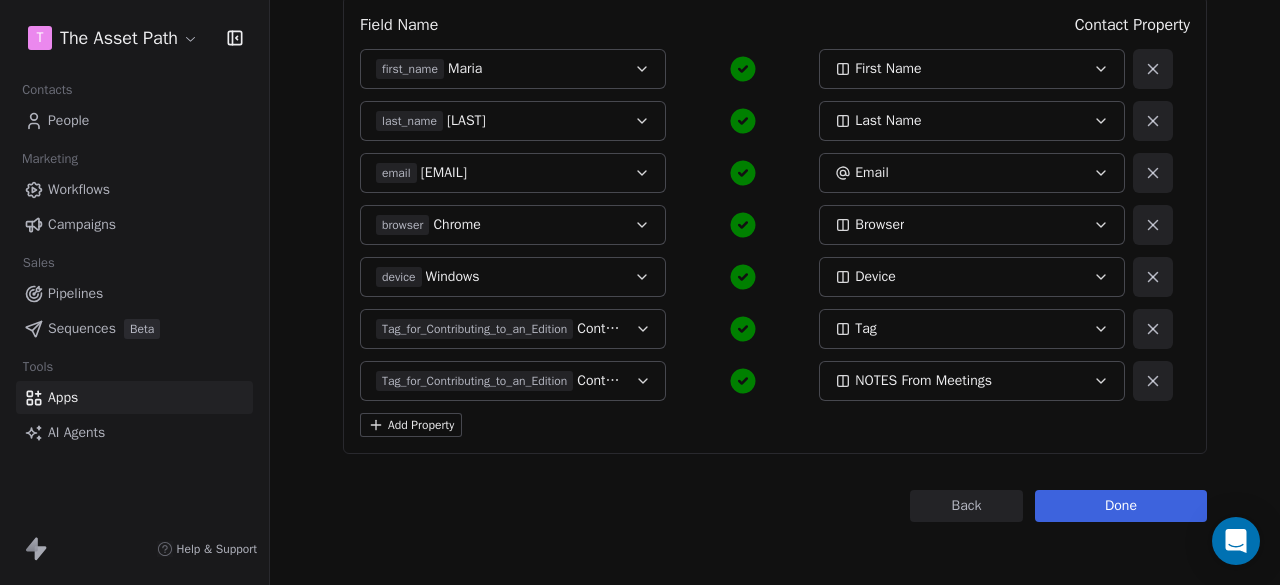 click on "Back" at bounding box center [966, 506] 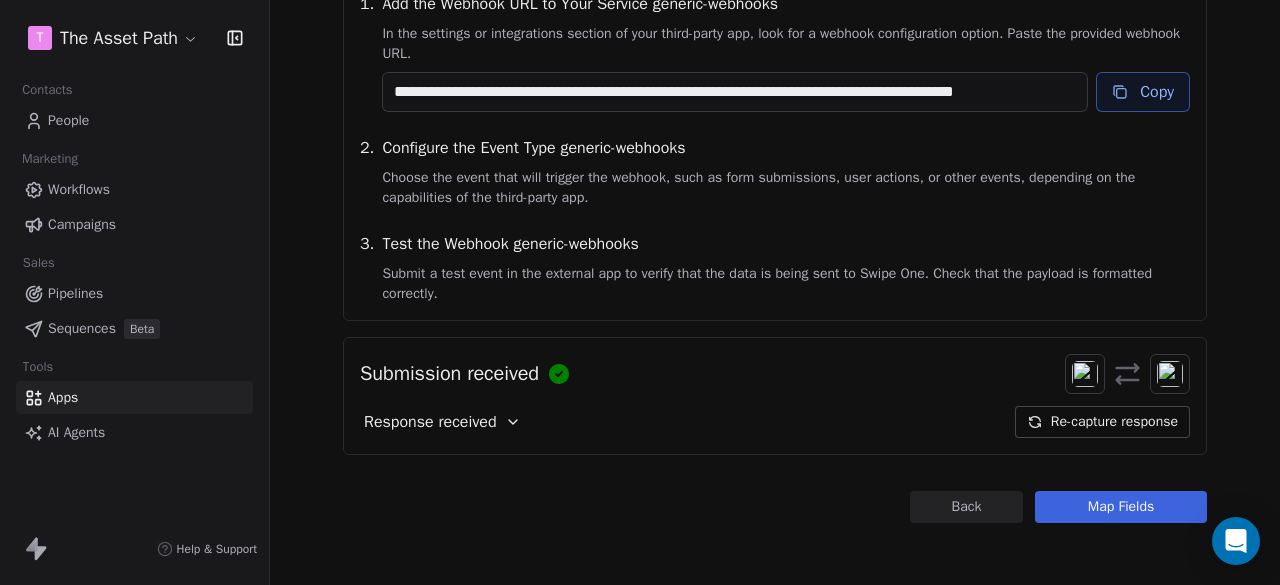 click on "Re-capture response" at bounding box center [1102, 422] 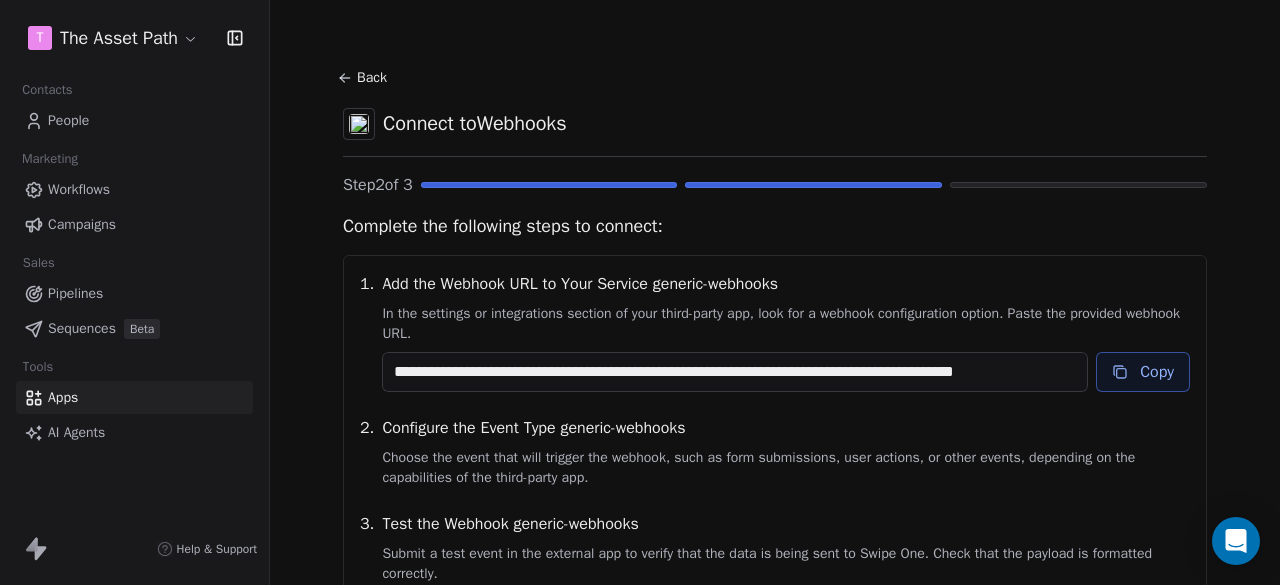 scroll, scrollTop: 0, scrollLeft: 0, axis: both 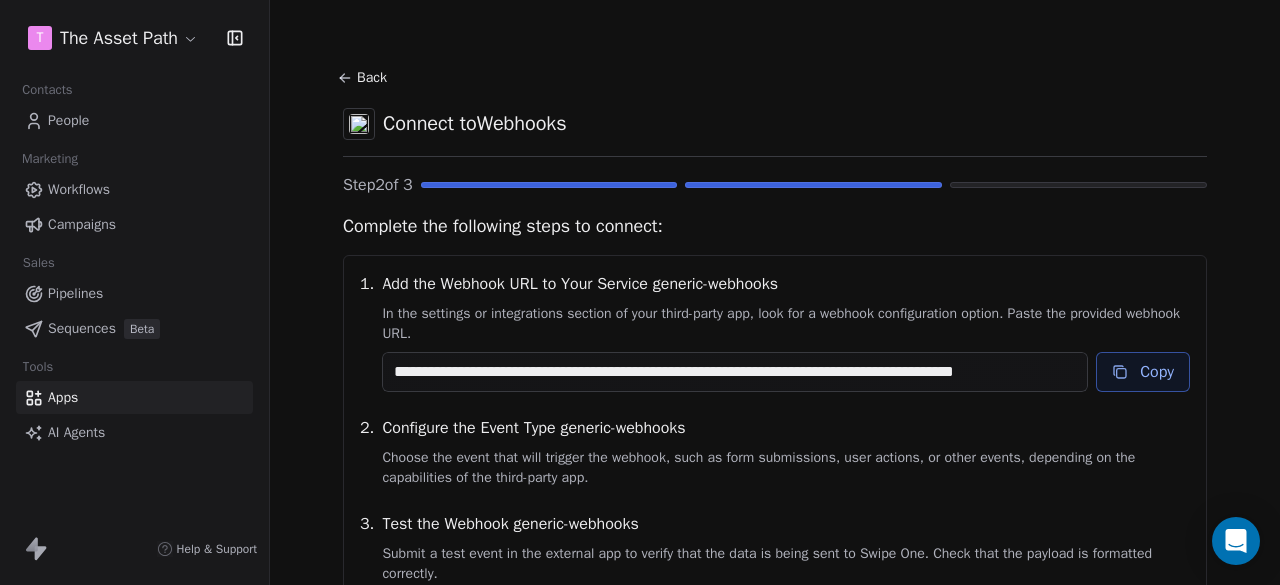 click 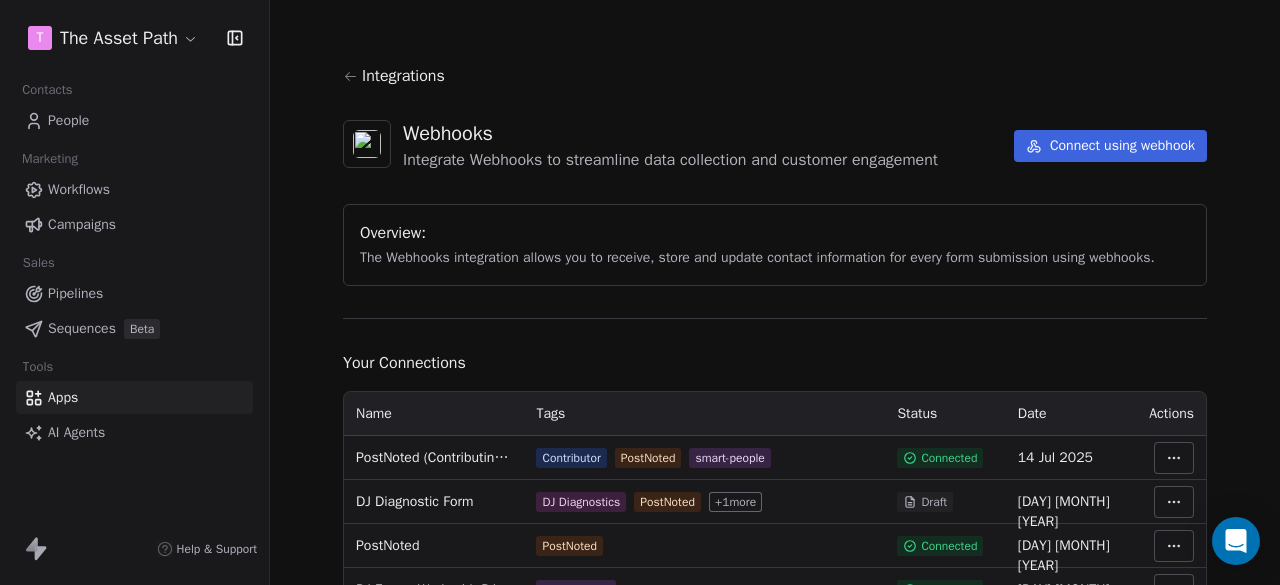 scroll, scrollTop: 100, scrollLeft: 0, axis: vertical 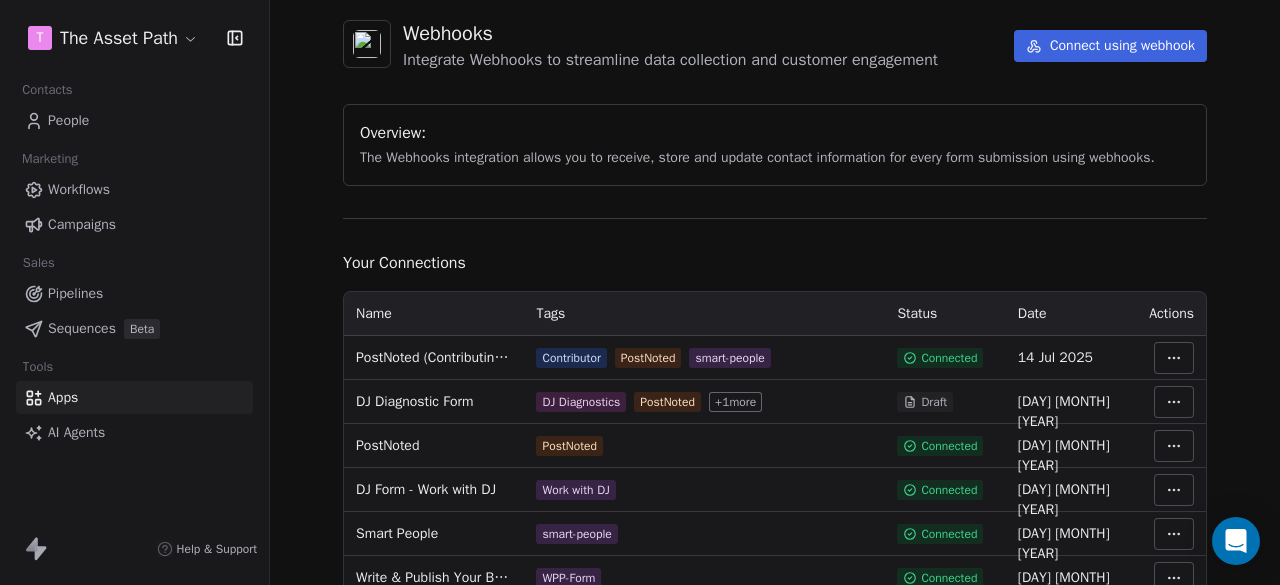 click on "T The Asset Path Contacts People Marketing Workflows Campaigns Sales Pipelines Sequences Beta Tools Apps AI Agents Help & Support Integrations Webhooks Integrate Webhooks to streamline data collection and customer engagement Connect using webhook Overview: The Webhooks integration allows you to receive, store and update contact information for every form submission using webhooks. Your Connections Name Tags Status Date Actions PostNoted (Contributing to an Edition) Contributor PostNoted smart-people Connected 14 Jul 2025 DJ Diagnostic Form DJ Diagnostics PostNoted + 1  more Draft 03 Jul 2025 PostNoted PostNoted Connected 13 Jun 2025 DJ Form - Work with DJ Work with DJ Connected 26 May 2025 Smart People smart-people Connected 14 Apr 2025 Write & Publish Your Business Book Checklist WPP-Form Connected 26 Mar 2025 Scoreapp Connected 24 Jan 2025" at bounding box center (640, 292) 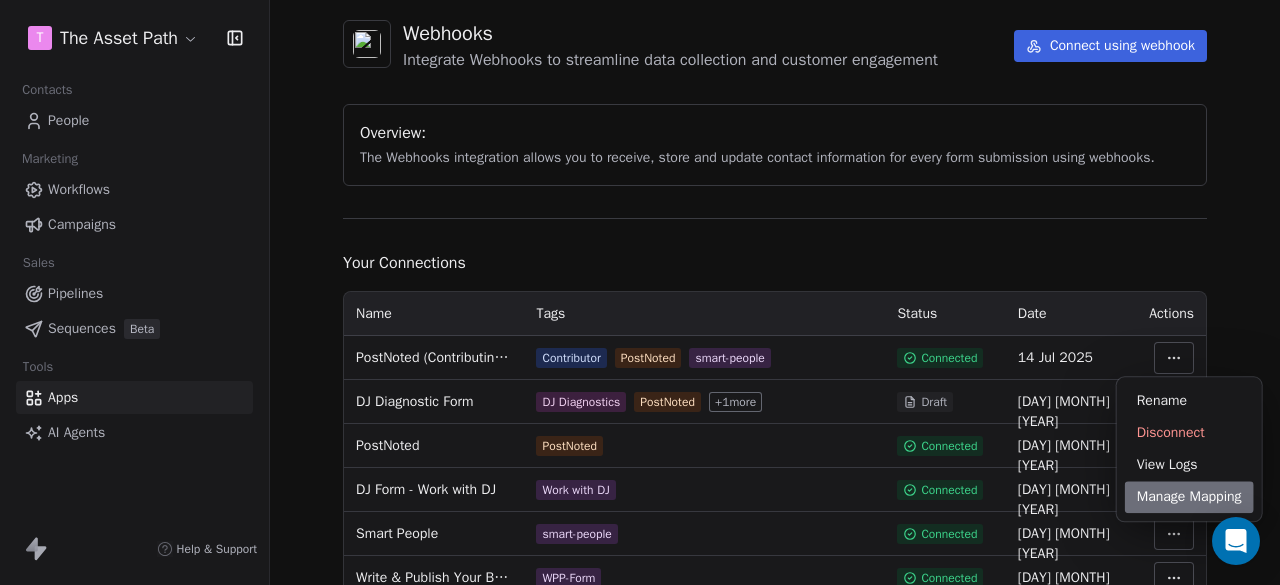 click on "Manage Mapping" at bounding box center (1189, 497) 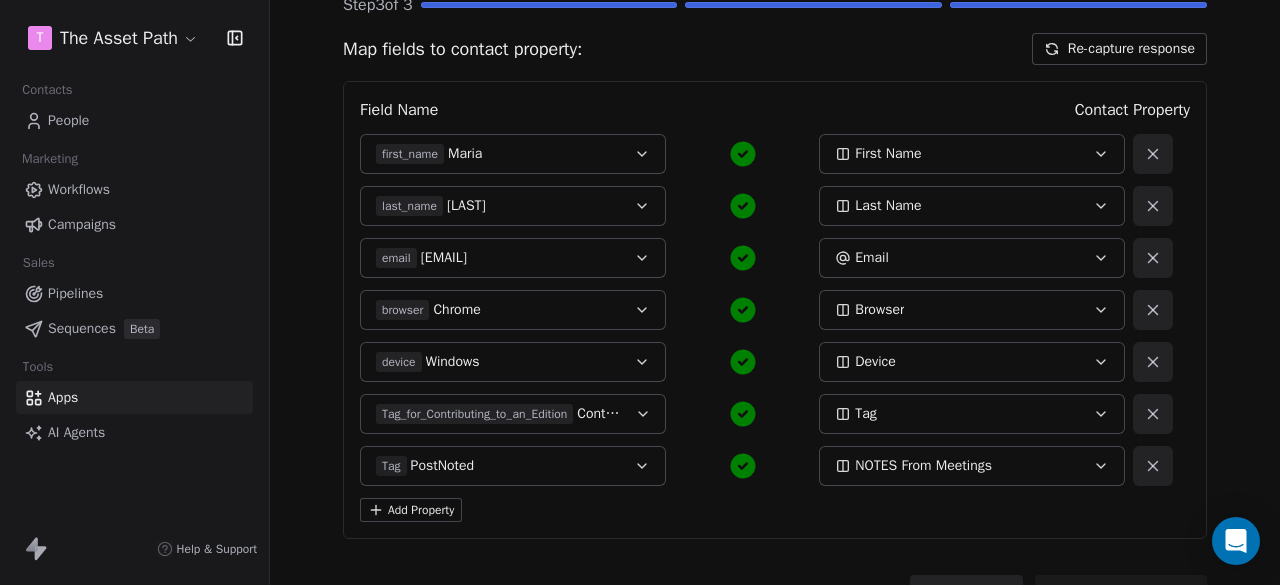 scroll, scrollTop: 200, scrollLeft: 0, axis: vertical 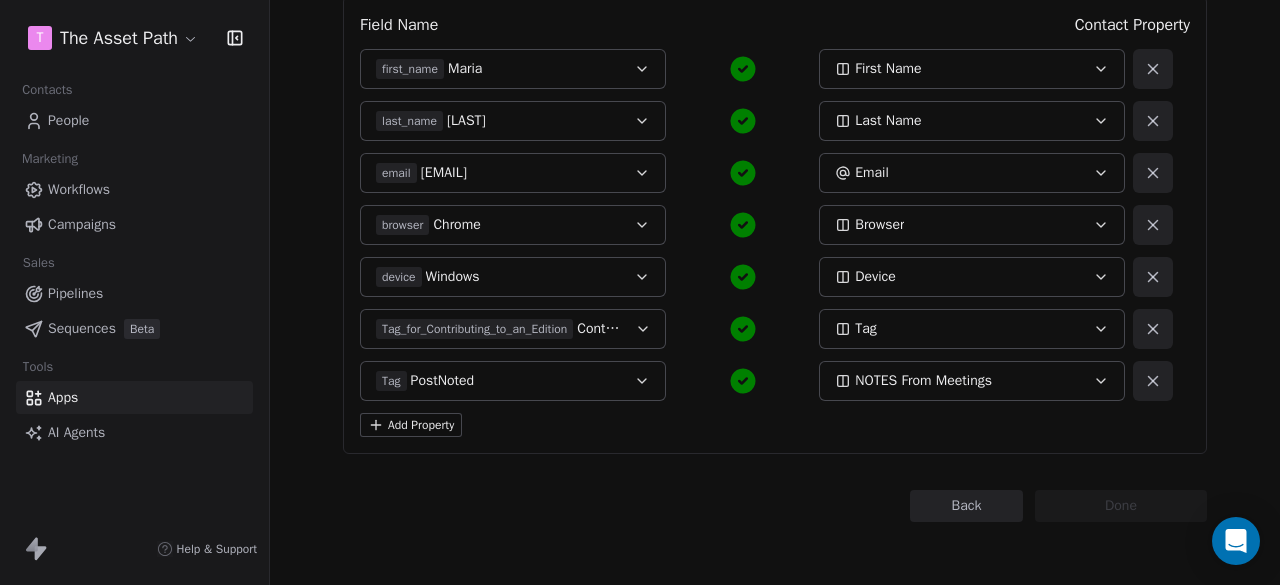 click on "Back" at bounding box center (966, 506) 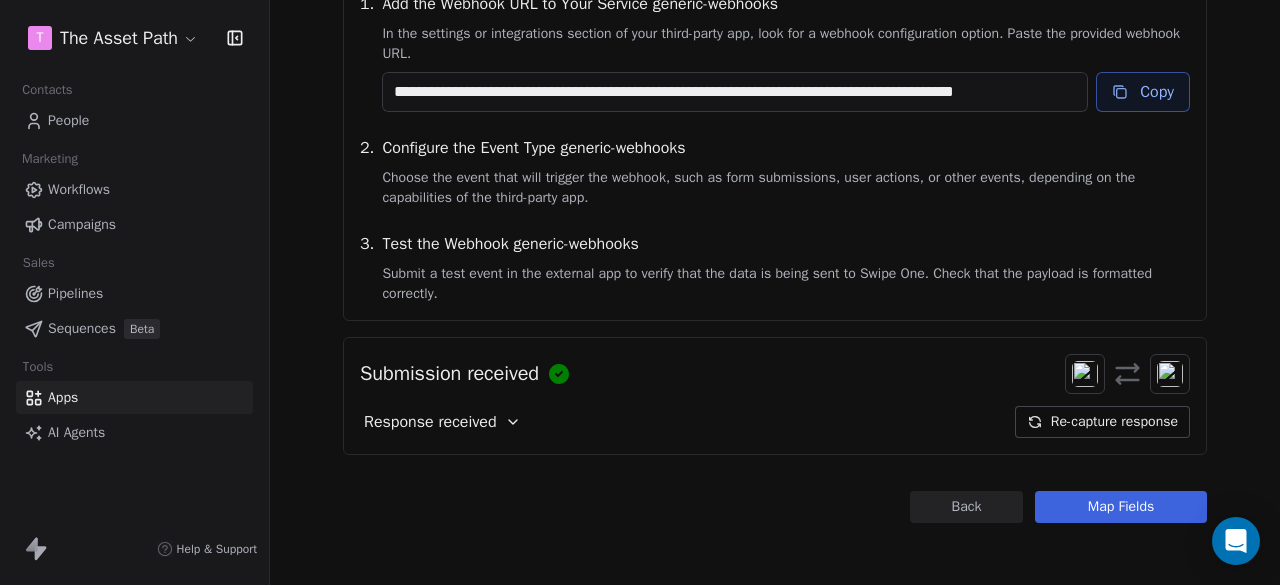 click on "Re-capture response" at bounding box center [1102, 422] 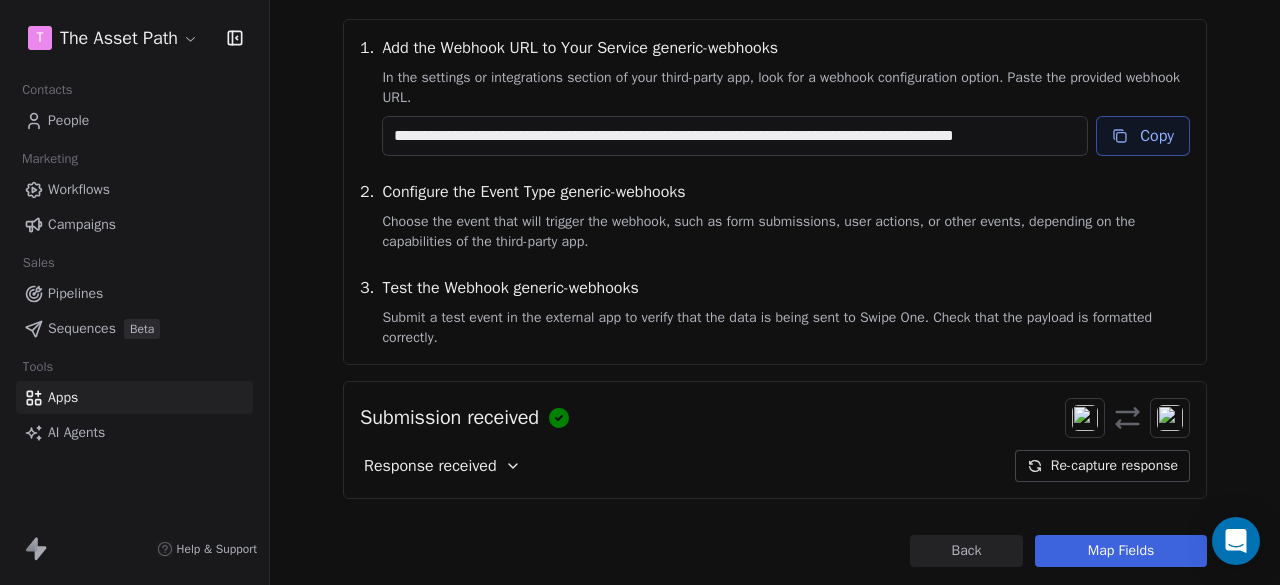scroll, scrollTop: 280, scrollLeft: 0, axis: vertical 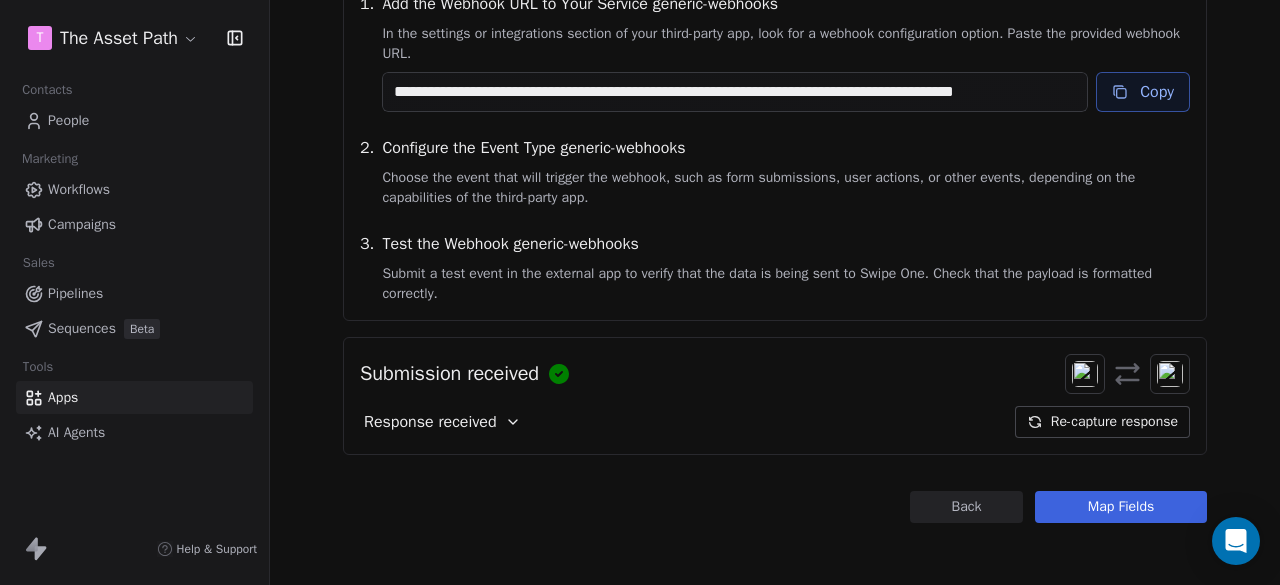 click on "Map Fields" at bounding box center (1121, 507) 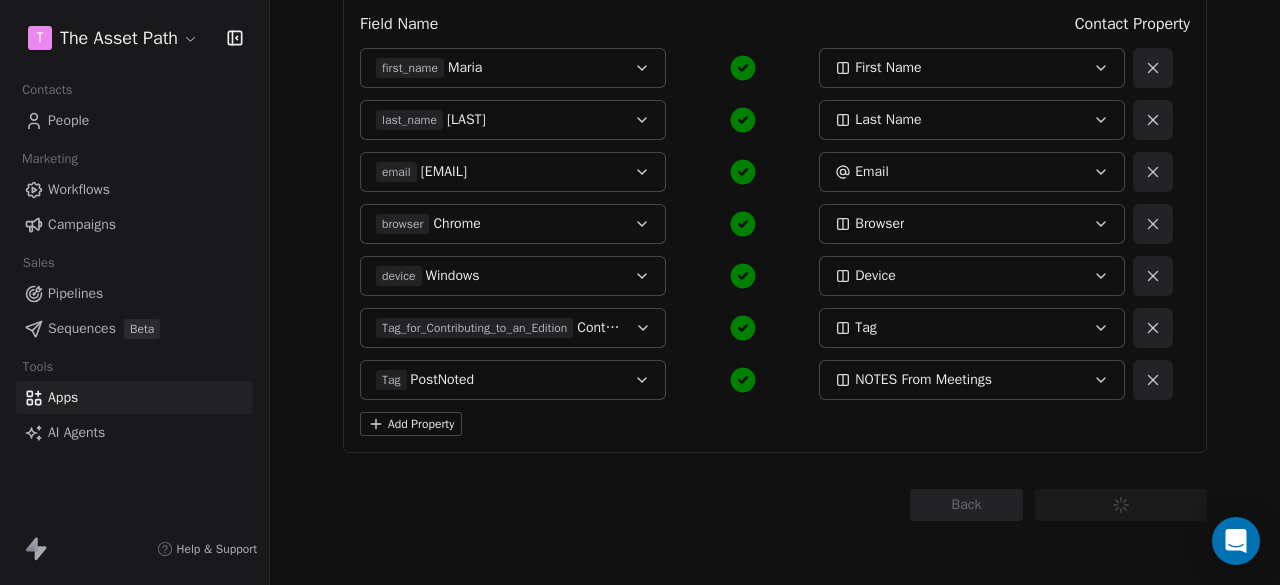 scroll, scrollTop: 265, scrollLeft: 0, axis: vertical 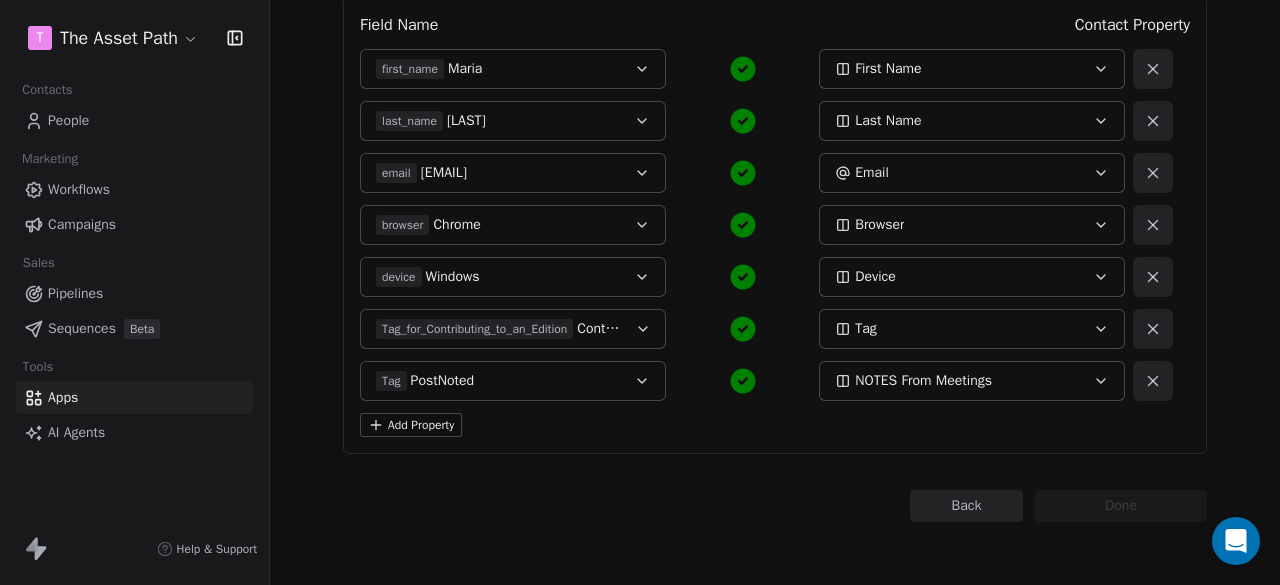click on "Tag_for_Contributing_to_an_Edition Contributing to an Edition" at bounding box center [513, 329] 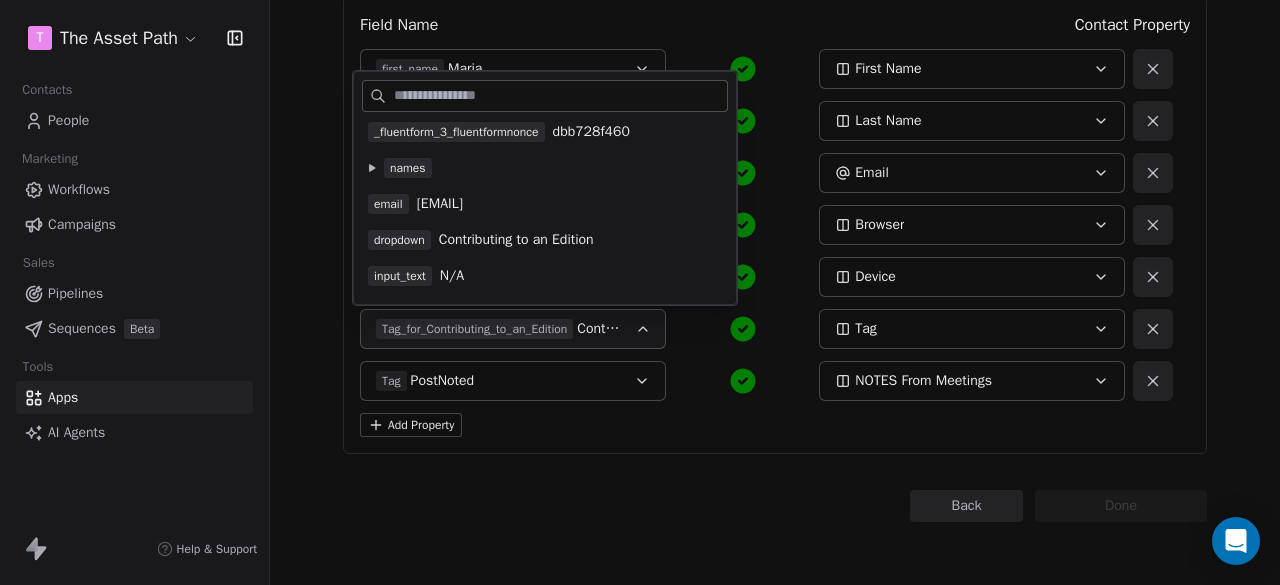scroll, scrollTop: 0, scrollLeft: 0, axis: both 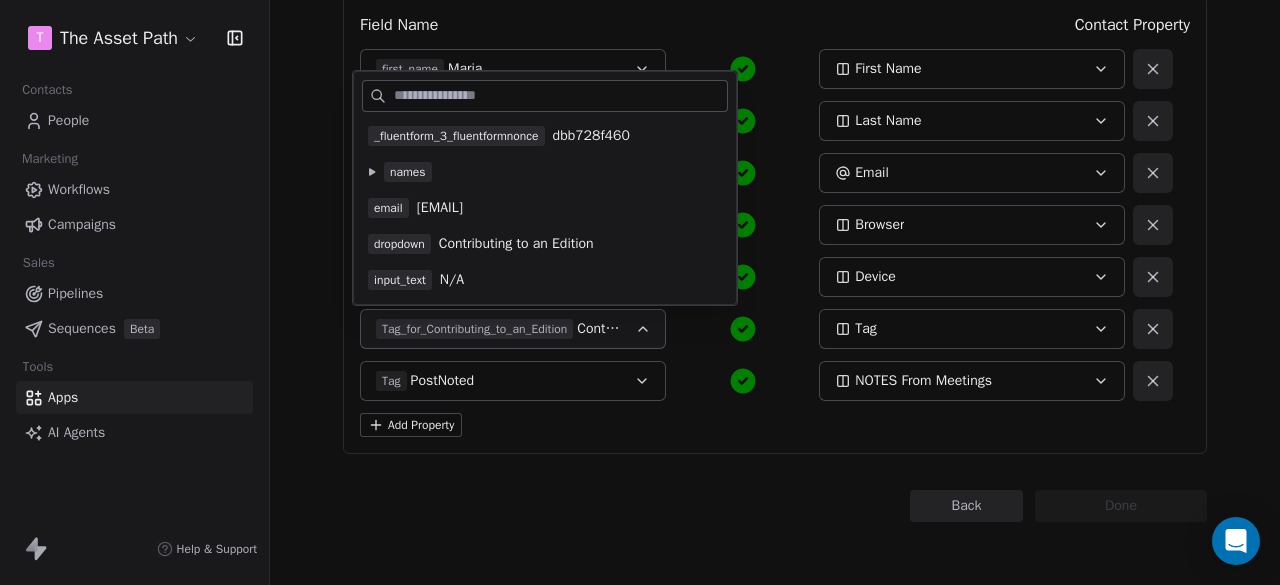 click on "Back Connect to  Webhooks Step  3  of 3 Map fields to contact property:  Re-capture response Field Name Contact Property first_name Maria First Name last_name Uzoma Last Name email uzomae@gmail.com Email browser Chrome Browser device Windows Device Tag_for_Contributing_to_an_Edition Contributing to an Edition Tag Tag PostNoted NOTES From Meetings  Add Property Back Done" at bounding box center [775, 160] 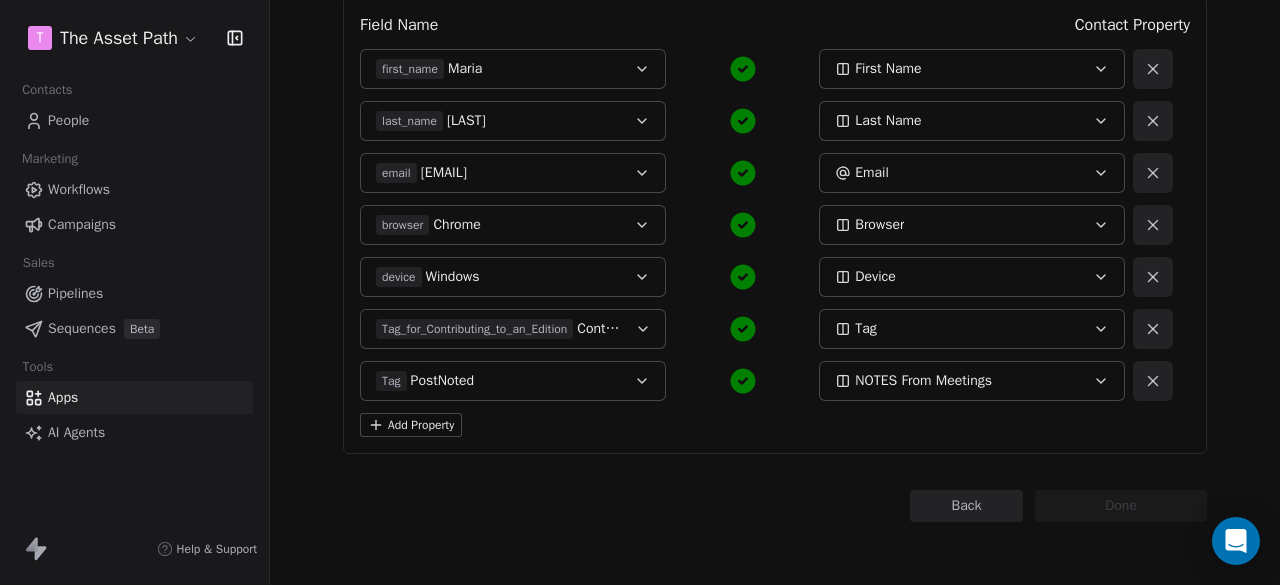 click 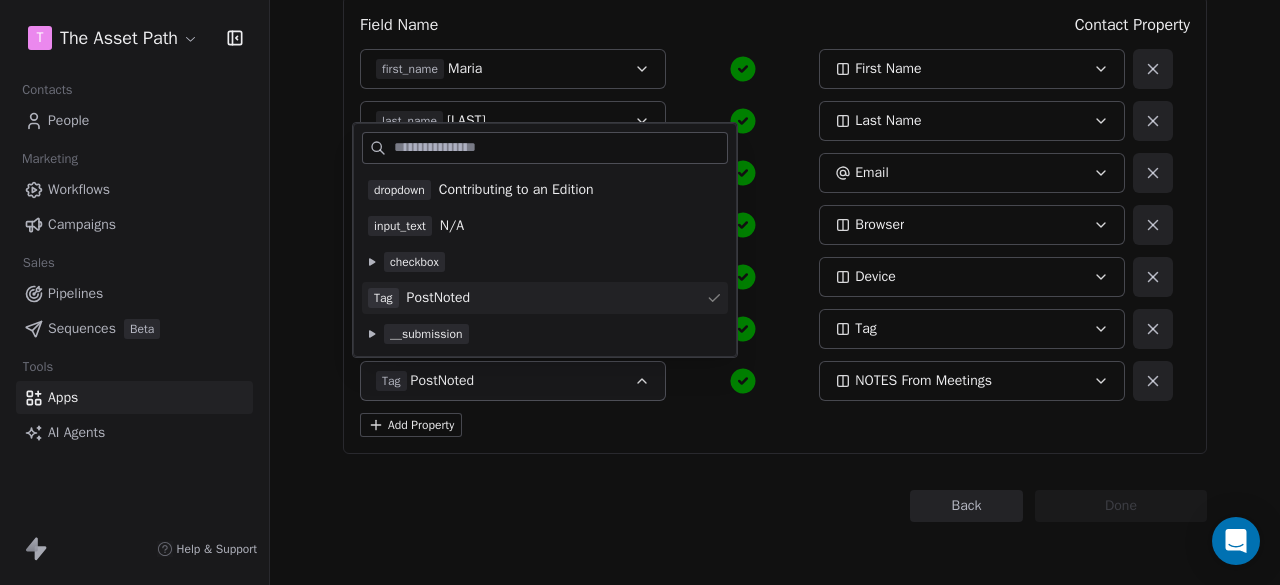 scroll, scrollTop: 108, scrollLeft: 0, axis: vertical 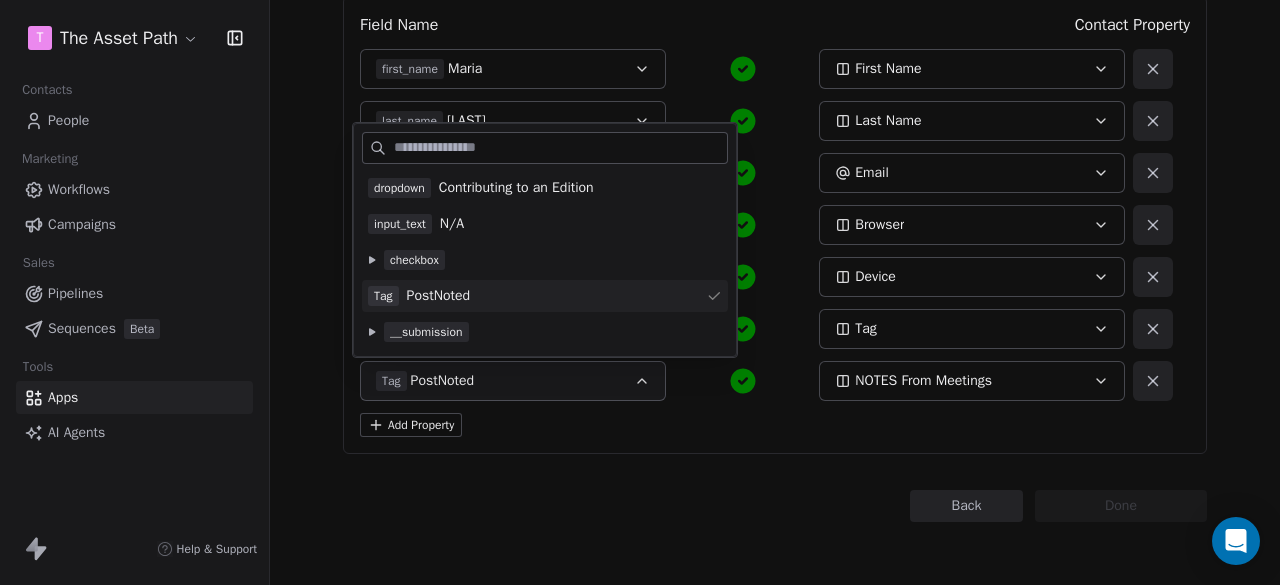 click 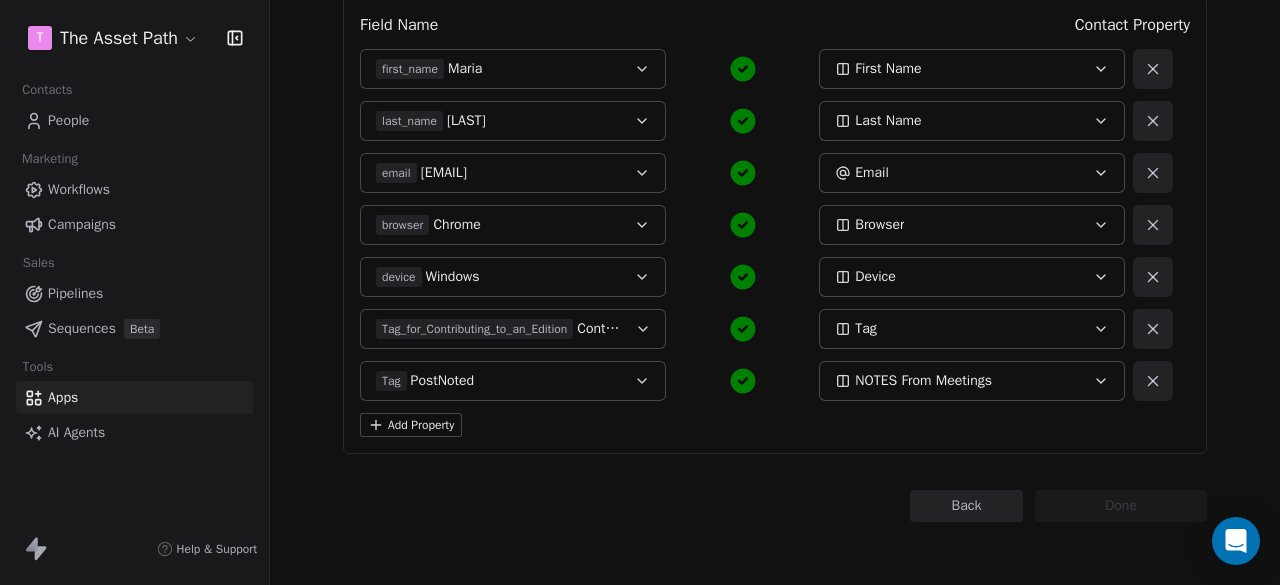 click on "Tag_for_Contributing_to_an_Edition" at bounding box center [474, 329] 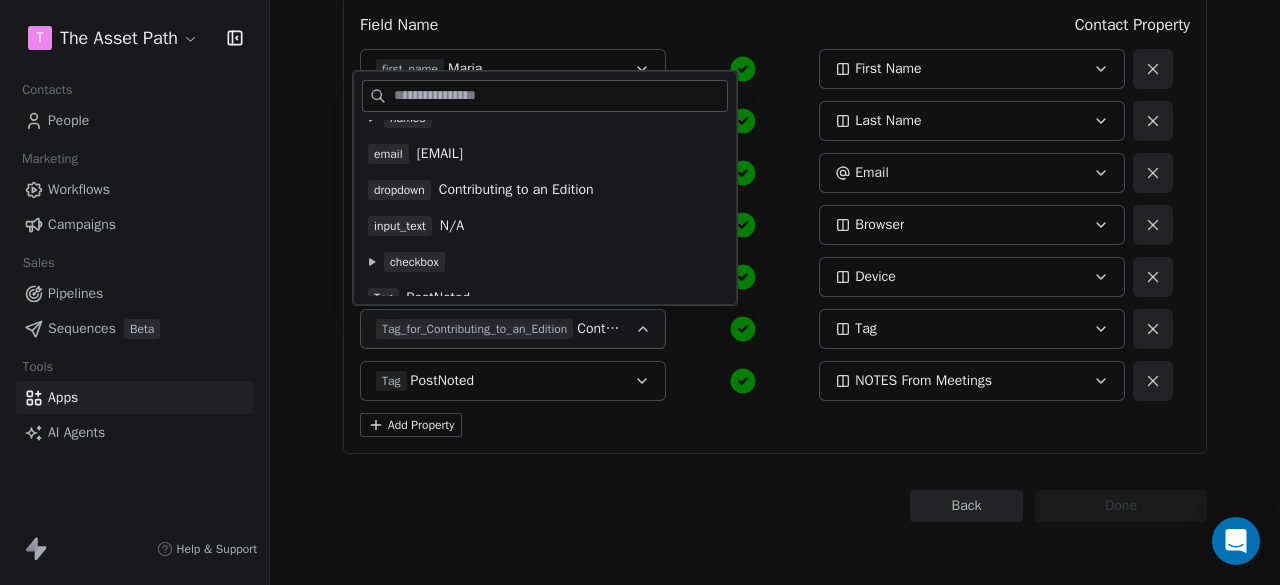 scroll, scrollTop: 108, scrollLeft: 0, axis: vertical 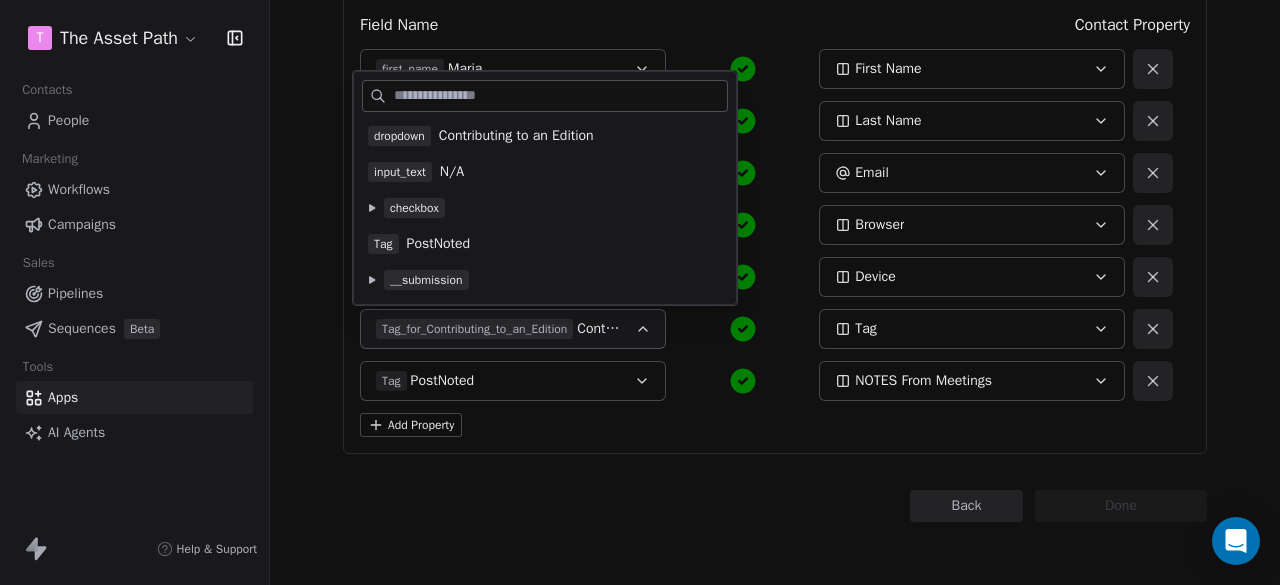 click on "dropdown Contributing to an Edition" at bounding box center (545, 136) 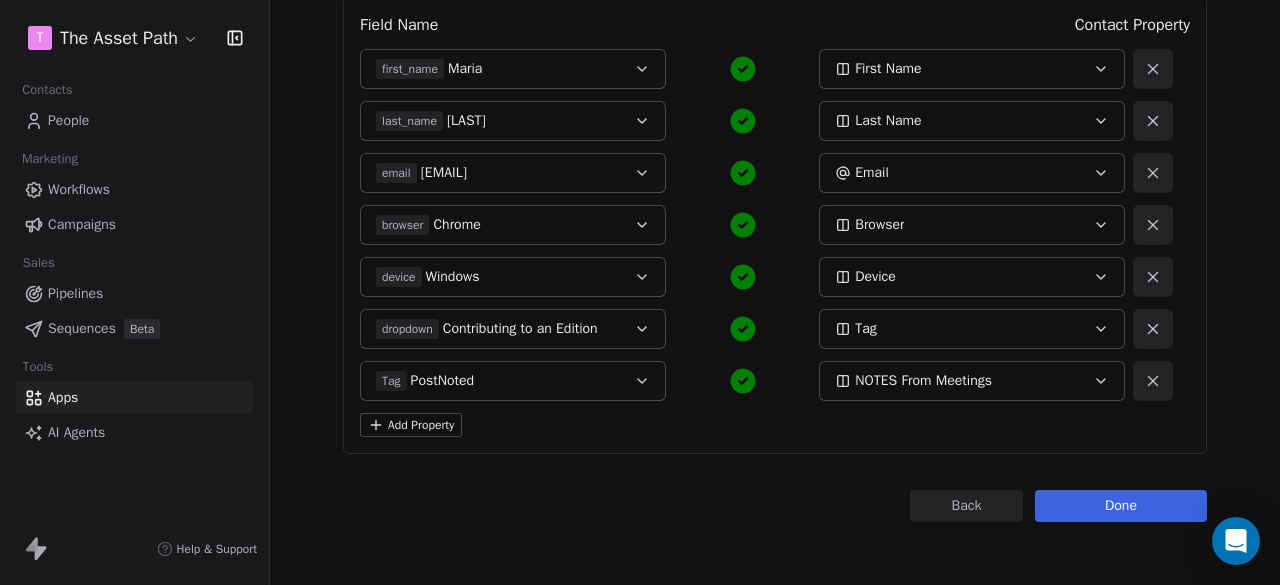 click on "PostNoted" at bounding box center [442, 381] 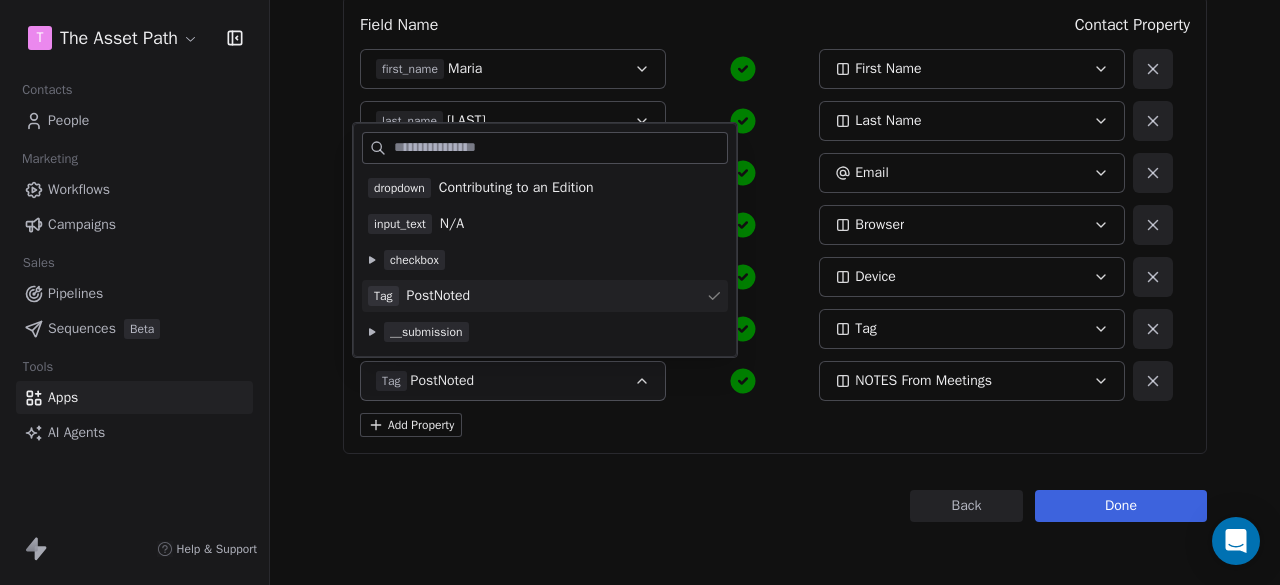 scroll, scrollTop: 108, scrollLeft: 0, axis: vertical 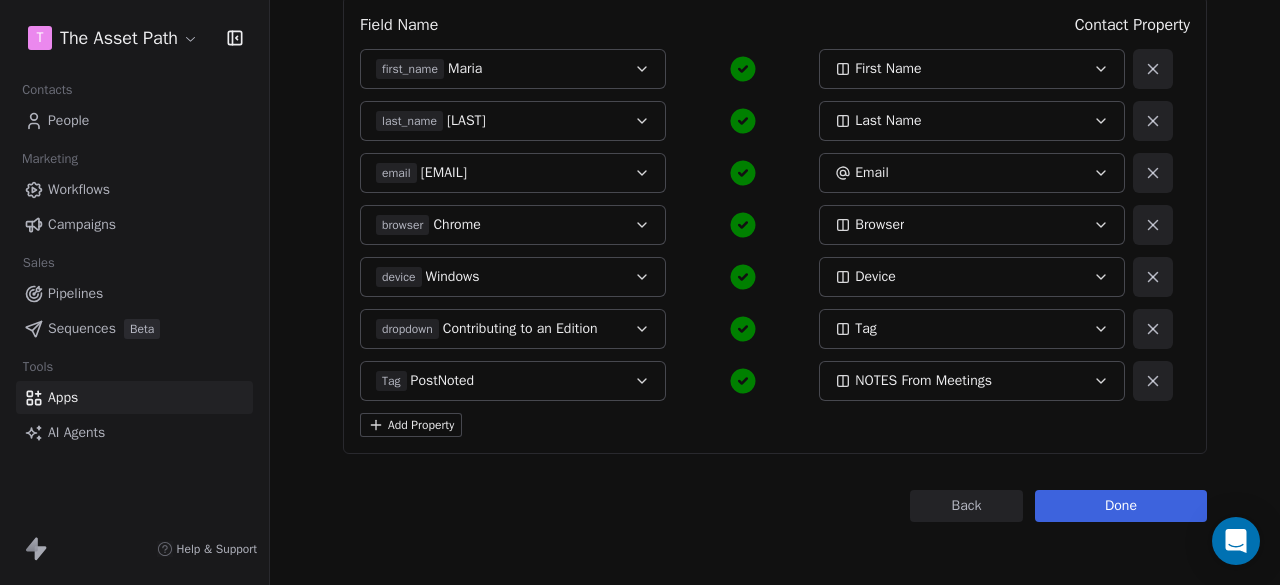 click on "NOTES From Meetings" at bounding box center [923, 381] 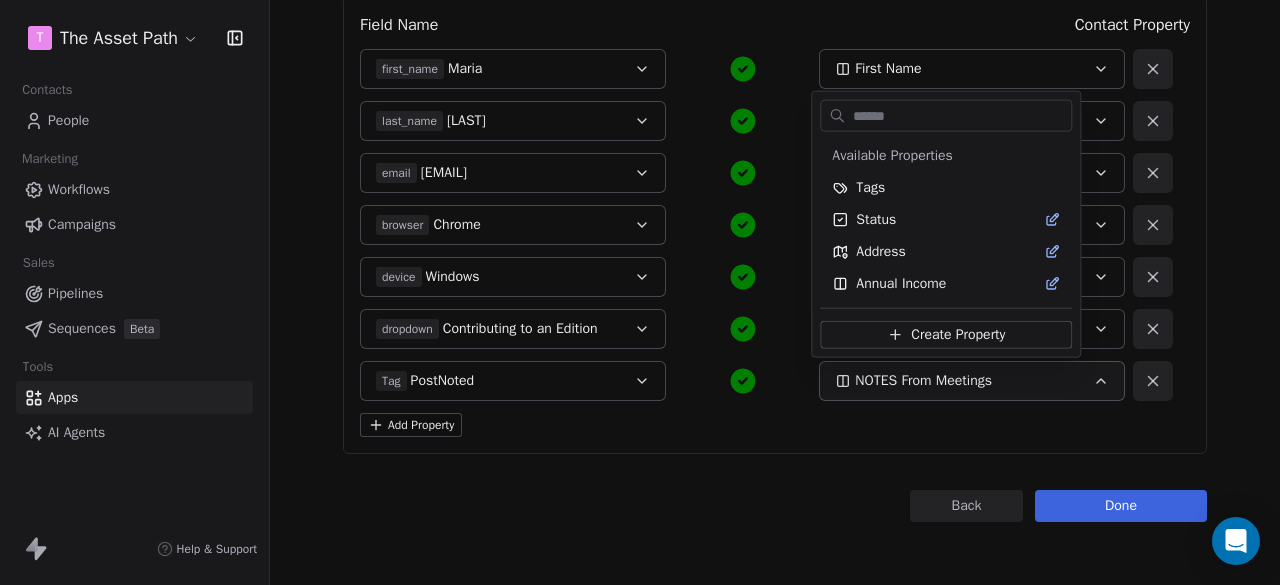 scroll, scrollTop: 1216, scrollLeft: 0, axis: vertical 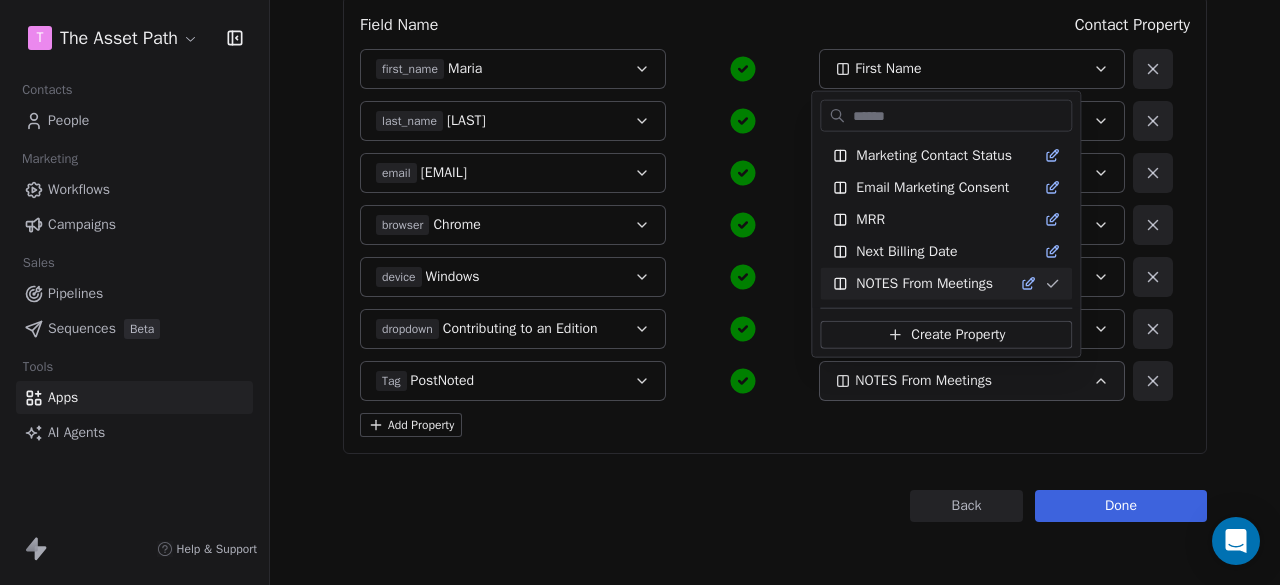 click on "T The Asset Path Contacts People Marketing Workflows Campaigns Sales Pipelines Sequences Beta Tools Apps AI Agents Help & Support  Back Connect to  Webhooks Step  3  of 3 Map fields to contact property:  Re-capture response Field Name Contact Property first_name Maria First Name last_name Uzoma Last Name email uzomae@gmail.com Email browser Chrome Browser device Windows Device dropdown Contributing to an Edition Tag Tag PostNoted NOTES From Meetings  Add Property Back Done
Available Properties Tags Status Address Annual Income Annual Revenue Average Order Value Birthday Browser Last Canceled Meeting Name Last Canceled Meeting Time Latest Meeting Name Latest Meeting Time Company Name Contact Source Contact ID Contact Name Country Created Date Customer Lifetime Value Department Description Device Email Email Verification Status Facebook First Name First Purchase Date Full Name gdpr Gender Job Title Language Last Activity Date Last Name Last Abandoned Date Last Purchase Date LinkedIn MRR NPS Score" at bounding box center (640, 292) 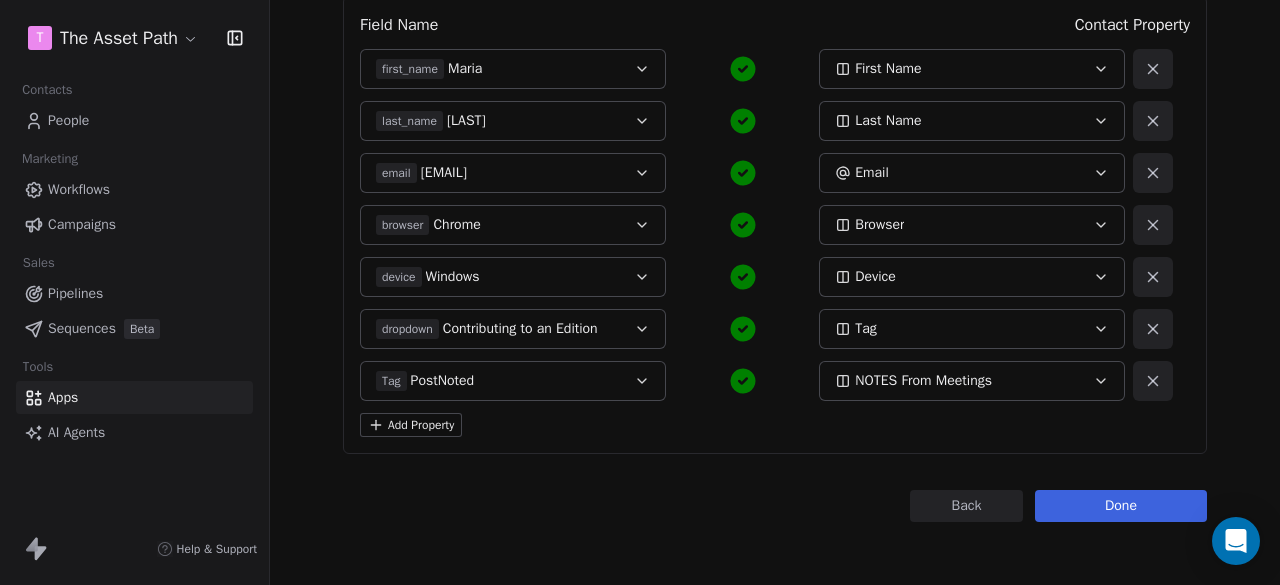 click on "Tag" at bounding box center (972, 329) 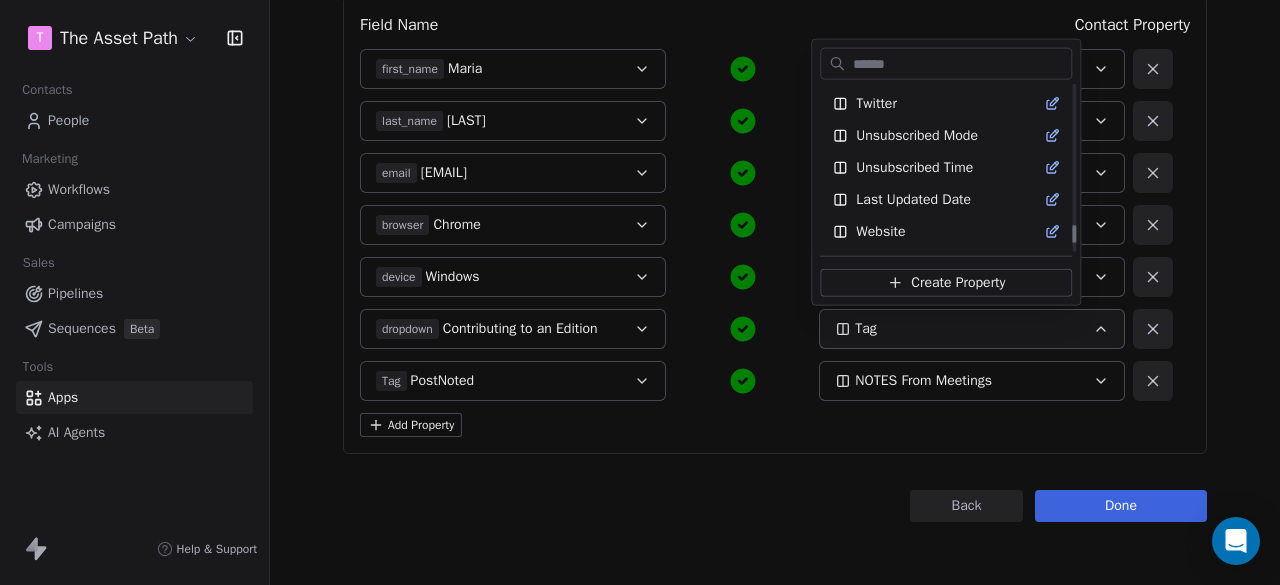 scroll, scrollTop: 1816, scrollLeft: 0, axis: vertical 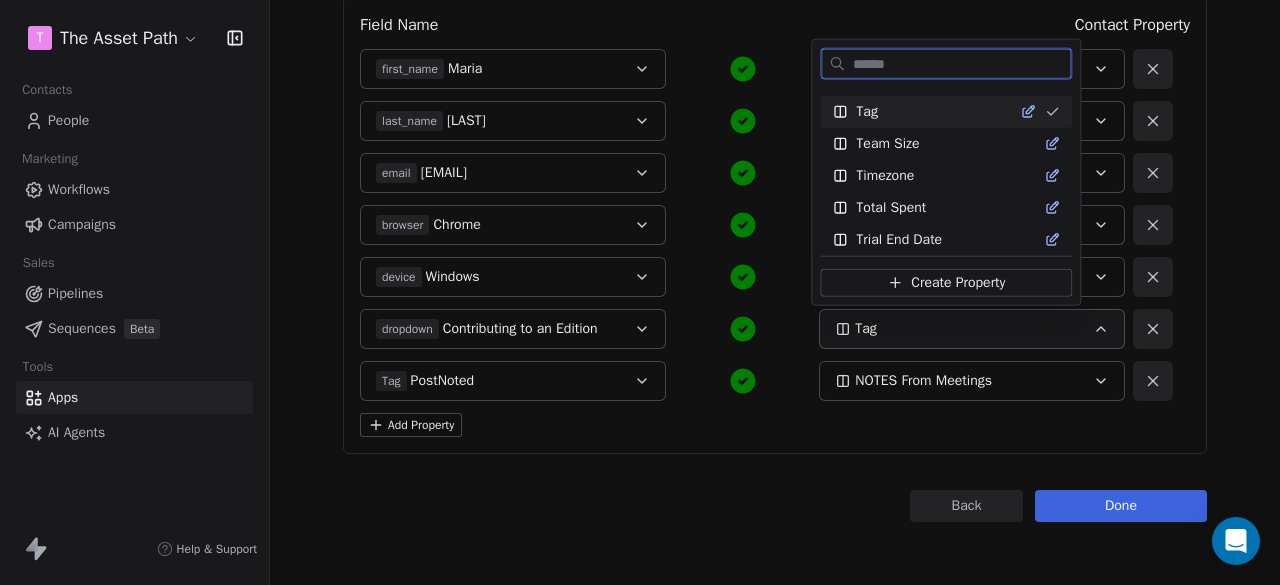 click on "Tag" at bounding box center (934, 112) 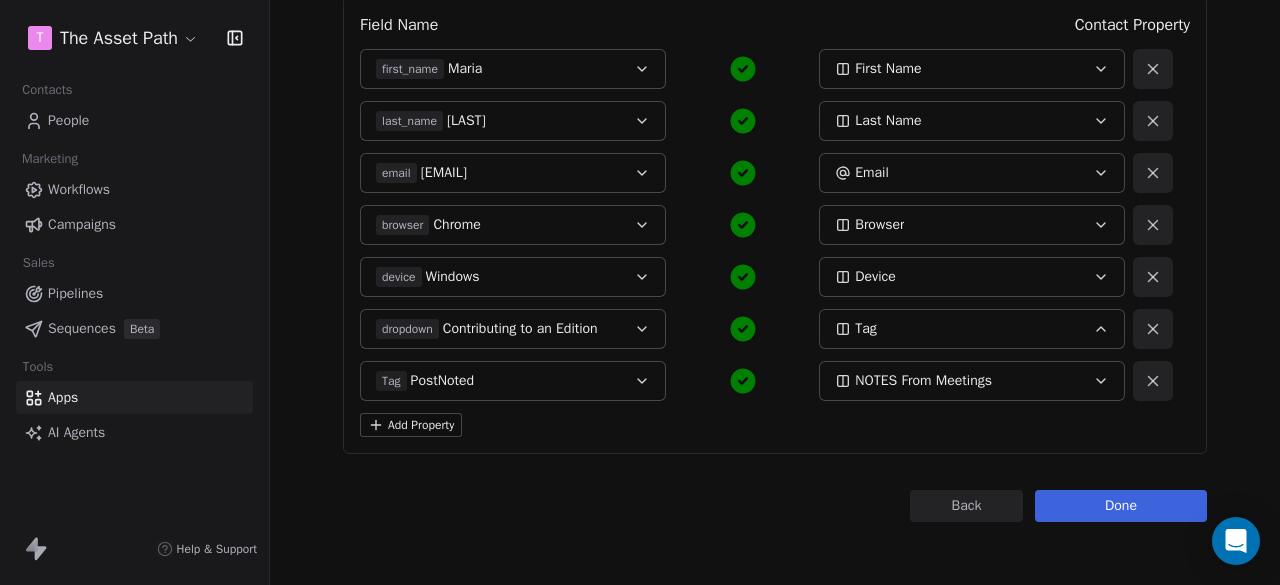 click on "Contributing to an Edition" at bounding box center (520, 329) 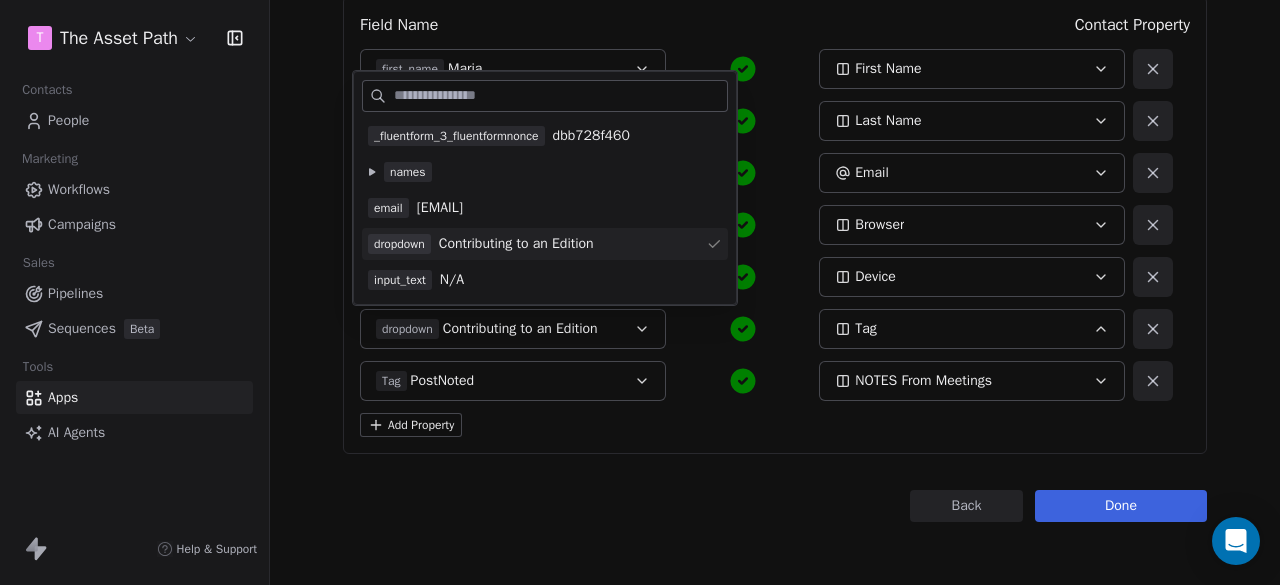click on "Back Connect to  Webhooks Step  3  of 3 Map fields to contact property:  Re-capture response Field Name Contact Property first_name Maria First Name last_name Uzoma Last Name email uzomae@gmail.com Email browser Chrome Browser device Windows Device dropdown Contributing to an Edition Tag Tag PostNoted NOTES From Meetings  Add Property Back Done" at bounding box center [775, 160] 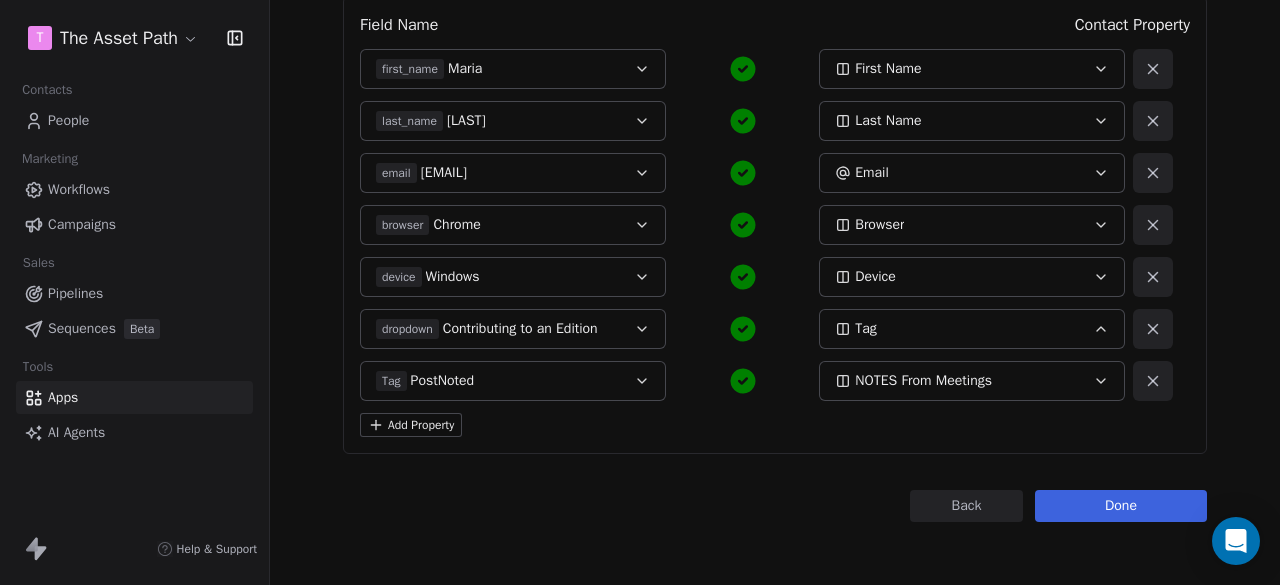 click on "Back" at bounding box center [966, 506] 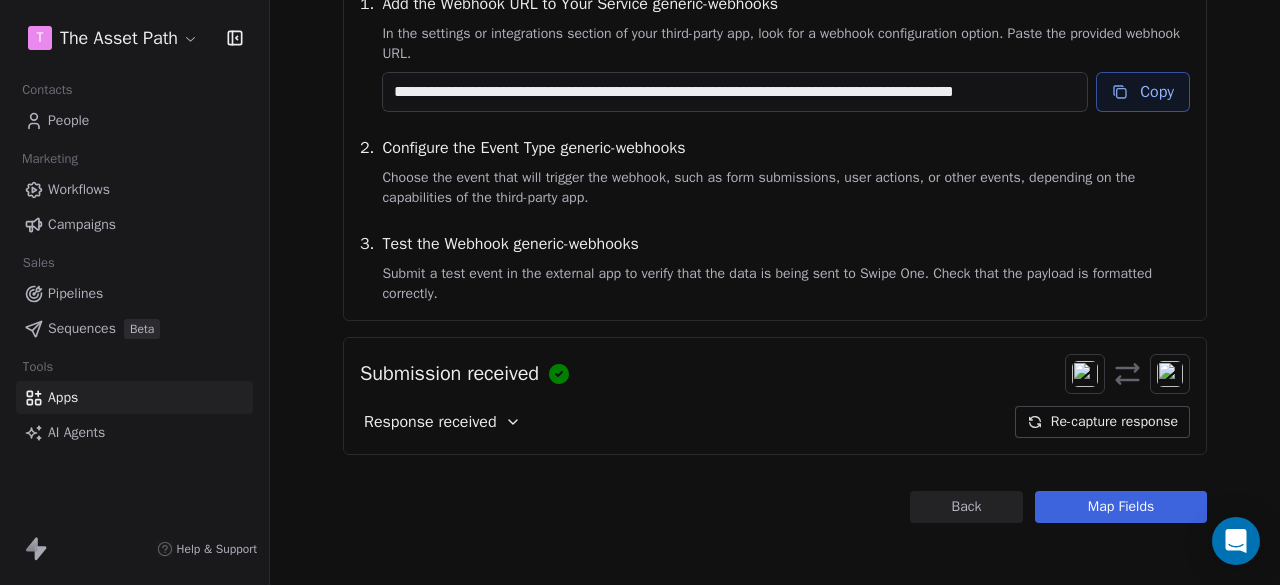 click on "Re-capture response" at bounding box center (1102, 422) 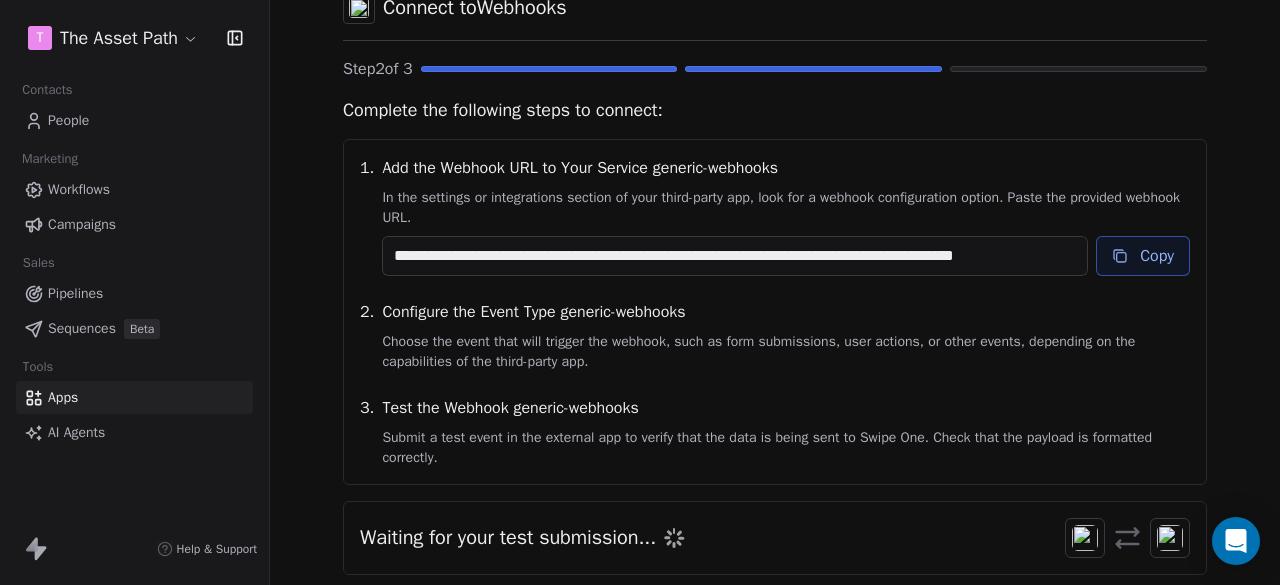scroll, scrollTop: 0, scrollLeft: 0, axis: both 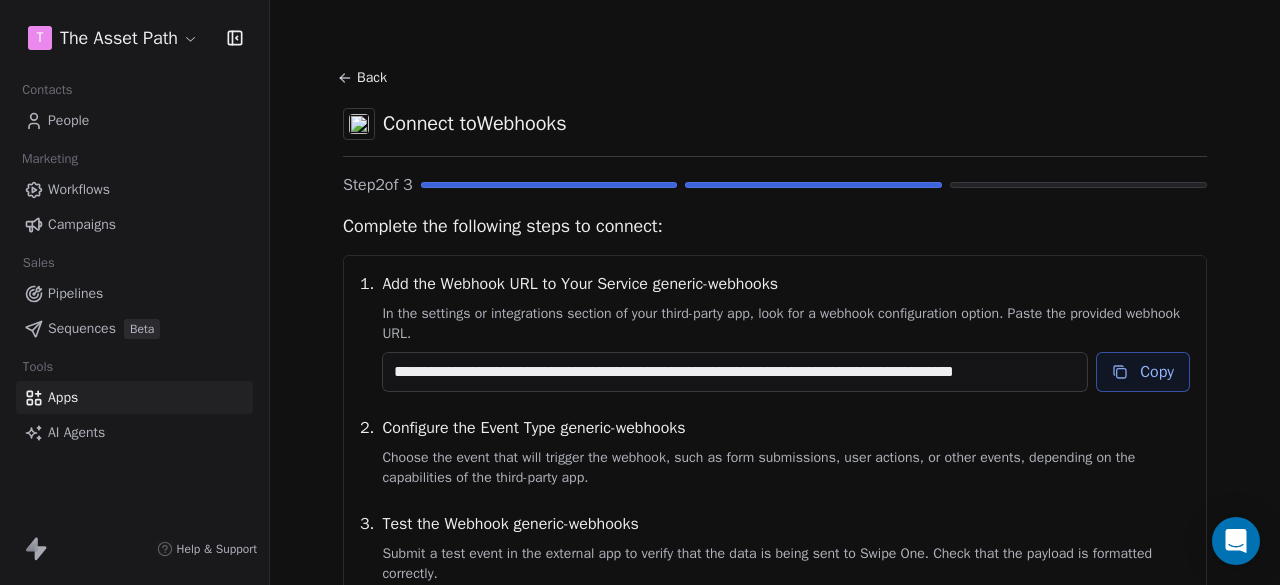 click on "Back" at bounding box center [365, 78] 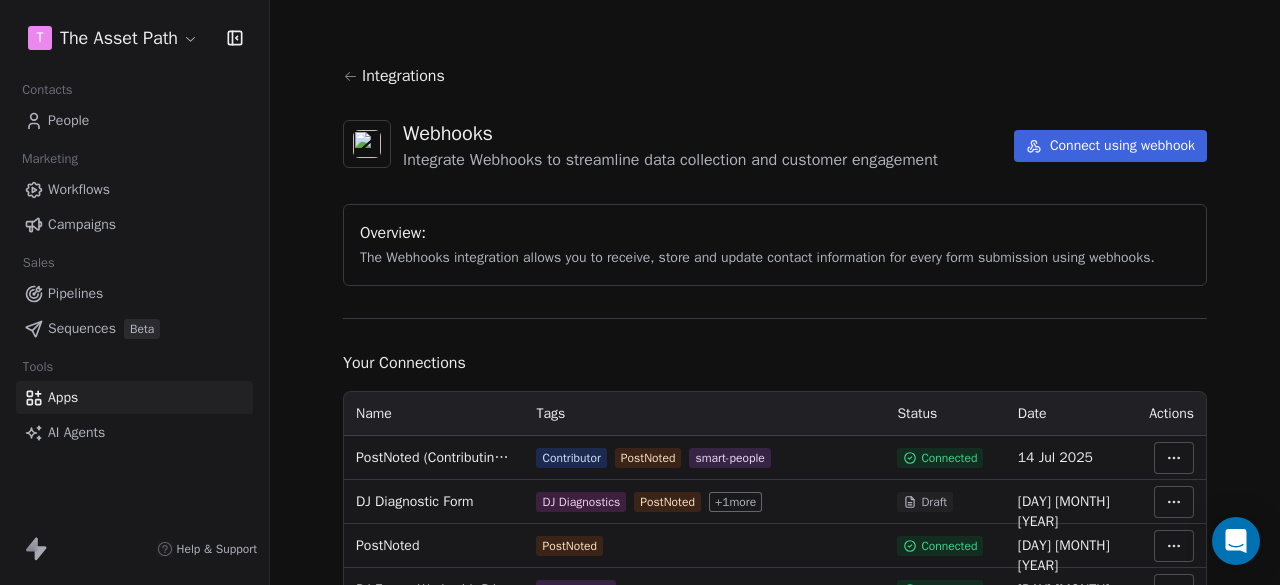 scroll, scrollTop: 200, scrollLeft: 0, axis: vertical 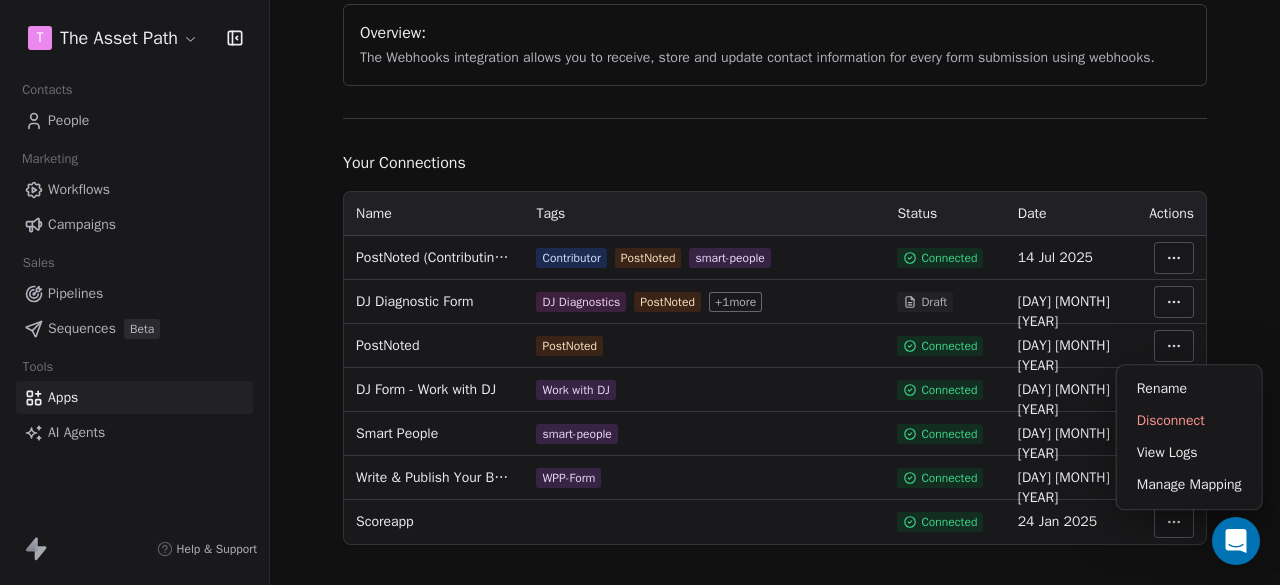 click on "T The Asset Path Contacts People Marketing Workflows Campaigns Sales Pipelines Sequences Beta Tools Apps AI Agents Help & Support Integrations Webhooks Integrate Webhooks to streamline data collection and customer engagement Connect using webhook Overview: The Webhooks integration allows you to receive, store and update contact information for every form submission using webhooks. Your Connections Name Tags Status Date Actions PostNoted (Contributing to an Edition) Contributor PostNoted smart-people Connected 14 Jul 2025 DJ Diagnostic Form DJ Diagnostics PostNoted + 1  more Draft 03 Jul 2025 PostNoted PostNoted Connected 13 Jun 2025 DJ Form - Work with DJ Work with DJ Connected 26 May 2025 Smart People smart-people Connected 14 Apr 2025 Write & Publish Your Business Book Checklist WPP-Form Connected 26 Mar 2025 Scoreapp Connected 24 Jan 2025
Rename Disconnect View Logs Manage Mapping" at bounding box center (640, 292) 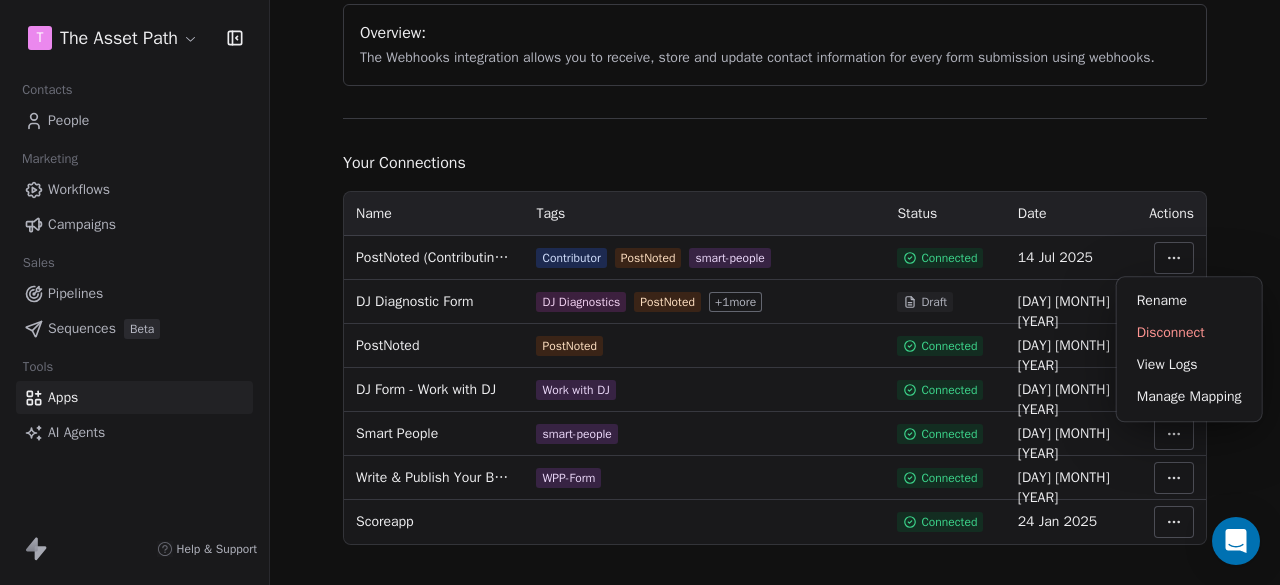 click on "T The Asset Path Contacts People Marketing Workflows Campaigns Sales Pipelines Sequences Beta Tools Apps AI Agents Help & Support Integrations Webhooks Integrate Webhooks to streamline data collection and customer engagement Connect using webhook Overview: The Webhooks integration allows you to receive, store and update contact information for every form submission using webhooks. Your Connections Name Tags Status Date Actions PostNoted (Contributing to an Edition) Contributor PostNoted smart-people Connected 14 Jul 2025 DJ Diagnostic Form DJ Diagnostics PostNoted + 1  more Draft 03 Jul 2025 PostNoted PostNoted Connected 13 Jun 2025 DJ Form - Work with DJ Work with DJ Connected 26 May 2025 Smart People smart-people Connected 14 Apr 2025 Write & Publish Your Business Book Checklist WPP-Form Connected 26 Mar 2025 Scoreapp Connected 24 Jan 2025
Rename Disconnect View Logs Manage Mapping" at bounding box center [640, 292] 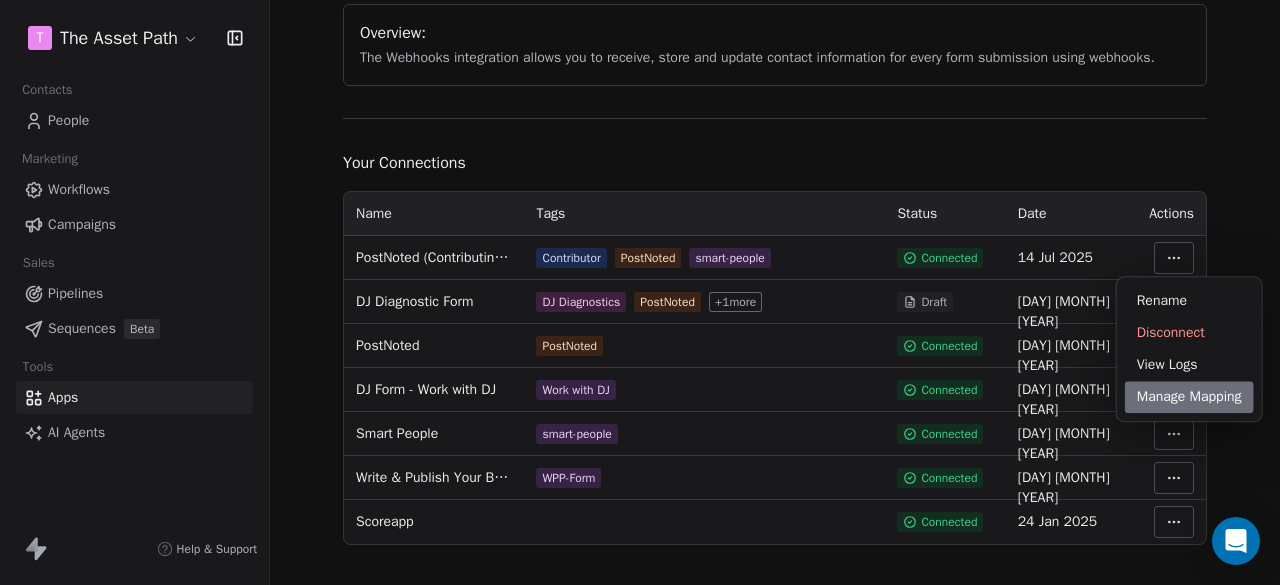 click on "Manage Mapping" at bounding box center (1189, 397) 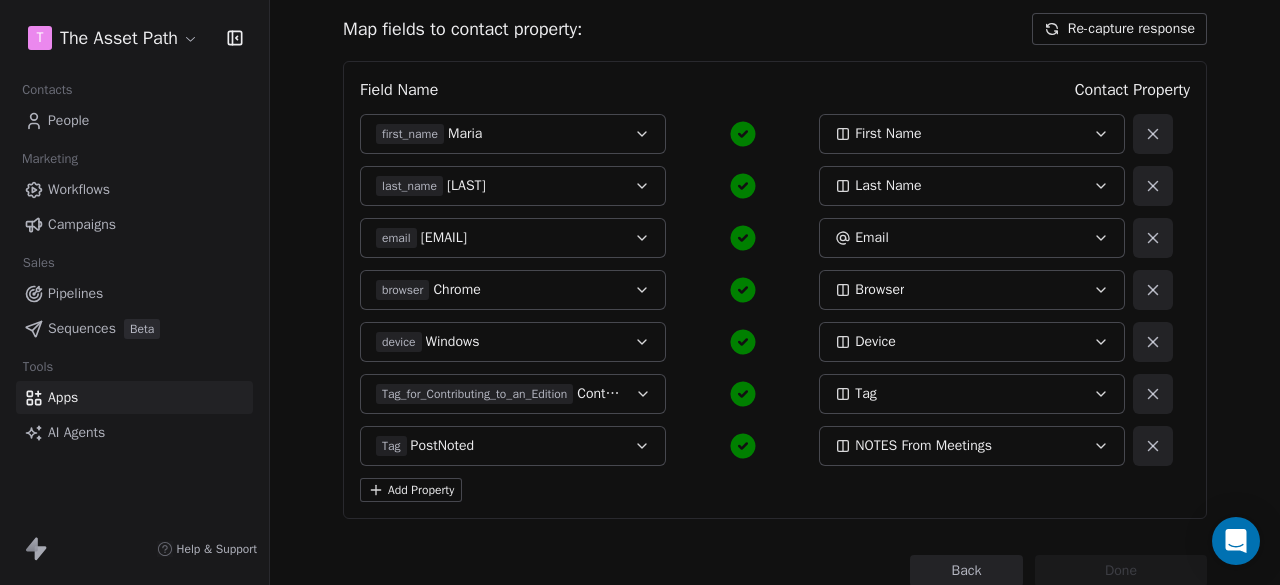 scroll, scrollTop: 265, scrollLeft: 0, axis: vertical 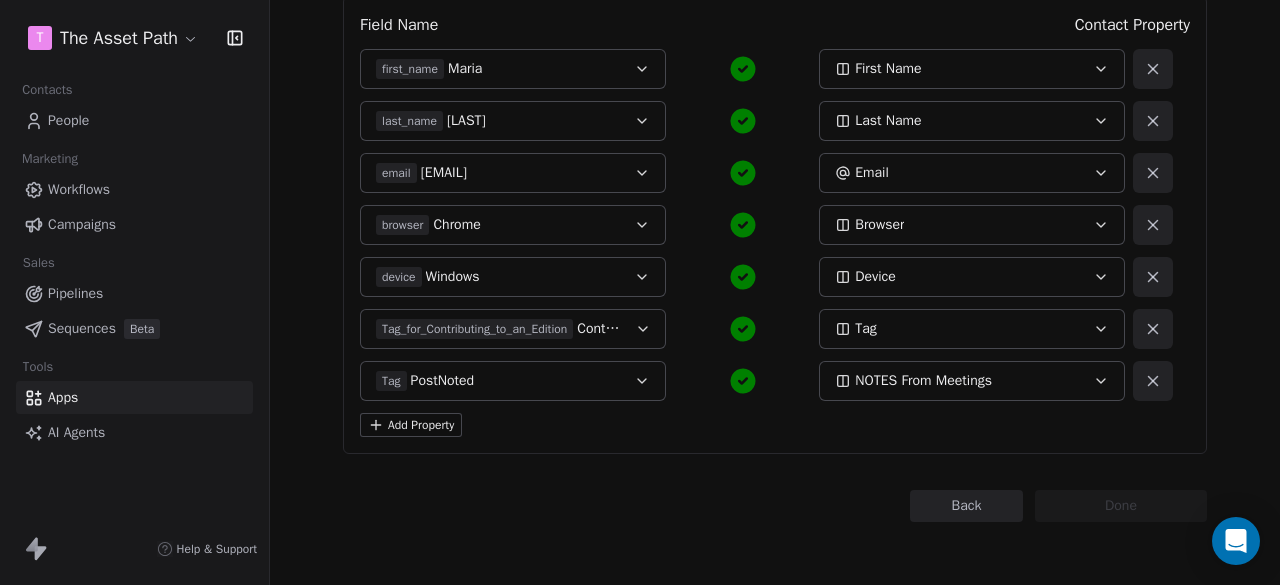 click on "Back" at bounding box center [966, 506] 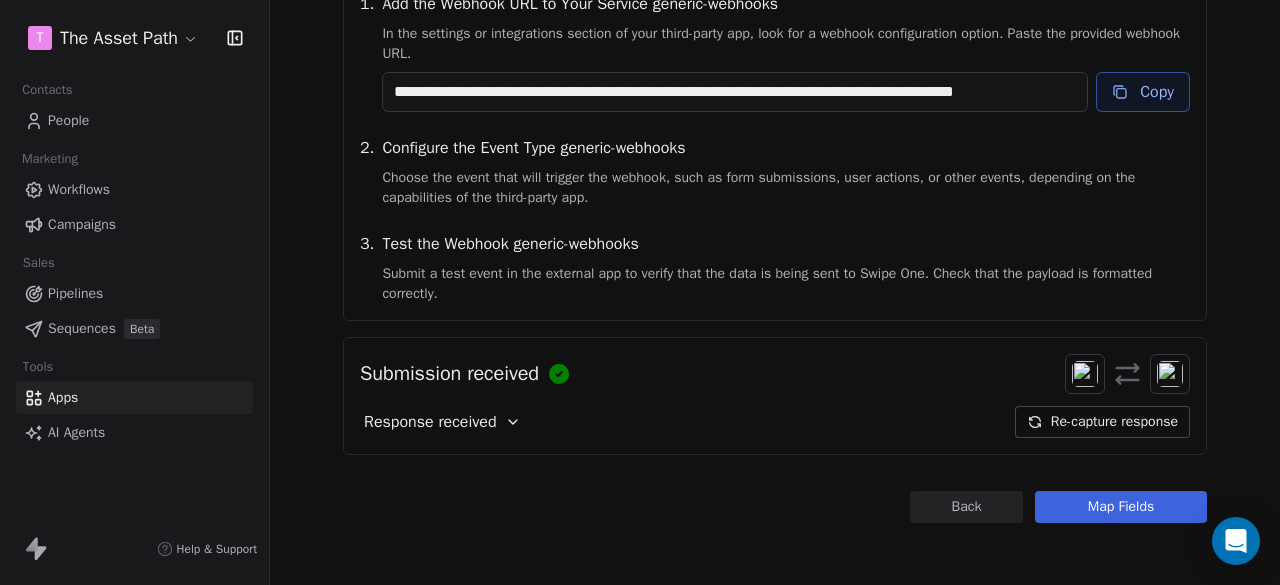 click on "Map Fields" at bounding box center [1121, 507] 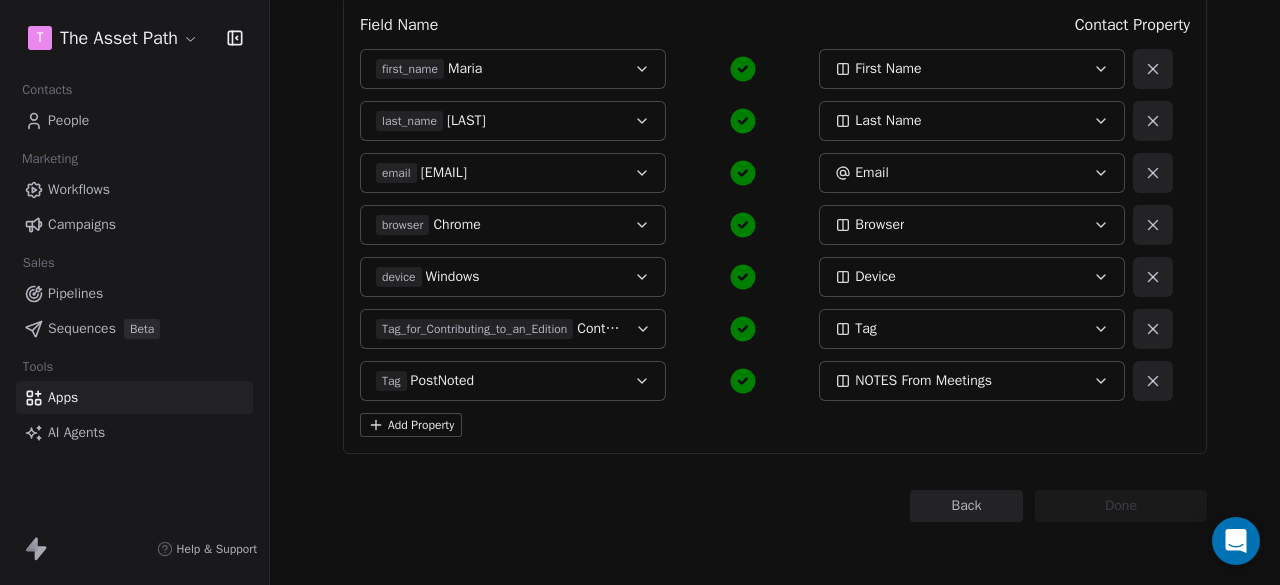 click on "Back" at bounding box center [966, 506] 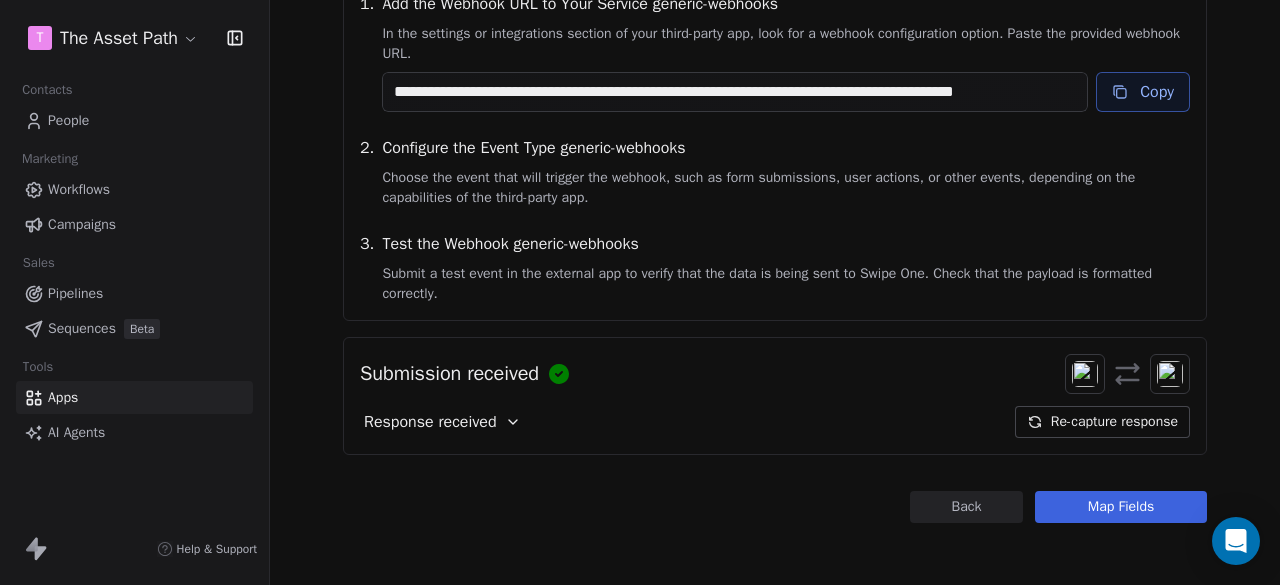 click on "Re-capture response" at bounding box center [1102, 422] 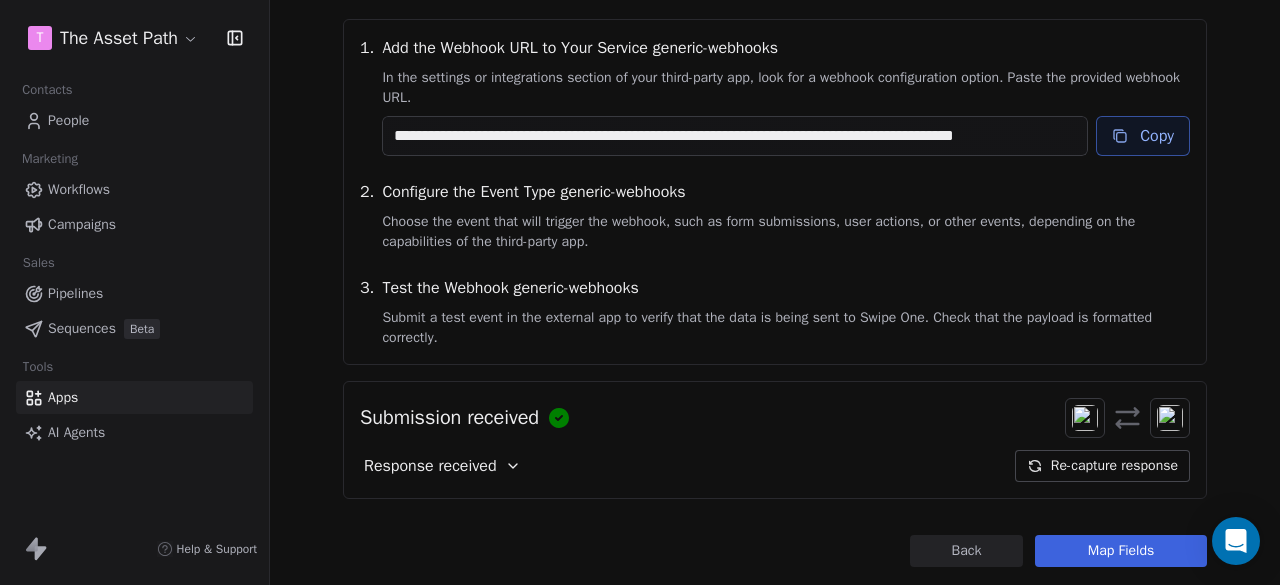 scroll, scrollTop: 280, scrollLeft: 0, axis: vertical 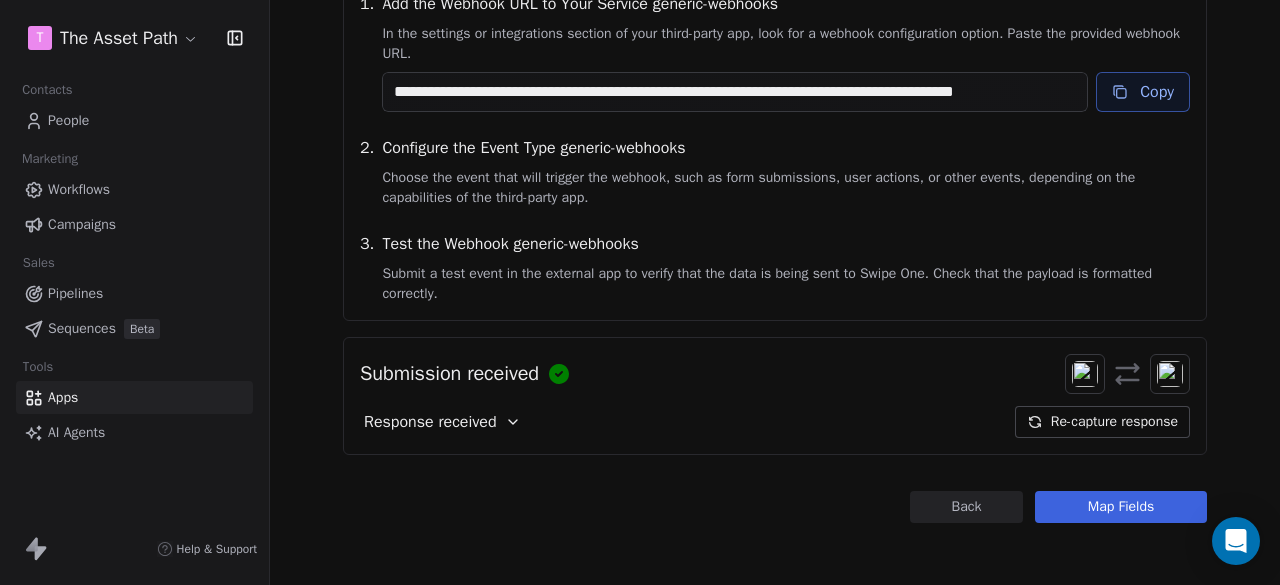 click on "Map Fields" at bounding box center [1121, 507] 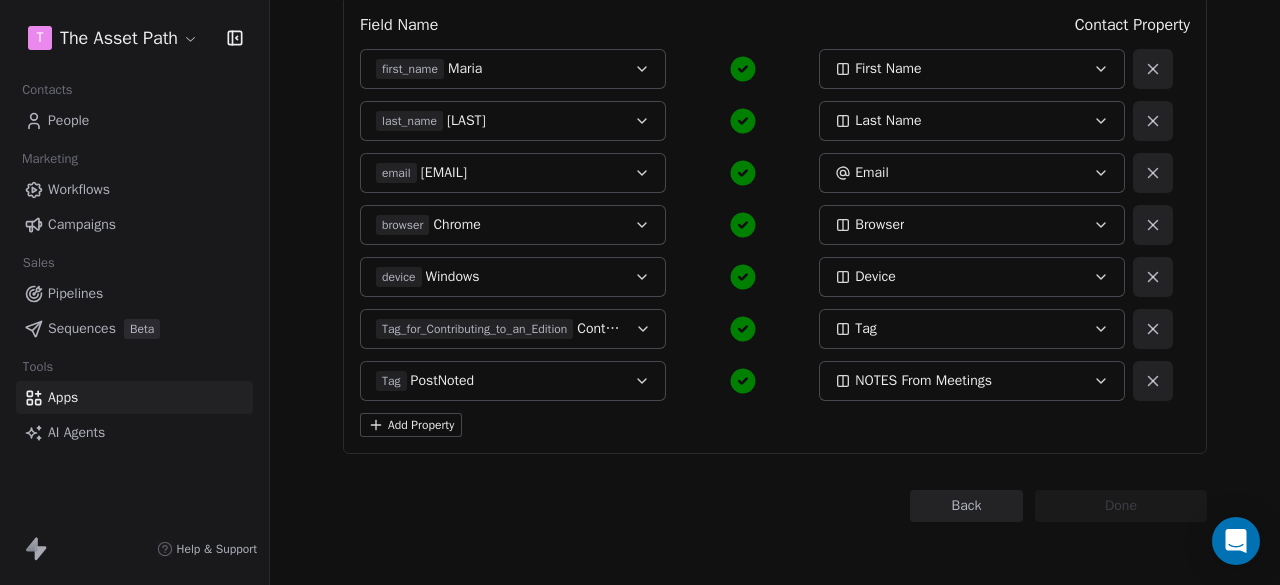click on "Tag PostNoted" at bounding box center (499, 381) 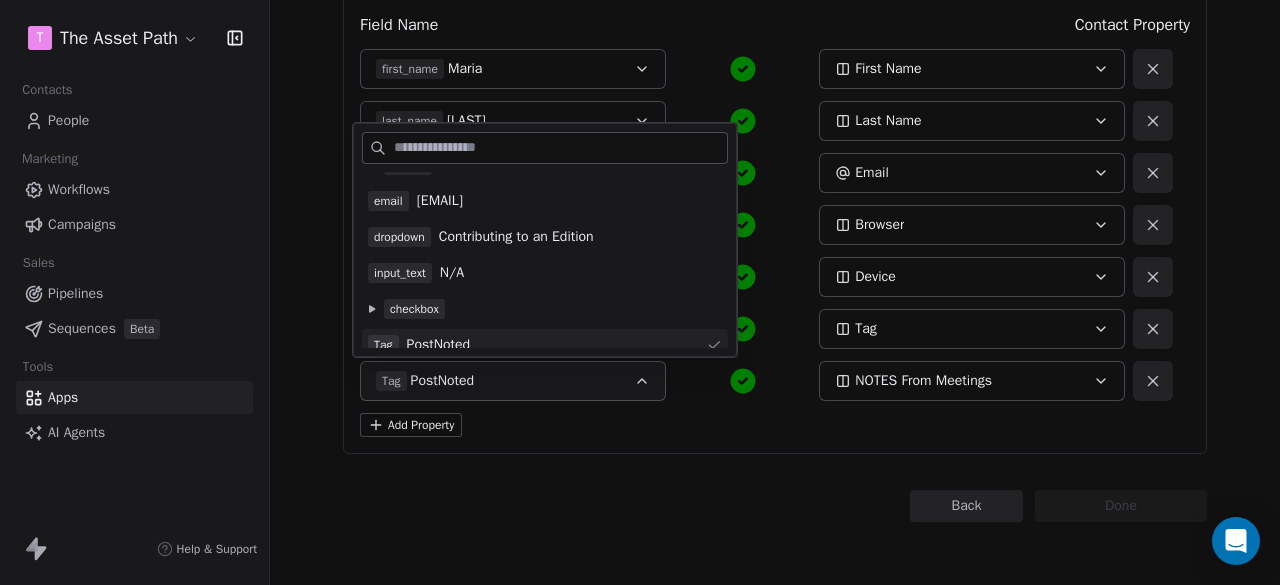 scroll, scrollTop: 108, scrollLeft: 0, axis: vertical 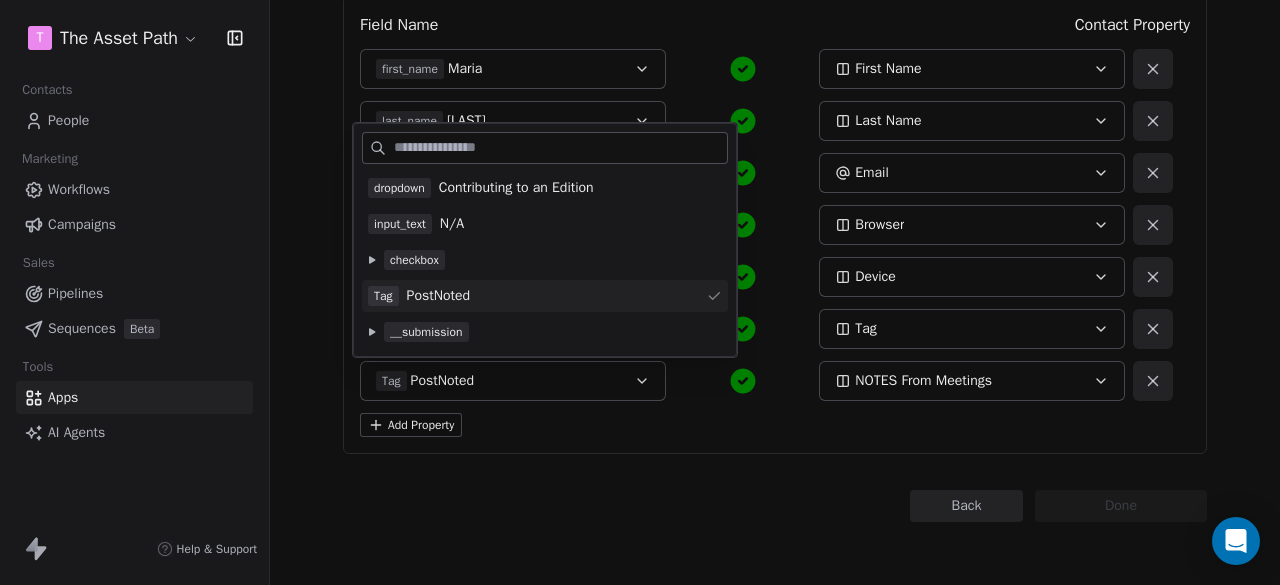 click on "Back Connect to  Webhooks Step  3  of 3 Map fields to contact property:  Re-capture response Field Name Contact Property first_name Maria First Name last_name Uzoma Last Name email uzomae@gmail.com Email browser Chrome Browser device Windows Device Tag_for_Contributing_to_an_Edition Contributing to an Edition Tag Tag PostNoted NOTES From Meetings  Add Property Back Done" at bounding box center (775, 160) 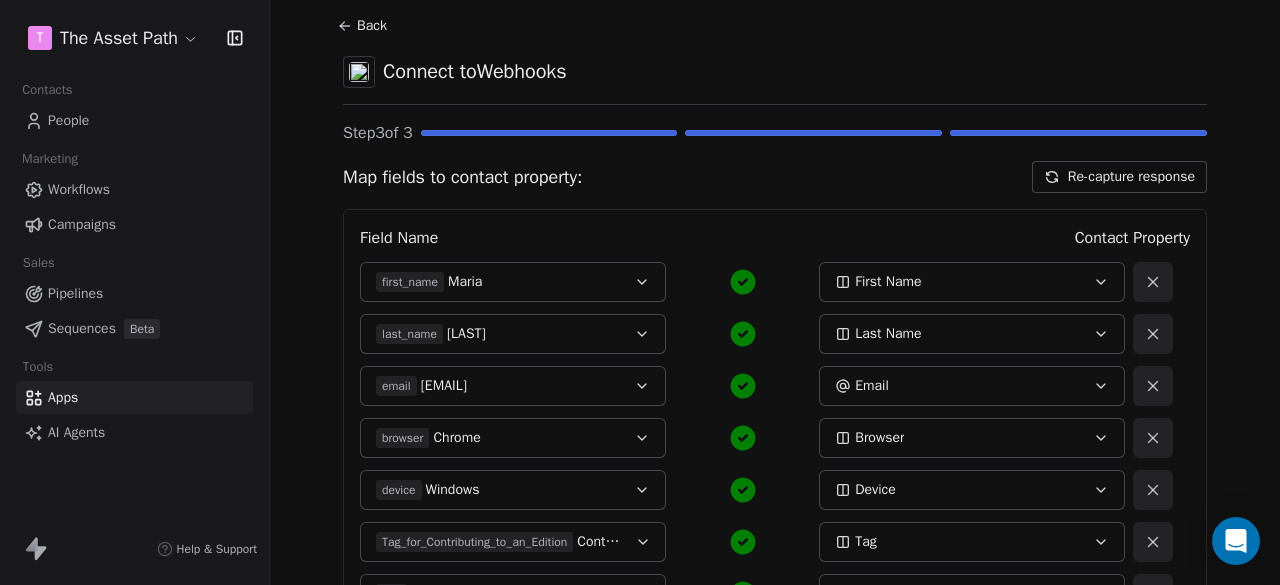 scroll, scrollTop: 0, scrollLeft: 0, axis: both 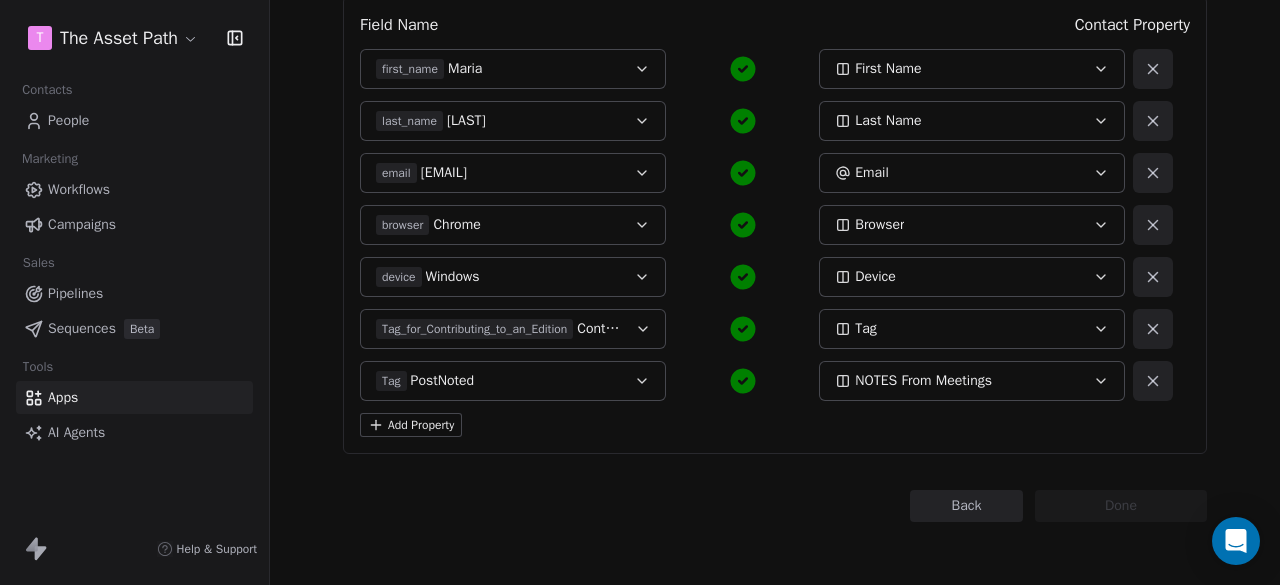 click on "Back" at bounding box center [966, 506] 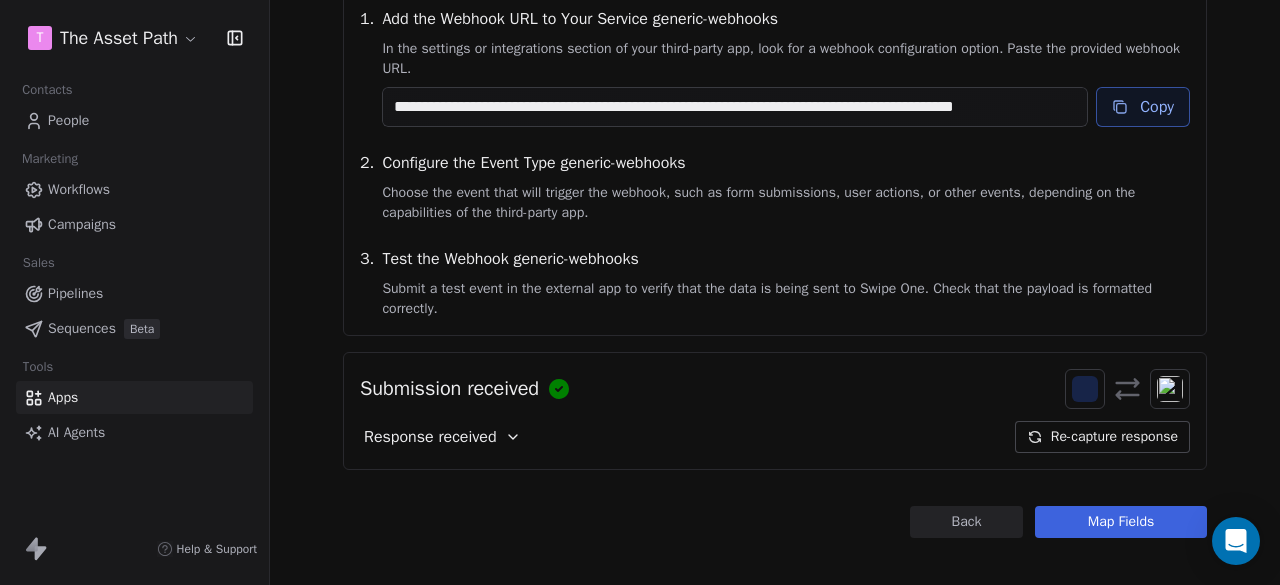 scroll, scrollTop: 280, scrollLeft: 0, axis: vertical 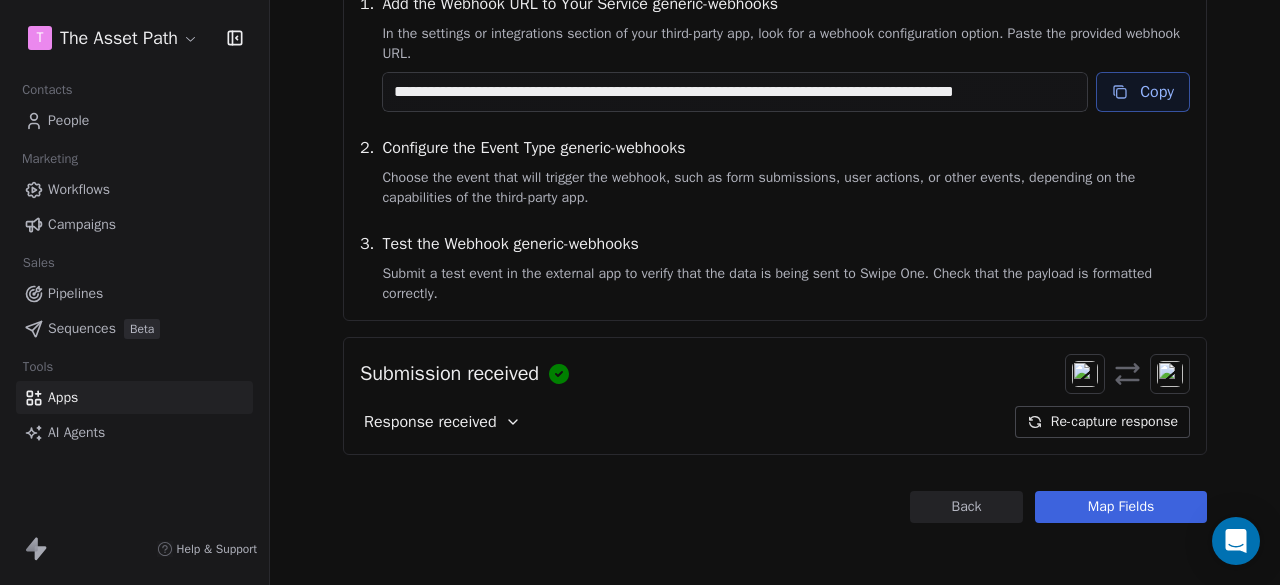 click on "Re-capture response" at bounding box center (1102, 422) 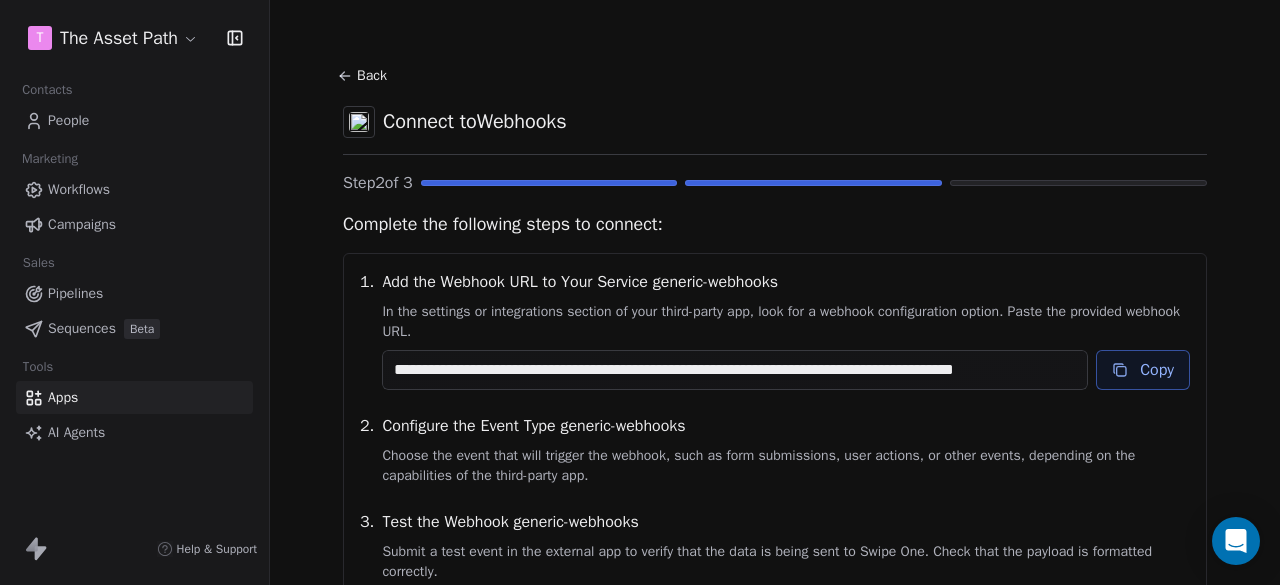 scroll, scrollTop: 0, scrollLeft: 0, axis: both 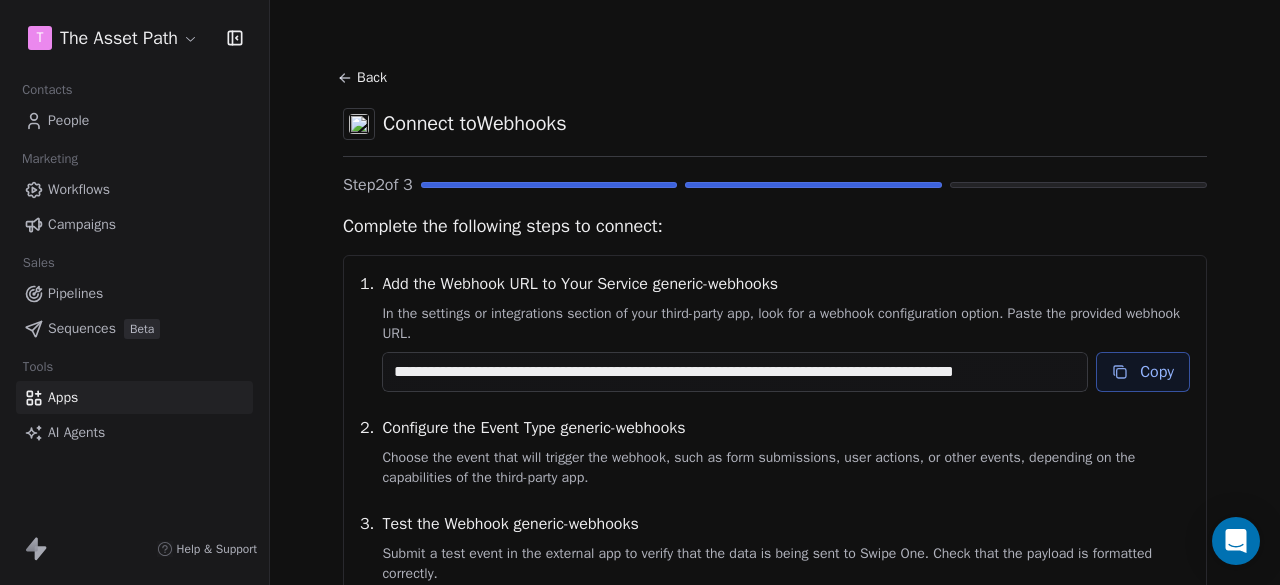 click on "Back" at bounding box center (365, 78) 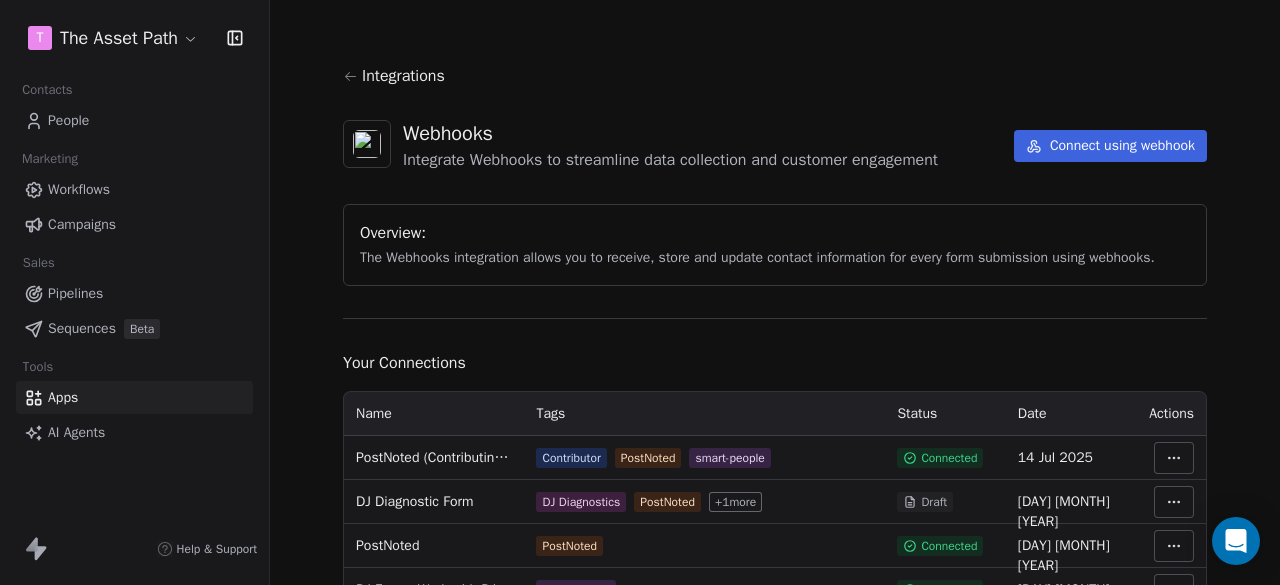 scroll, scrollTop: 100, scrollLeft: 0, axis: vertical 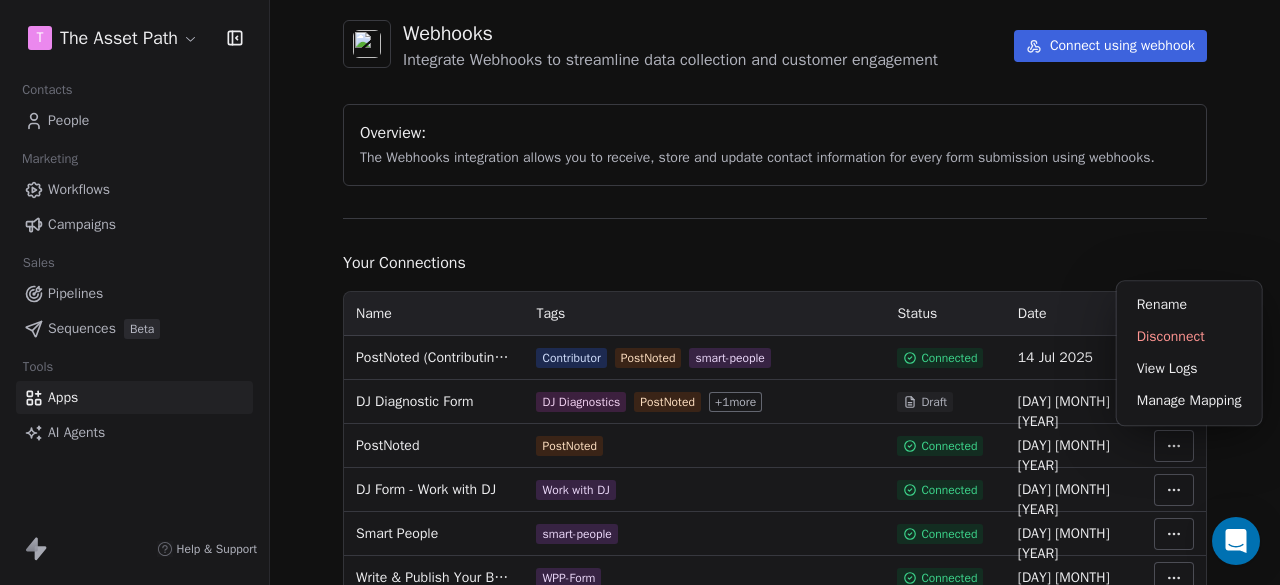 click on "T The Asset Path Contacts People Marketing Workflows Campaigns Sales Pipelines Sequences Beta Tools Apps AI Agents Help & Support Integrations Webhooks Integrate Webhooks to streamline data collection and customer engagement Connect using webhook Overview: The Webhooks integration allows you to receive, store and update contact information for every form submission using webhooks. Your Connections Name Tags Status Date Actions PostNoted (Contributing to an Edition) Contributor PostNoted smart-people Connected 14 Jul 2025 DJ Diagnostic Form DJ Diagnostics PostNoted + 1  more Draft 03 Jul 2025 PostNoted PostNoted Connected 13 Jun 2025 DJ Form - Work with DJ Work with DJ Connected 26 May 2025 Smart People smart-people Connected 14 Apr 2025 Write & Publish Your Business Book Checklist WPP-Form Connected 26 Mar 2025 Scoreapp Connected 24 Jan 2025
Rename Disconnect View Logs Manage Mapping" at bounding box center [640, 292] 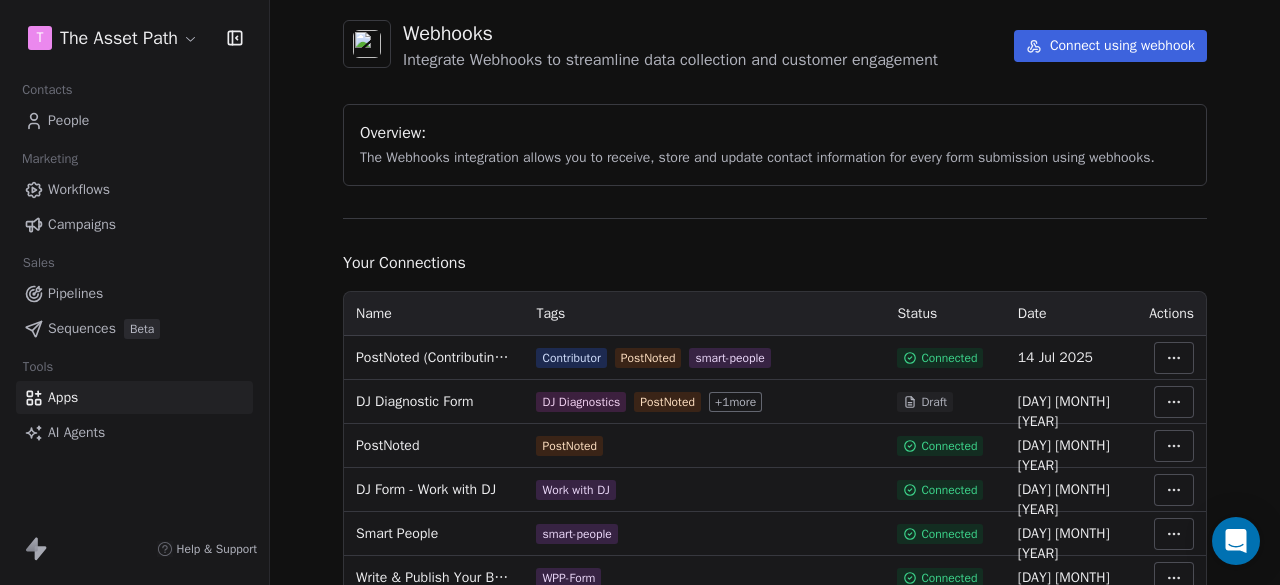 click on "T The Asset Path Contacts People Marketing Workflows Campaigns Sales Pipelines Sequences Beta Tools Apps AI Agents Help & Support Integrations Webhooks Integrate Webhooks to streamline data collection and customer engagement Connect using webhook Overview: The Webhooks integration allows you to receive, store and update contact information for every form submission using webhooks. Your Connections Name Tags Status Date Actions PostNoted (Contributing to an Edition) Contributor PostNoted smart-people Connected 14 Jul 2025 DJ Diagnostic Form DJ Diagnostics PostNoted + 1  more Draft 03 Jul 2025 PostNoted PostNoted Connected 13 Jun 2025 DJ Form - Work with DJ Work with DJ Connected 26 May 2025 Smart People smart-people Connected 14 Apr 2025 Write & Publish Your Business Book Checklist WPP-Form Connected 26 Mar 2025 Scoreapp Connected 24 Jan 2025" at bounding box center (640, 292) 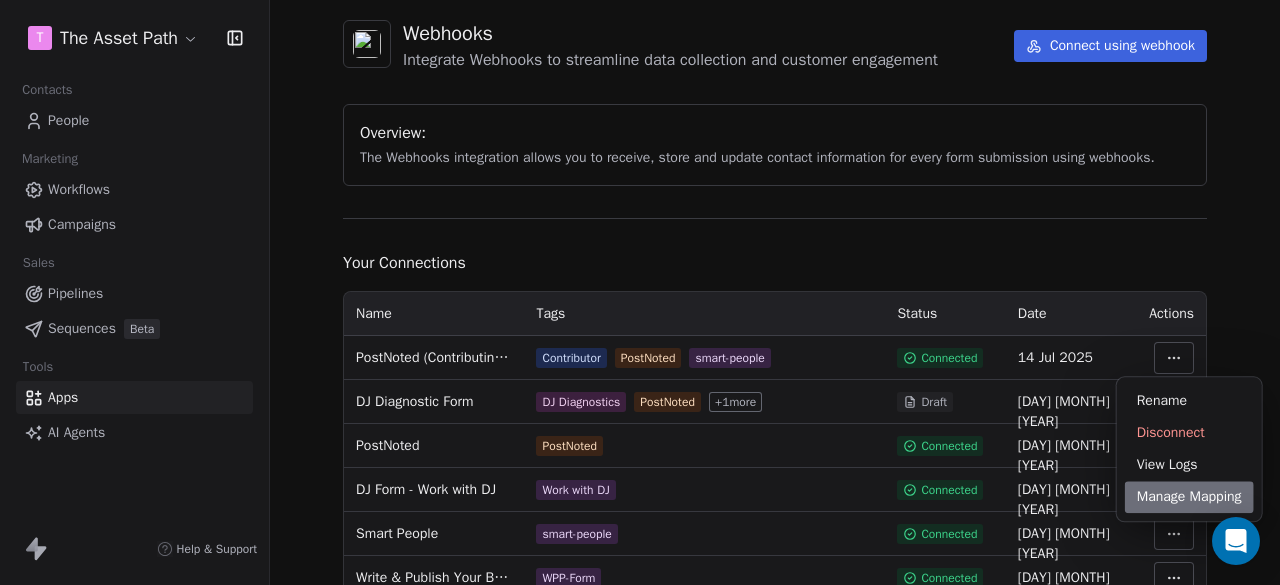 click on "Manage Mapping" at bounding box center [1189, 497] 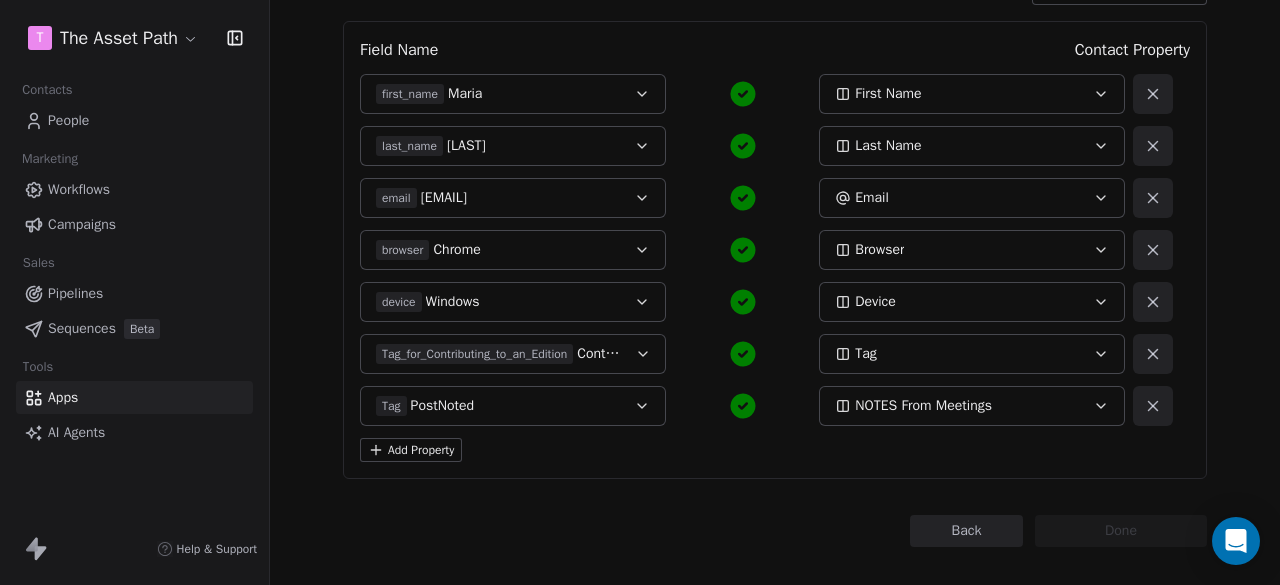 scroll, scrollTop: 265, scrollLeft: 0, axis: vertical 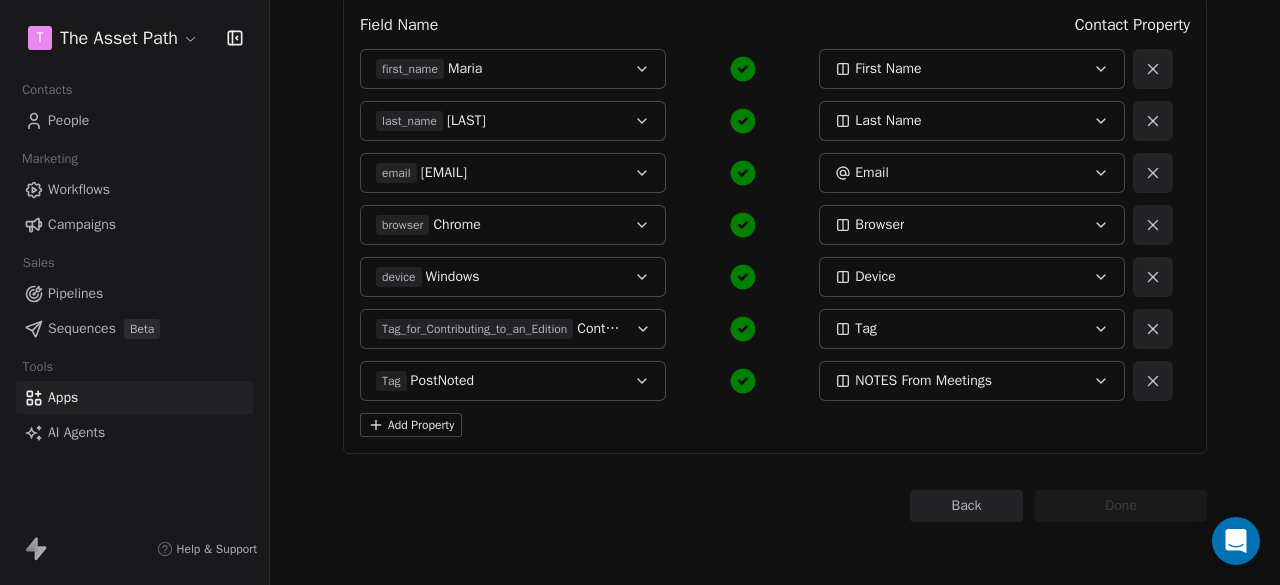 click on "Back" at bounding box center [966, 506] 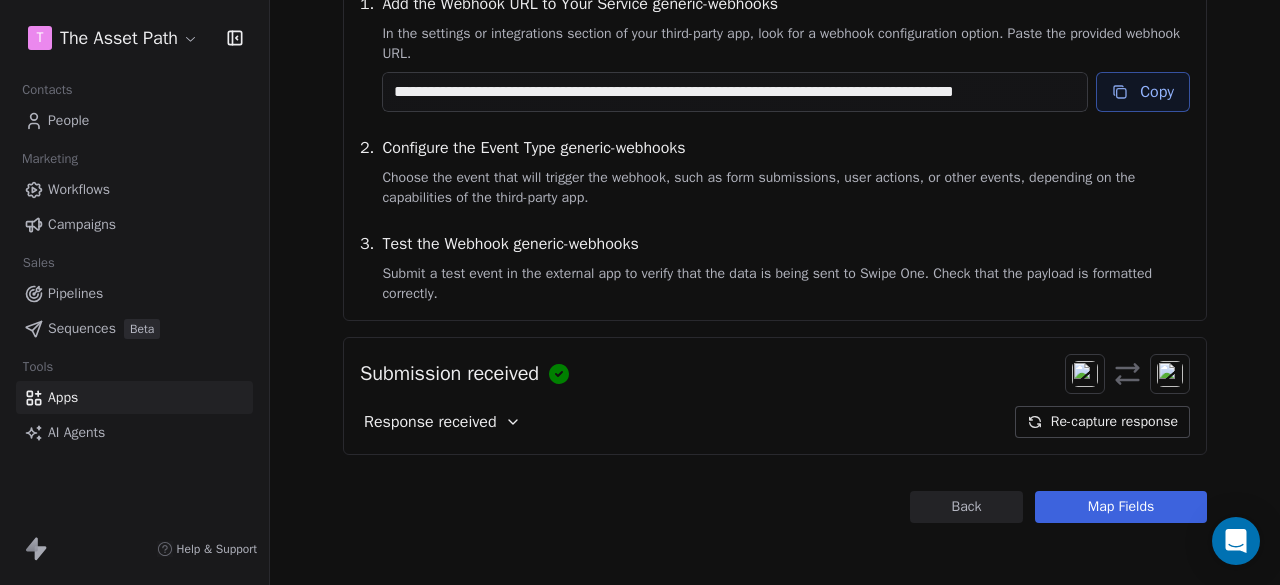 click on "Re-capture response" at bounding box center [1102, 422] 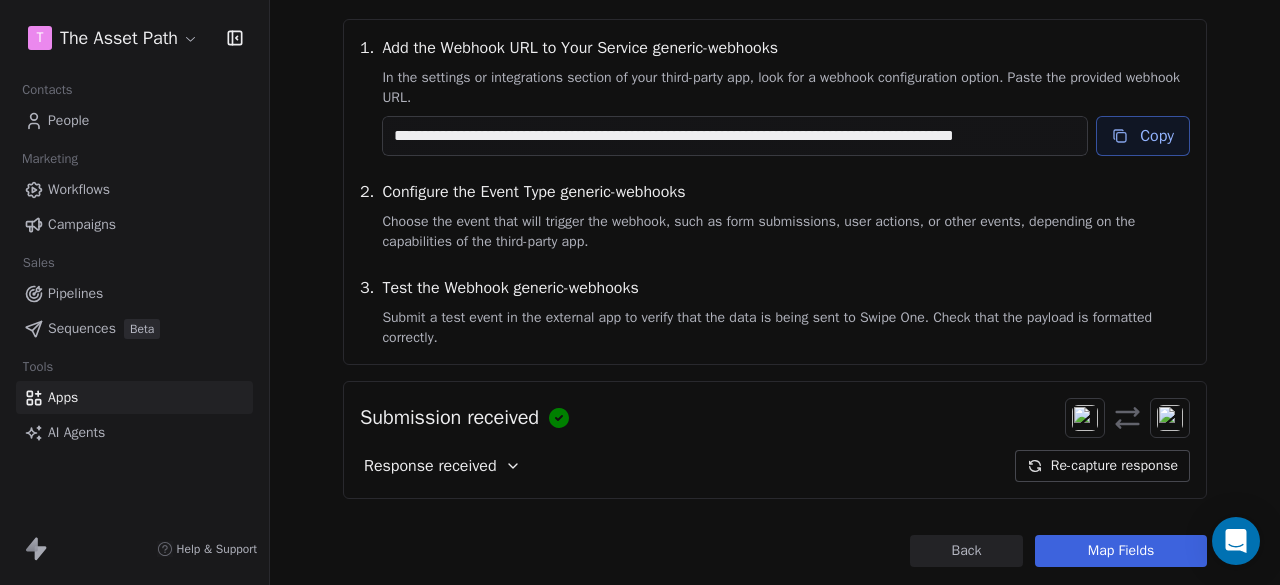 scroll, scrollTop: 280, scrollLeft: 0, axis: vertical 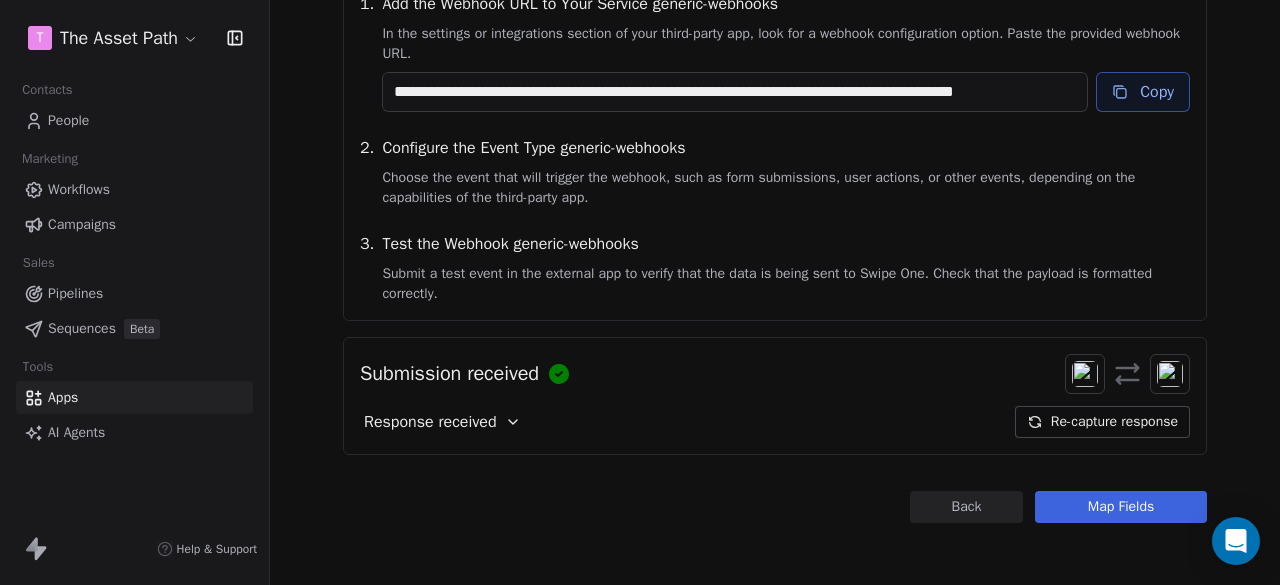 click on "Re-capture response" at bounding box center [1102, 422] 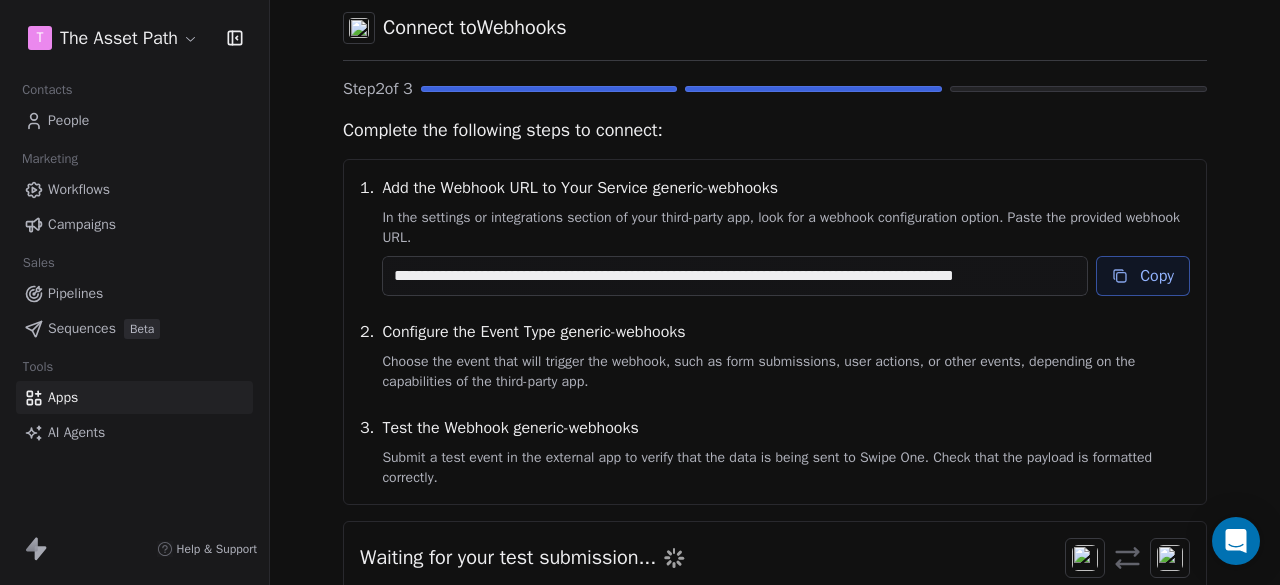 scroll, scrollTop: 0, scrollLeft: 0, axis: both 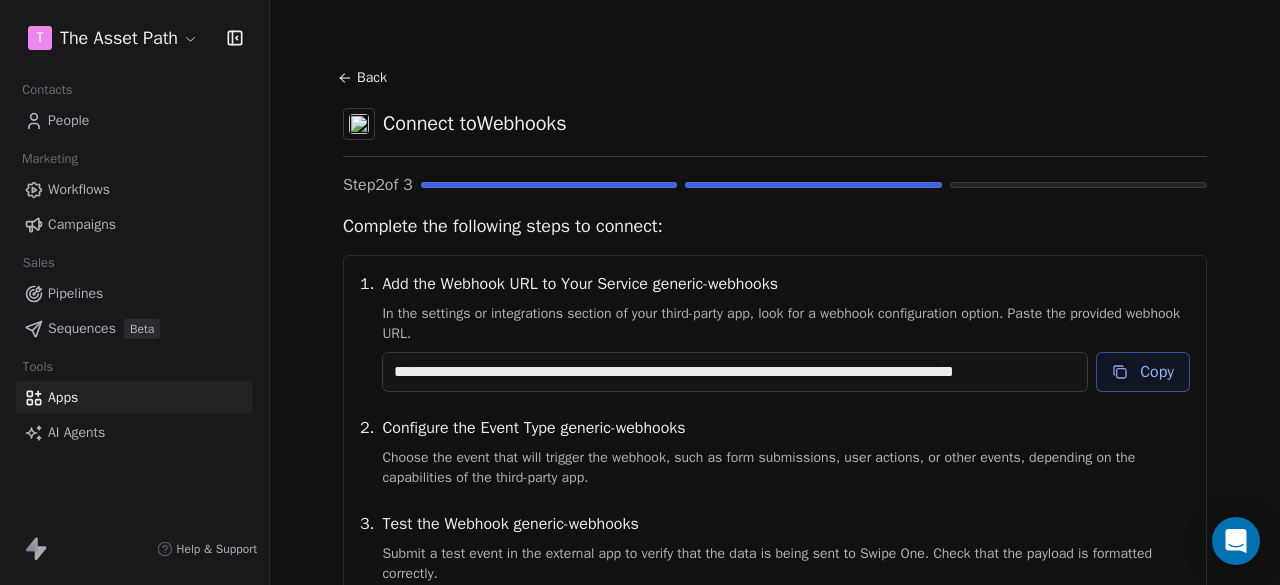 click on "Back" at bounding box center [365, 78] 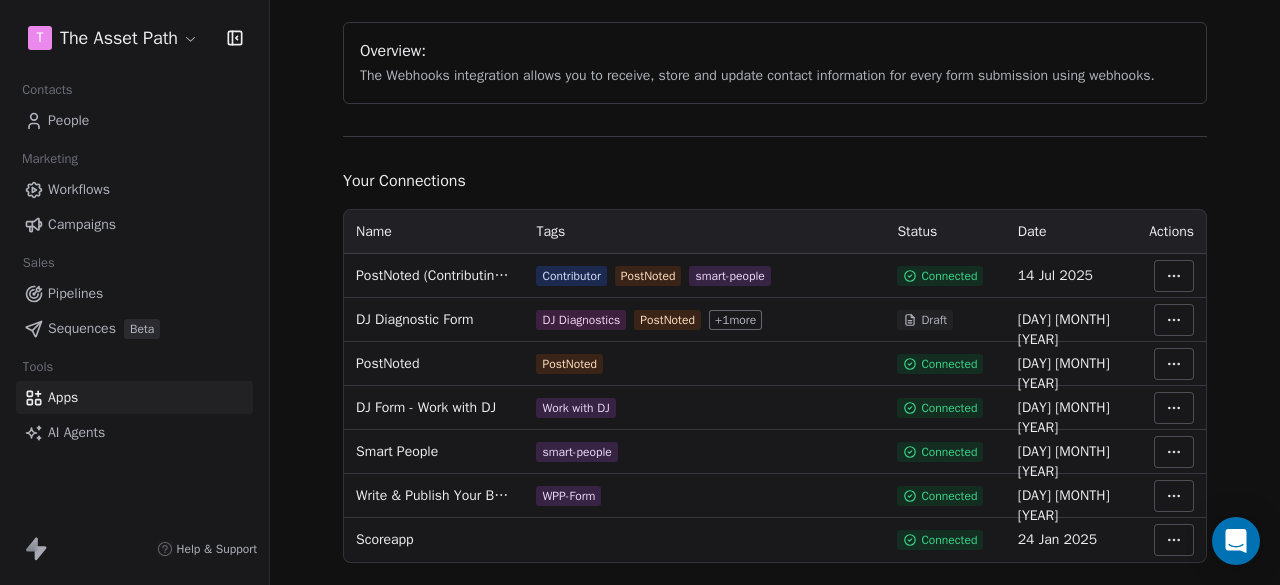 scroll, scrollTop: 200, scrollLeft: 0, axis: vertical 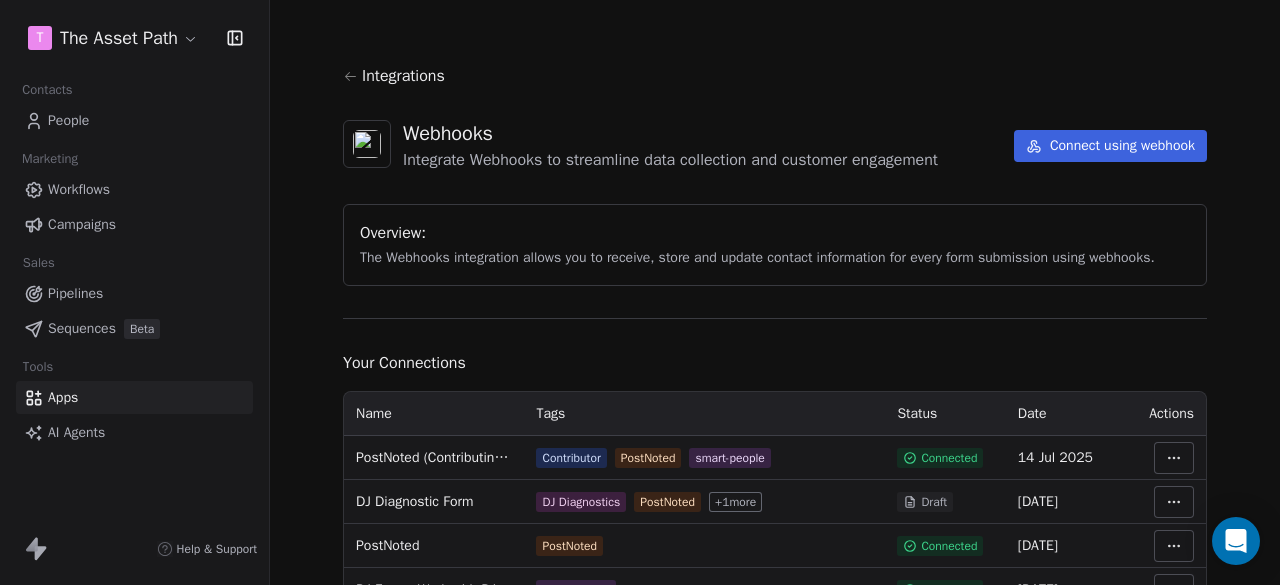 click on "People" at bounding box center [134, 120] 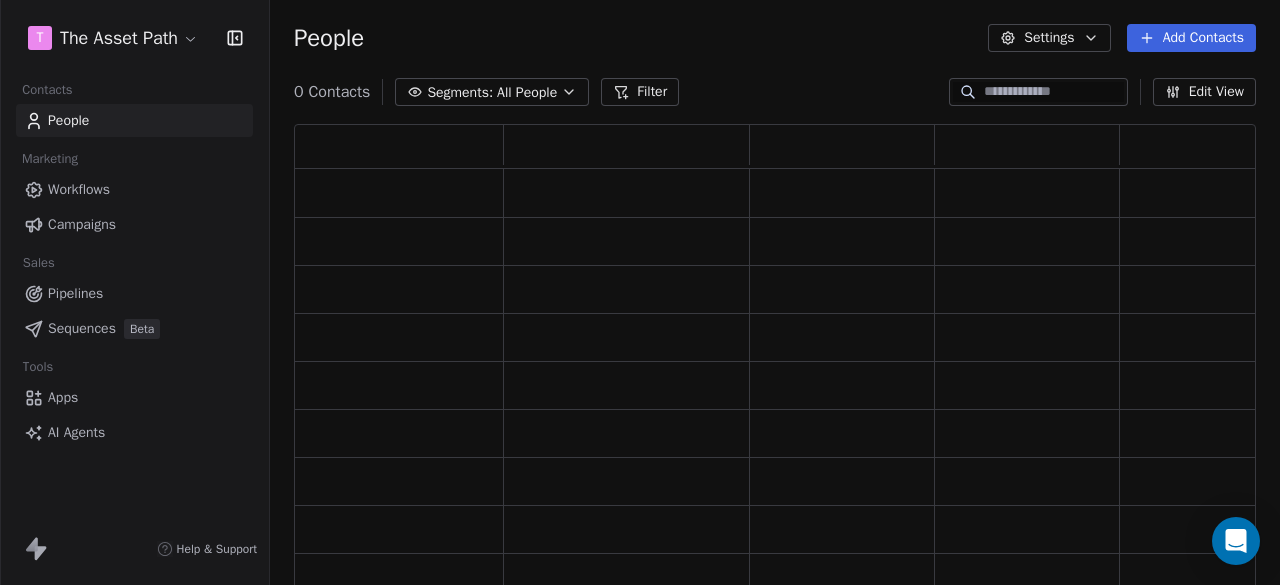 scroll, scrollTop: 16, scrollLeft: 16, axis: both 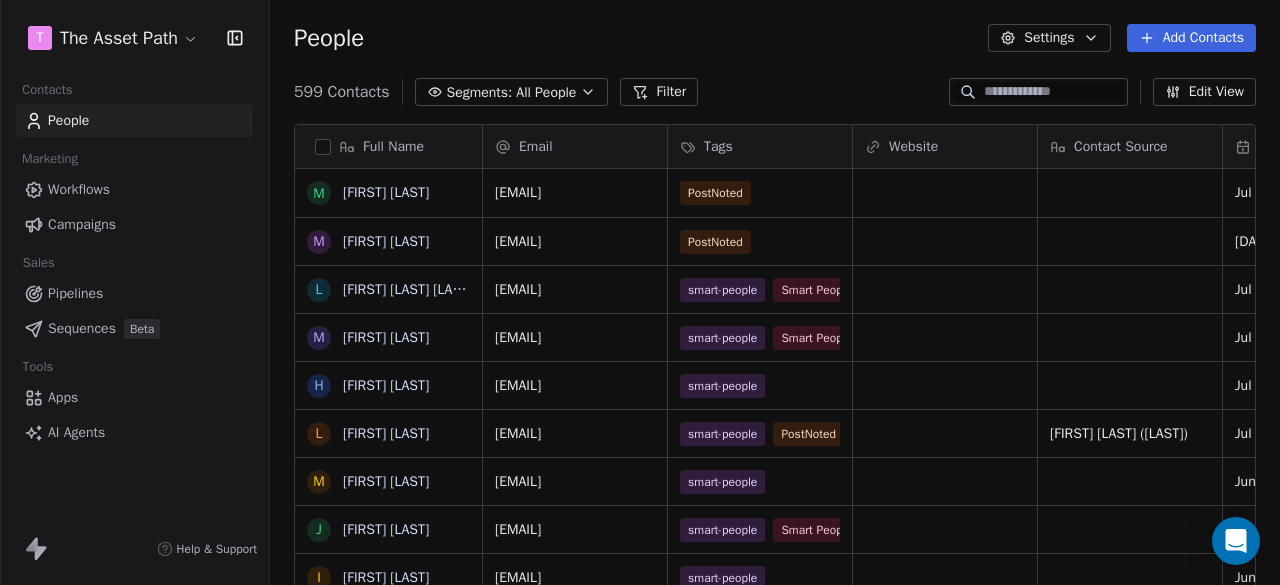click on "Apps" at bounding box center [134, 397] 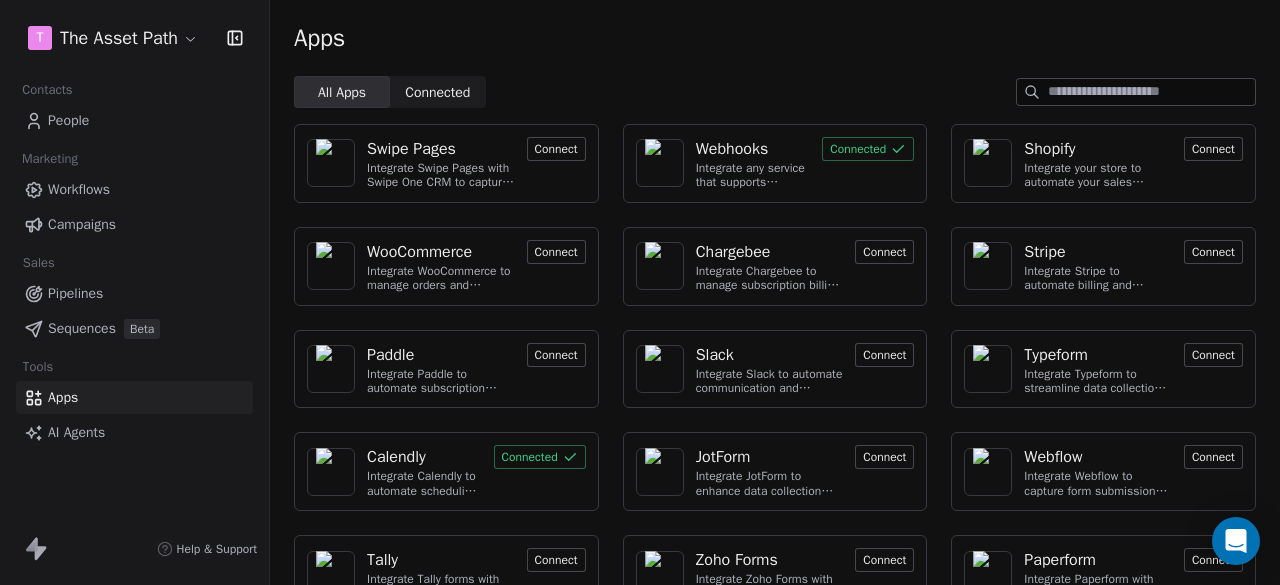 click on "Webhooks" at bounding box center (732, 149) 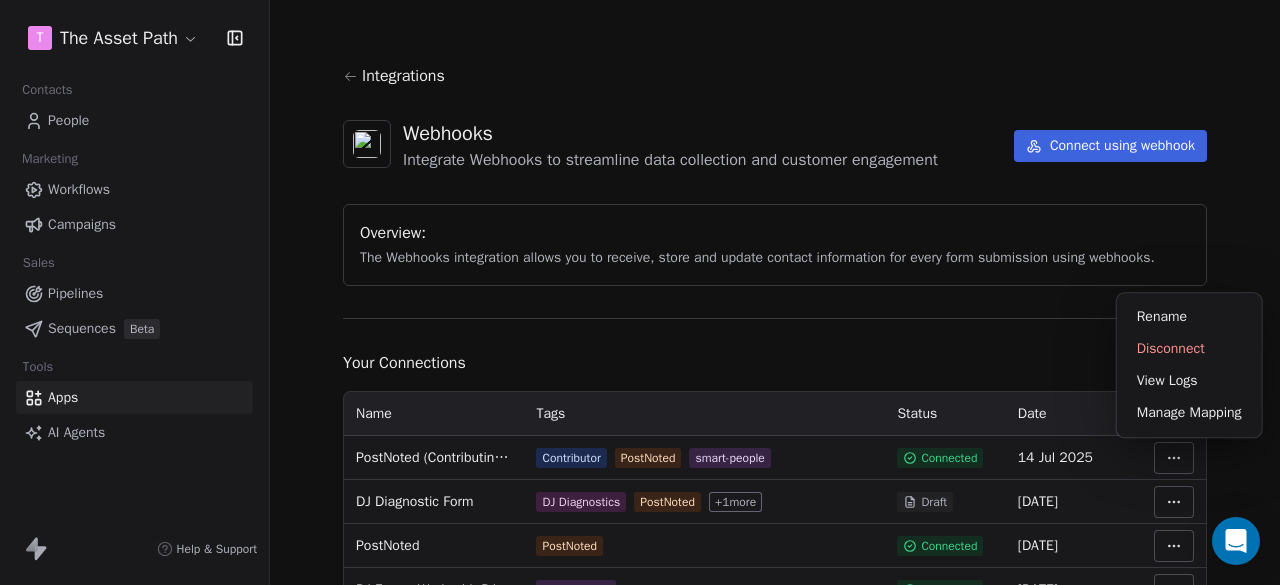 click on "T The Asset Path Contacts People Marketing Workflows Campaigns Sales Pipelines Sequences Beta Tools Apps AI Agents Help & Support Integrations Webhooks Integrate Webhooks to streamline data collection and customer engagement Connect using webhook Overview: The Webhooks integration allows you to receive, store and update contact information for every form submission using webhooks. Your Connections Name Tags Status Date Actions PostNoted (Contributing to an Edition) Contributor PostNoted smart-people Connected 14 Jul 2025 DJ Diagnostic Form DJ Diagnostics PostNoted + 1  more Draft 03 Jul 2025 PostNoted PostNoted Connected 13 Jun 2025 DJ Form - Work with DJ Work with DJ Connected 26 May 2025 Smart People smart-people Connected 14 Apr 2025 Write & Publish Your Business Book Checklist WPP-Form Connected 26 Mar 2025 Scoreapp Connected 24 Jan 2025
Rename Disconnect View Logs Manage Mapping" at bounding box center [640, 292] 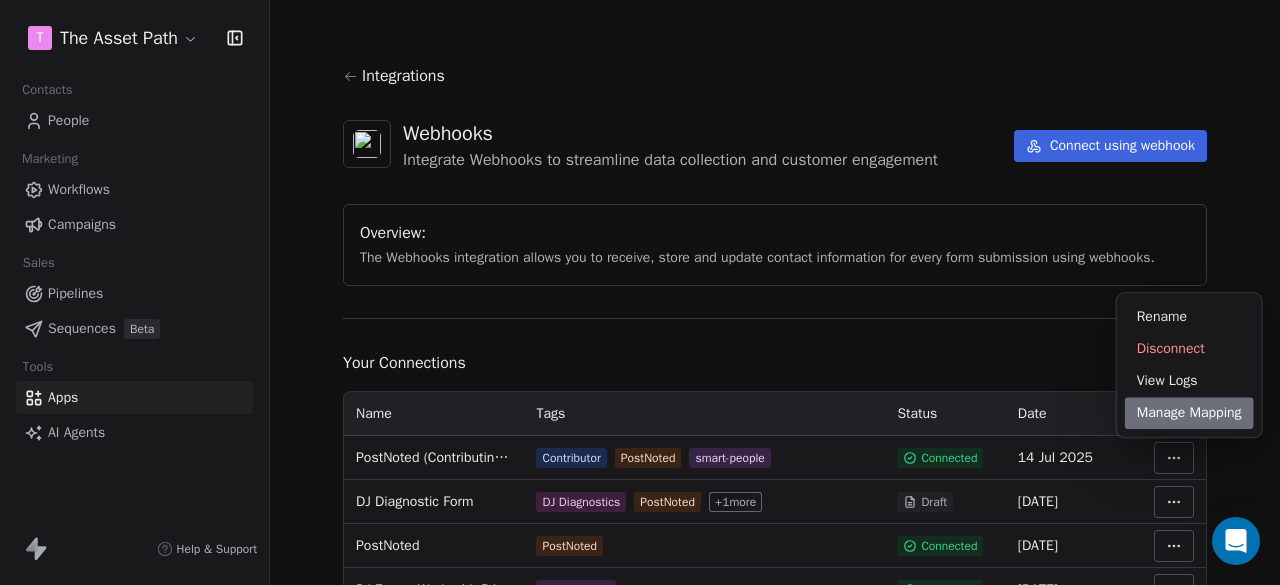 click on "Manage Mapping" at bounding box center [1189, 413] 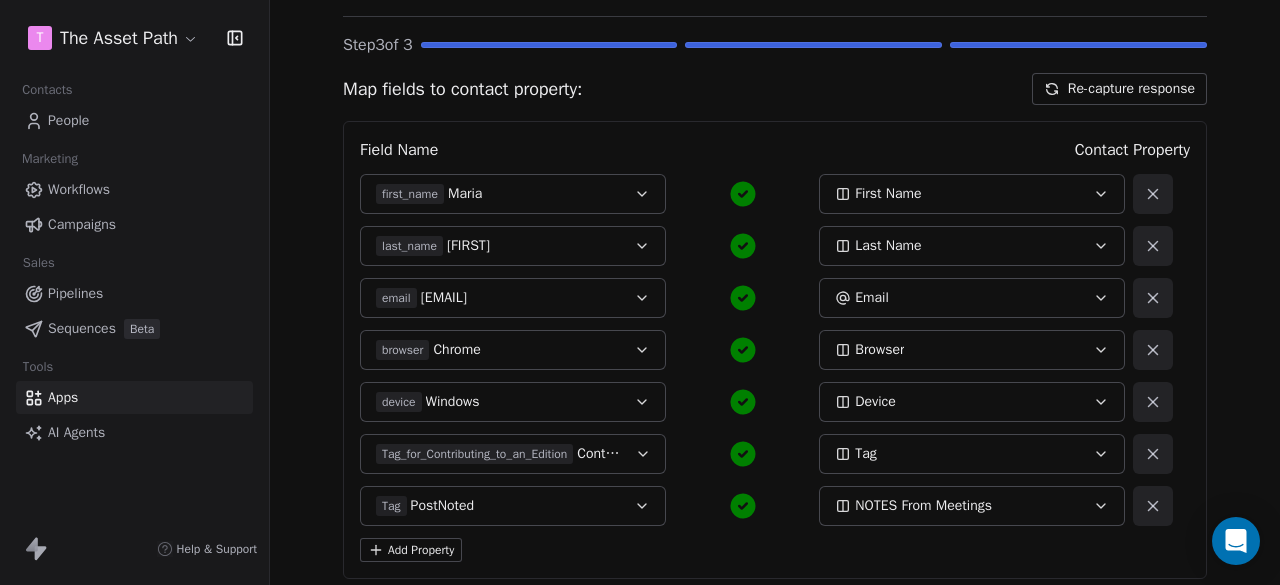 scroll, scrollTop: 265, scrollLeft: 0, axis: vertical 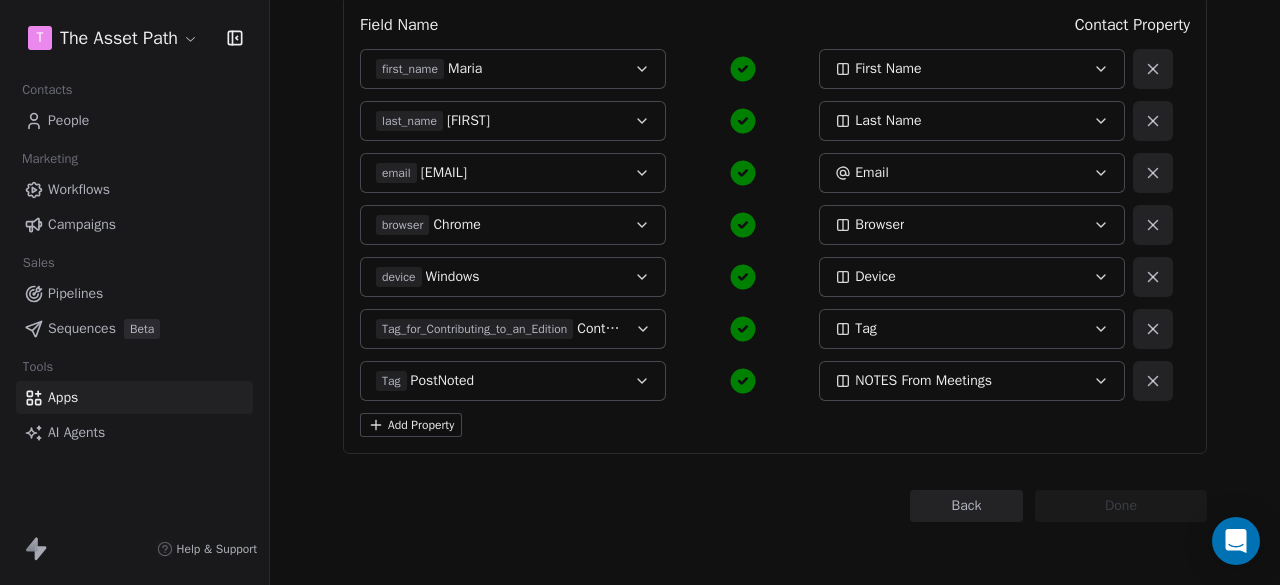 click on "Back" at bounding box center (966, 506) 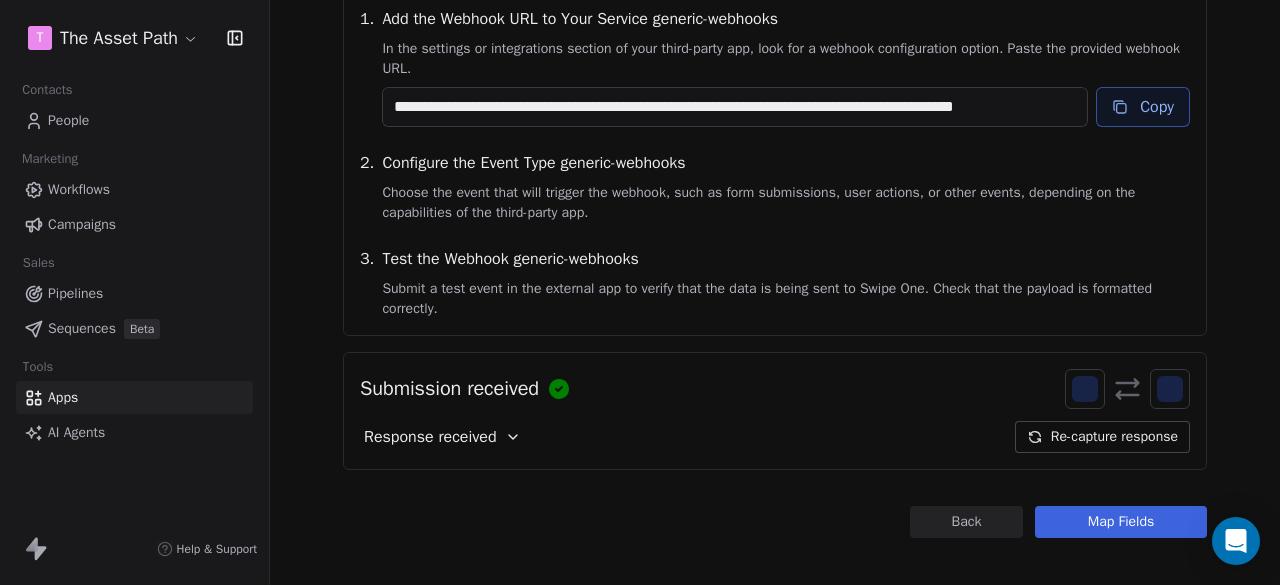 scroll, scrollTop: 280, scrollLeft: 0, axis: vertical 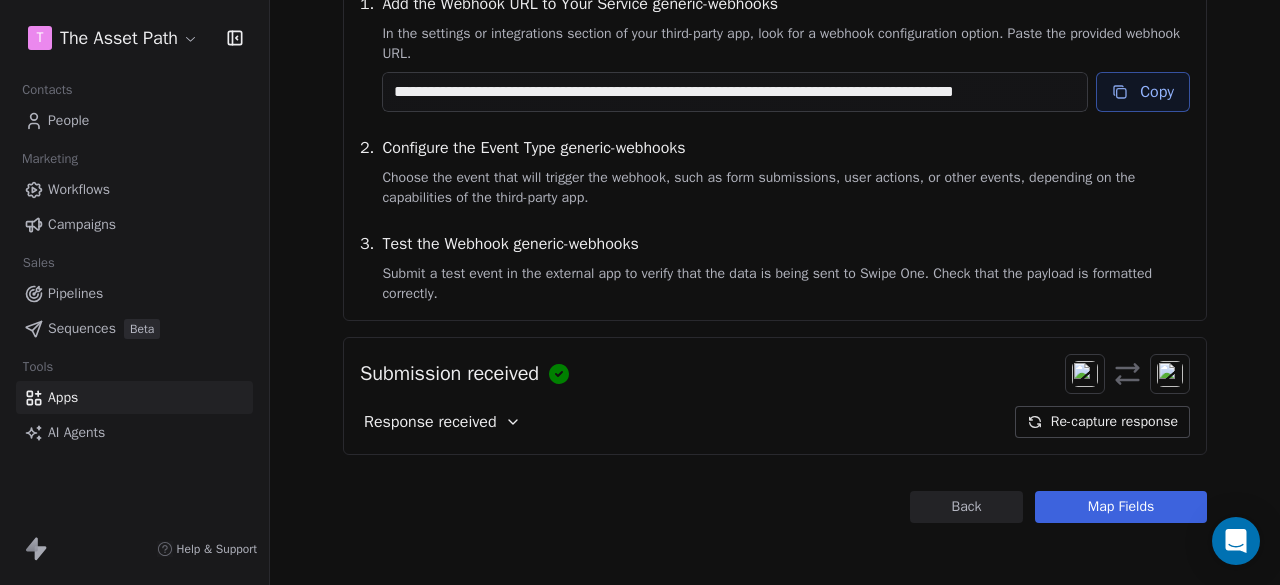 click on "Re-capture response" at bounding box center (1102, 422) 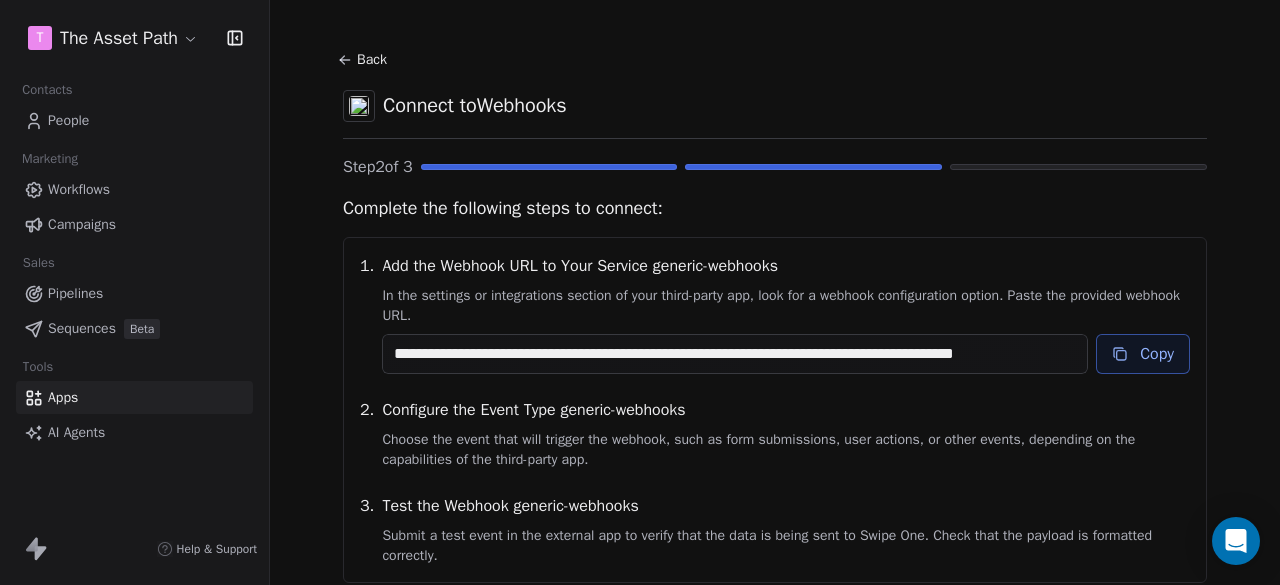 scroll, scrollTop: 0, scrollLeft: 0, axis: both 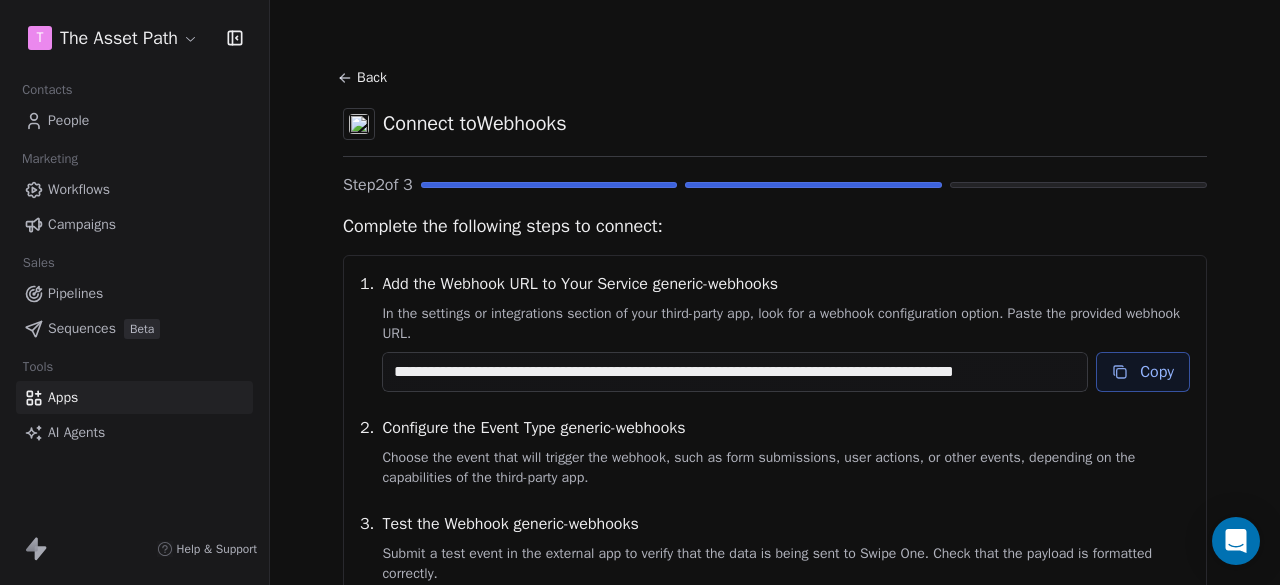 click on "Back" at bounding box center (365, 78) 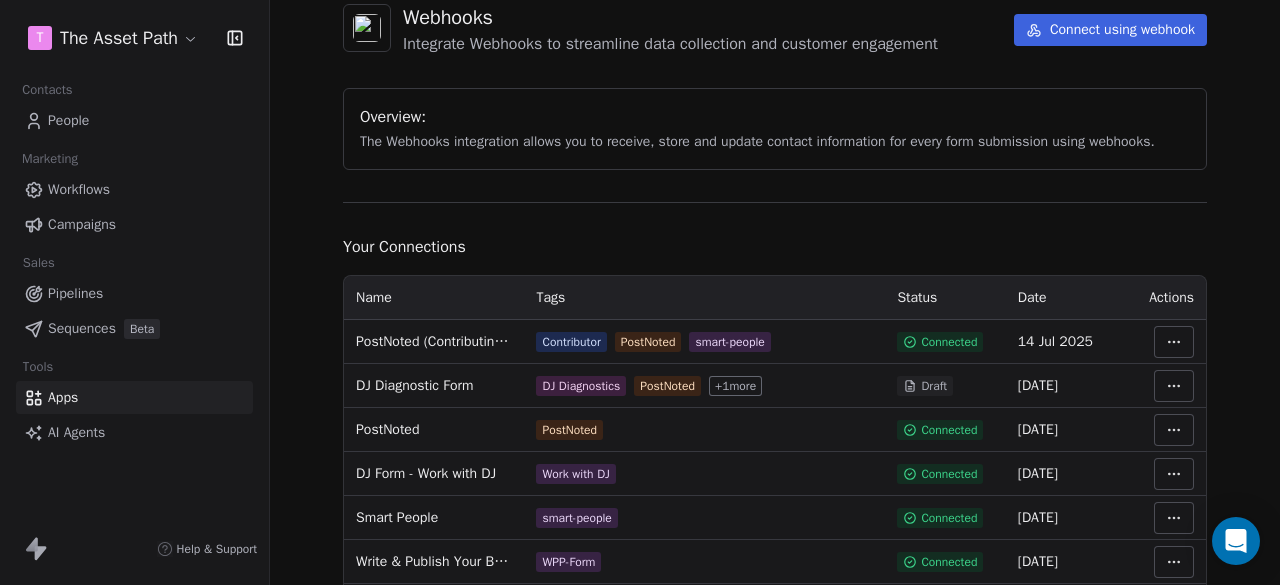 scroll, scrollTop: 222, scrollLeft: 0, axis: vertical 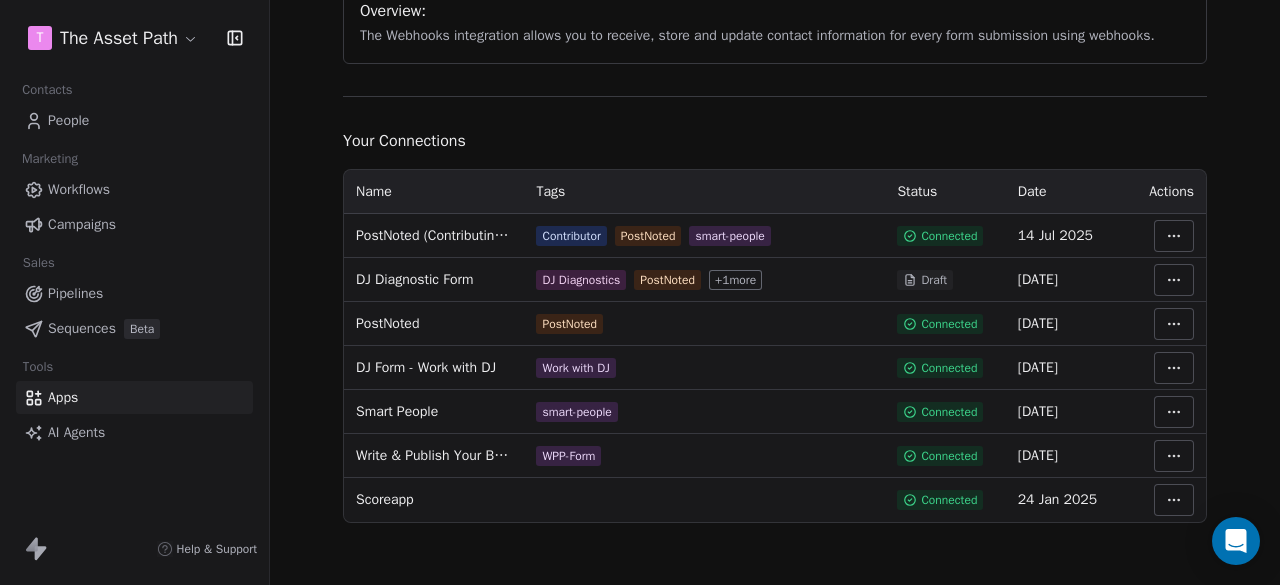click on "People" at bounding box center [134, 120] 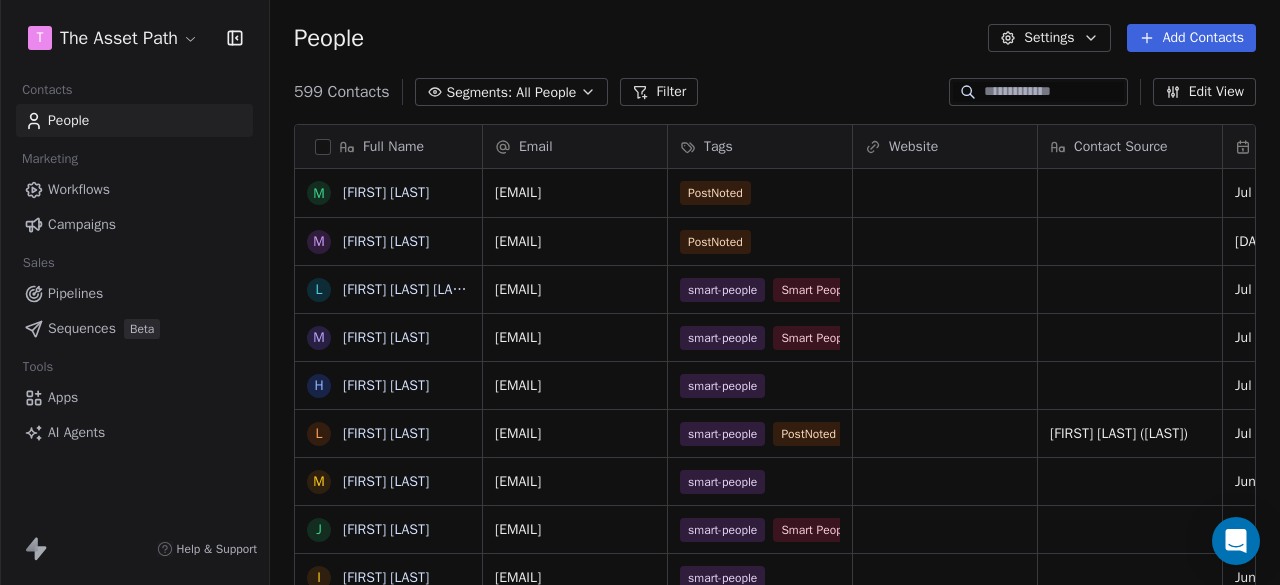 scroll, scrollTop: 0, scrollLeft: 0, axis: both 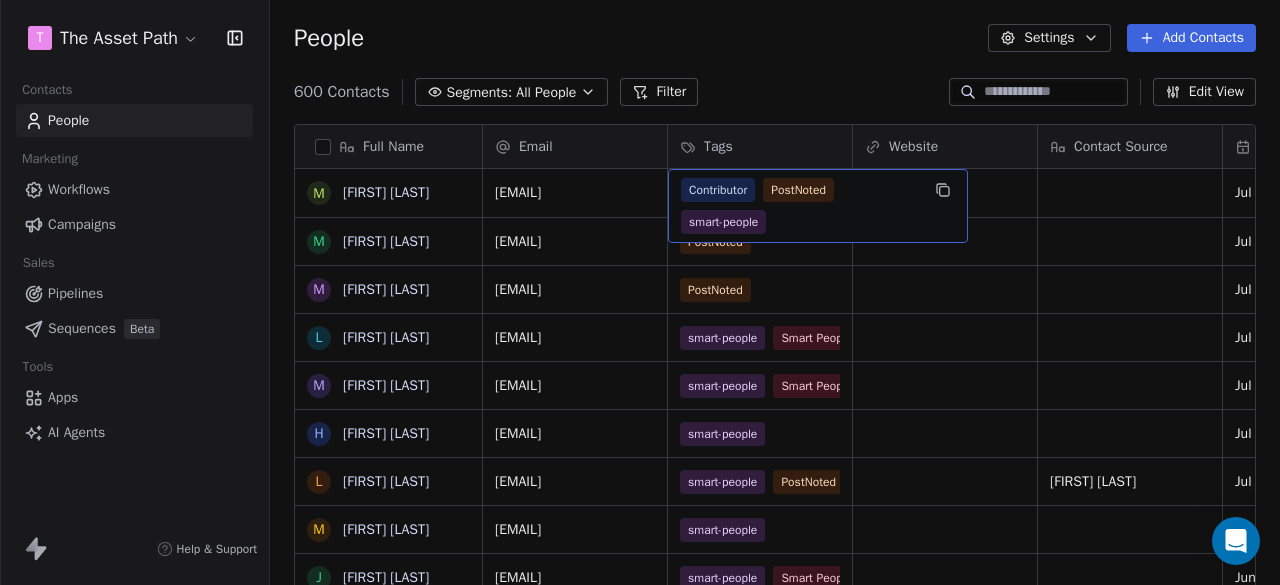click on "Contributor PostNoted smart-people" at bounding box center (800, 206) 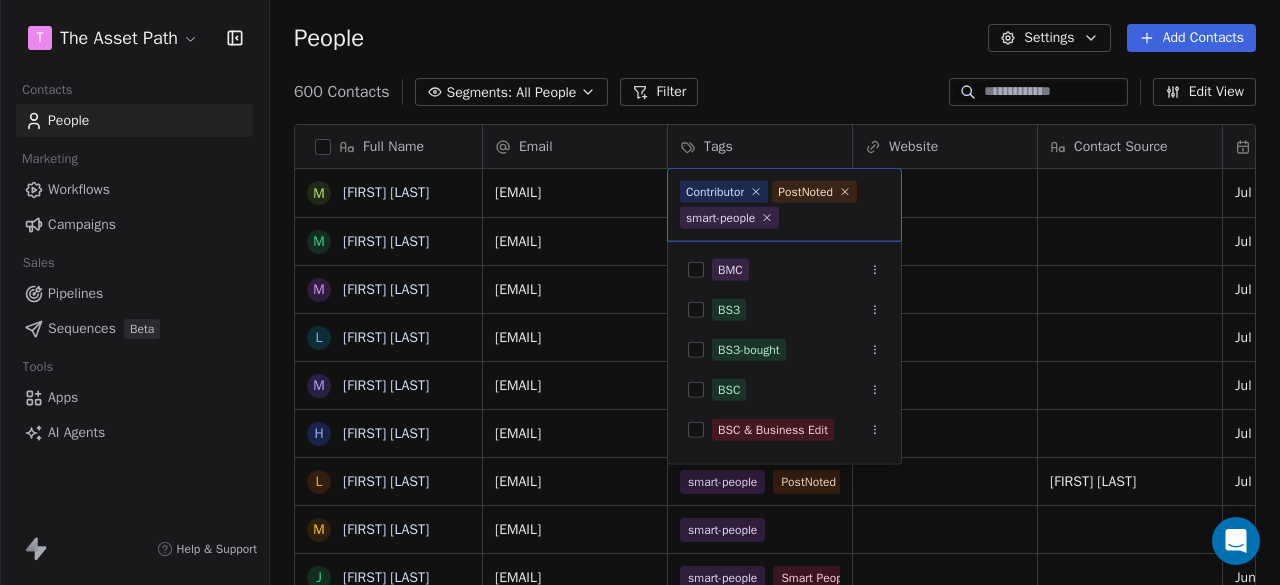 click on "T The Asset Path Contacts People Marketing Workflows Campaigns Sales Pipelines Sequences Beta Tools Apps AI Agents Help & Support People Settings  Add Contacts 600 Contacts Segments: All People Filter  Edit View Tag Add to Sequence Export Full Name M [FIRST] [LAST] M [FIRST] [LAST] M [FIRST] [LAST] L [FIRST] [LAST] M [FIRST] [LAST] H [FIRST] [LAST] L [FIRST] [LAST] M [FIRST] [LAST] J [FIRST] [LAST] I [FIRST] [LAST] J [FIRST] [LAST] M [FIRST] [LAST] J [FIRST] [LAST] K [FIRST] [LAST] E [FIRST] [LAST] S [FIRST] [LAST] C [FIRST] [LAST] J [FIRST] [LAST] L [FIRST] [LAST] R [FIRST] [LAST] S [FIRST] [LAST] J [FIRST] [LAST] K [FIRST] J [FIRST] [LAST] F [FIRST] [LAST] K [FIRST] [LAST] A [FIRST] [LAST] J [FIRST] [LAST] T [FIRST] [LAST] Email Tags Website Contact Source Created Date CAT Last Activity Date CAT Email Marketing Consent Stage [EMAIL] Contributor PostNoted smart-people [DATE] [TIME] Subscribed [EMAIL] PostNoted [DATE] [TIME] Subscribed [EMAIL] PostNoted [DATE] [TIME] Subscribed [EMAIL] PostNoted" at bounding box center [640, 292] 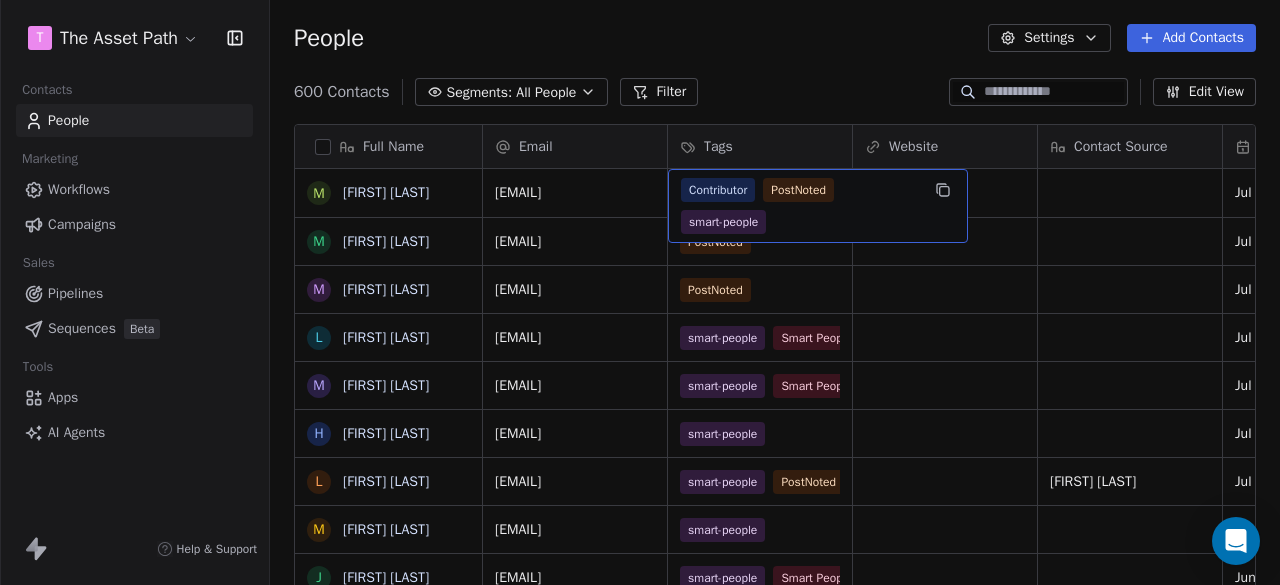 click on "Contributor PostNoted smart-people" at bounding box center [800, 206] 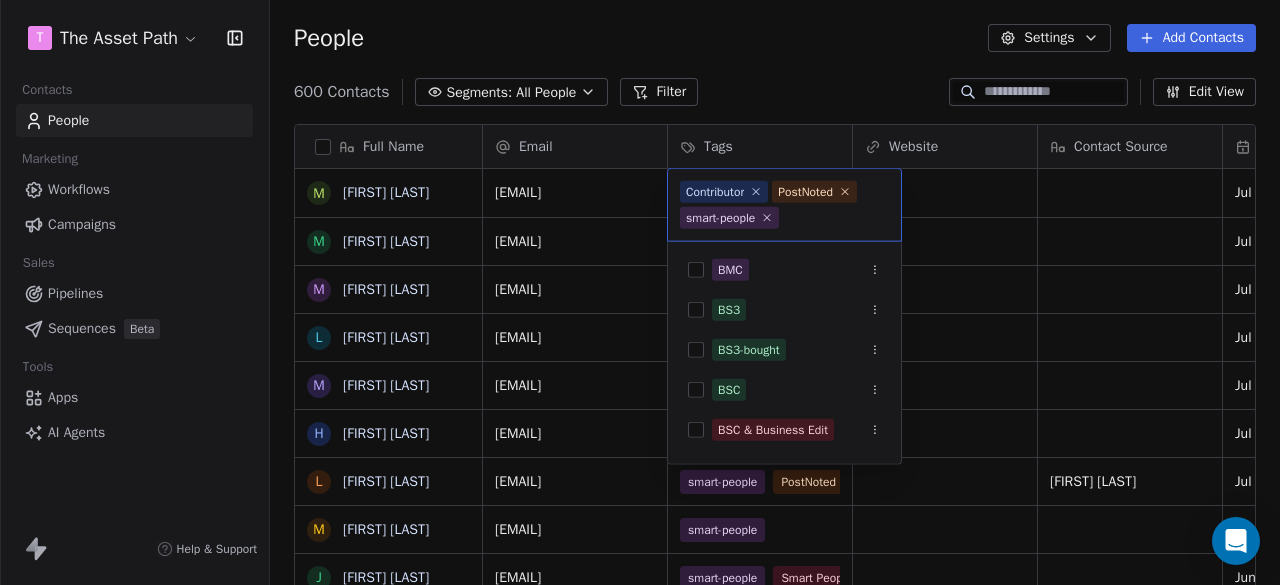 click on "T The Asset Path Contacts People Marketing Workflows Campaigns Sales Pipelines Sequences Beta Tools Apps AI Agents Help & Support People Settings  Add Contacts 600 Contacts Segments: All People Filter  Edit View Tag Add to Sequence Export Full Name M Maria Uzoma M Maria Uzoma M Maria Uzoma L Liza Liza Jones M Mark Lee H Helen Hill L Libby Wagner M Marc Hogan J Jamie Dixon I Ian Harrison J Jojo Qiao M Maria Uzoma J John Field K Katrina Collins E Efi PYLARINOU S Sarah Harrop C Catherine Williams J John Bentley L Lisa Miller R Richard John S Sher Downing J Jaq Kennedy K Kate J Jeannette Boulton F Fatima Fakier K Karis Gill A Allison Wightman J Josh Meta T Tammy Appleton Email Tags Website Contact Source Created Date CAT Last Activity Date CAT Email Marketing Consent Stage kay2@gmail.com Contributor PostNoted smart-people Jul 14, 2025 02:03 PM Subscribed uzoma@gmail.com PostNoted Jul 14, 2025 01:47 PM Subscribed uzomae@gmail.com PostNoted Jul 14, 2025 01:35 PM Subscribed info@abucon.co.uk smart-people PostNoted" at bounding box center [640, 292] 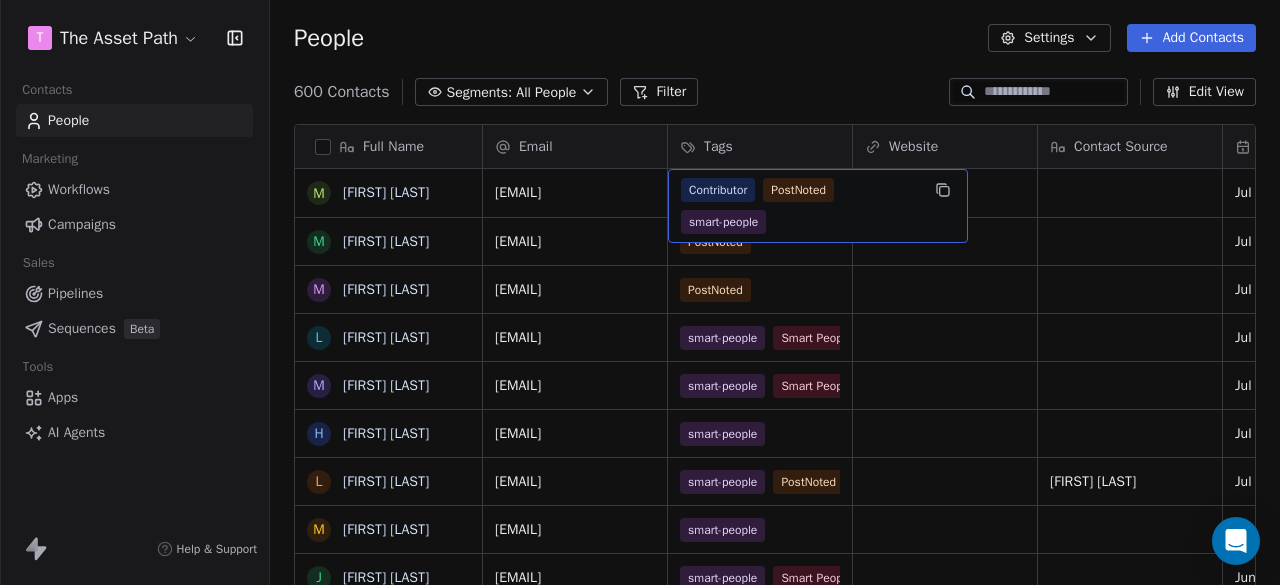 click on "Contributor PostNoted smart-people" at bounding box center (800, 206) 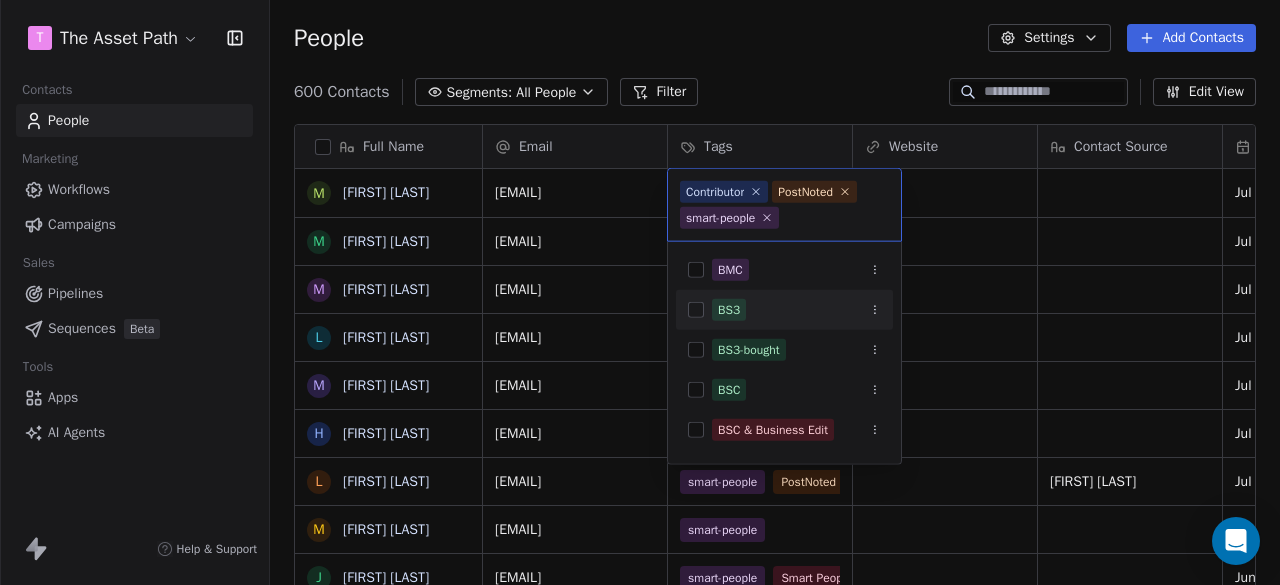 click on "T The Asset Path Contacts People Marketing Workflows Campaigns Sales Pipelines Sequences Beta Tools Apps AI Agents Help & Support People Settings  Add Contacts 600 Contacts Segments: All People Filter  Edit View Tag Add to Sequence Export Full Name M Maria Uzoma M Maria Uzoma M Maria Uzoma L Liza Liza Jones M Mark Lee H Helen Hill L Libby Wagner M Marc Hogan J Jamie Dixon I Ian Harrison J Jojo Qiao M Maria Uzoma J John Field K Katrina Collins E Efi PYLARINOU S Sarah Harrop C Catherine Williams J John Bentley L Lisa Miller R Richard John S Sher Downing J Jaq Kennedy K Kate J Jeannette Boulton F Fatima Fakier K Karis Gill A Allison Wightman J Josh Meta T Tammy Appleton Email Tags Website Contact Source Created Date CAT Last Activity Date CAT Email Marketing Consent Stage kay2@gmail.com Contributor PostNoted smart-people Jul 14, 2025 02:03 PM Subscribed uzoma@gmail.com PostNoted Jul 14, 2025 01:47 PM Subscribed uzomae@gmail.com PostNoted Jul 14, 2025 01:35 PM Subscribed info@abucon.co.uk smart-people PostNoted" at bounding box center [640, 292] 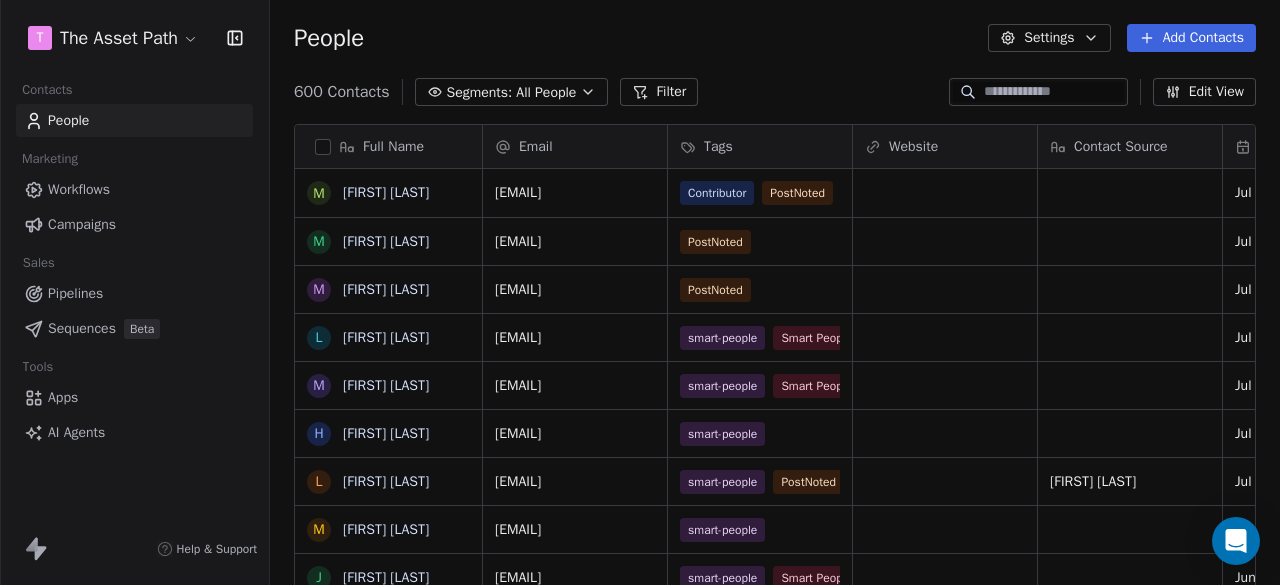 click on "Apps" at bounding box center (134, 397) 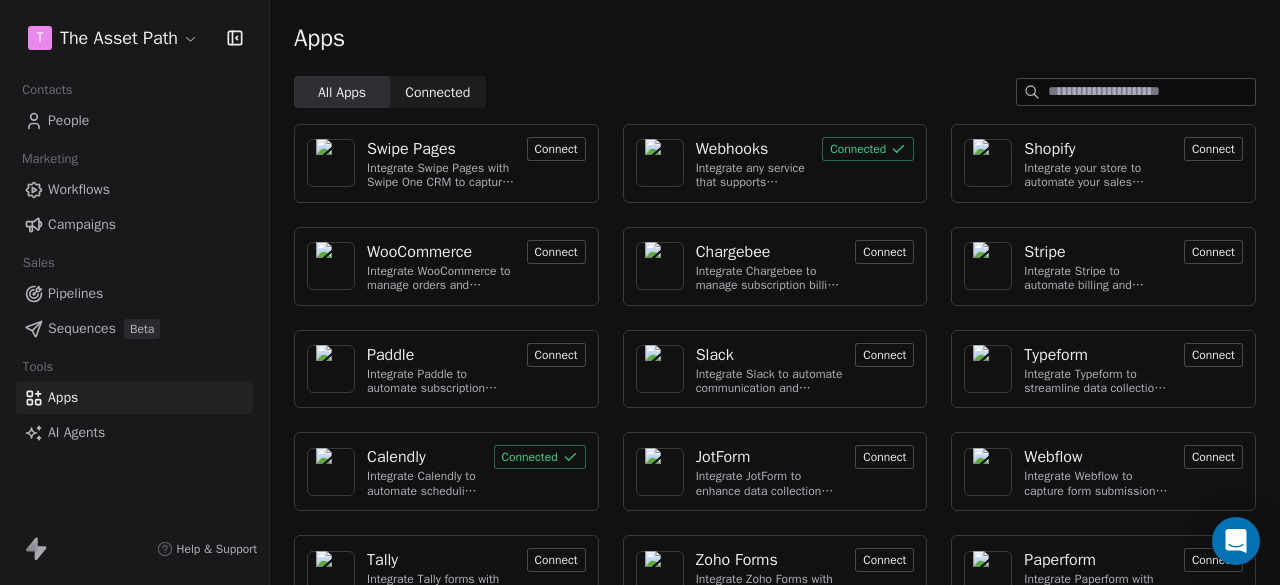 click on "Webhooks" at bounding box center (732, 149) 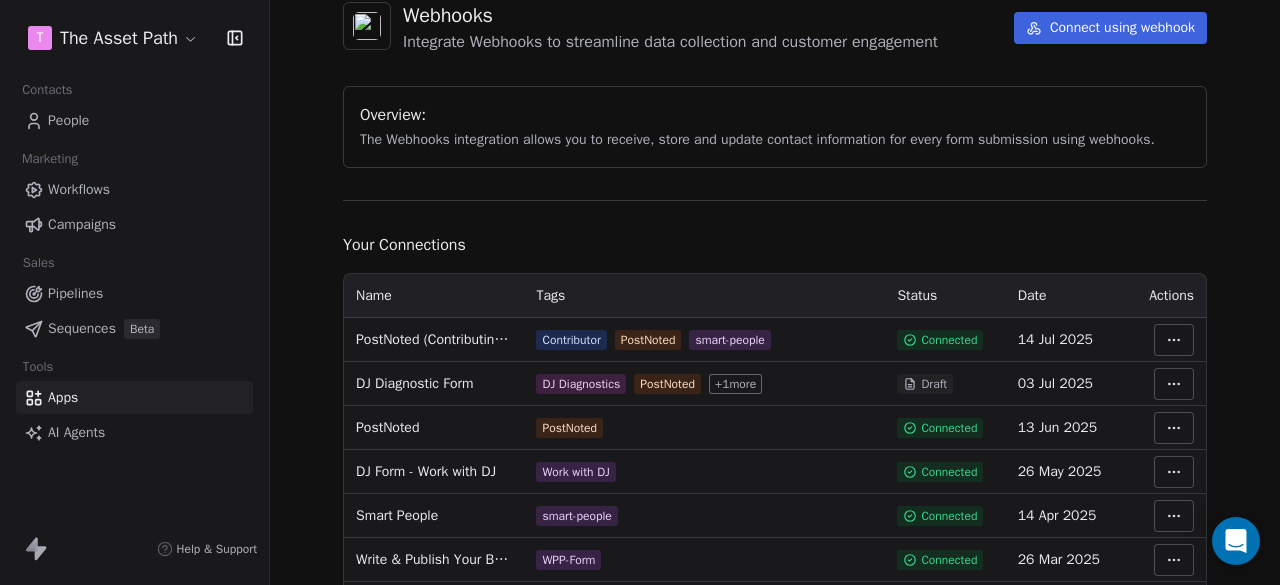 scroll, scrollTop: 200, scrollLeft: 0, axis: vertical 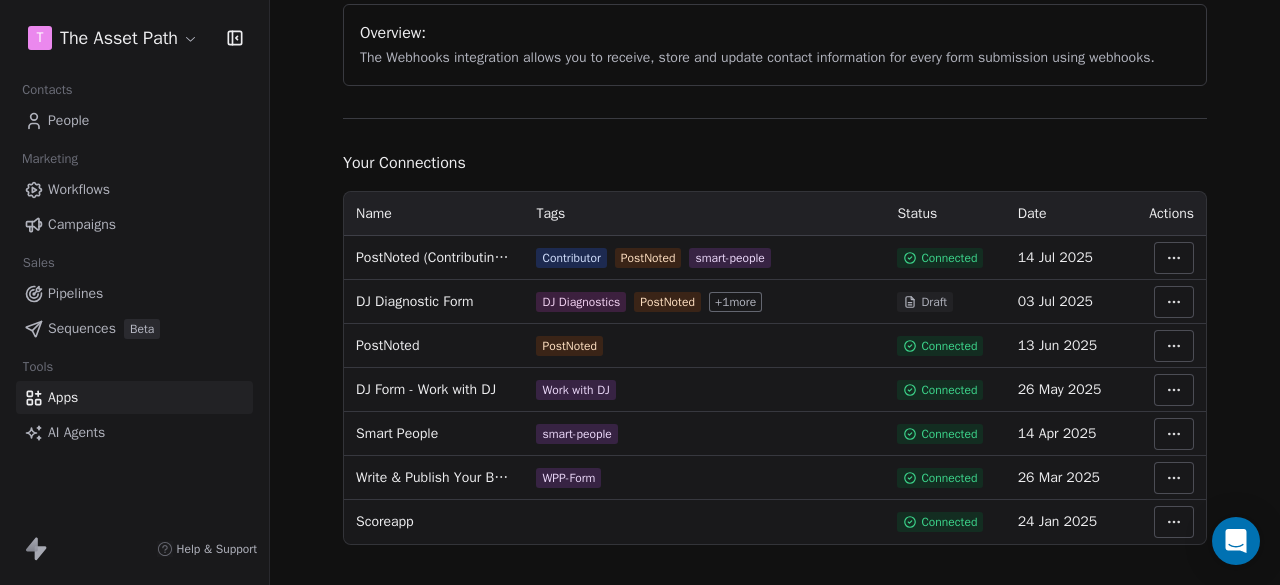 click on "T The Asset Path Contacts People Marketing Workflows Campaigns Sales Pipelines Sequences Beta Tools Apps AI Agents Help & Support Integrations Webhooks Integrate Webhooks to streamline data collection and customer engagement Connect using webhook Overview: The Webhooks integration allows you to receive, store and update contact information for every form submission using webhooks. Your Connections Name Tags Status Date Actions PostNoted (Contributing to an Edition) Contributor PostNoted smart-people Connected 14 Jul 2025 DJ Diagnostic Form DJ Diagnostics PostNoted + 1  more Draft 03 Jul 2025 PostNoted PostNoted Connected 13 Jun 2025 DJ Form - Work with DJ Work with DJ Connected 26 May 2025 Smart People smart-people Connected 14 Apr 2025 Write & Publish Your Business Book Checklist WPP-Form Connected 26 Mar 2025 Scoreapp Connected 24 Jan 2025" at bounding box center (640, 292) 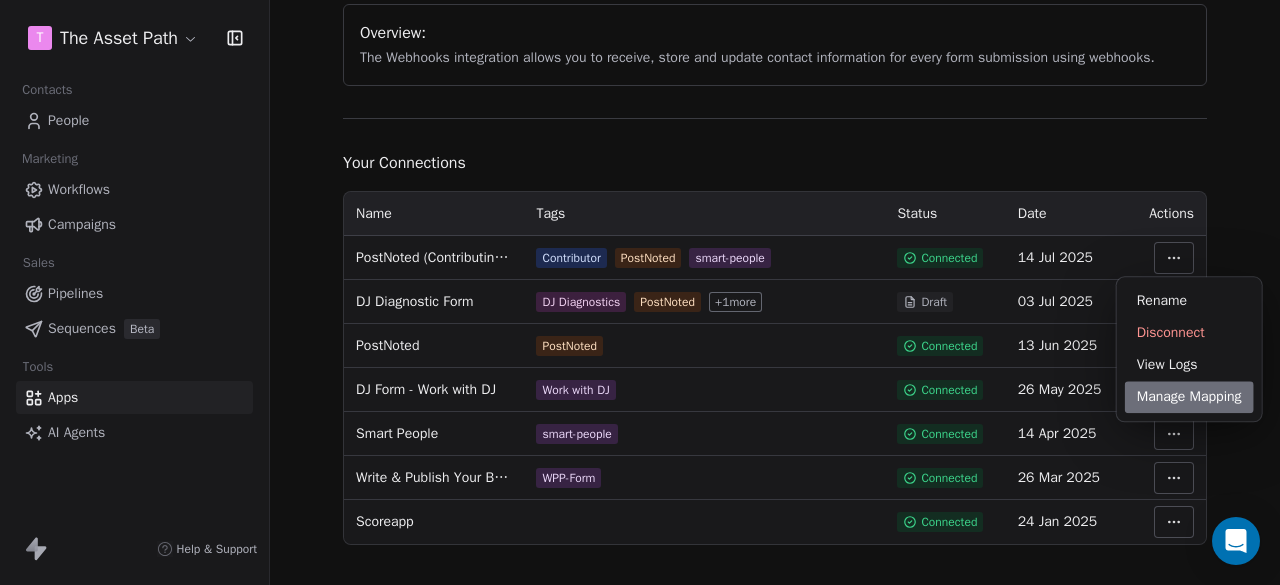 click on "Manage Mapping" at bounding box center (1189, 397) 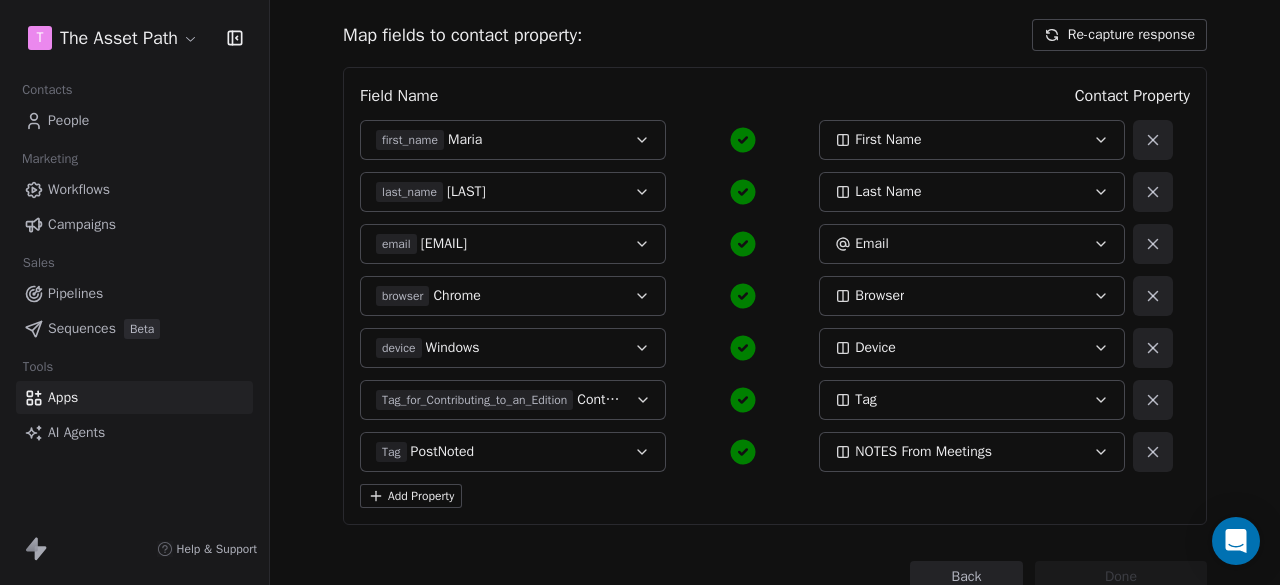 scroll, scrollTop: 200, scrollLeft: 0, axis: vertical 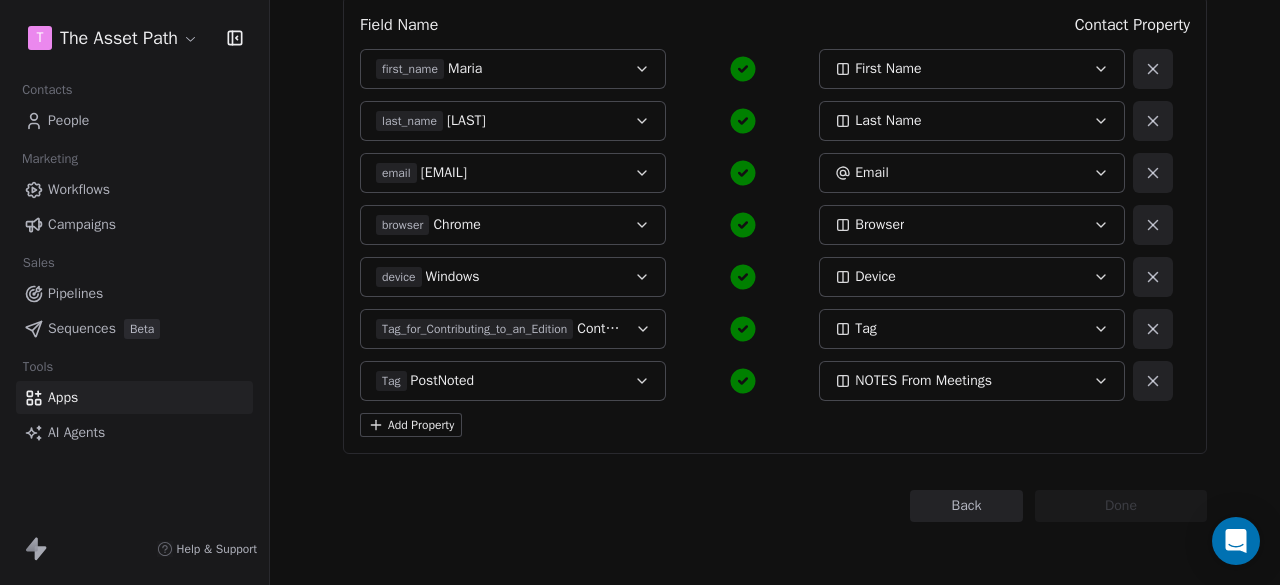 click on "Back" at bounding box center (966, 506) 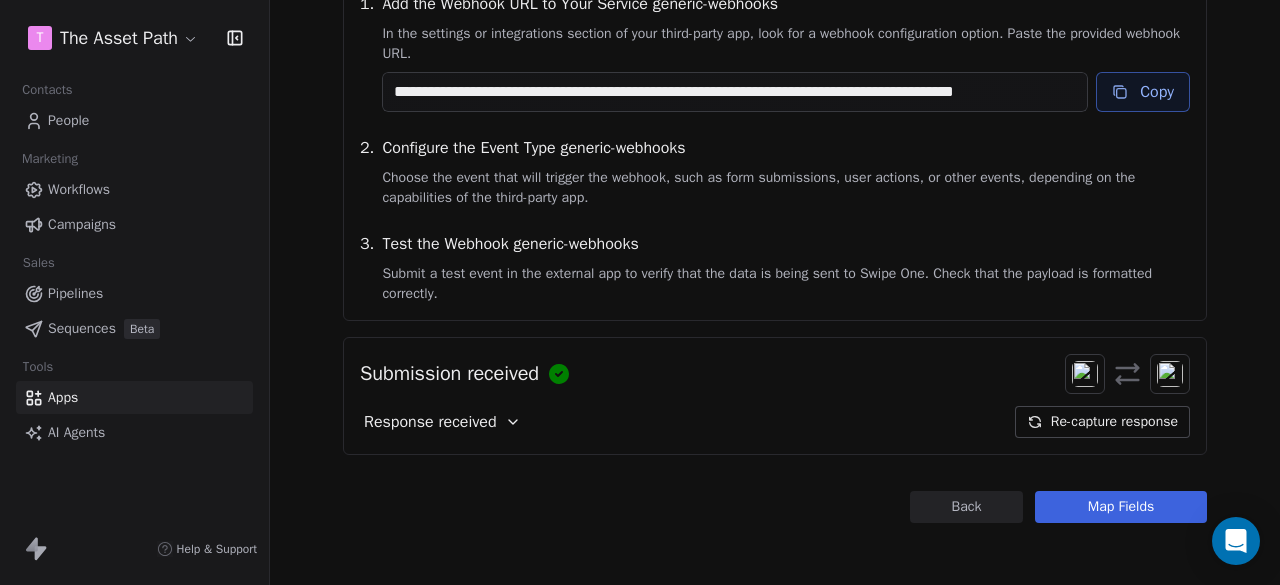 click on "Re-capture response" at bounding box center (1102, 422) 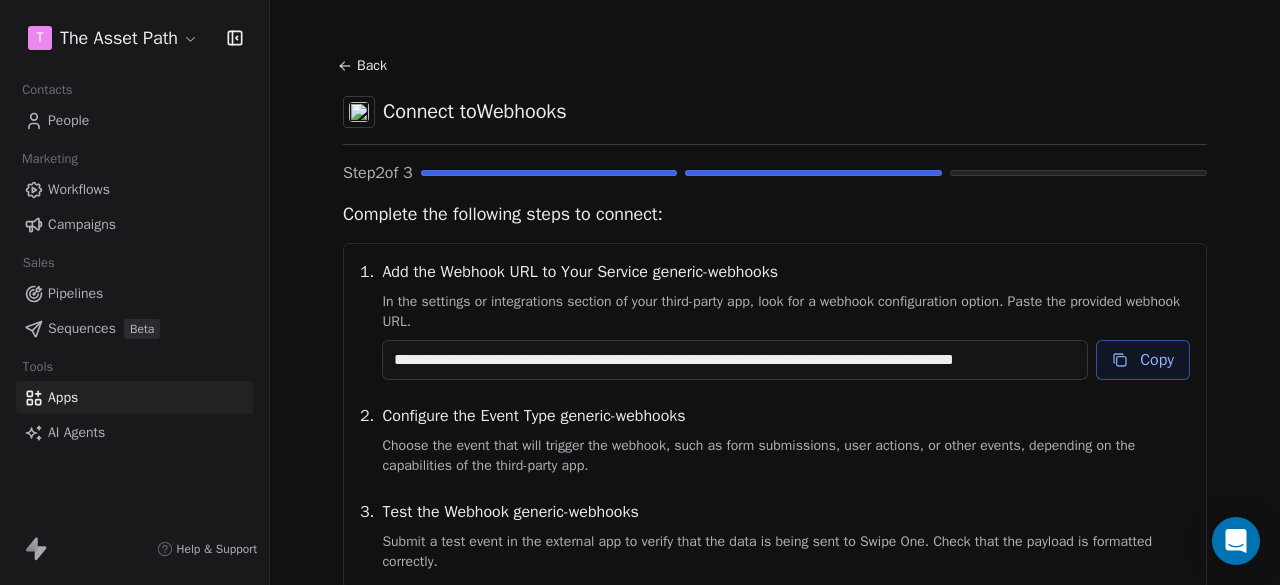 scroll, scrollTop: 0, scrollLeft: 0, axis: both 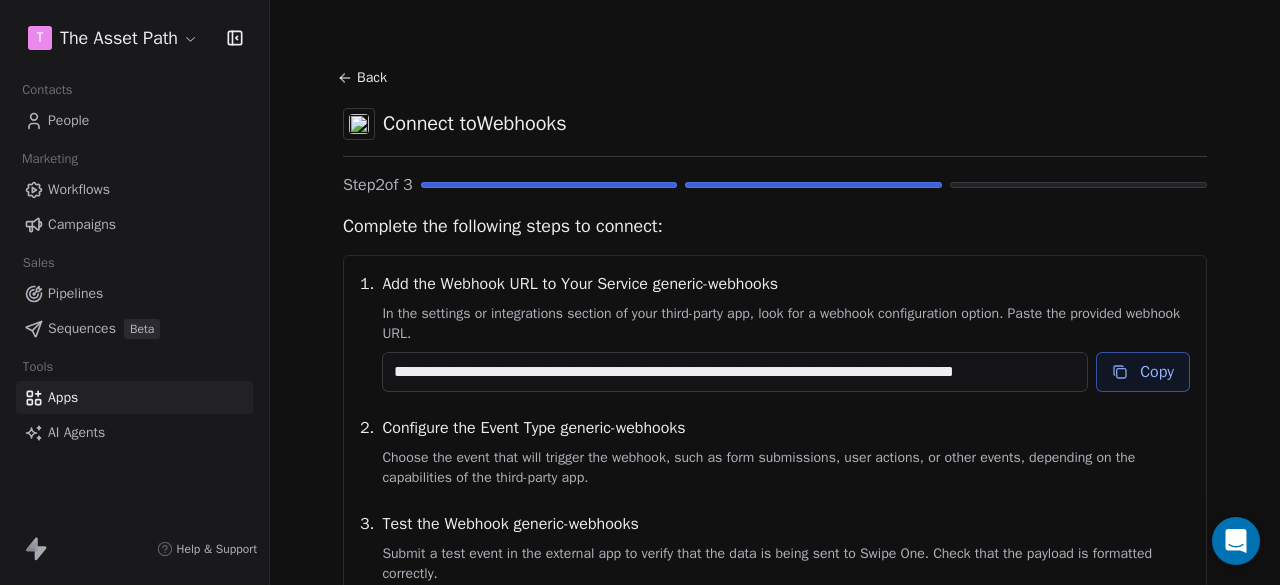 click on "Back" at bounding box center (365, 78) 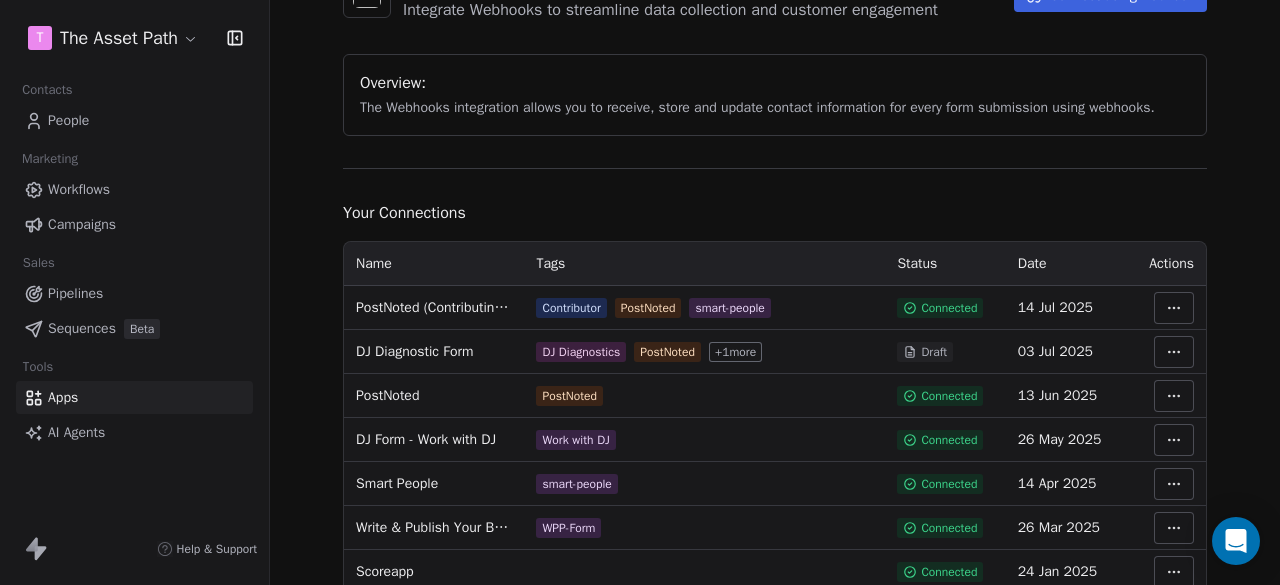 scroll, scrollTop: 122, scrollLeft: 0, axis: vertical 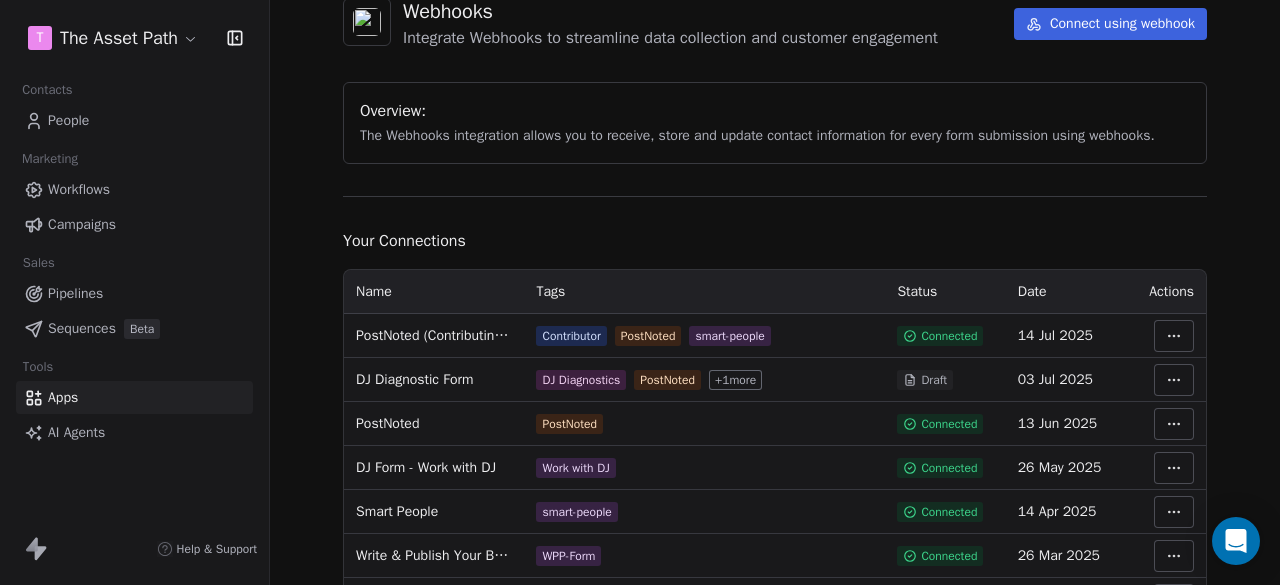click on "Connect using webhook" at bounding box center [1110, 24] 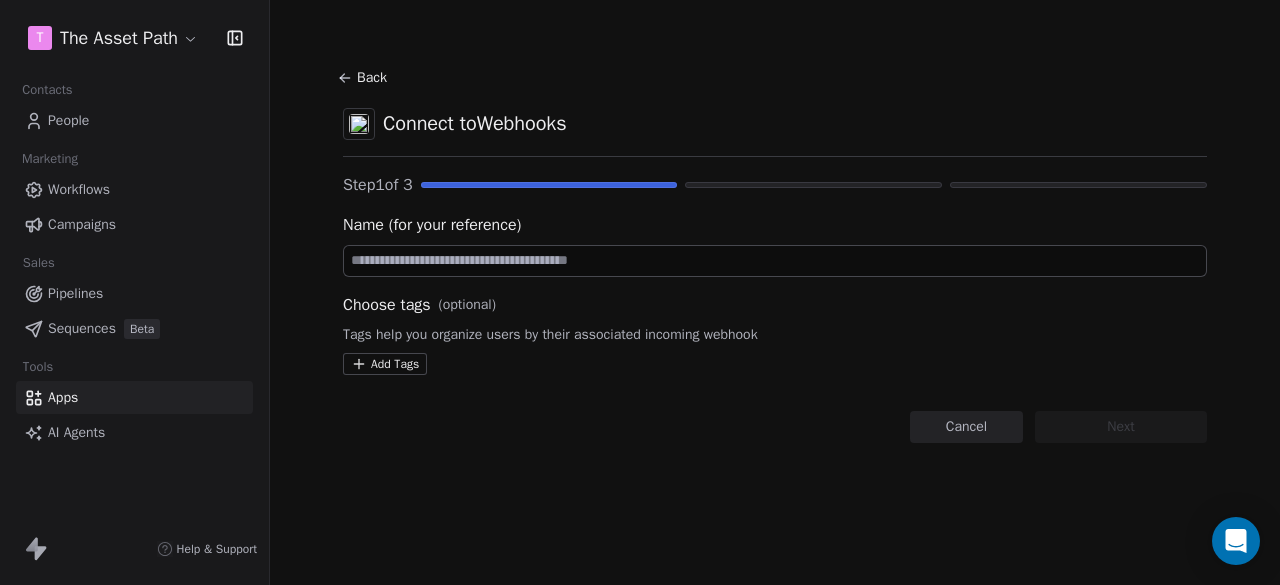 scroll, scrollTop: 0, scrollLeft: 0, axis: both 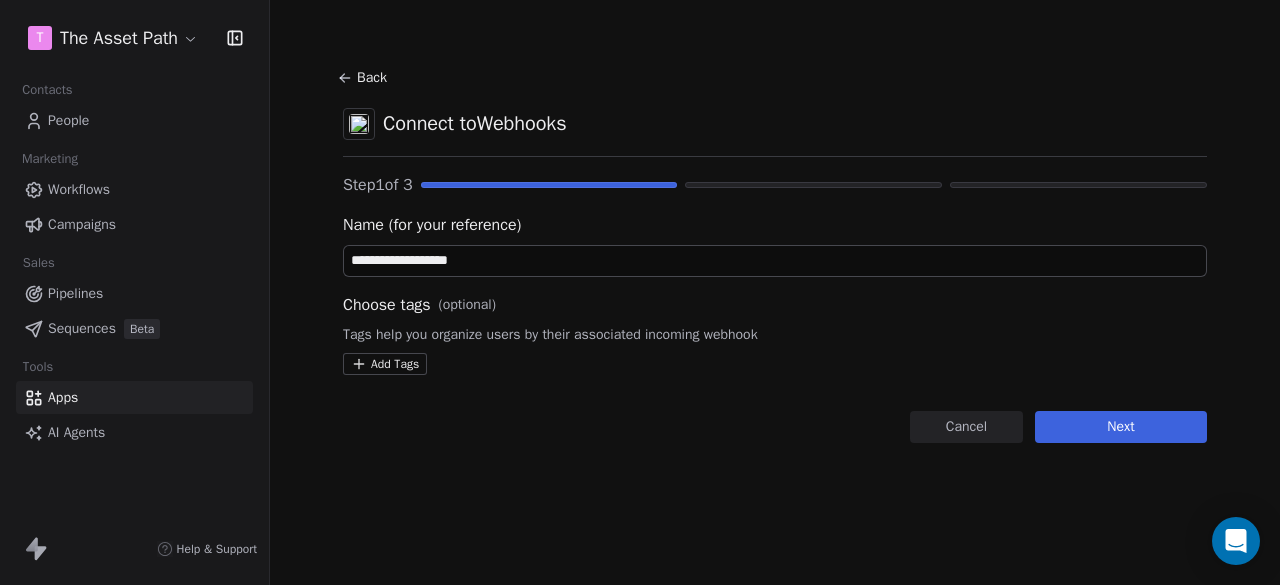 click on "**********" at bounding box center [775, 261] 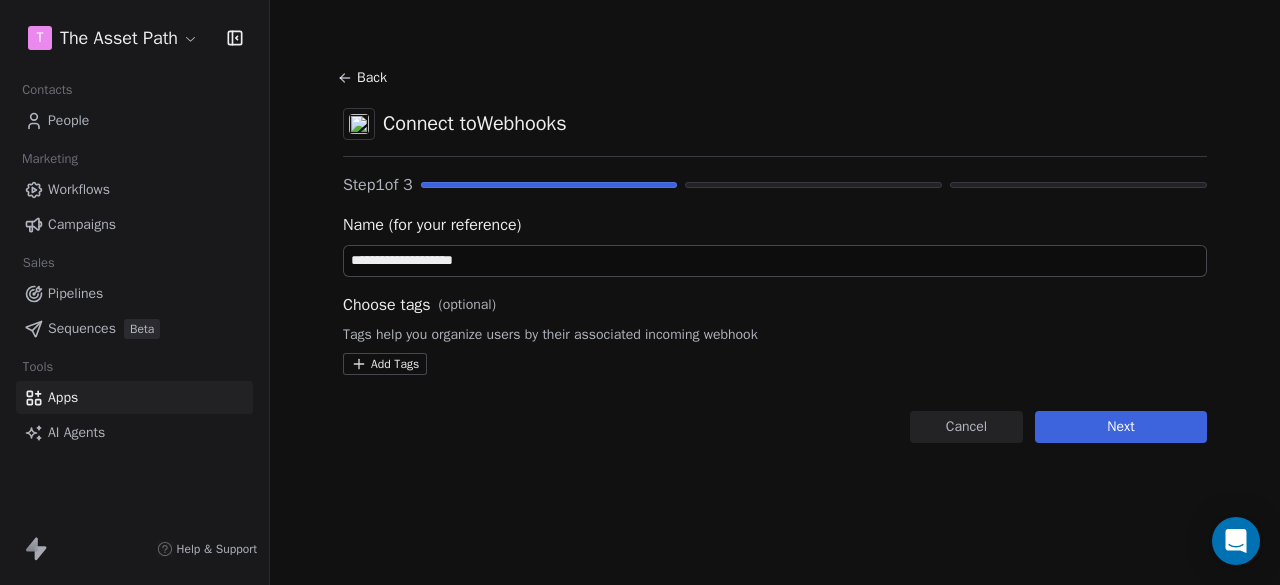 type on "**********" 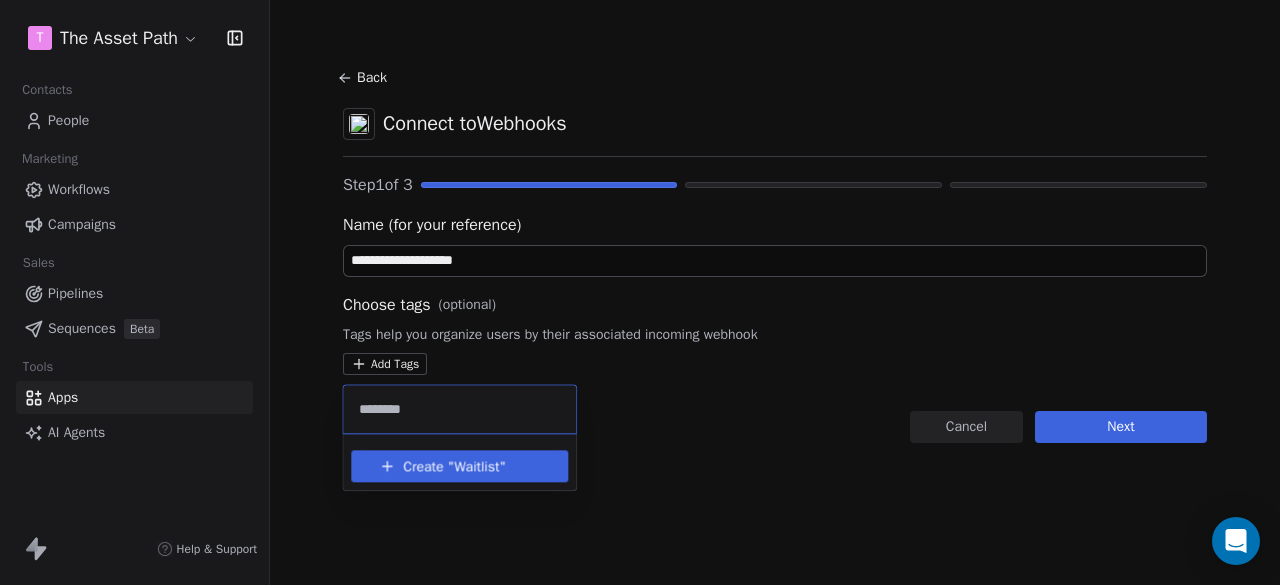 type on "********" 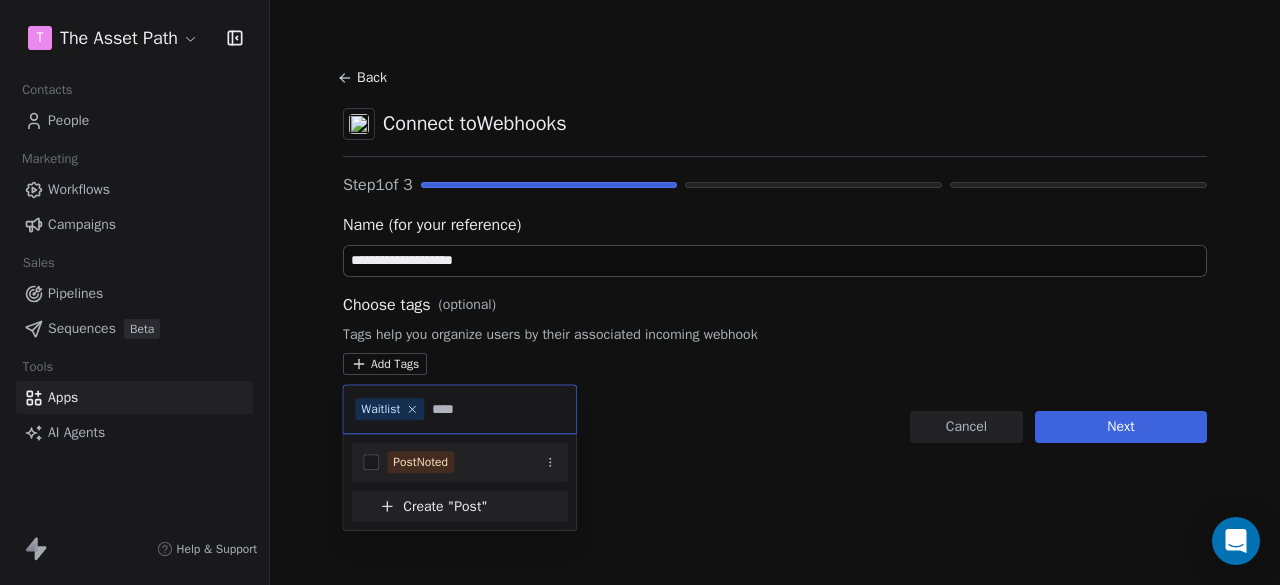 type on "****" 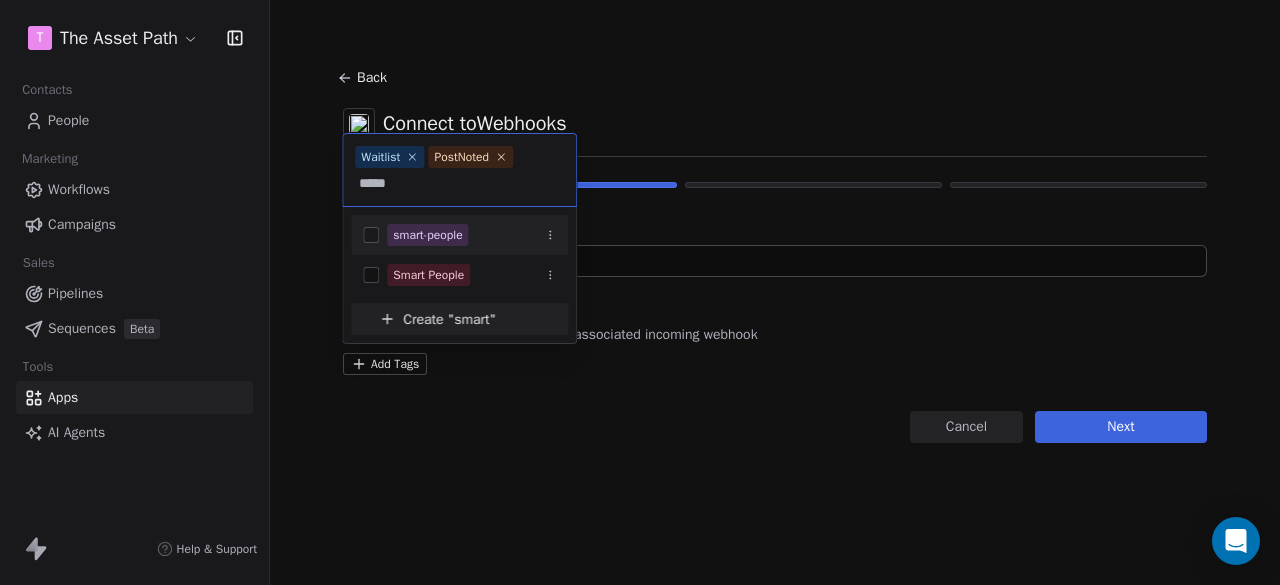 type on "*****" 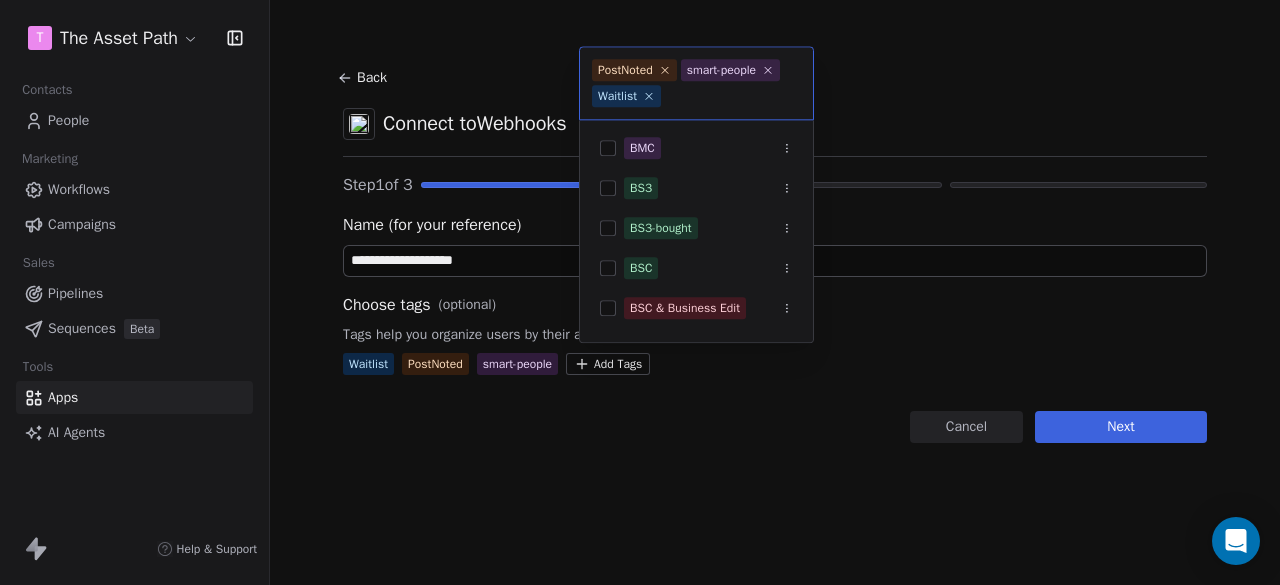 click on "**********" at bounding box center (640, 292) 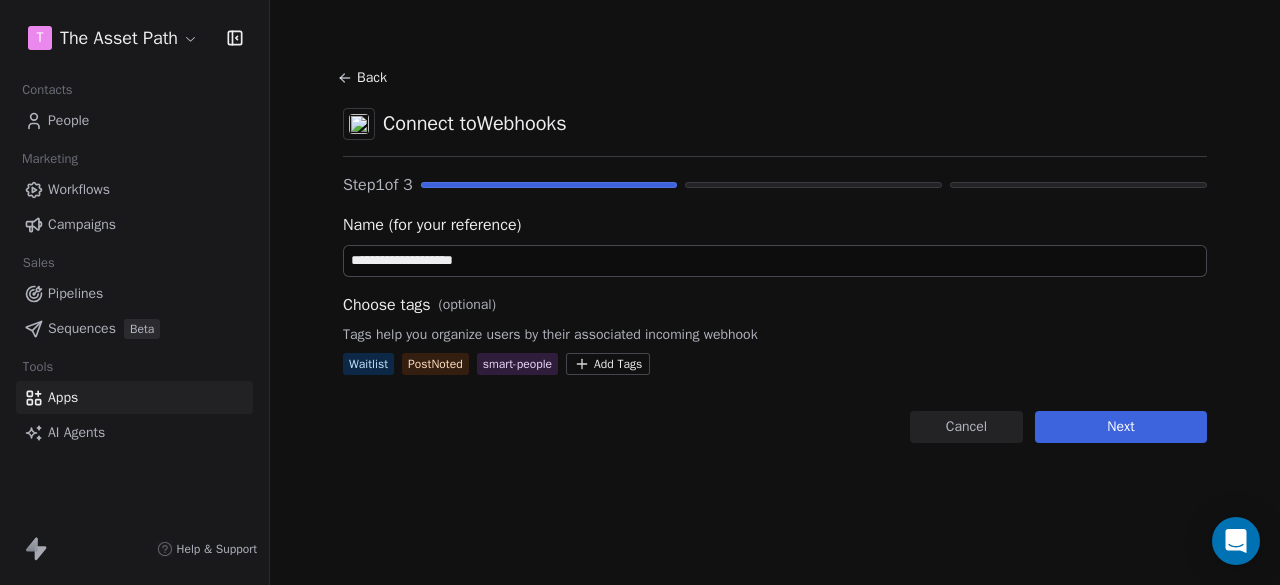 click on "Next" at bounding box center (1121, 427) 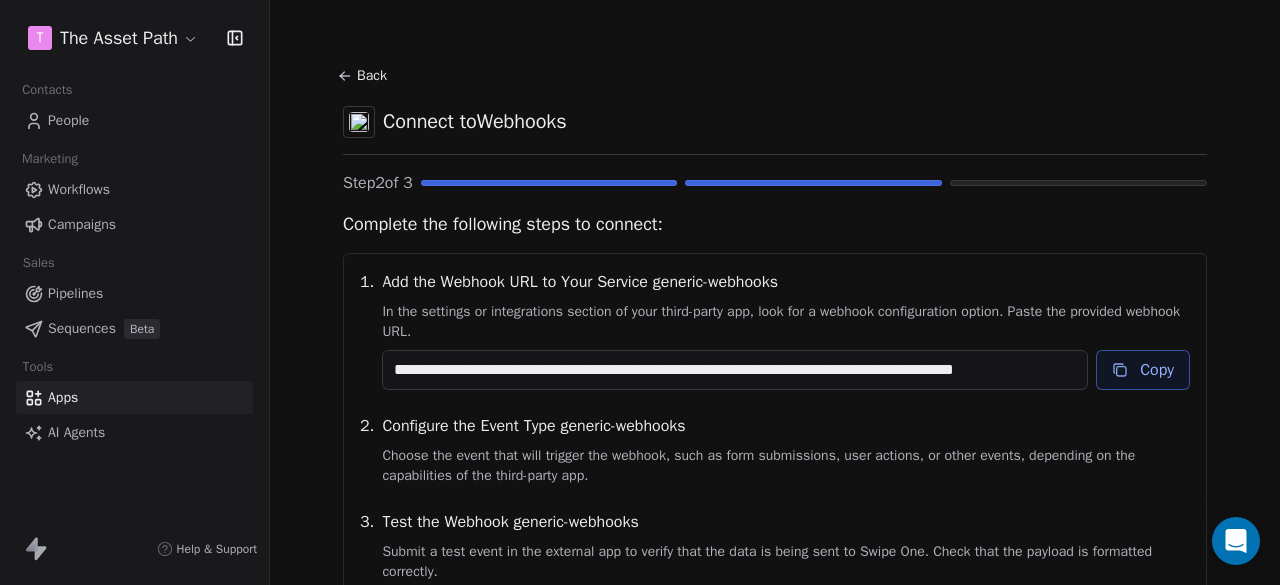scroll, scrollTop: 0, scrollLeft: 0, axis: both 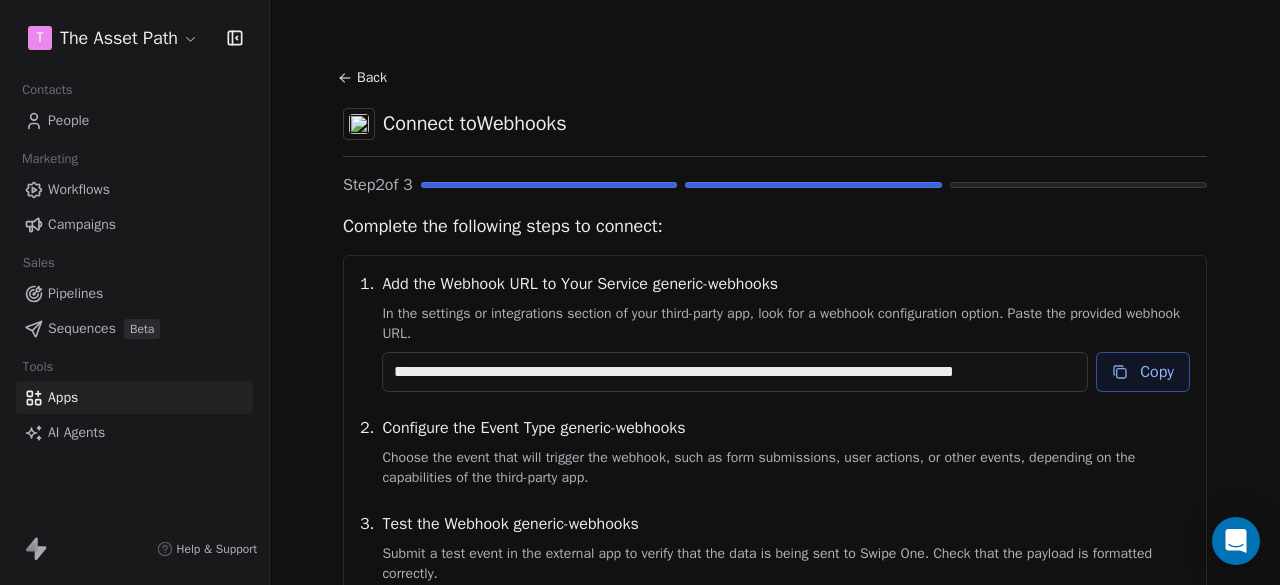 click on "Back" at bounding box center (365, 78) 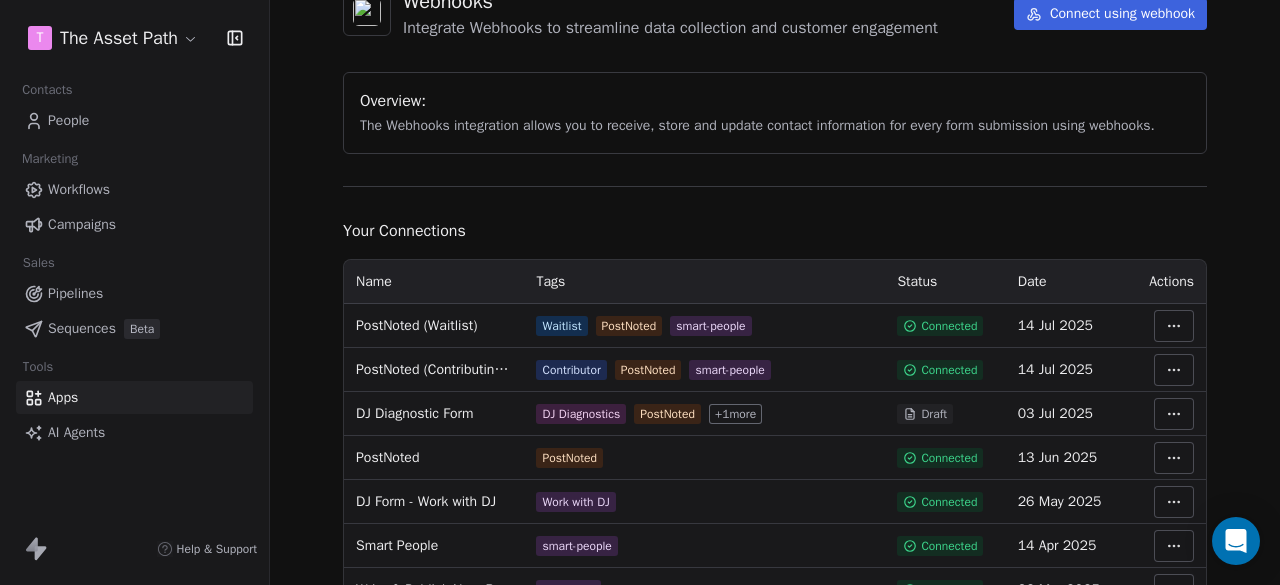 scroll, scrollTop: 200, scrollLeft: 0, axis: vertical 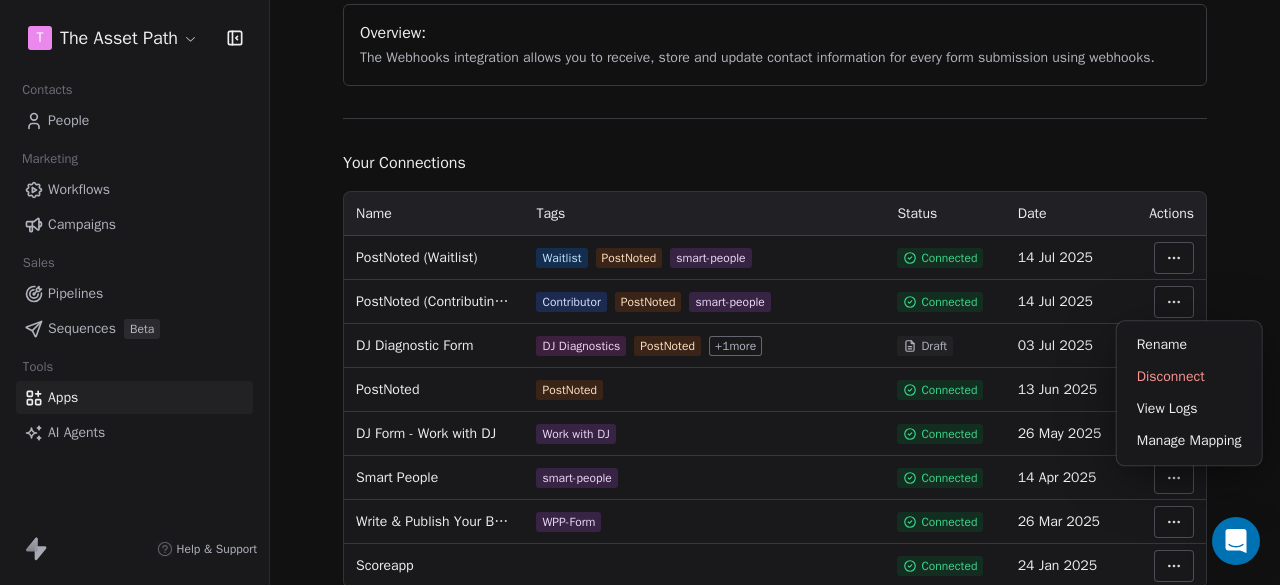 click on "T The Asset Path Contacts People Marketing Workflows Campaigns Sales Pipelines Sequences Beta Tools Apps AI Agents Help & Support Integrations Webhooks Integrate Webhooks to streamline data collection and customer engagement Connect using webhook Overview: The Webhooks integration allows you to receive, store and update contact information for every form submission using webhooks. Your Connections Name Tags Status Date Actions PostNoted (Waitlist) Waitlist PostNoted smart-people Connected 14 Jul 2025 PostNoted (Contributing to an Edition) Contributor PostNoted smart-people Connected 14 Jul 2025 DJ Diagnostic Form DJ Diagnostics PostNoted + 1  more Draft 03 Jul 2025 PostNoted PostNoted Connected 13 Jun 2025 DJ Form - Work with DJ Work with DJ Connected 26 May 2025 Smart People smart-people Connected 14 Apr 2025 Write & Publish Your Business Book Checklist WPP-Form Connected 26 Mar 2025 Scoreapp Connected 24 Jan 2025
Rename Disconnect View Logs Manage Mapping" at bounding box center [640, 292] 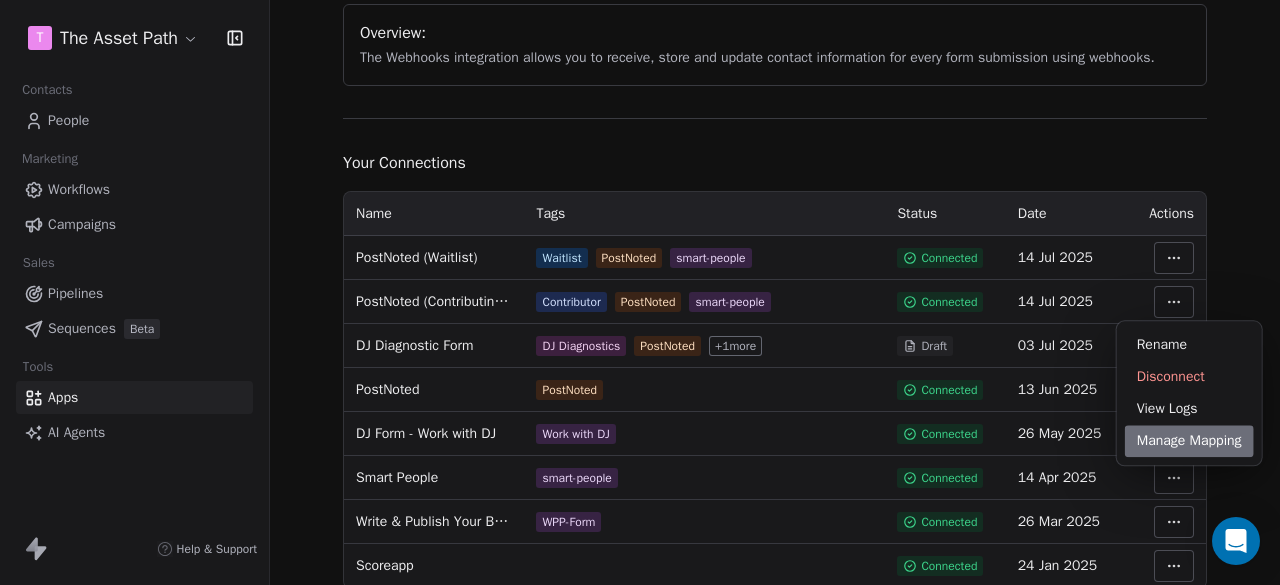 click on "Manage Mapping" at bounding box center (1189, 441) 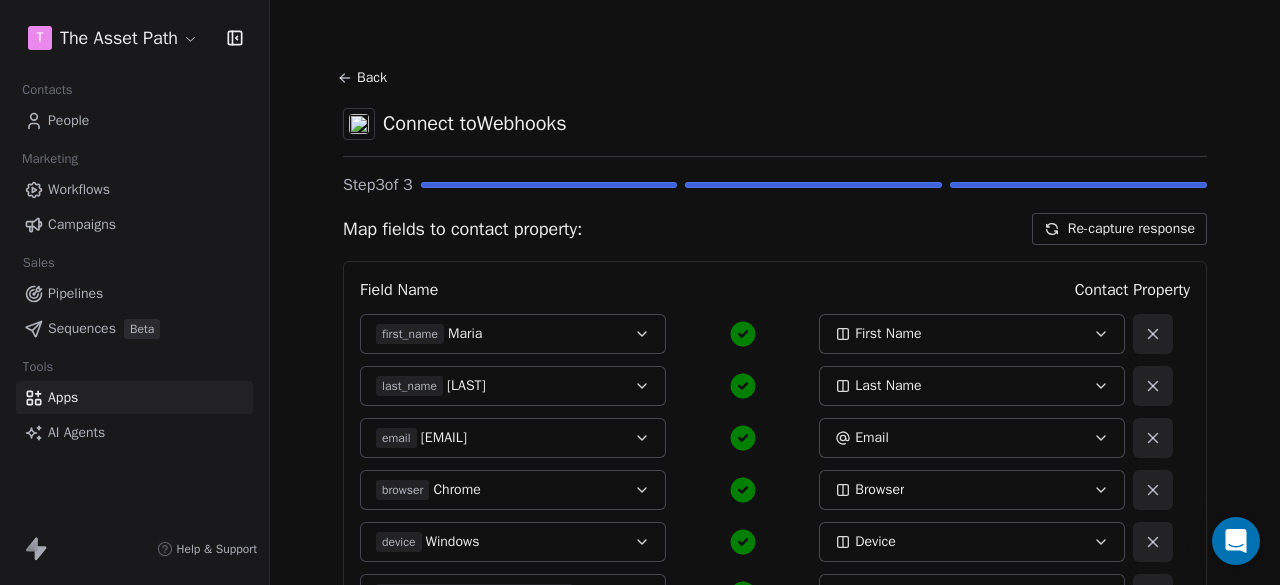 scroll, scrollTop: 200, scrollLeft: 0, axis: vertical 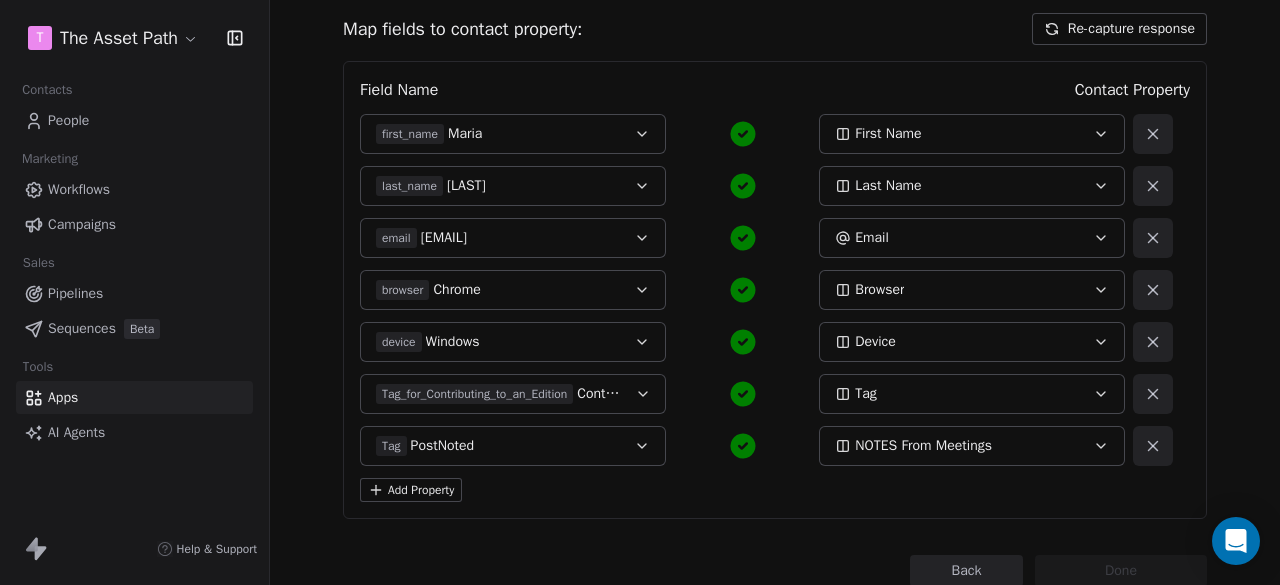 click on "Tag PostNoted" at bounding box center [499, 446] 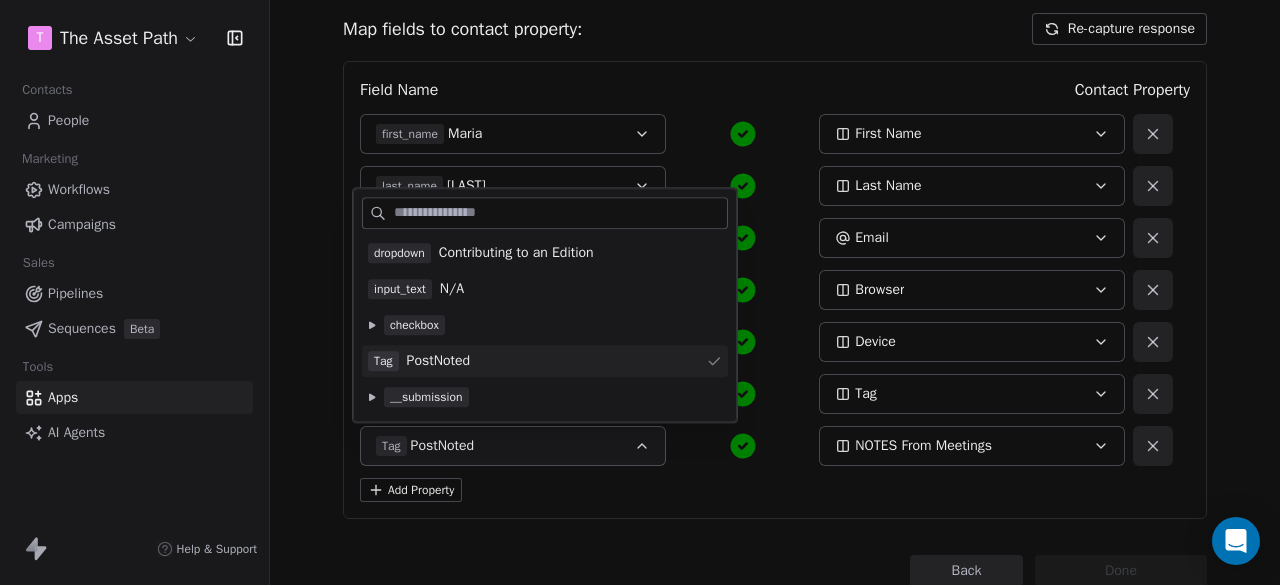 scroll, scrollTop: 108, scrollLeft: 0, axis: vertical 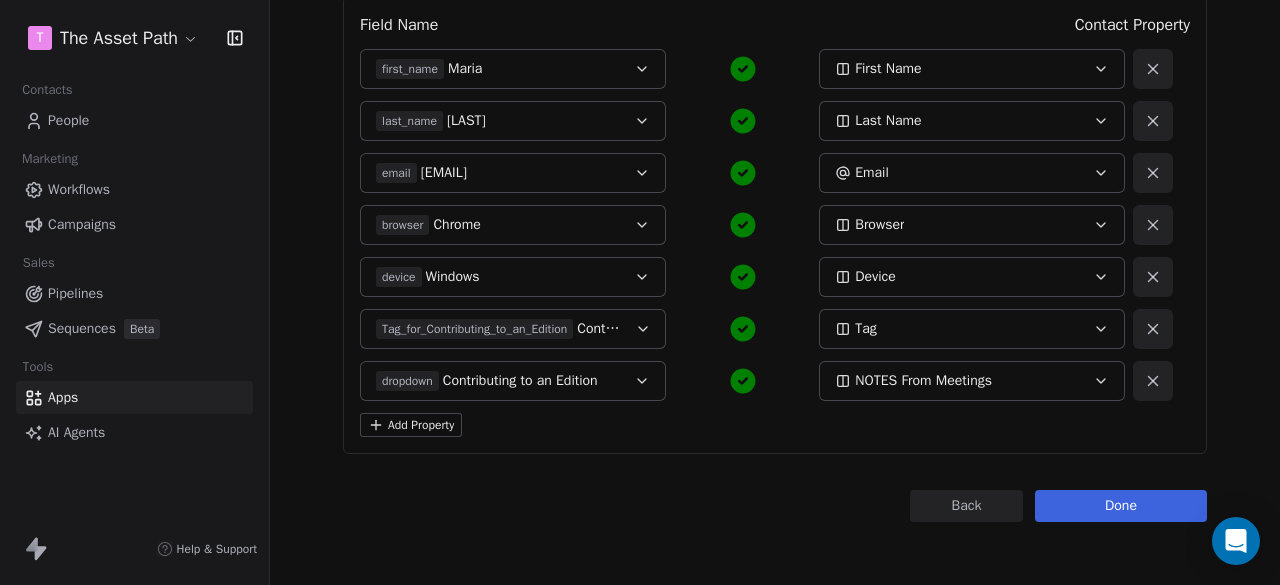 click on "Back" at bounding box center (966, 506) 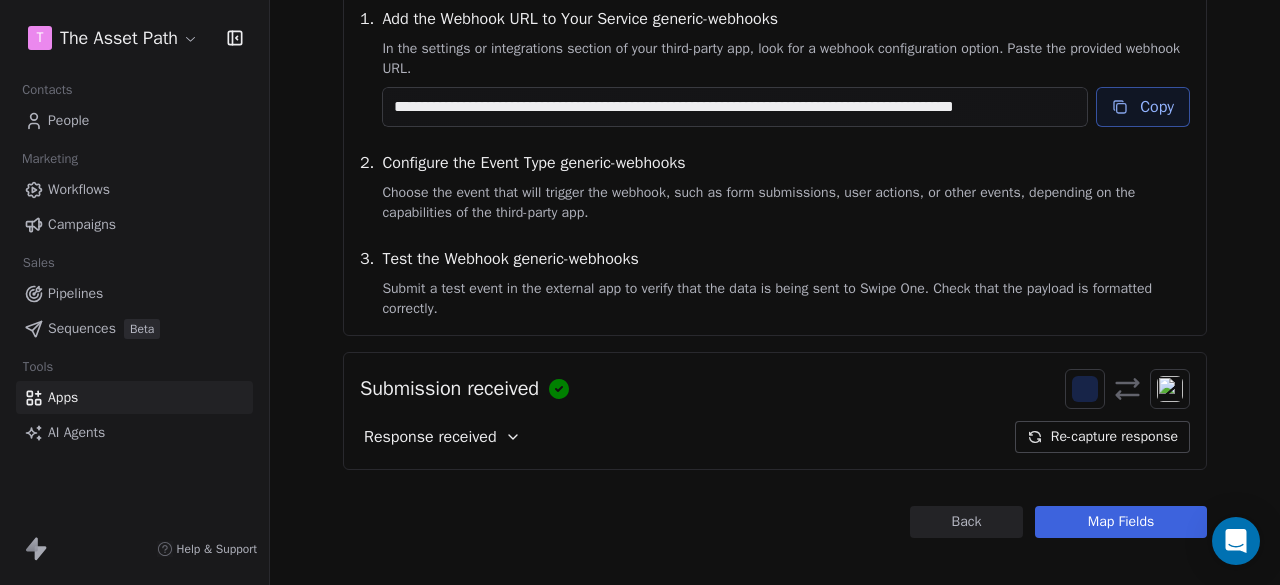 scroll, scrollTop: 280, scrollLeft: 0, axis: vertical 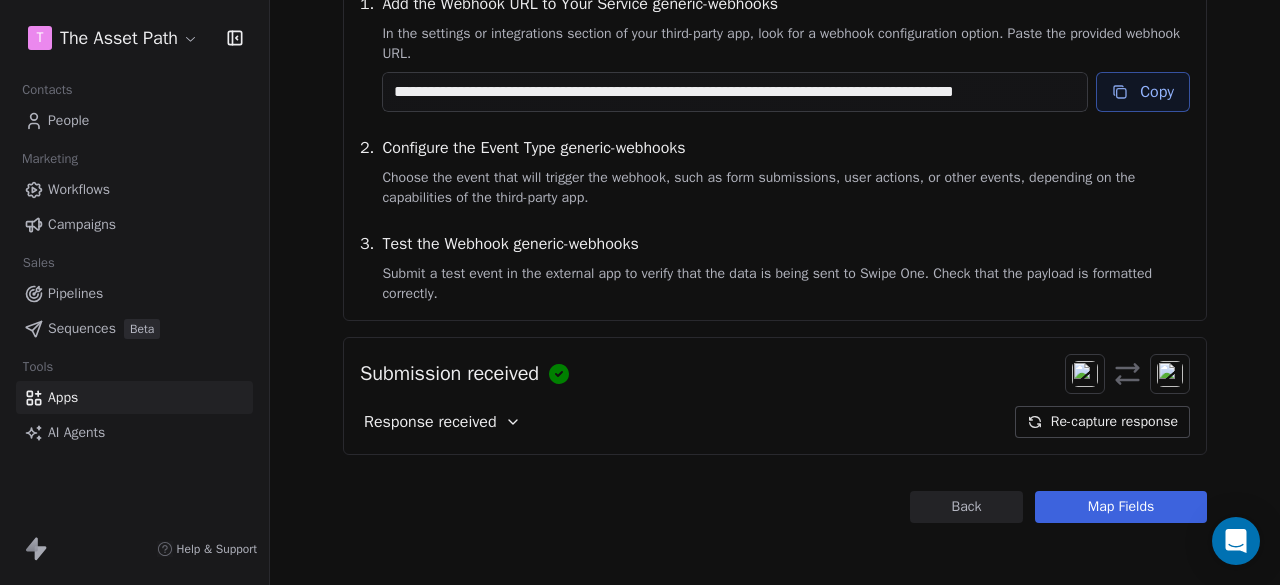 click on "Re-capture response" at bounding box center (1102, 422) 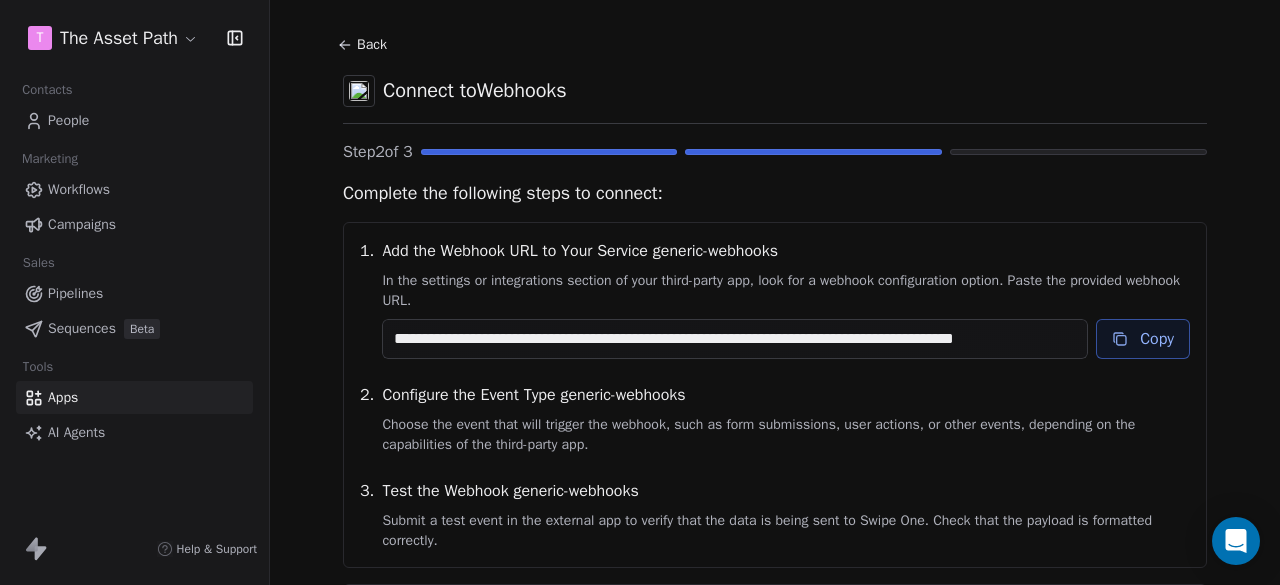 scroll, scrollTop: 0, scrollLeft: 0, axis: both 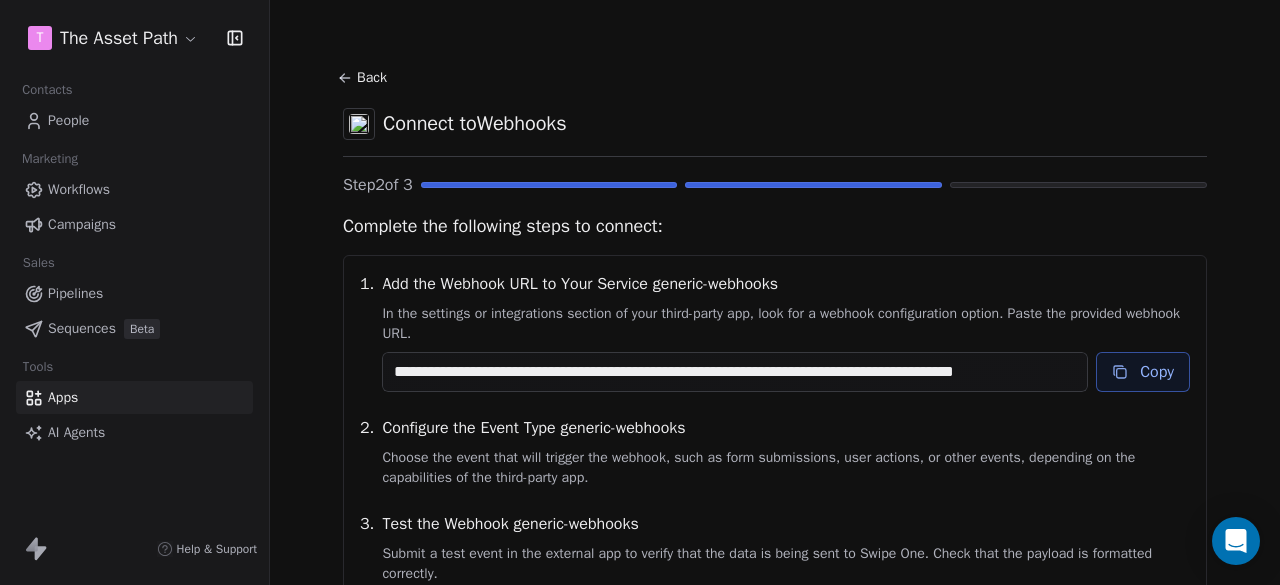 click on "Back" at bounding box center [365, 78] 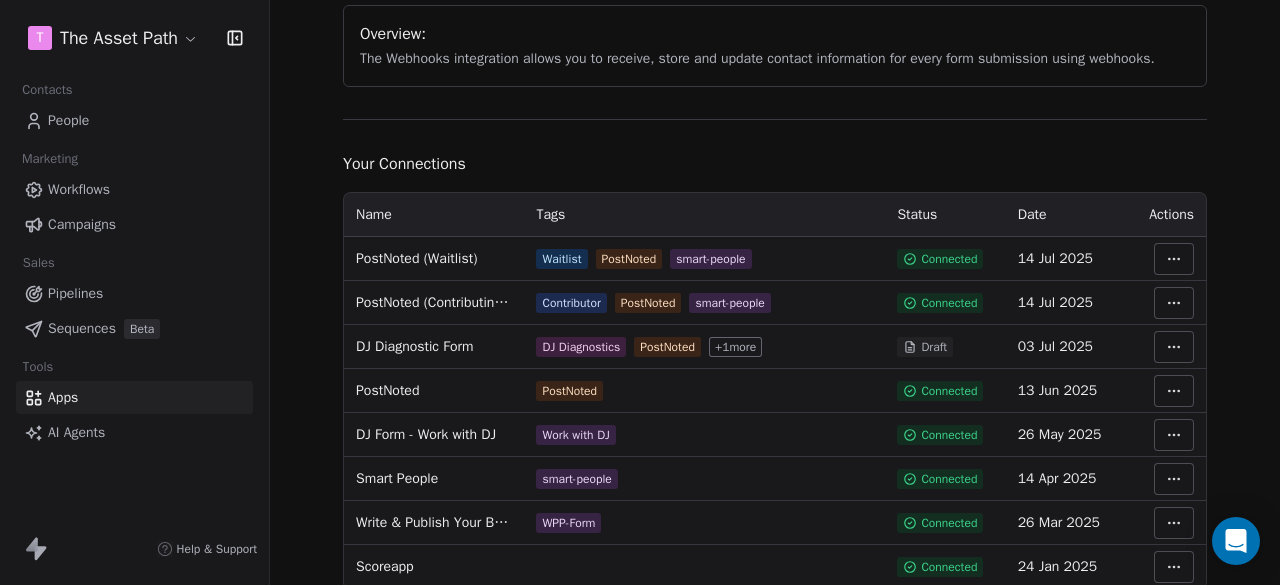 scroll, scrollTop: 200, scrollLeft: 0, axis: vertical 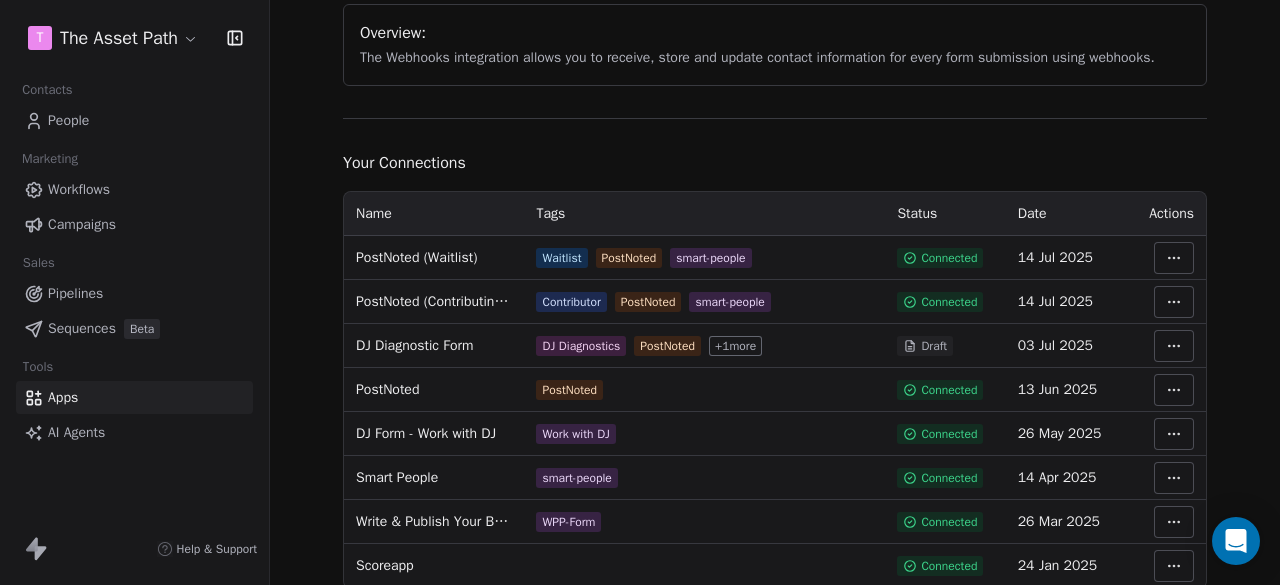click on "T The Asset Path Contacts People Marketing Workflows Campaigns Sales Pipelines Sequences Beta Tools Apps AI Agents Help & Support Integrations Webhooks Integrate Webhooks to streamline data collection and customer engagement Connect using webhook Overview: The Webhooks integration allows you to receive, store and update contact information for every form submission using webhooks. Your Connections Name Tags Status Date Actions PostNoted (Waitlist) Waitlist PostNoted smart-people Connected 14 Jul 2025 PostNoted (Contributing to an Edition) Contributor PostNoted smart-people Connected 14 Jul 2025 DJ Diagnostic Form DJ Diagnostics PostNoted + 1  more Draft 03 Jul 2025 PostNoted PostNoted Connected 13 Jun 2025 DJ Form - Work with DJ Work with DJ Connected 26 May 2025 Smart People smart-people Connected 14 Apr 2025 Write & Publish Your Business Book Checklist WPP-Form Connected 26 Mar 2025 Scoreapp Connected 24 Jan 2025" at bounding box center (640, 292) 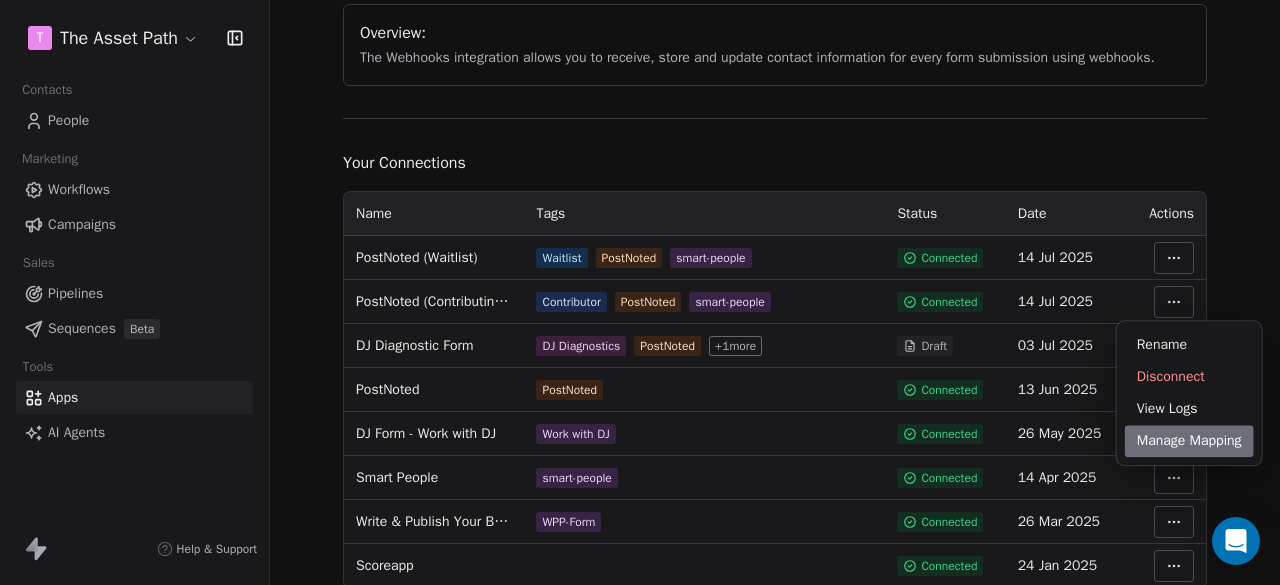click on "Manage Mapping" at bounding box center [1189, 441] 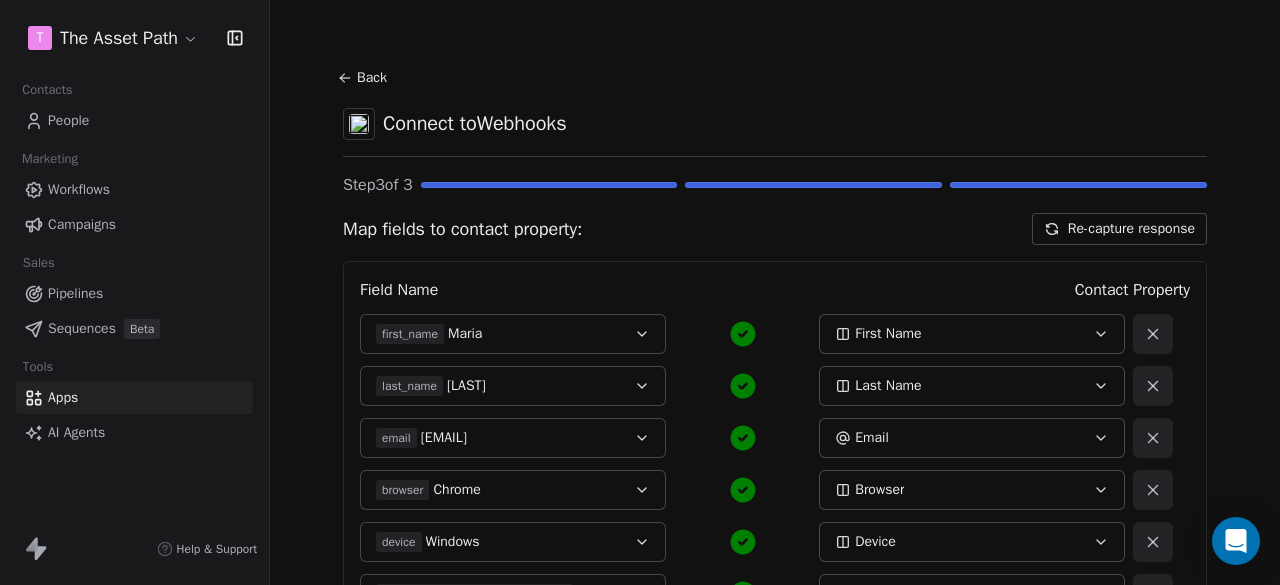 scroll, scrollTop: 200, scrollLeft: 0, axis: vertical 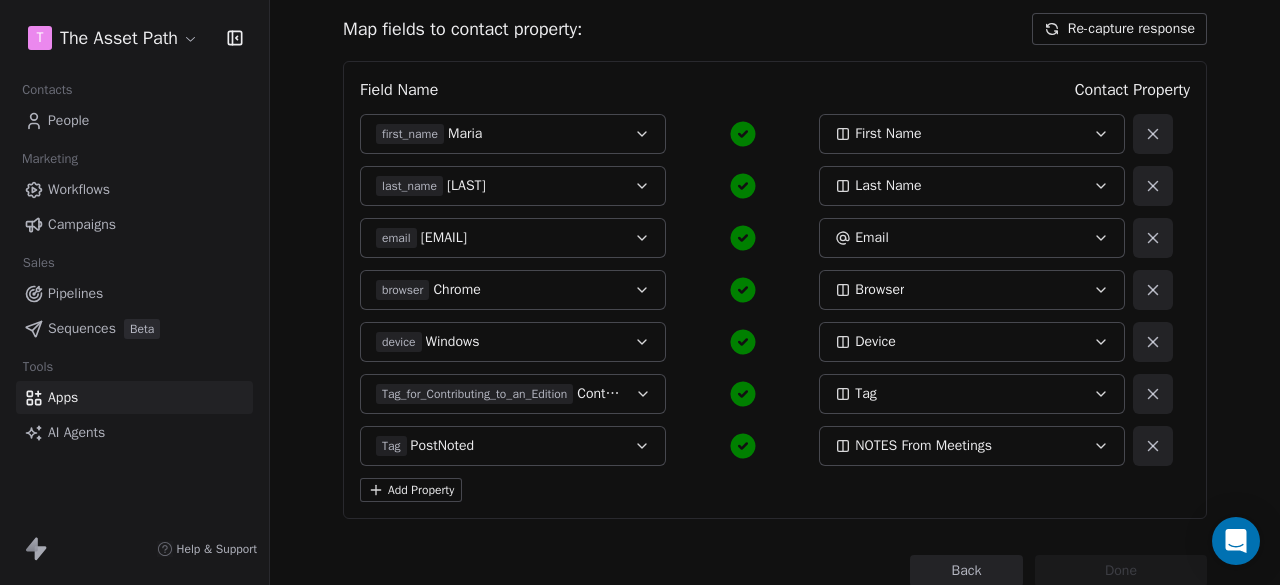 click on "NOTES From Meetings" at bounding box center (923, 446) 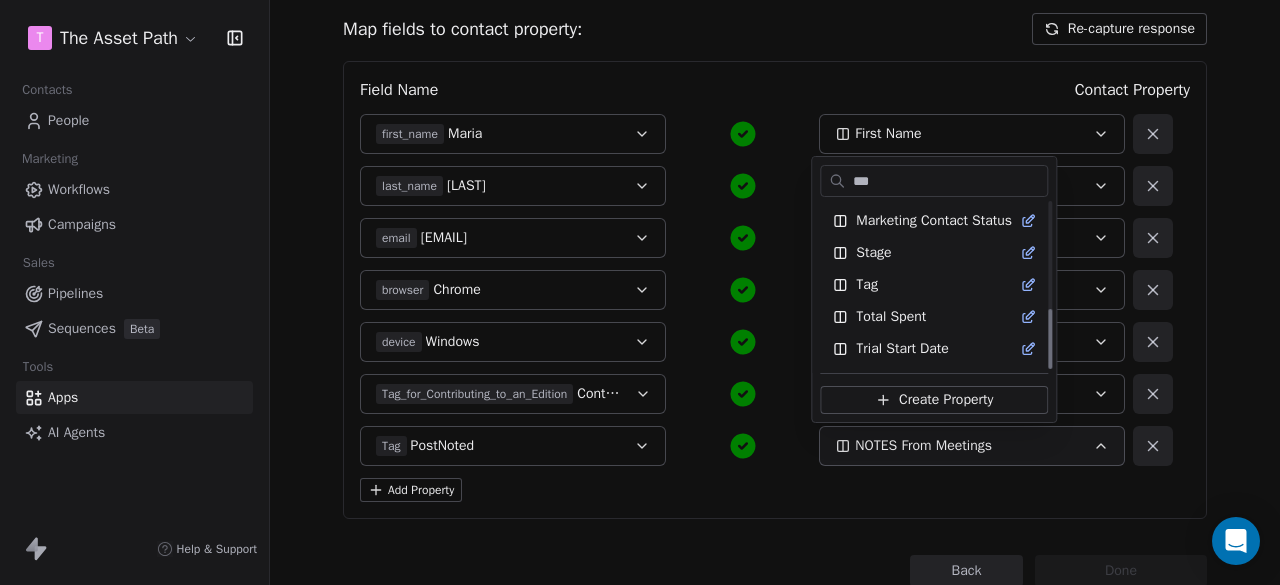 scroll, scrollTop: 0, scrollLeft: 0, axis: both 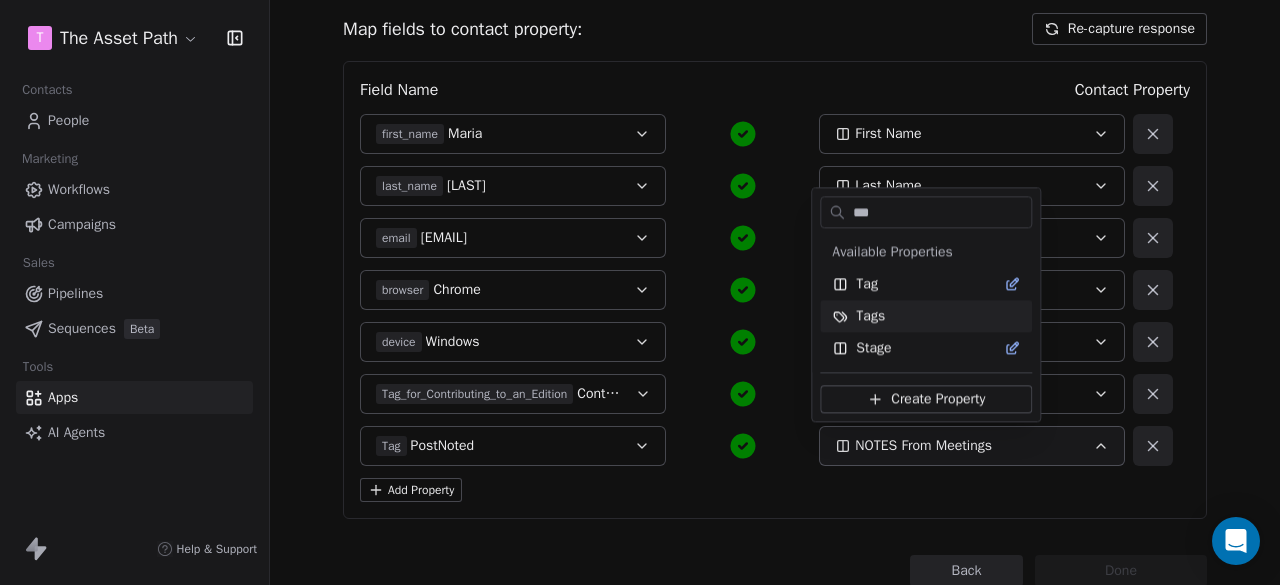 type on "***" 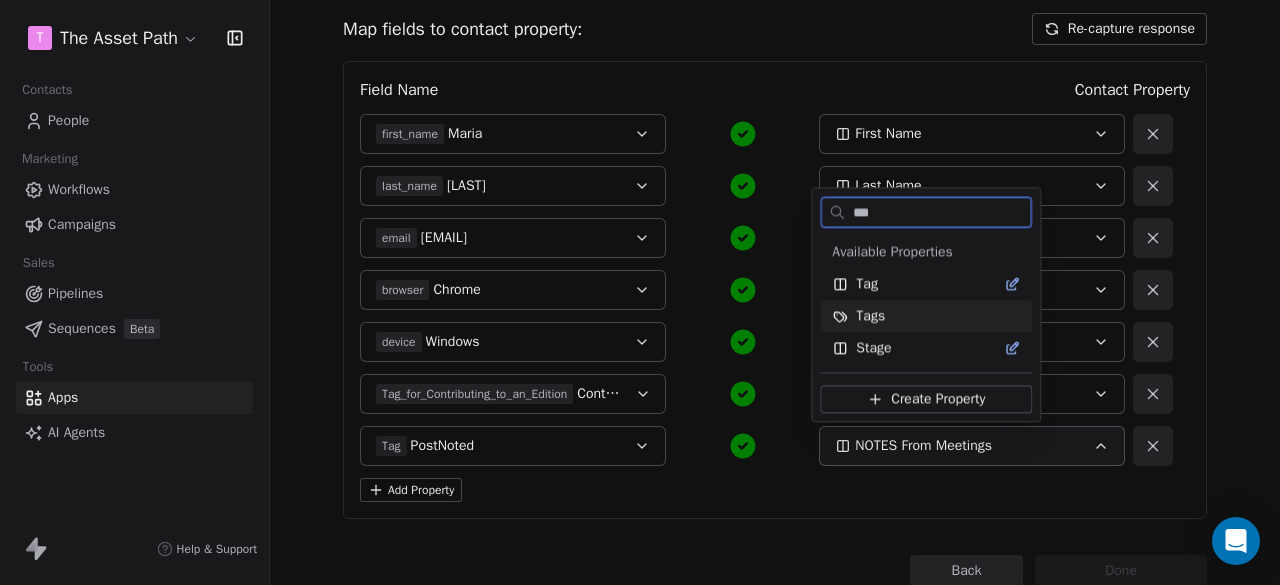 click on "Tags" at bounding box center [926, 316] 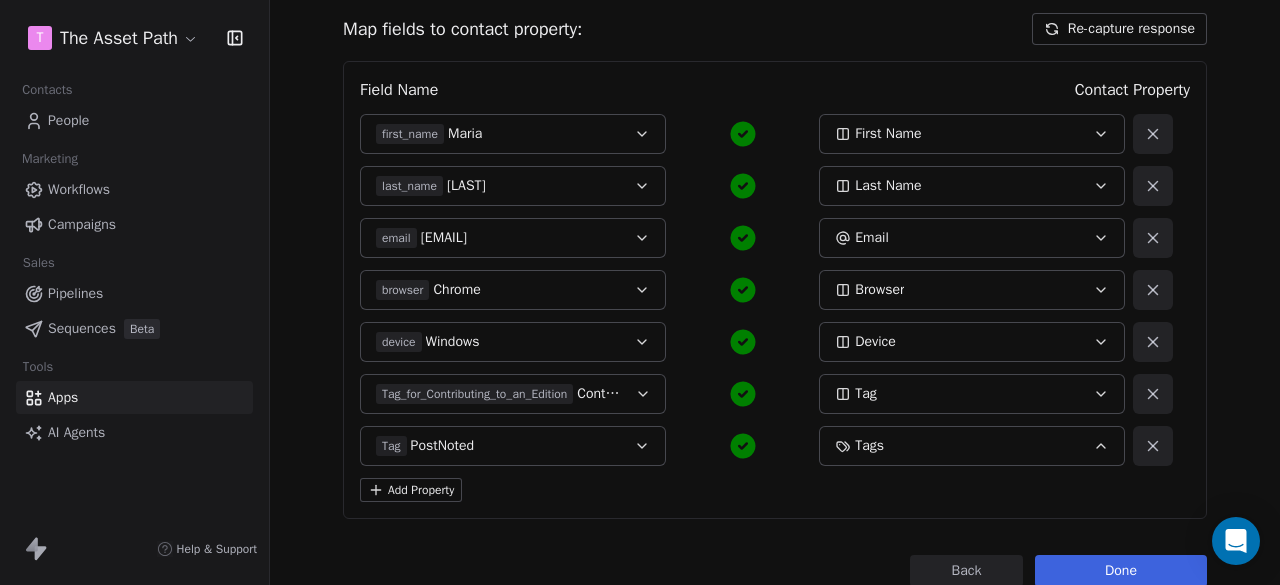 click on "Done" at bounding box center (1121, 571) 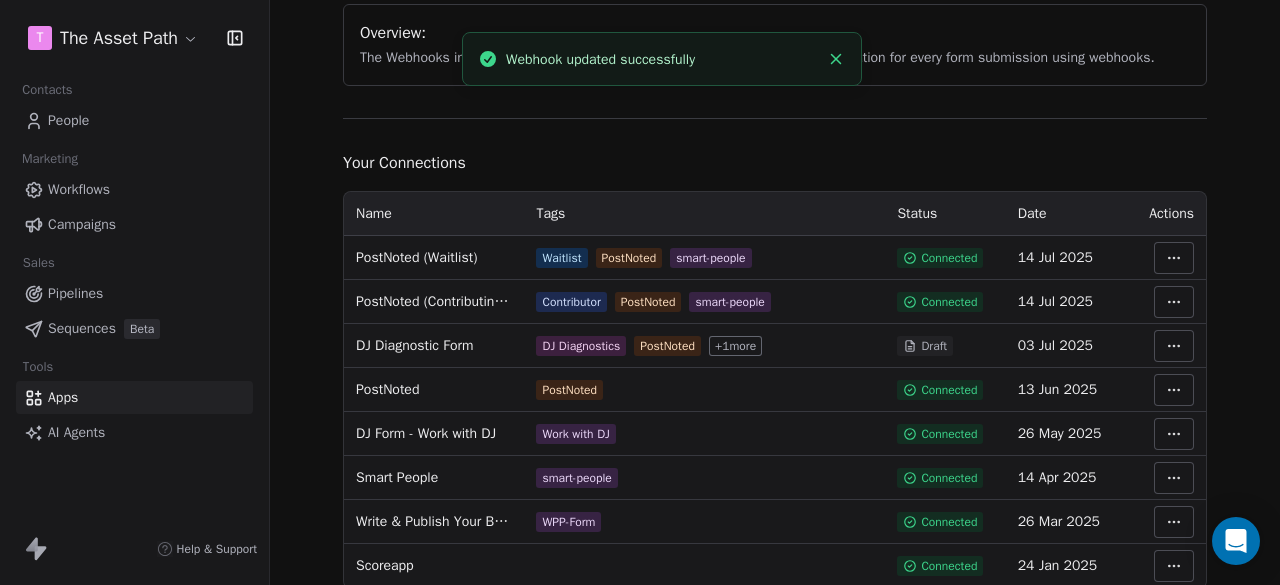 click on "People" at bounding box center (68, 120) 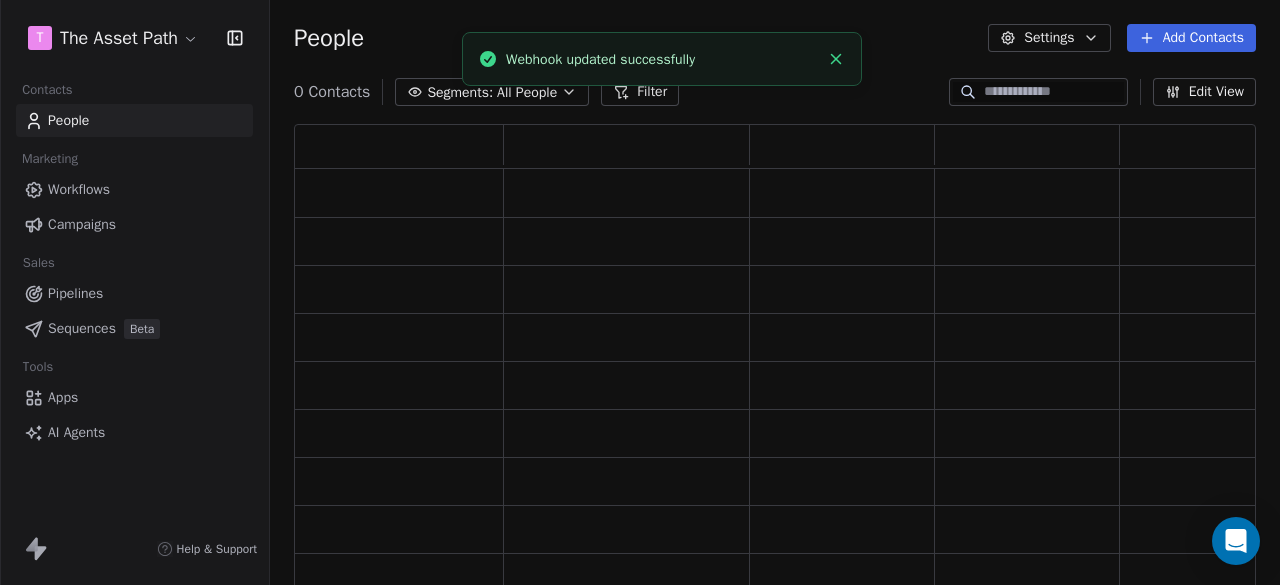 scroll, scrollTop: 0, scrollLeft: 0, axis: both 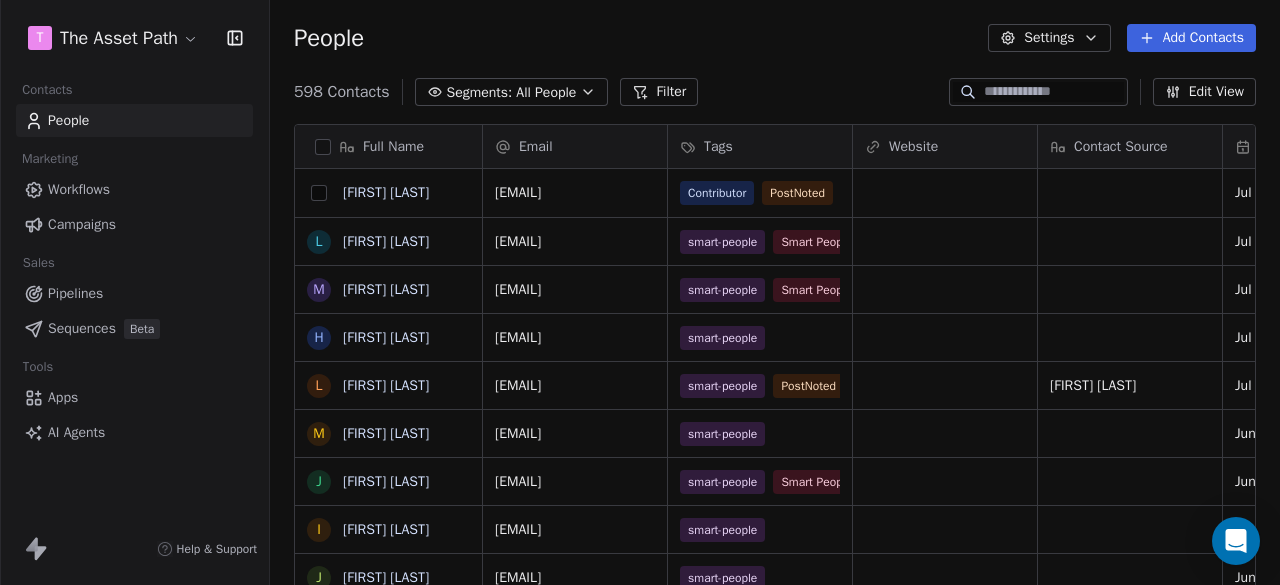 click at bounding box center [319, 193] 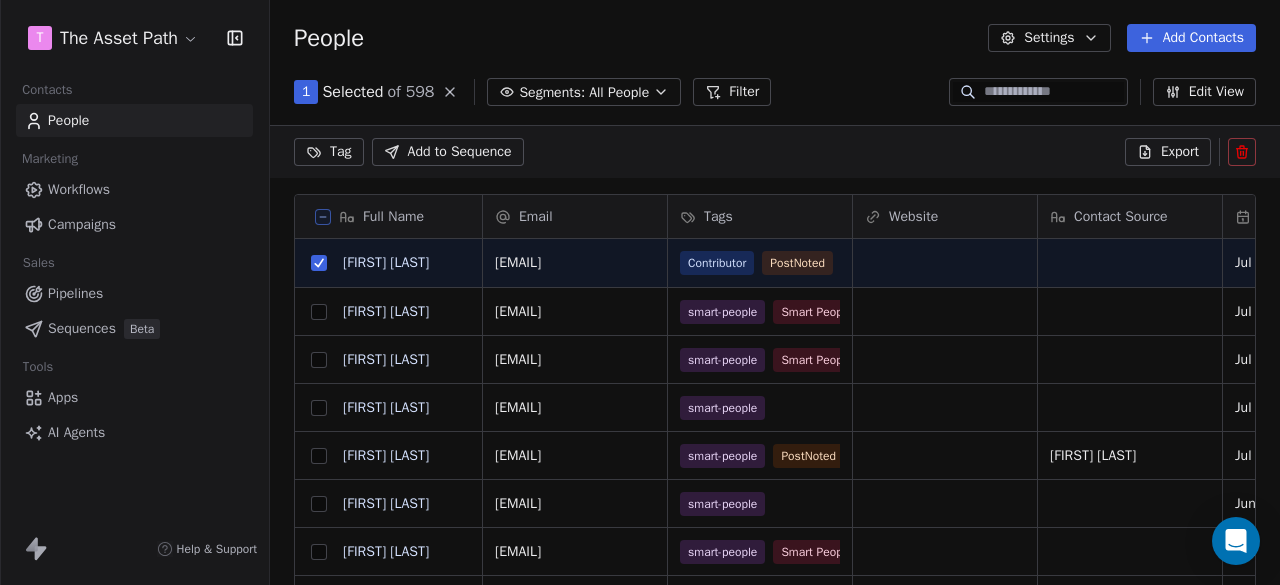 scroll, scrollTop: 429, scrollLeft: 994, axis: both 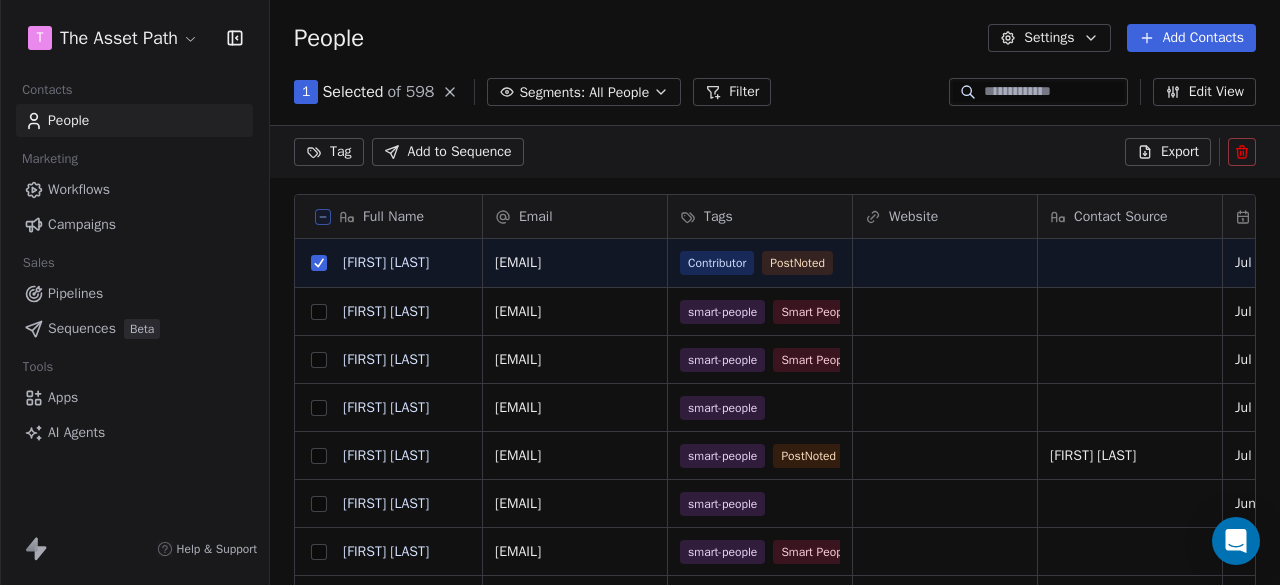 click at bounding box center [319, 263] 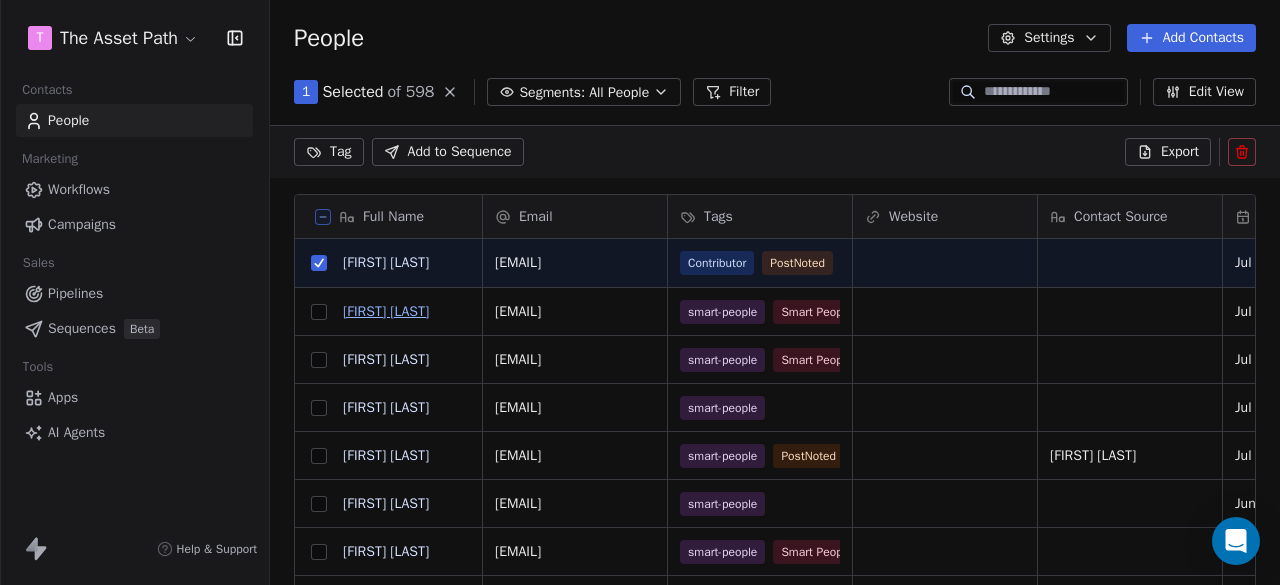 scroll, scrollTop: 16, scrollLeft: 16, axis: both 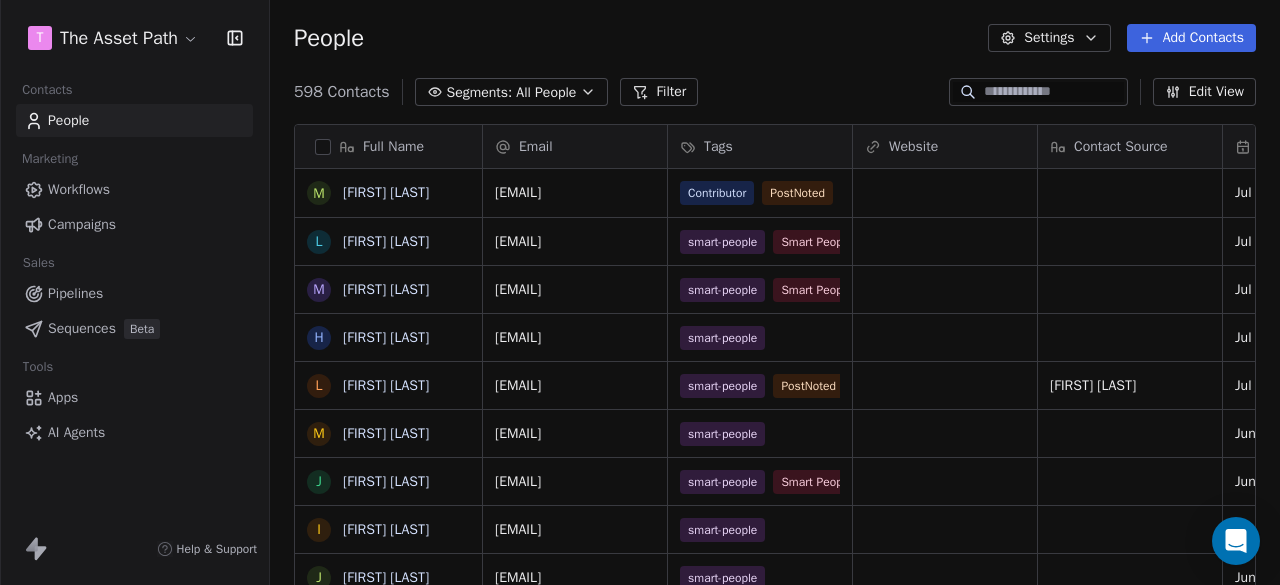 click on "Apps" at bounding box center [134, 397] 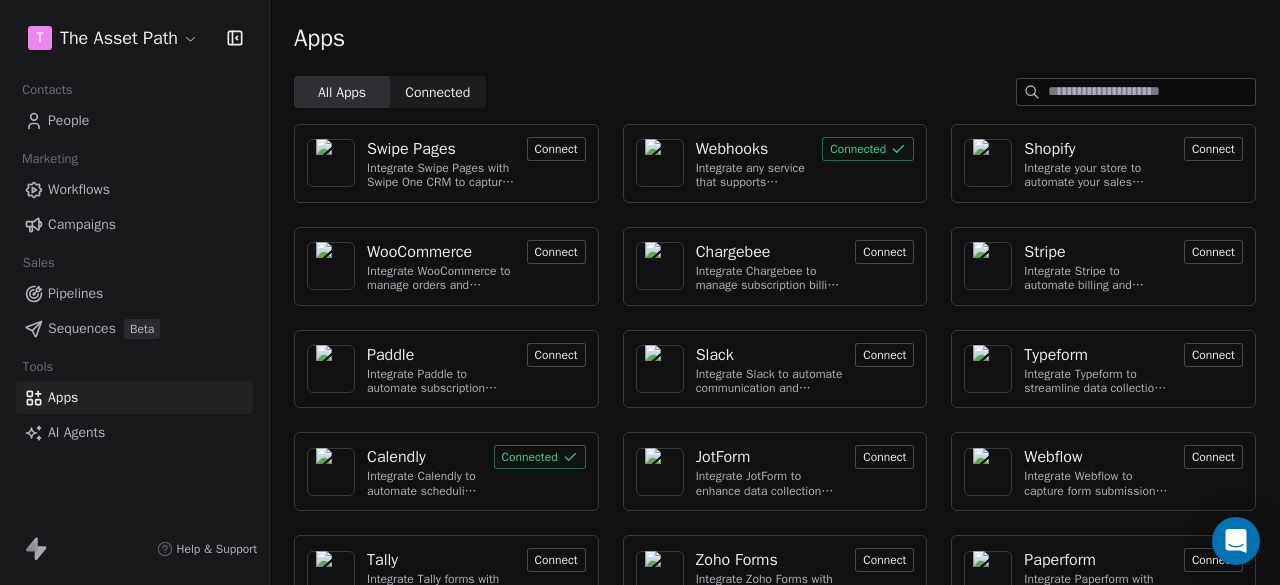 click on "Webhooks" at bounding box center (732, 149) 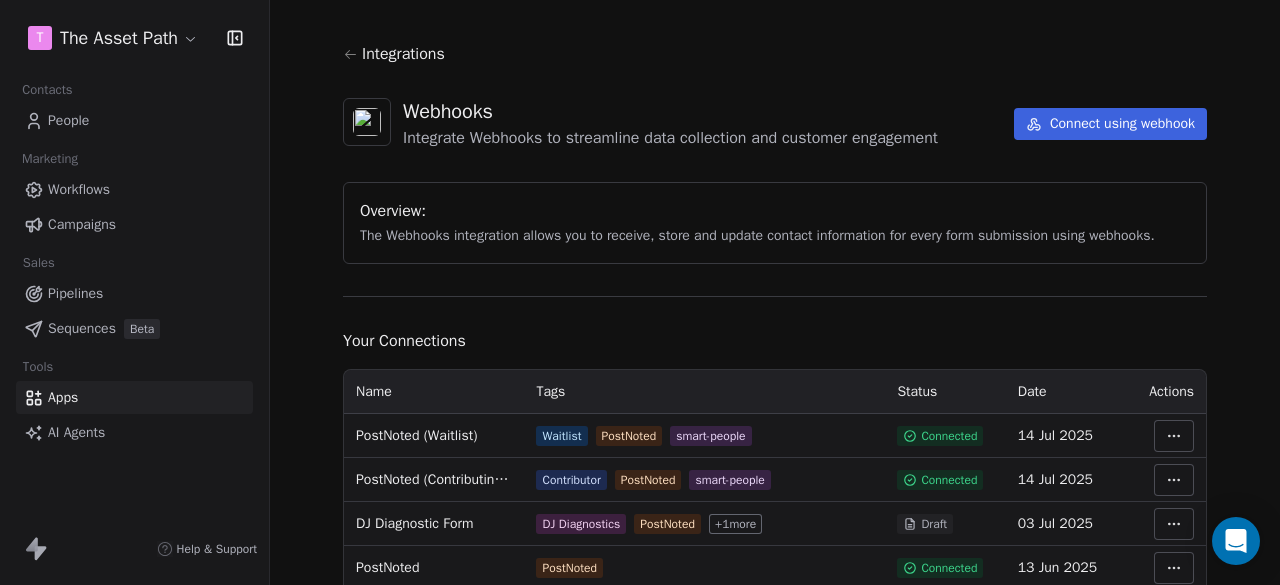 scroll, scrollTop: 0, scrollLeft: 0, axis: both 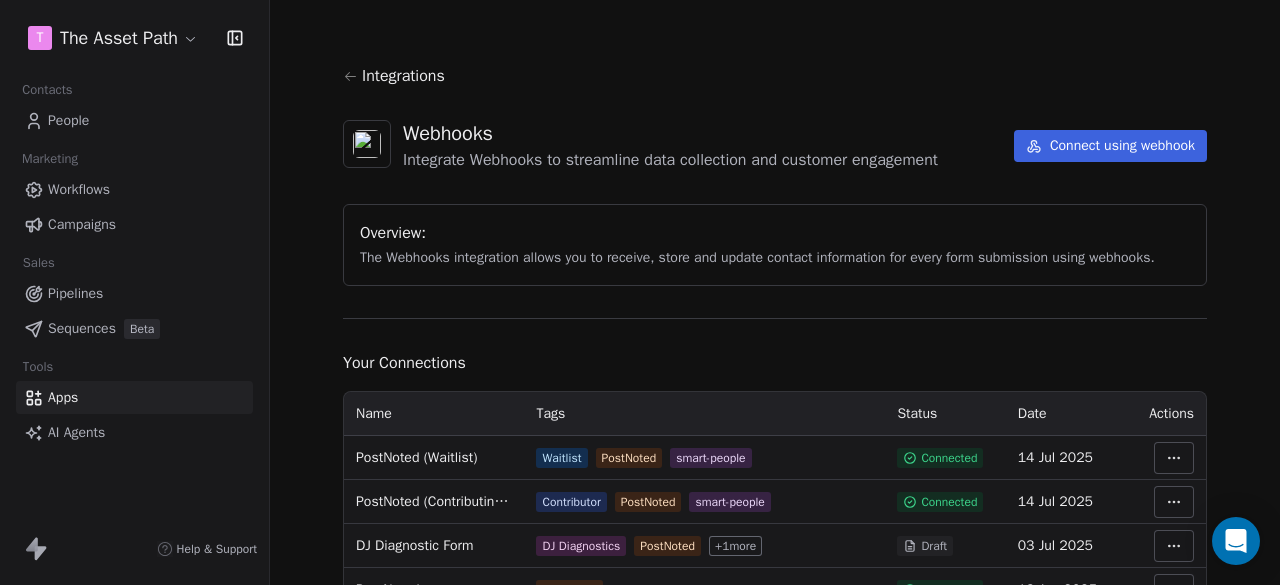 click on "Connect using webhook" at bounding box center (1110, 146) 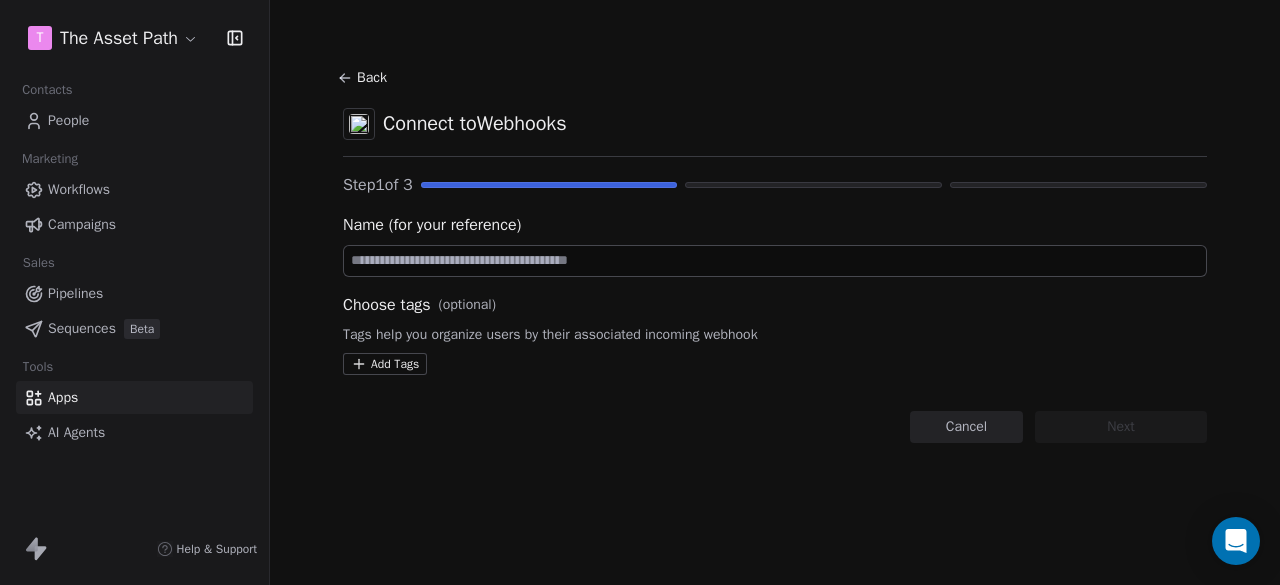 click at bounding box center (775, 261) 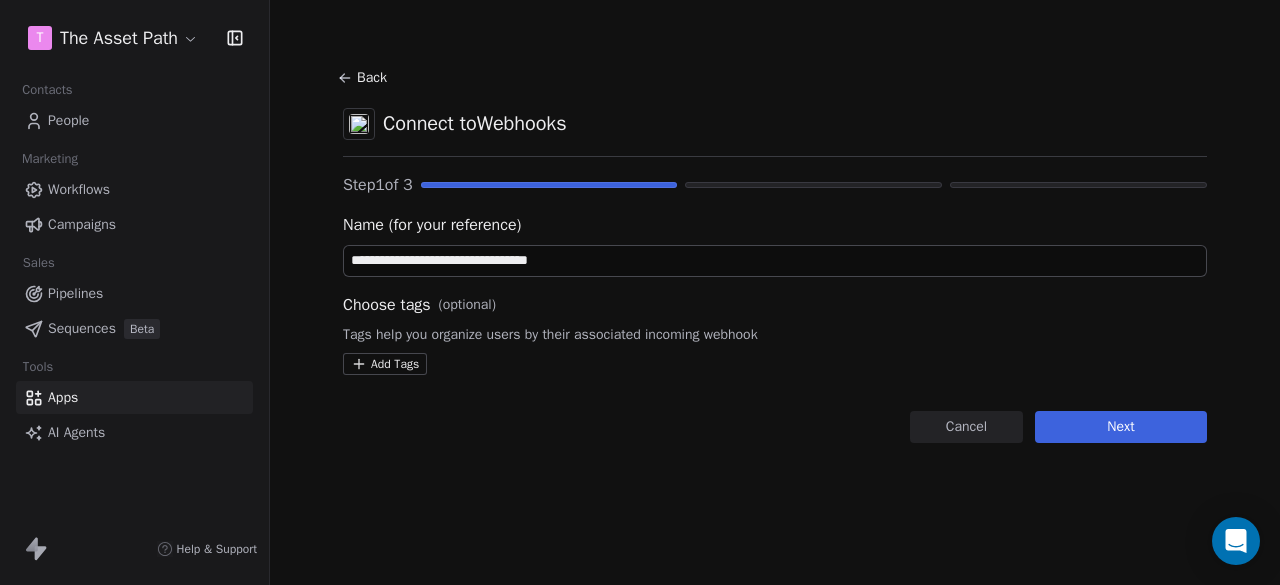 type on "**********" 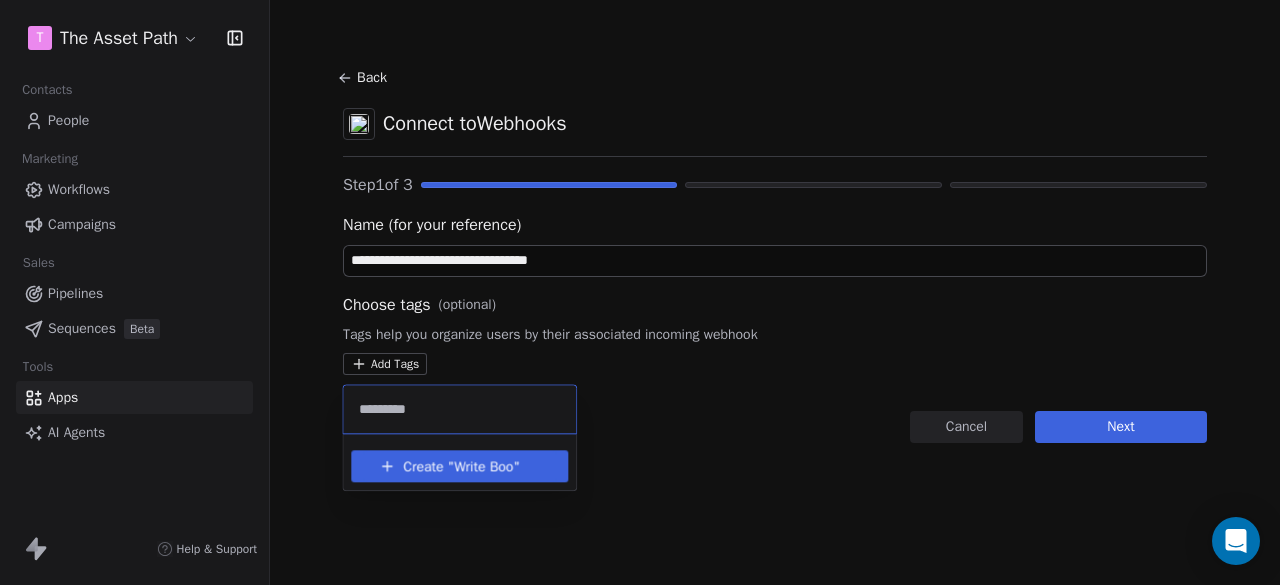 type on "**********" 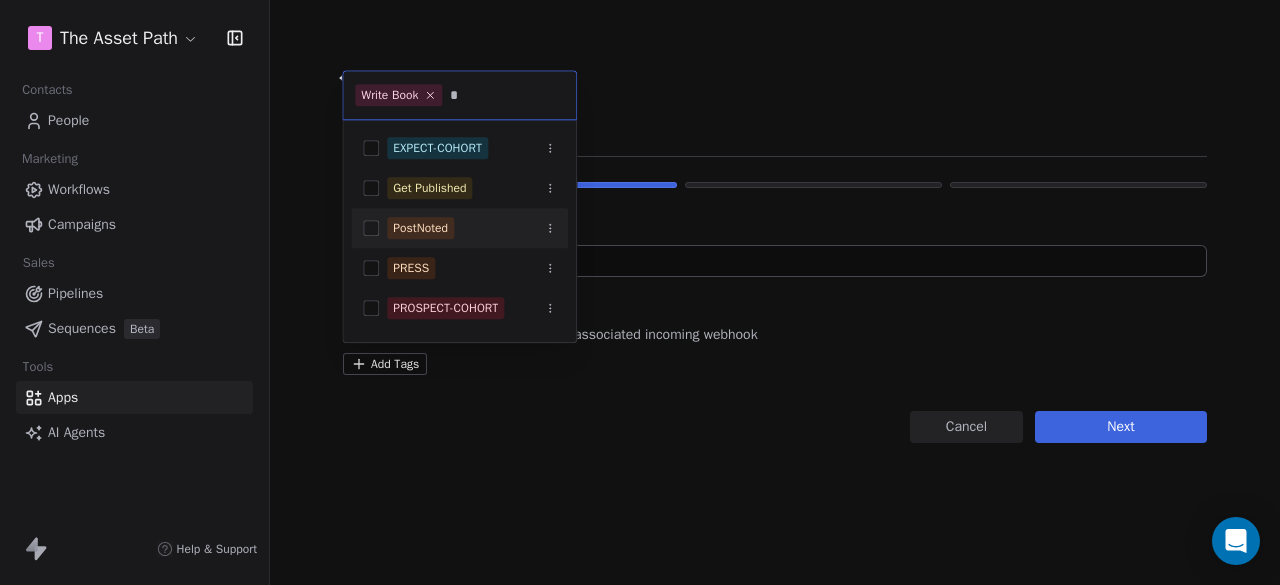 type on "*" 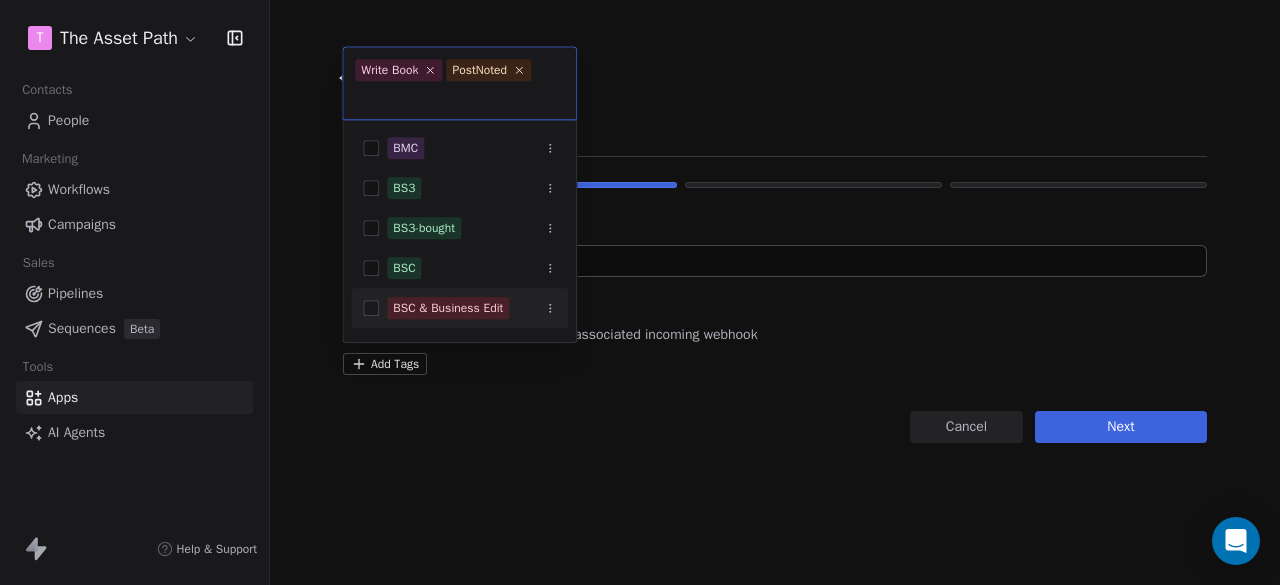click on "**********" at bounding box center (640, 292) 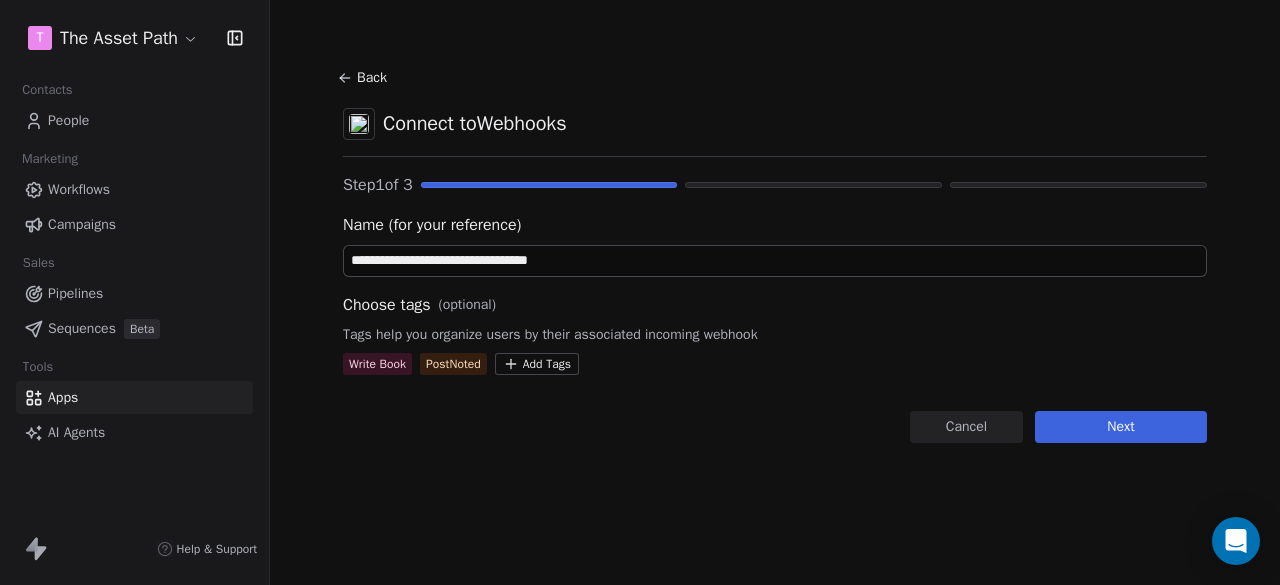 click on "**********" at bounding box center [640, 292] 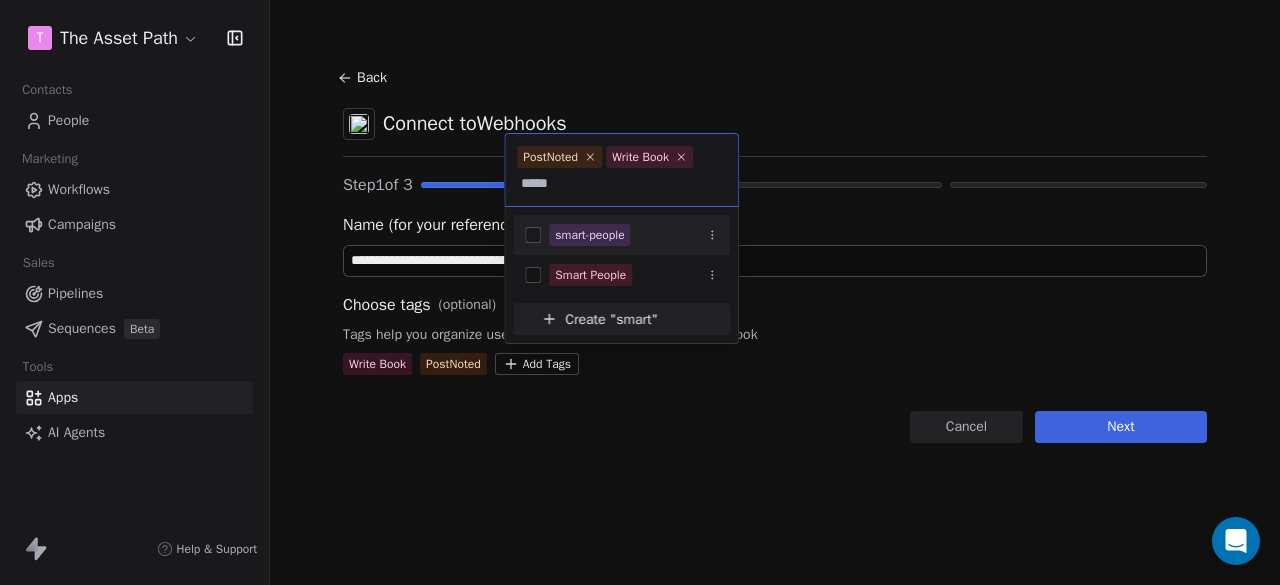 type on "*****" 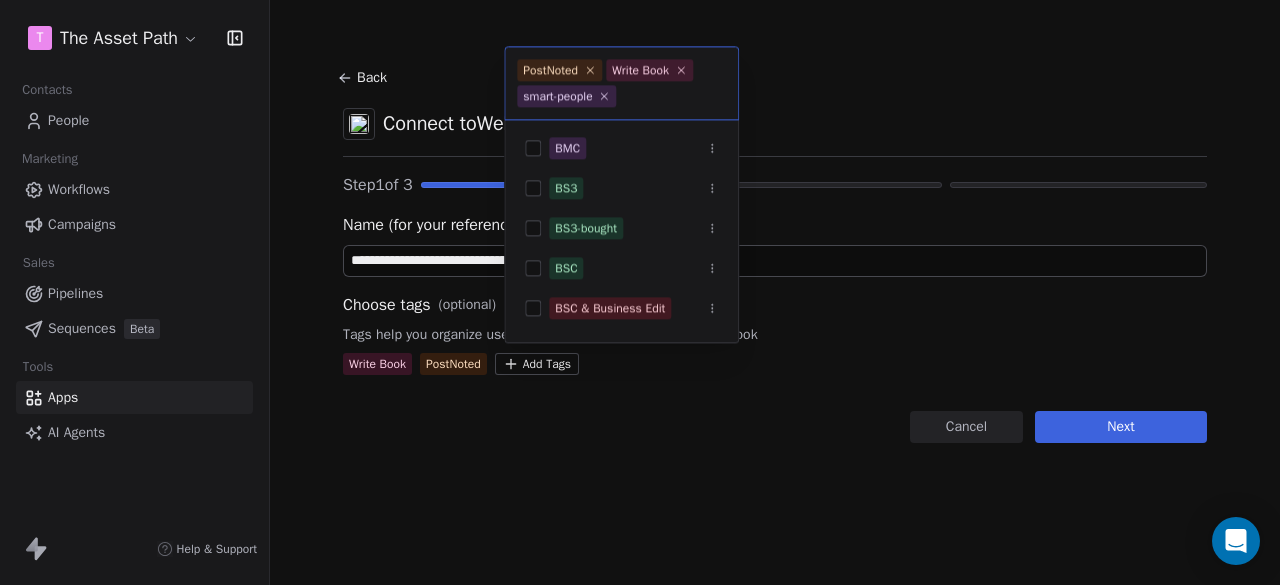 click on "**********" at bounding box center [640, 292] 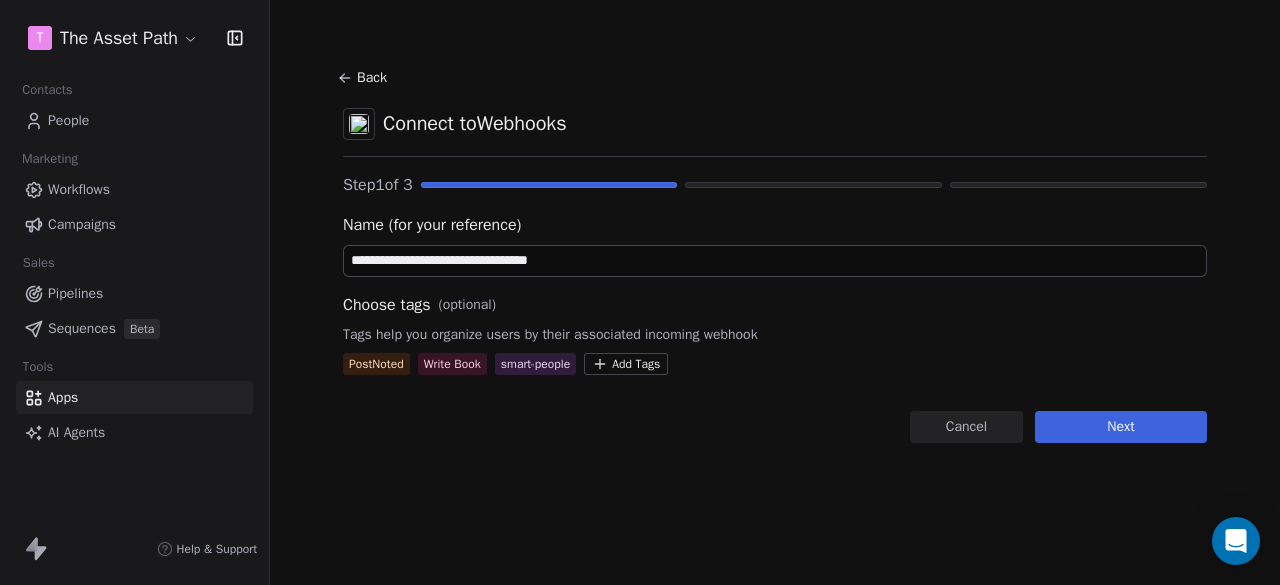 click on "Write Book" at bounding box center (452, 364) 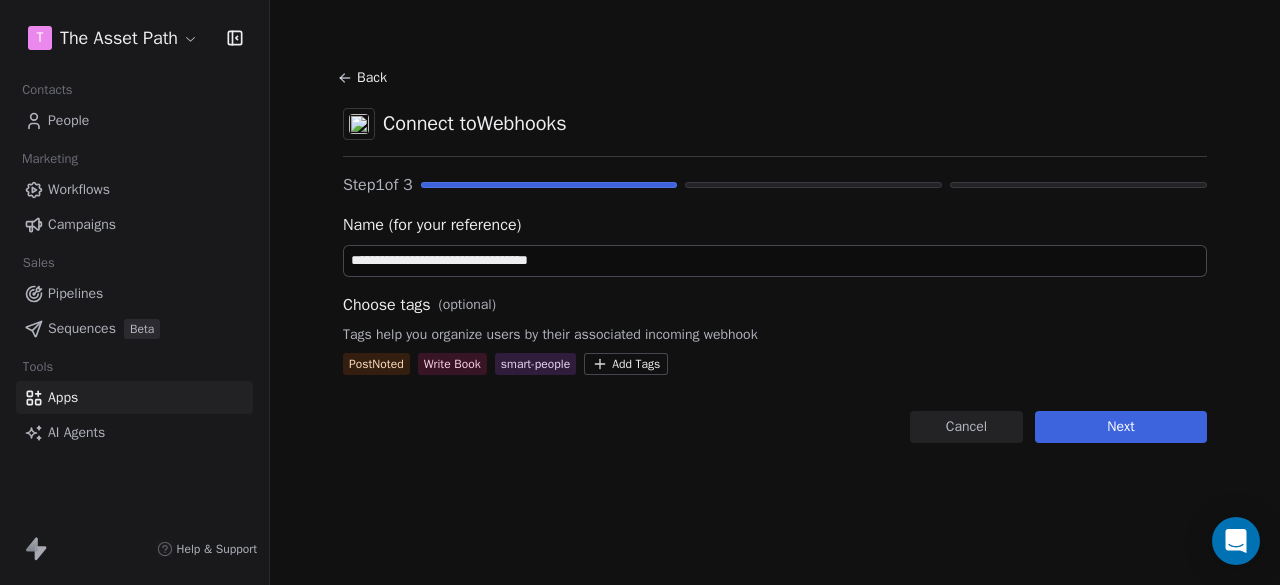 click on "Write Book" at bounding box center (452, 364) 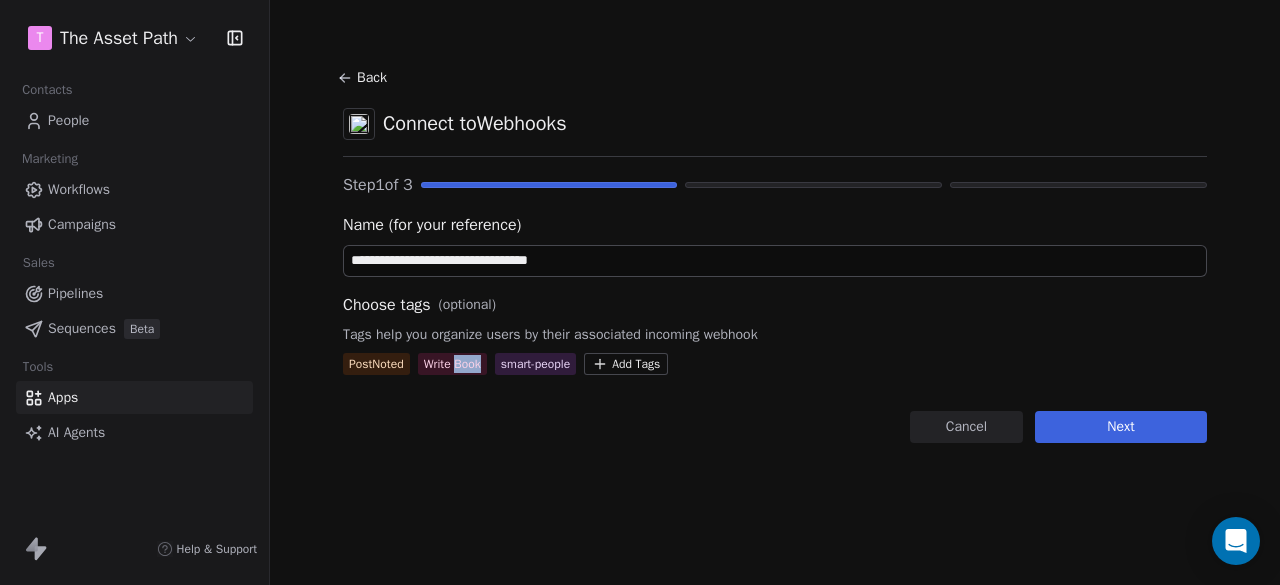 click on "Write Book" at bounding box center (452, 364) 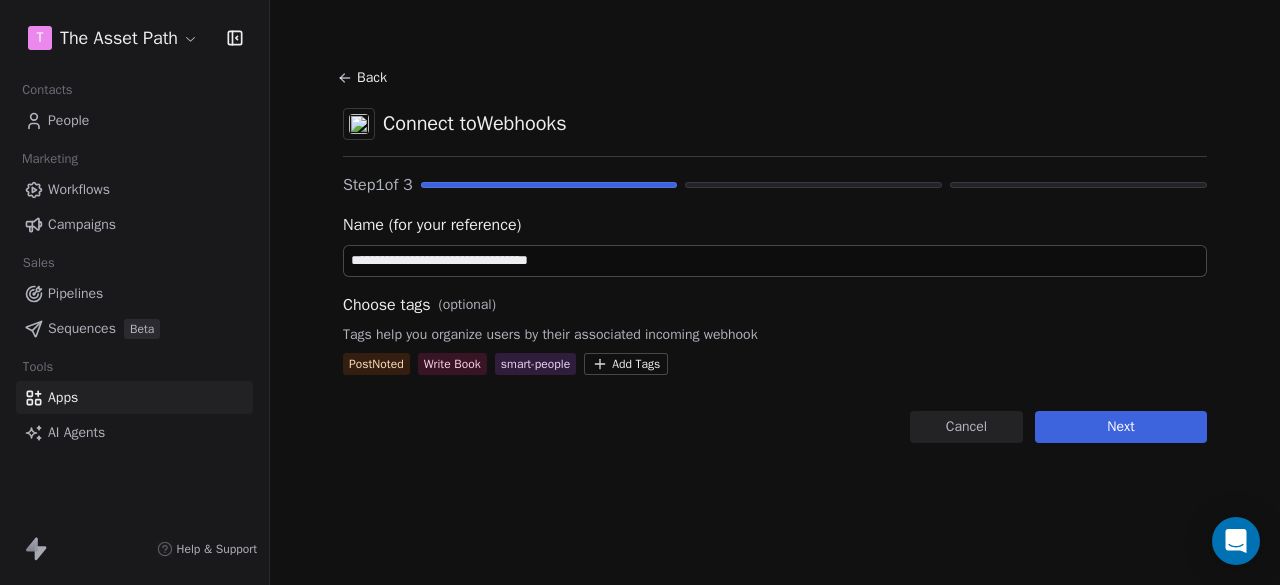 click on "Tags help you organize users by their associated incoming webhook" at bounding box center [775, 335] 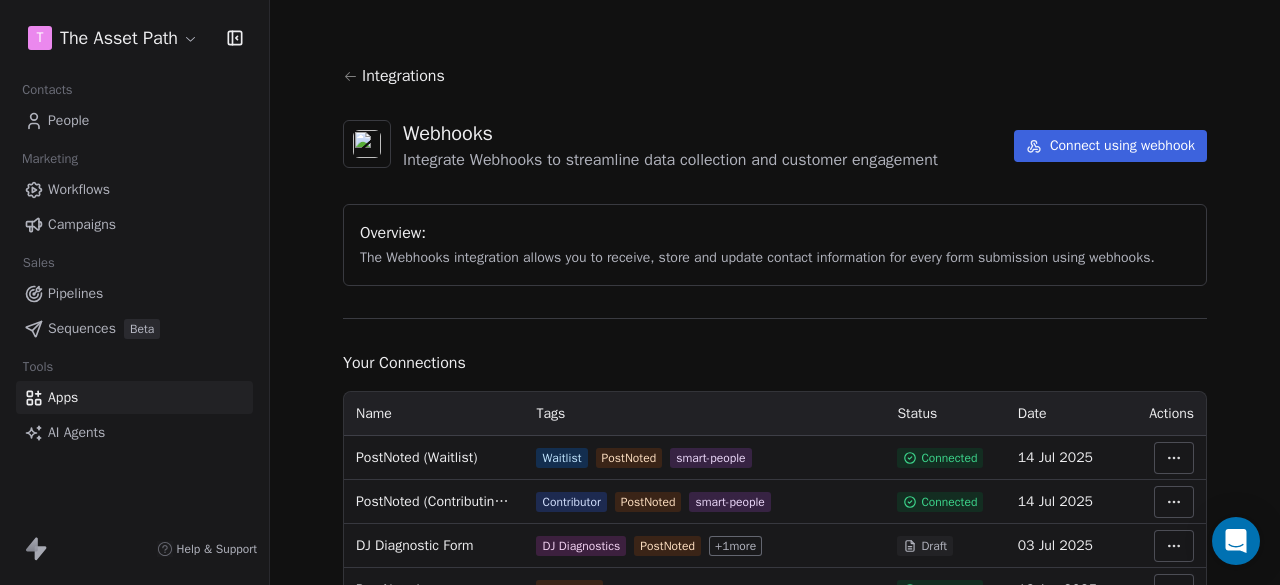 drag, startPoint x: 1077, startPoint y: 147, endPoint x: 1000, endPoint y: 164, distance: 78.854294 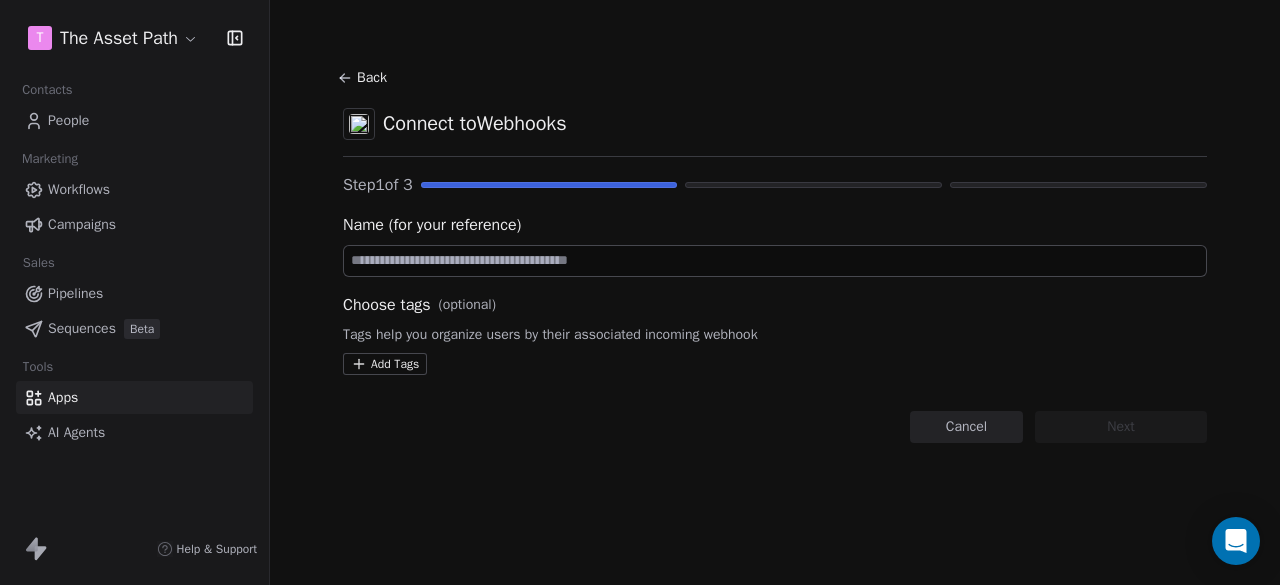 click on "Name (for your reference) Choose tags (optional) Tags help you organize users by their associated incoming webhook  Add Tags" at bounding box center (775, 294) 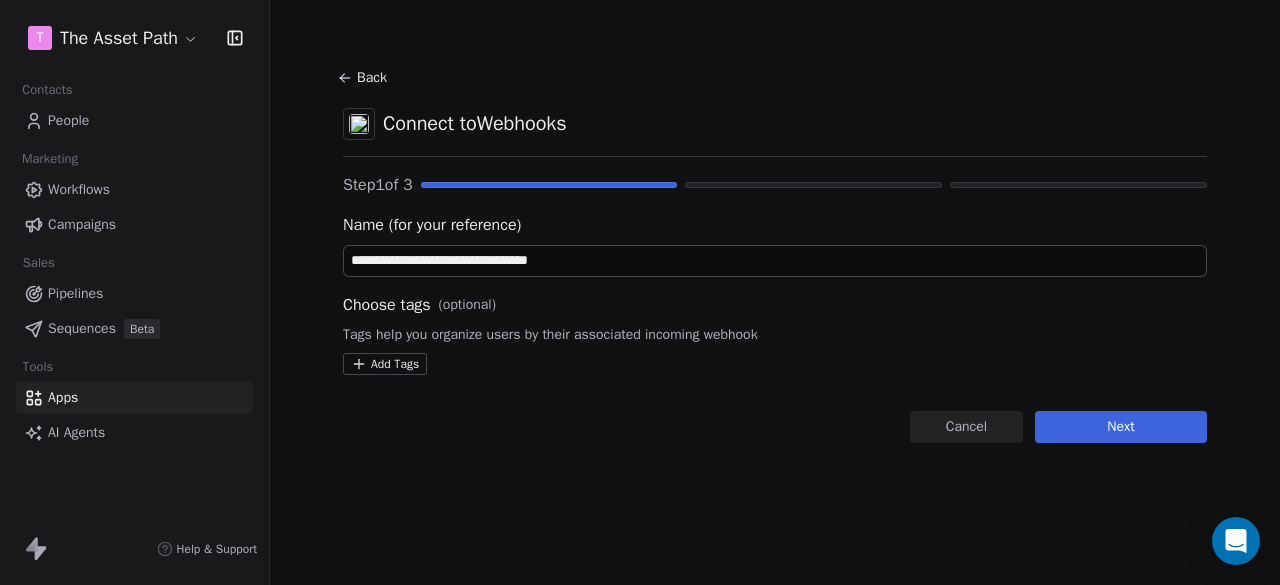 type on "**********" 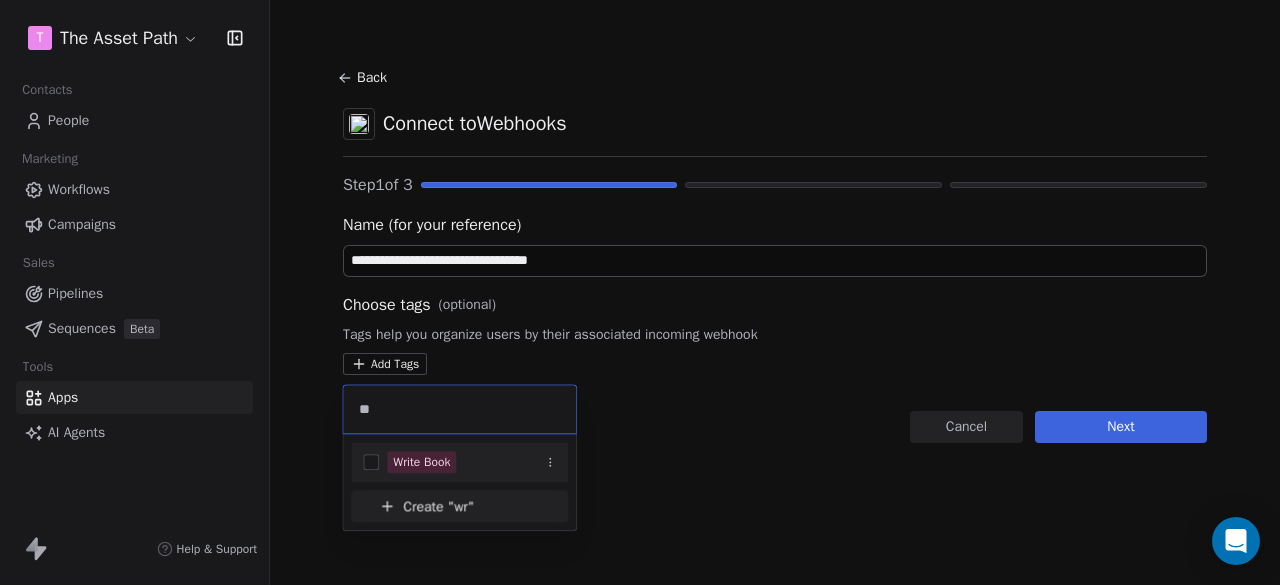 type on "**" 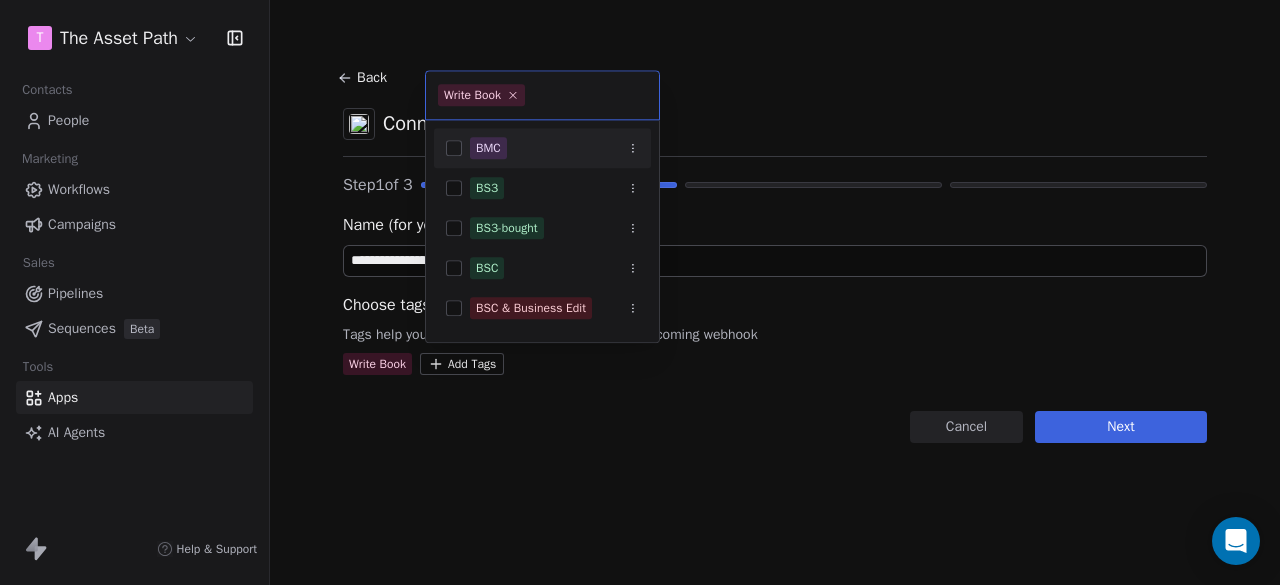 click on "**********" at bounding box center [640, 292] 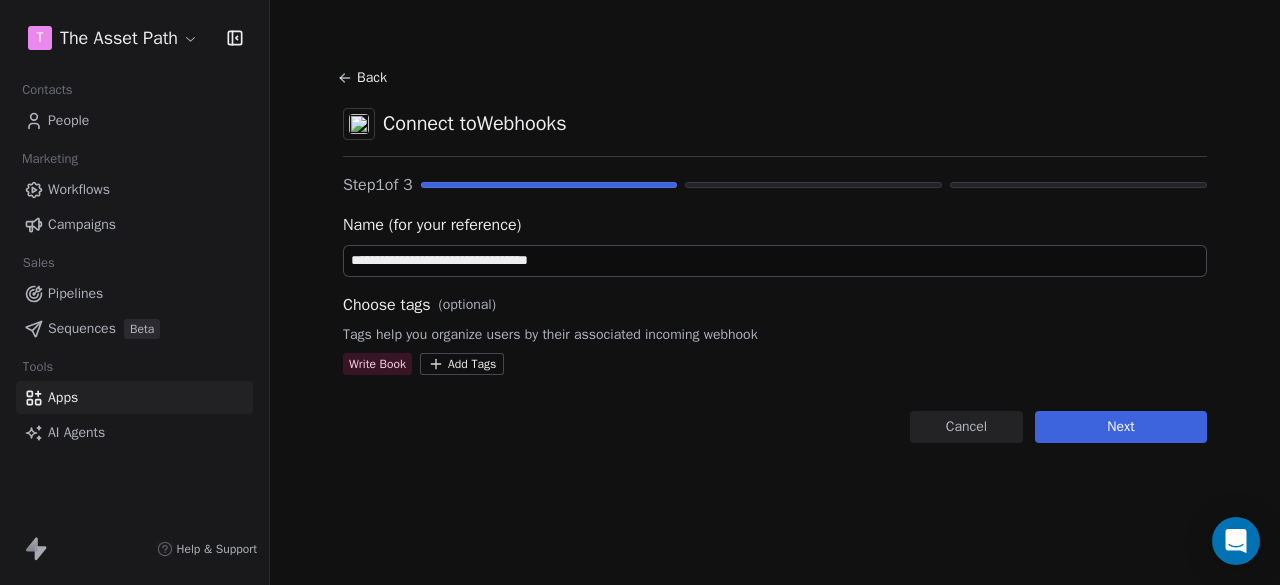 click on "**********" at bounding box center (640, 292) 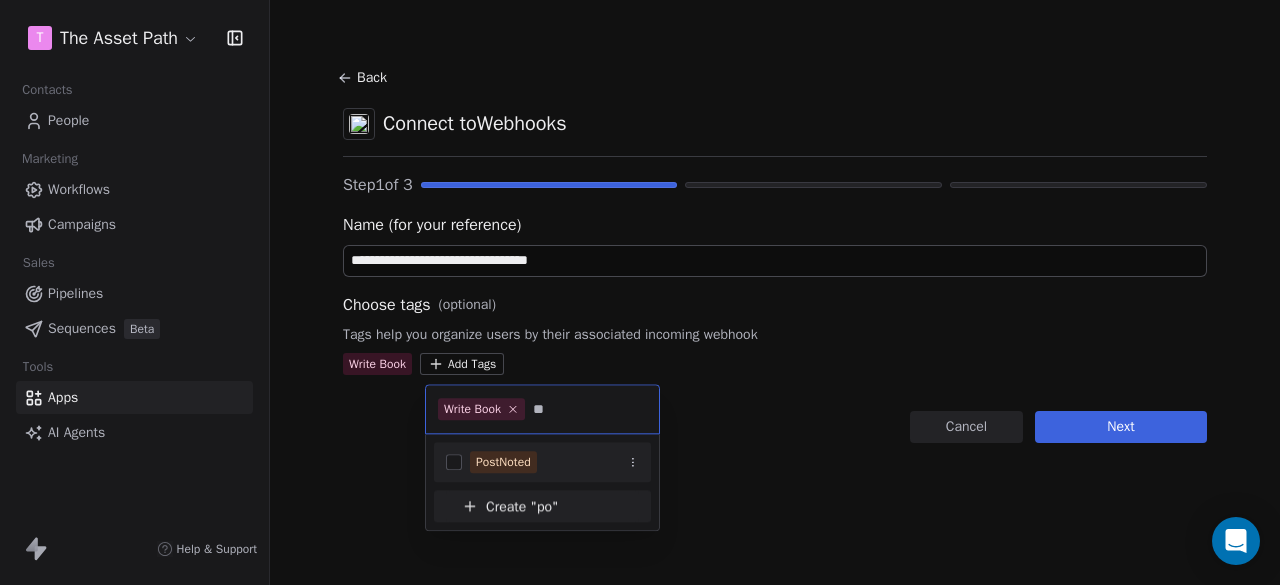 type on "**" 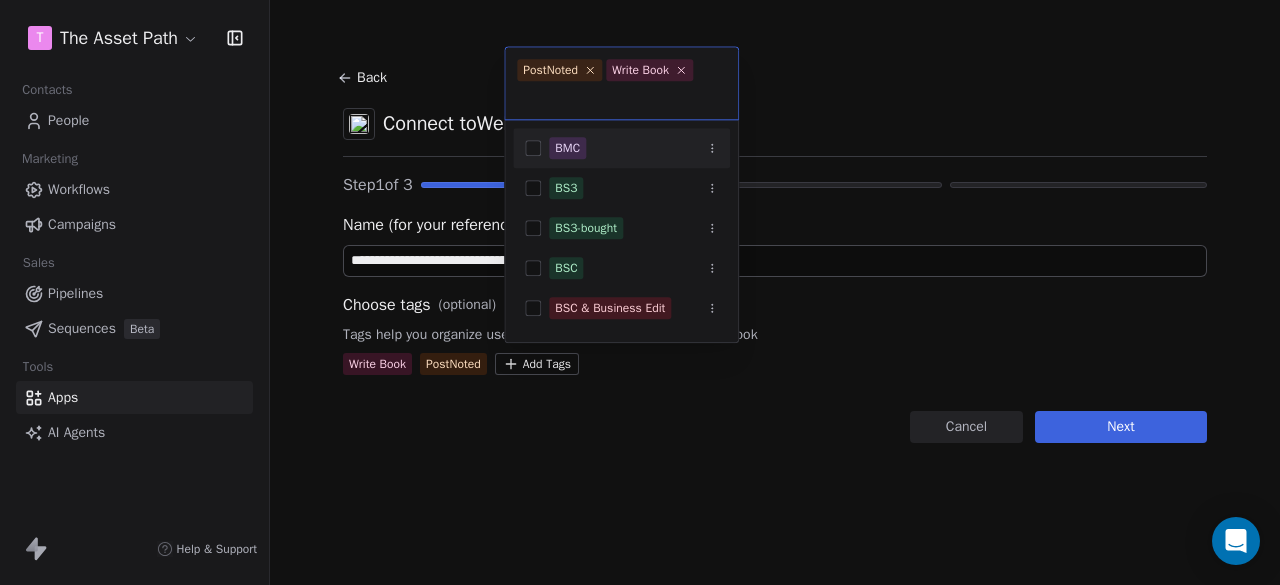 click on "**********" at bounding box center [640, 292] 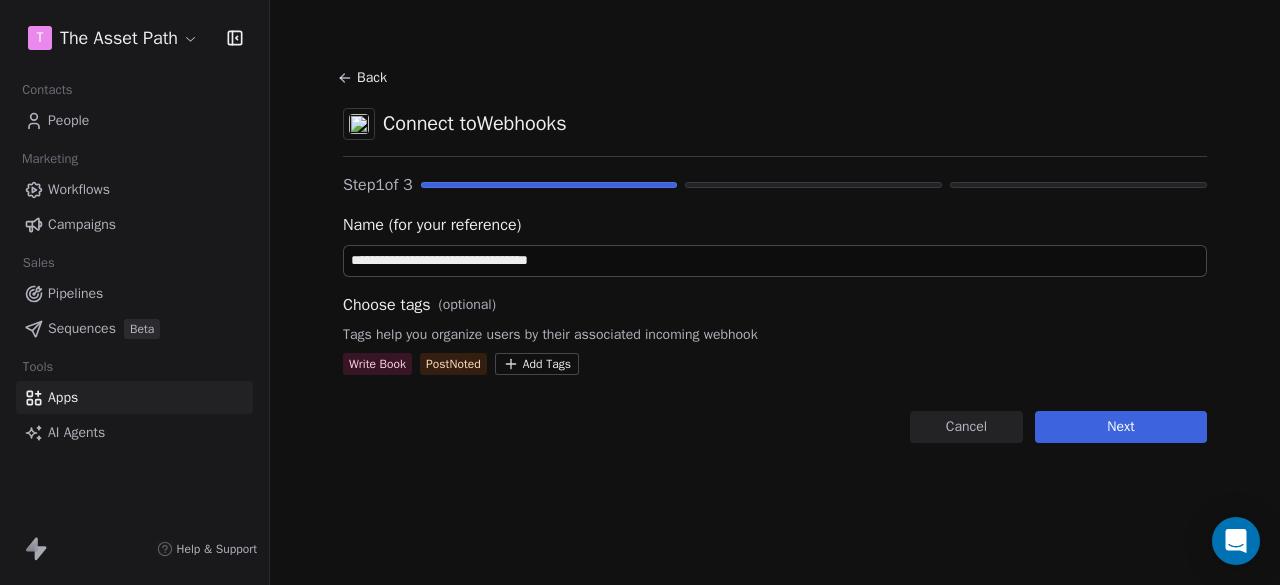 click on "**********" at bounding box center [640, 292] 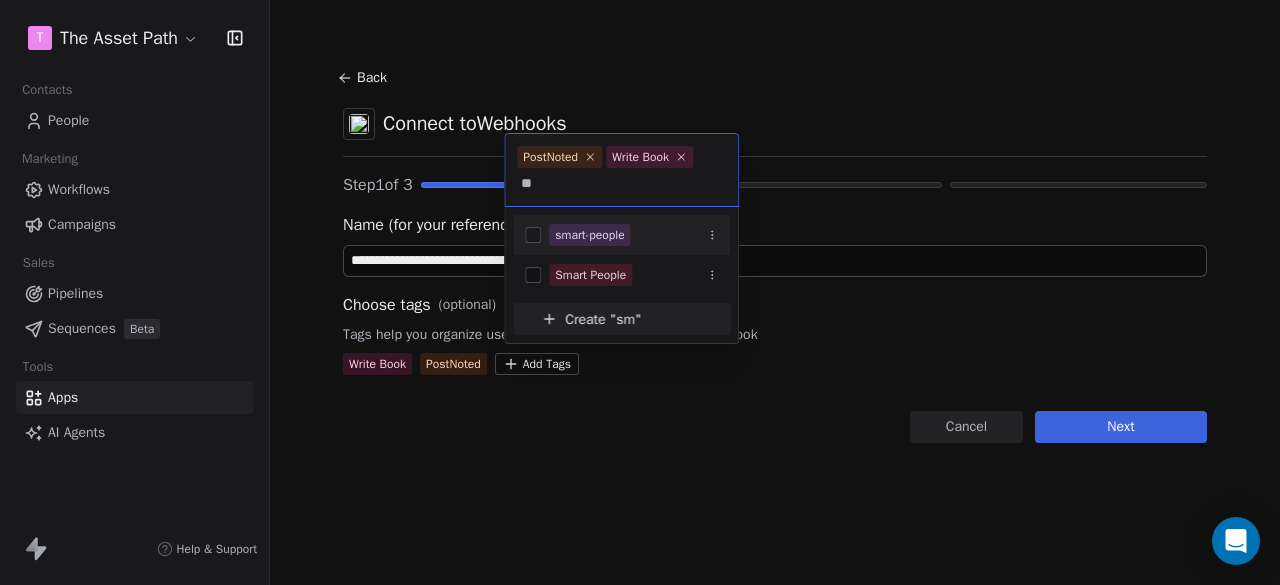 type on "**" 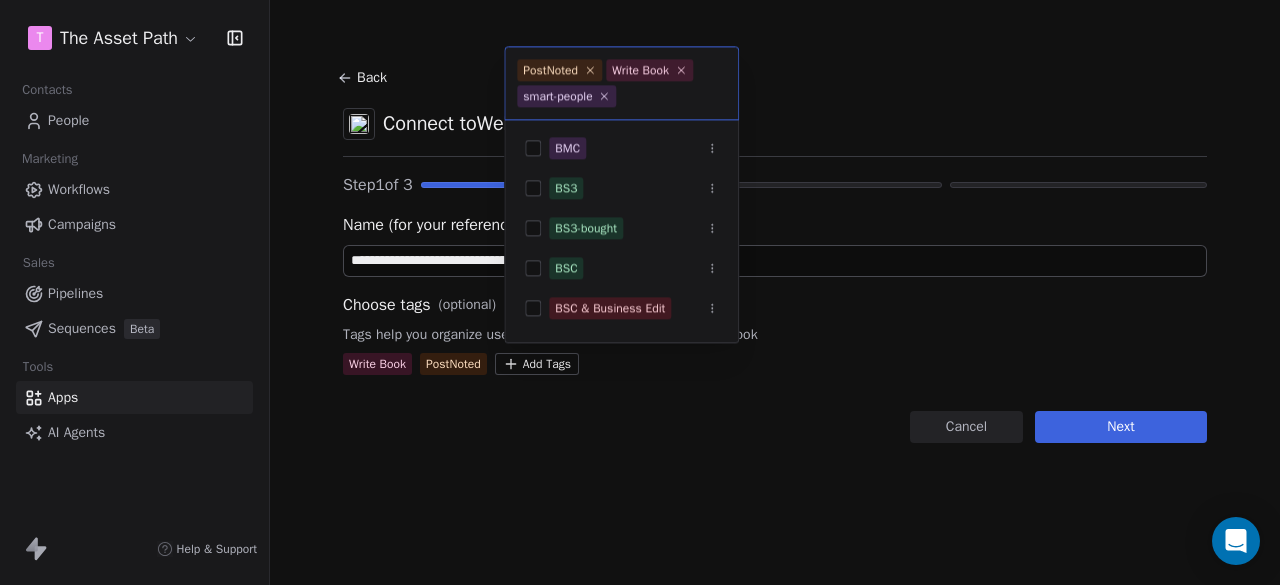 click on "**********" at bounding box center [640, 292] 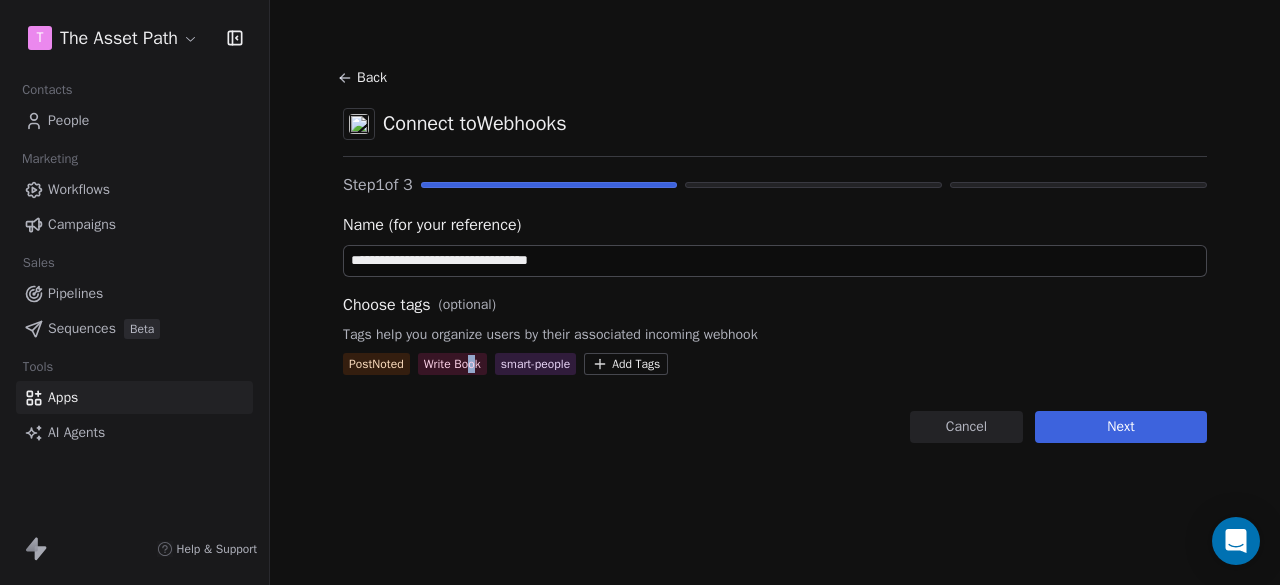 drag, startPoint x: 486, startPoint y: 365, endPoint x: 474, endPoint y: 365, distance: 12 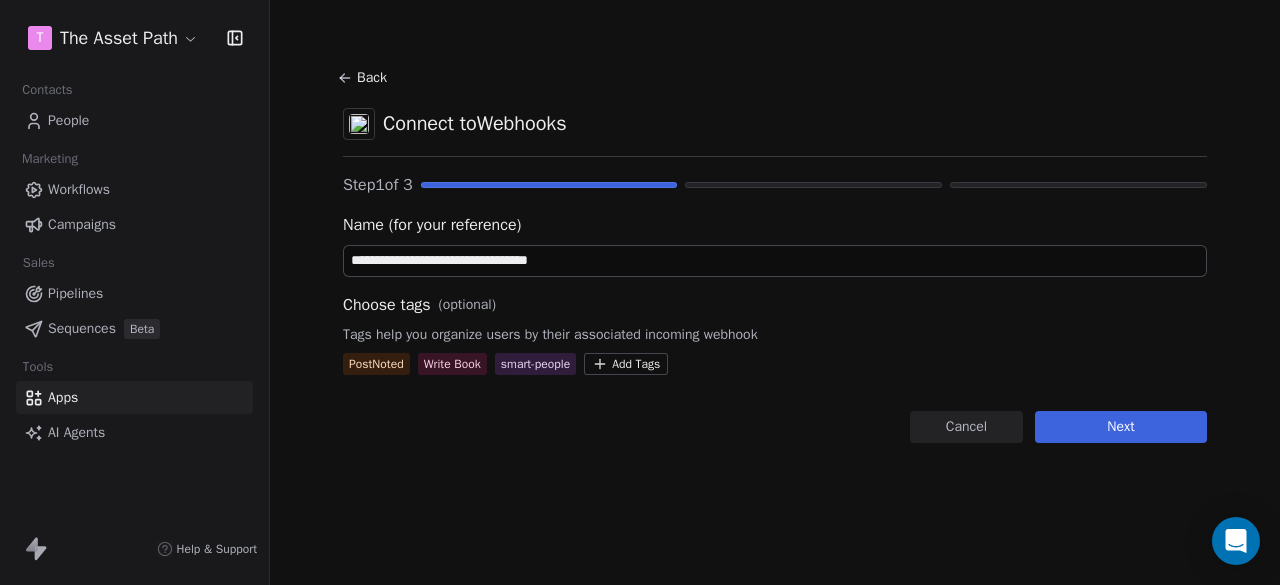 click on "Cancel Next" at bounding box center [775, 427] 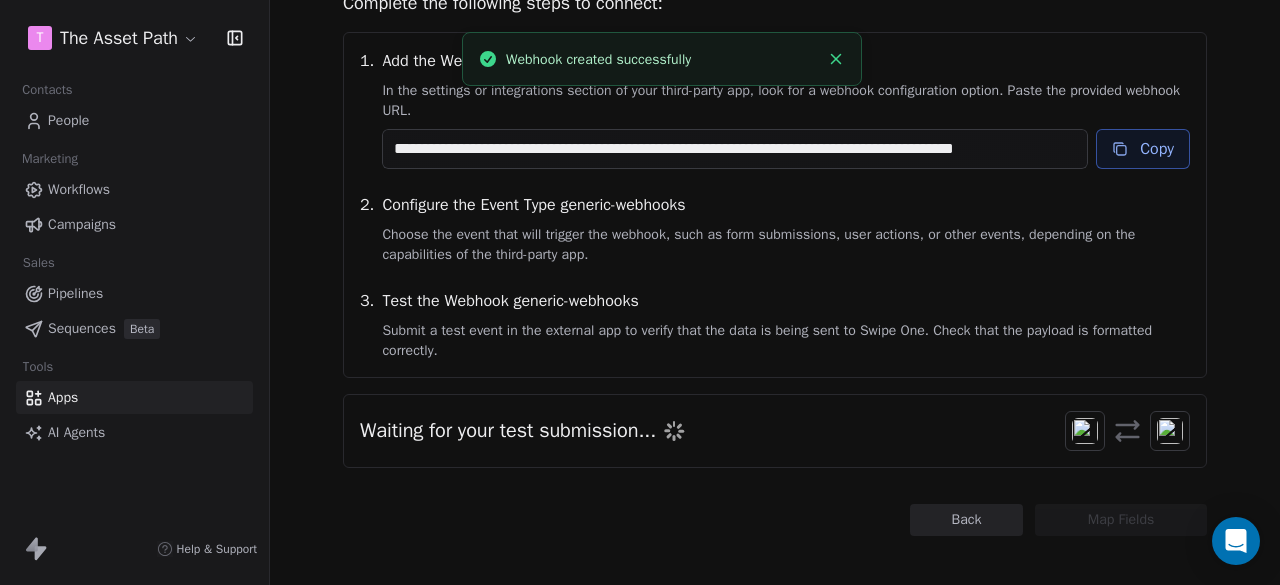 scroll, scrollTop: 236, scrollLeft: 0, axis: vertical 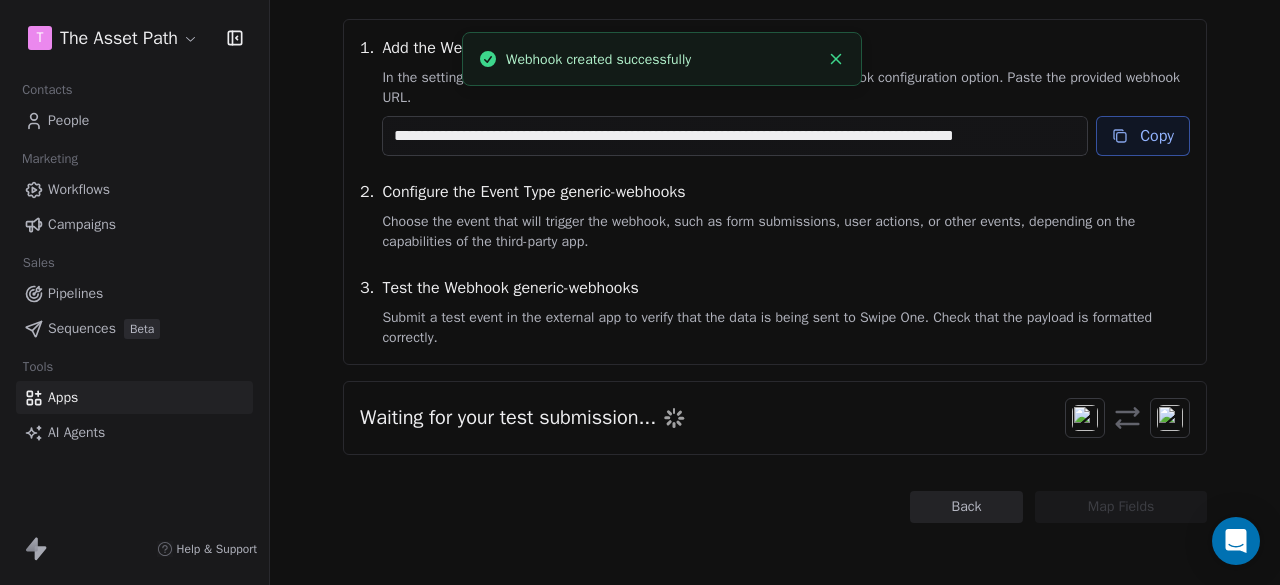 click on "Copy" at bounding box center [1143, 136] 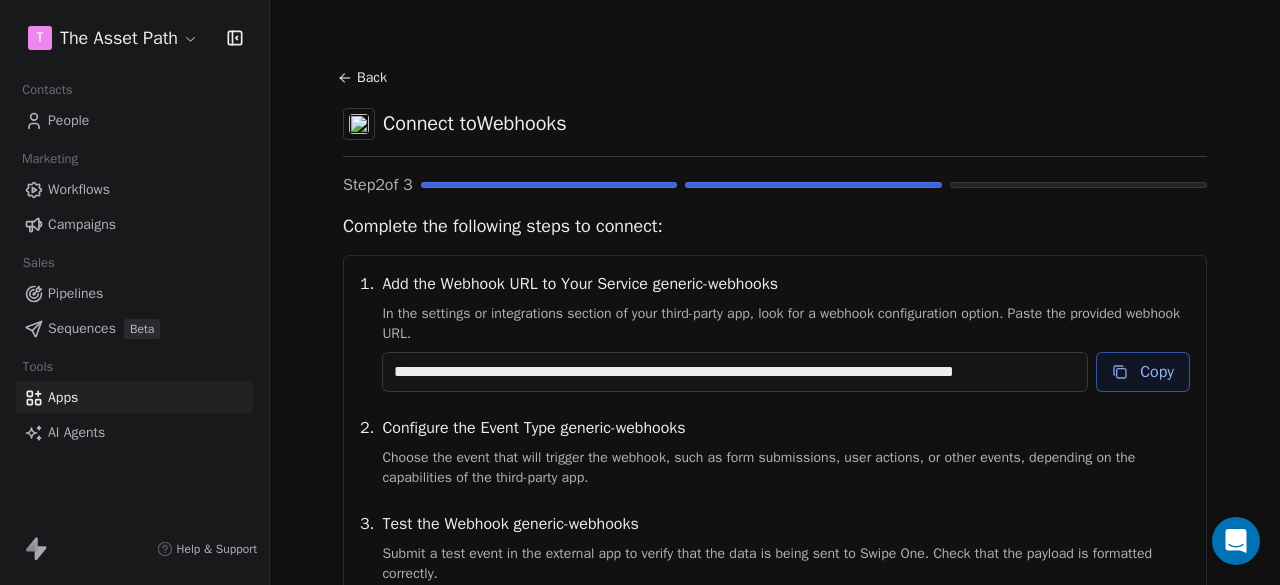 scroll, scrollTop: 280, scrollLeft: 0, axis: vertical 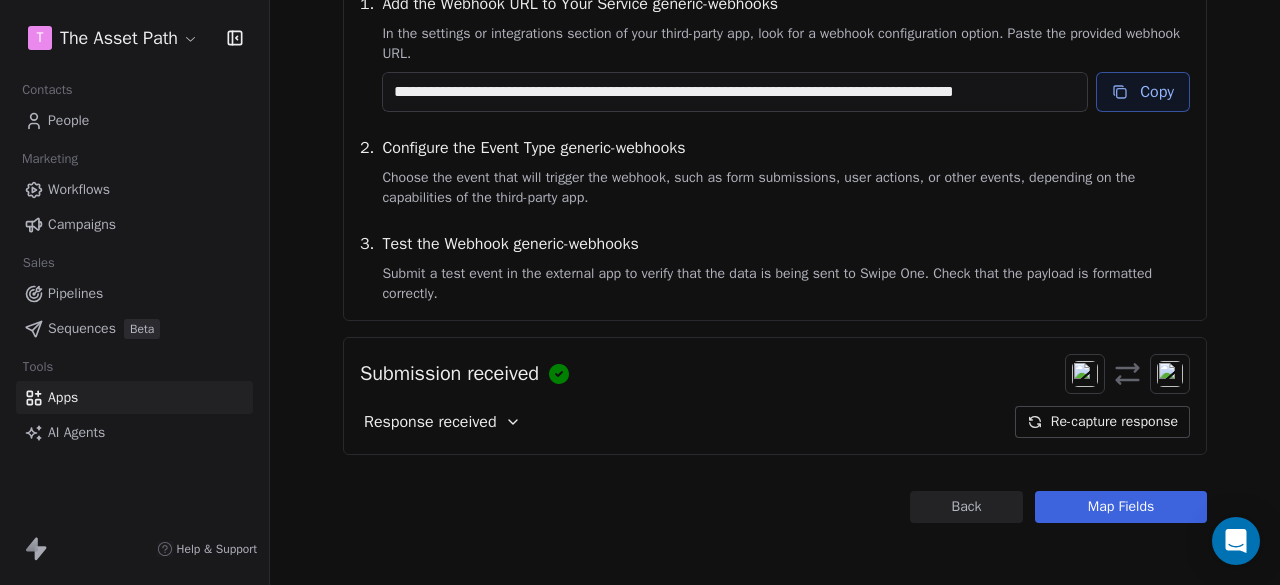 click on "Map Fields" at bounding box center [1121, 507] 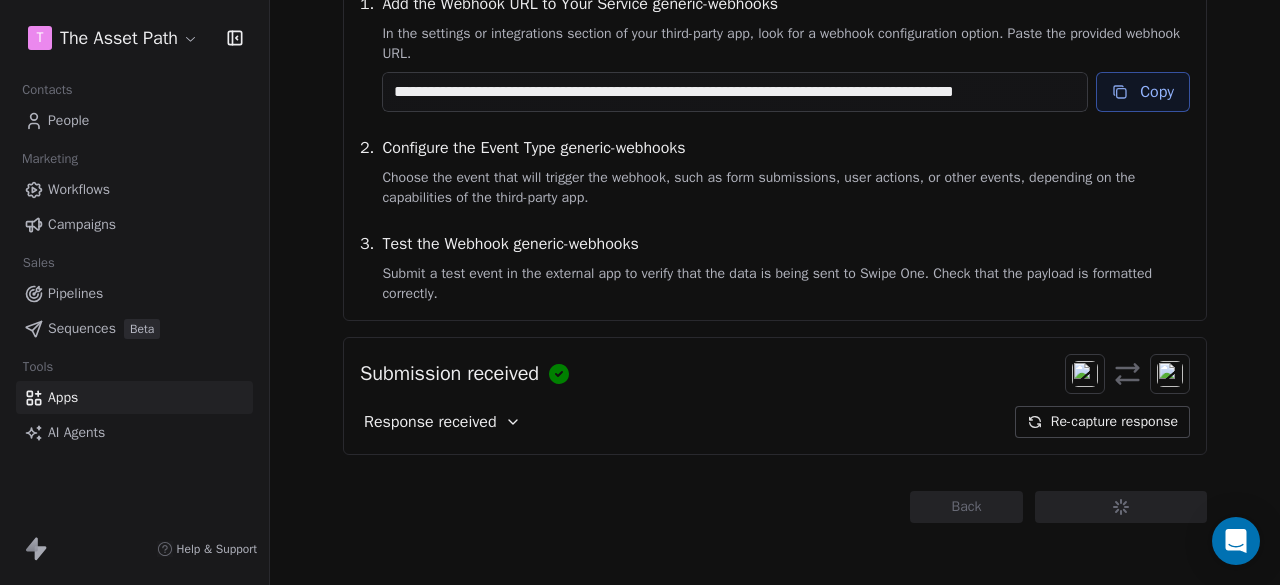 scroll, scrollTop: 265, scrollLeft: 0, axis: vertical 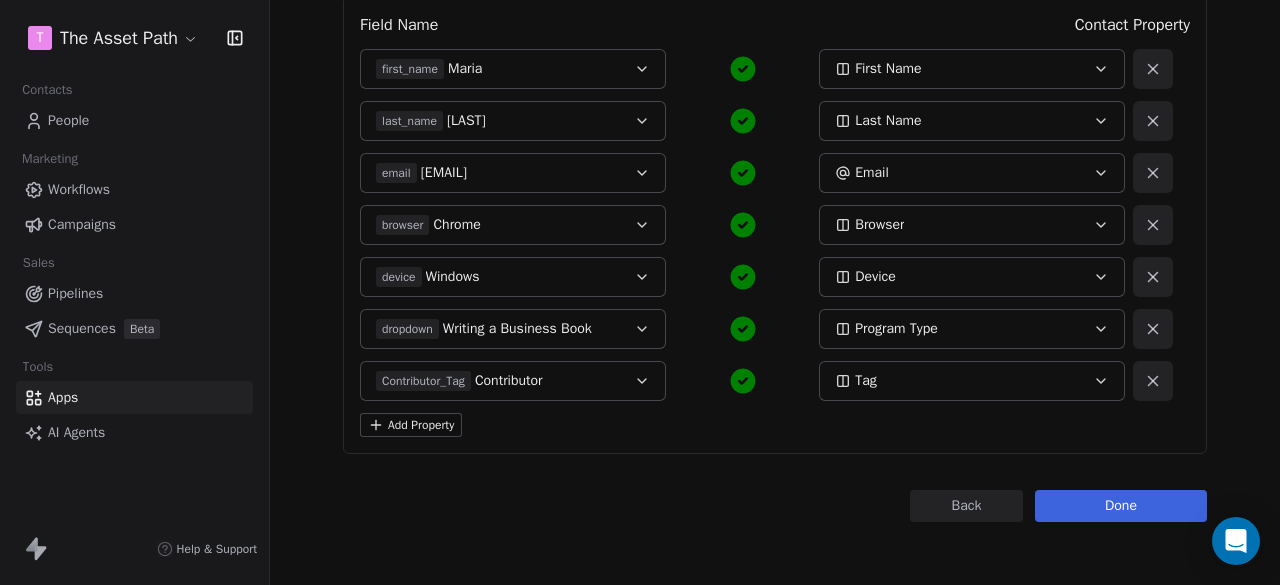 click on "Contributor_Tag Contributor" at bounding box center (499, 381) 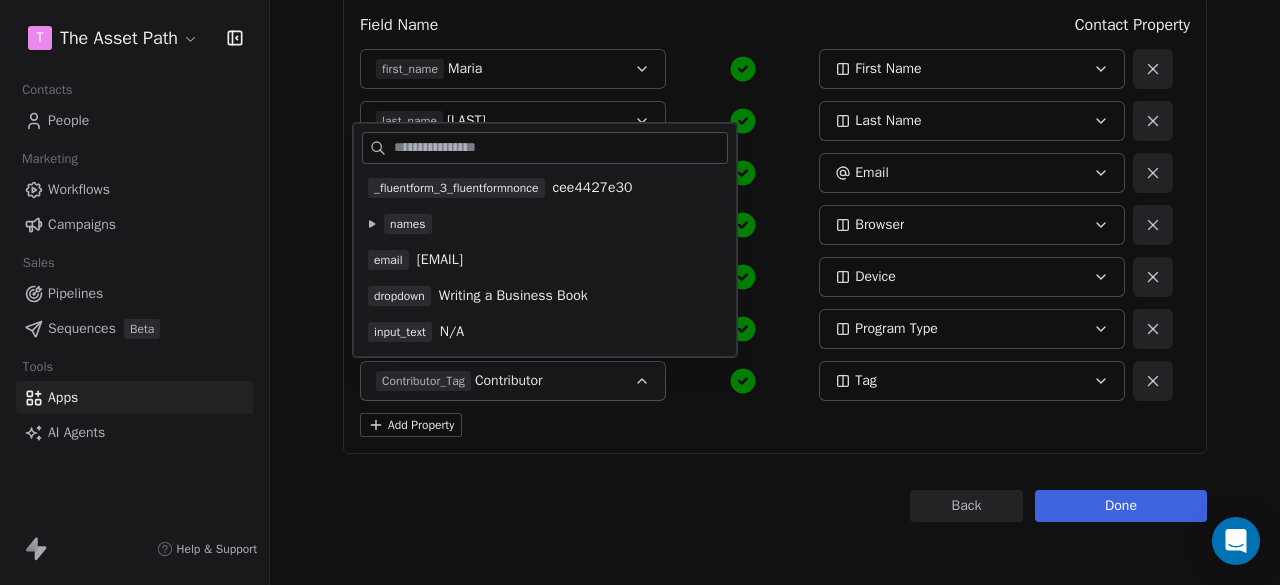 click on "Writing a Business Book" at bounding box center [513, 296] 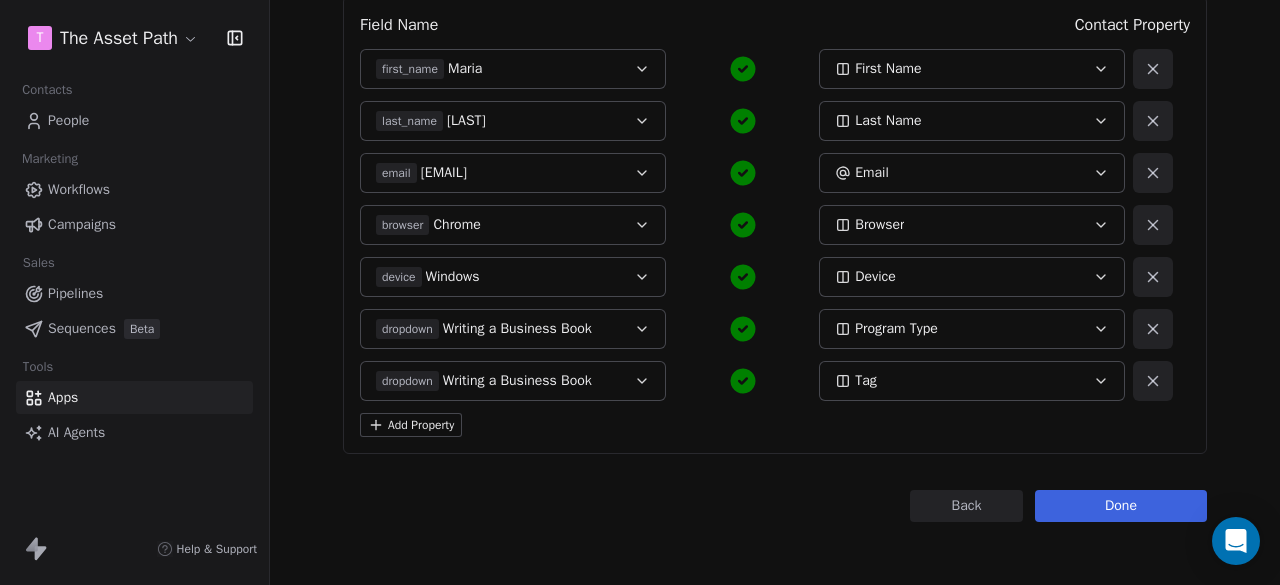 click on "dropdown Writing a Business Book" at bounding box center (499, 381) 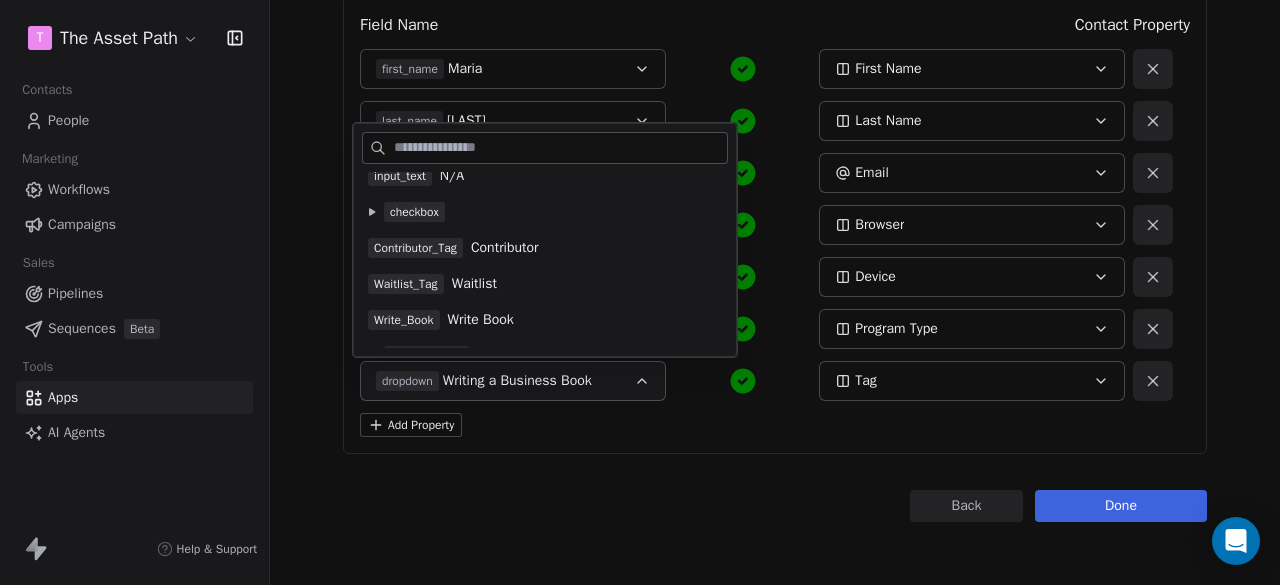 scroll, scrollTop: 180, scrollLeft: 0, axis: vertical 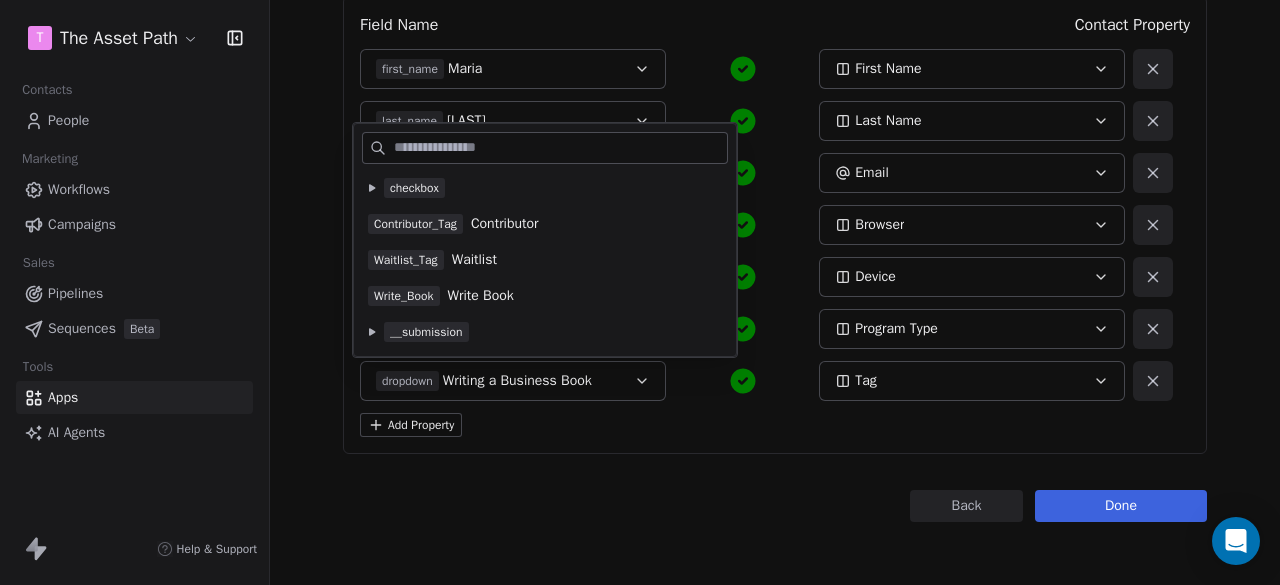click on "Field Name Contact Property first_name Maria First Name last_name Uzoma Last Name email uzomaemerald2+4@gmail.com Email browser Chrome Browser device Windows Device dropdown Writing a Business Book Program Type dropdown Writing a Business Book Tag  Add Property" at bounding box center [775, 225] 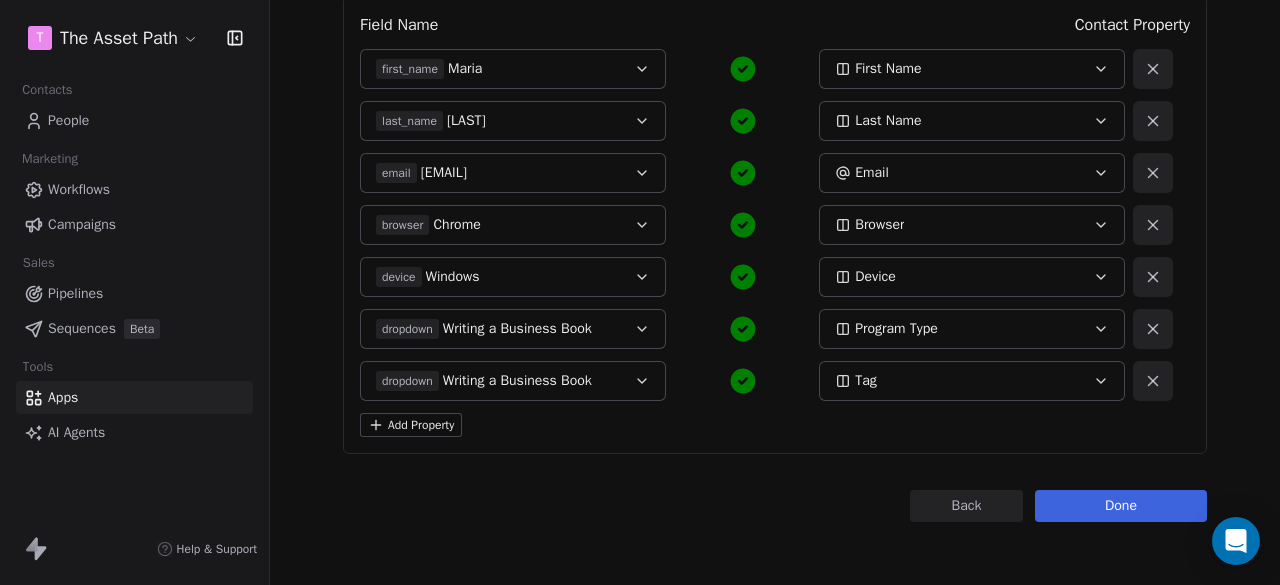click on "Writing a Business Book" at bounding box center [517, 381] 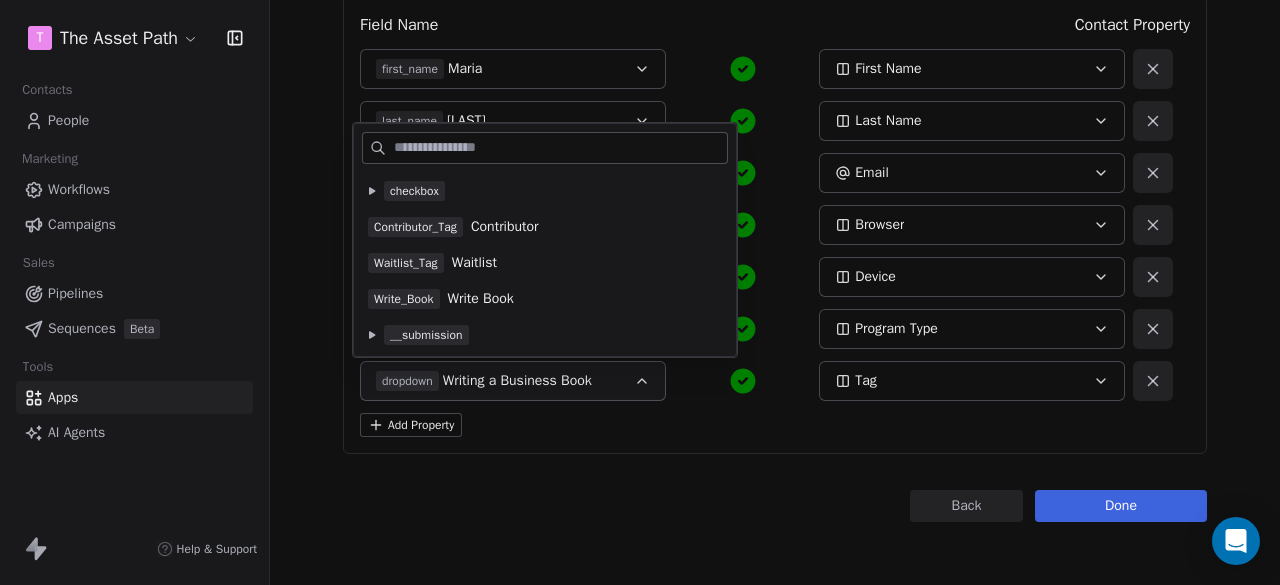 scroll, scrollTop: 180, scrollLeft: 0, axis: vertical 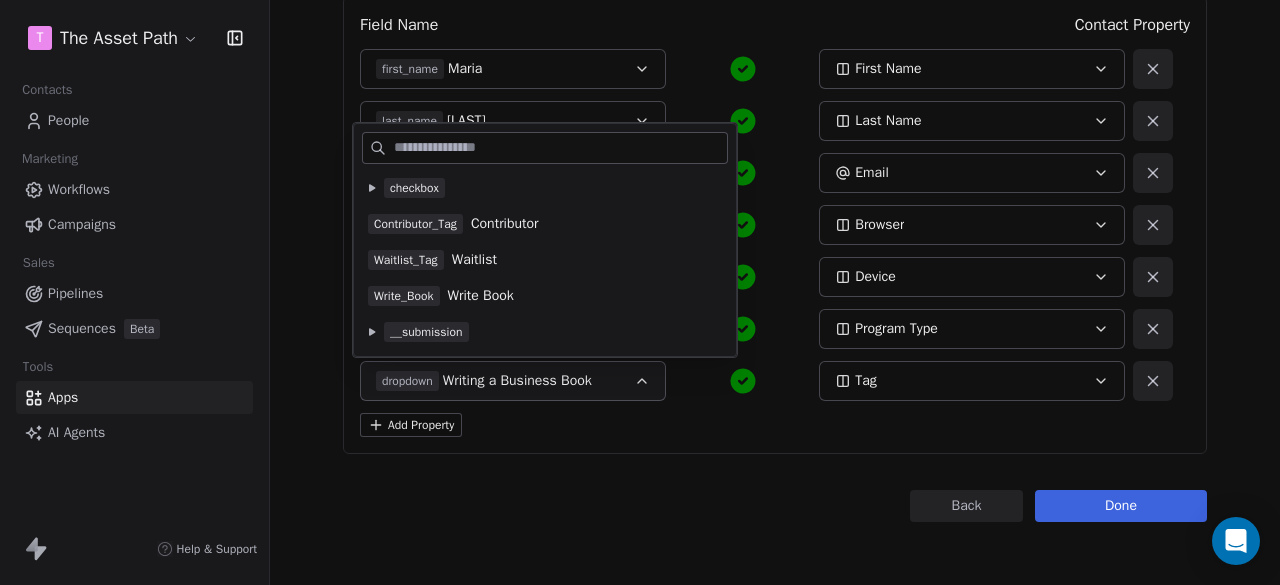 click on "Write_Book Write Book" at bounding box center (545, 296) 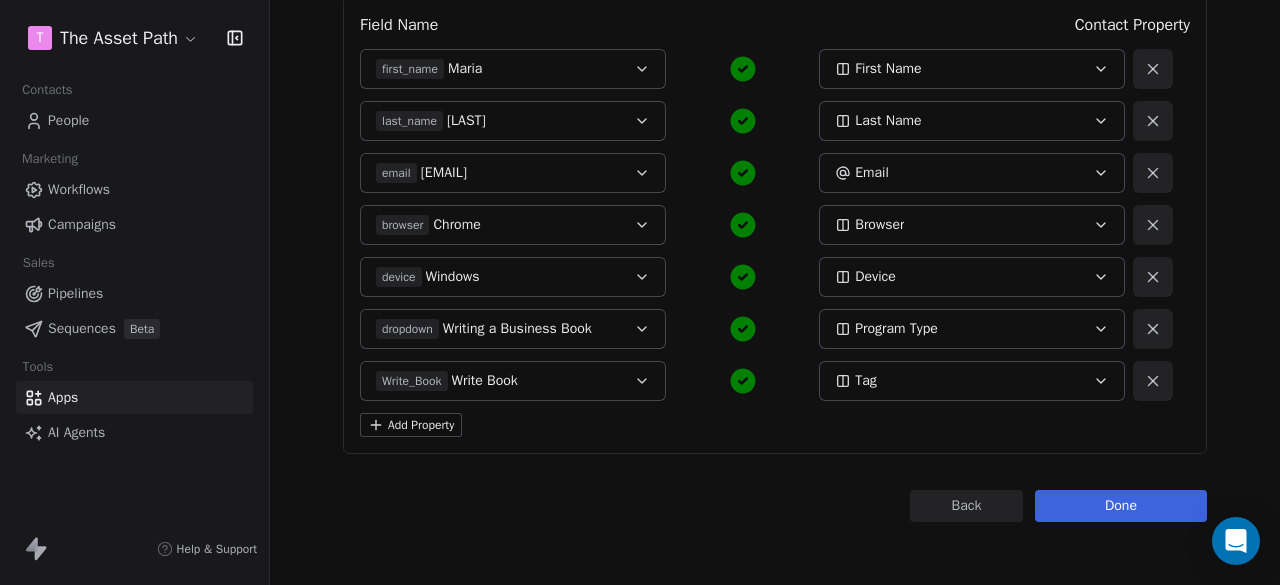 click on "Write_Book Write Book" at bounding box center (499, 381) 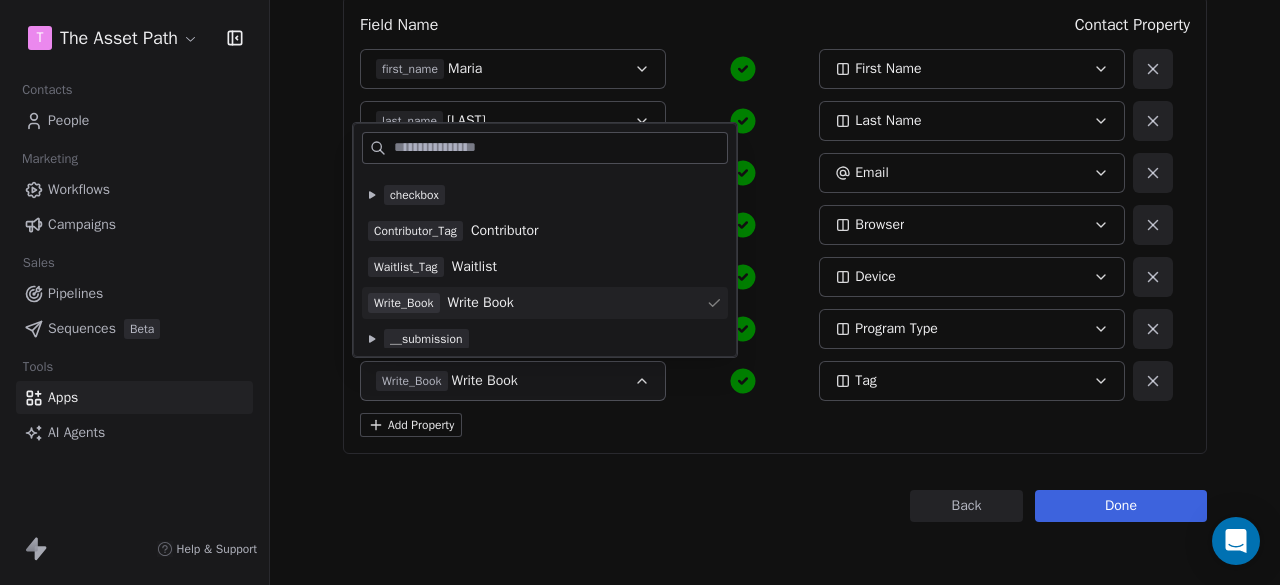 scroll, scrollTop: 180, scrollLeft: 0, axis: vertical 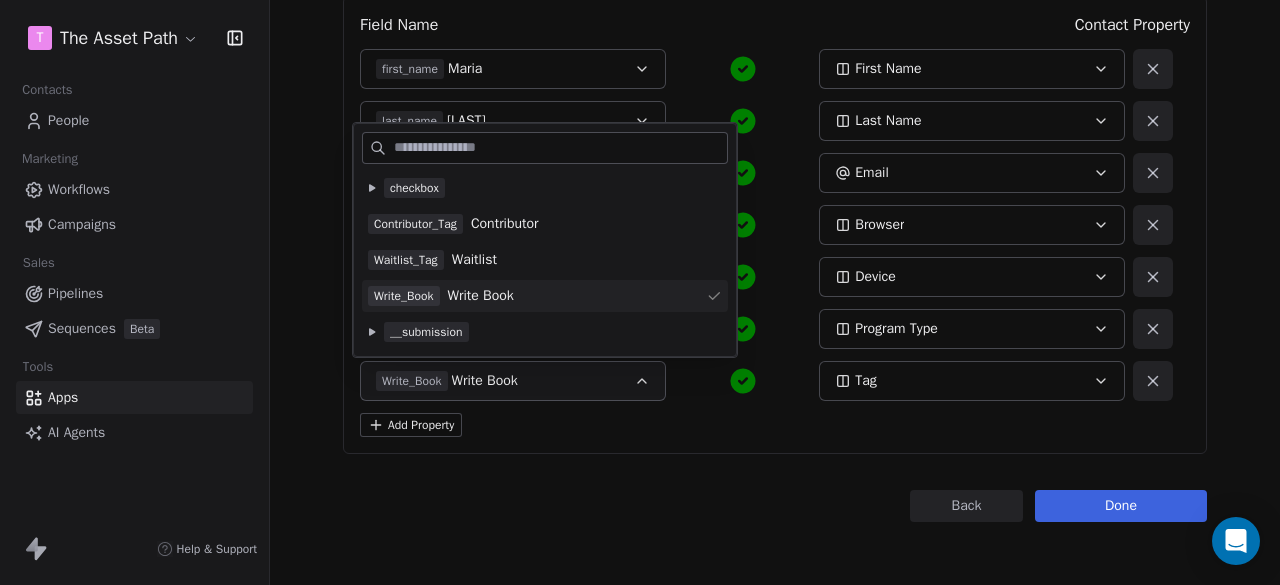 click on "Write_Book Write Book" at bounding box center [545, 296] 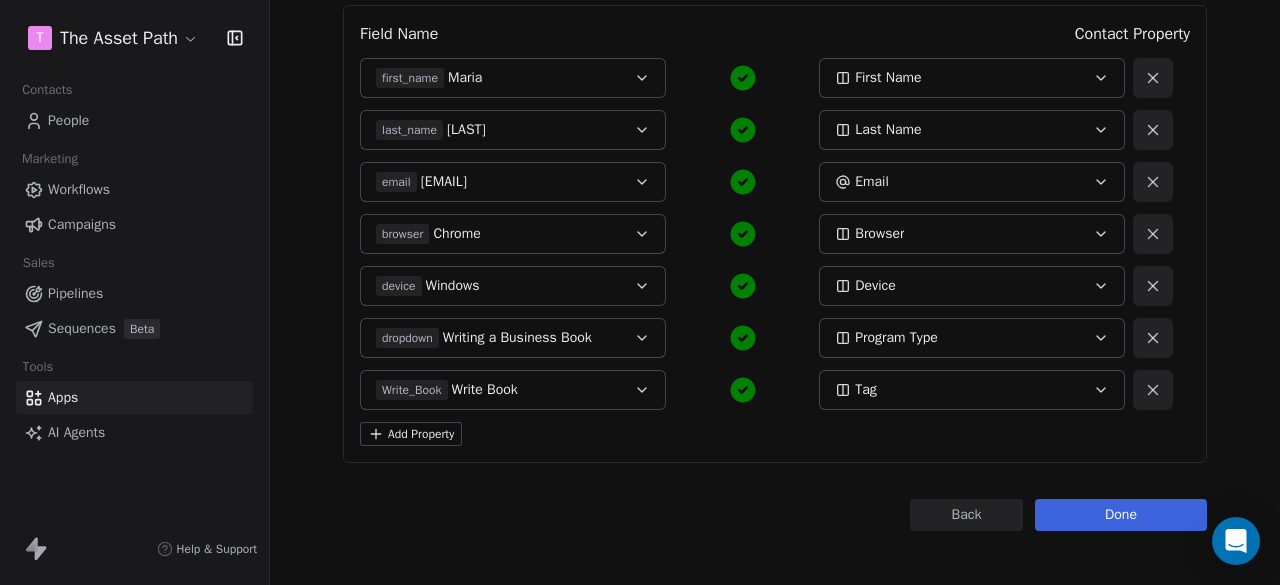 scroll, scrollTop: 265, scrollLeft: 0, axis: vertical 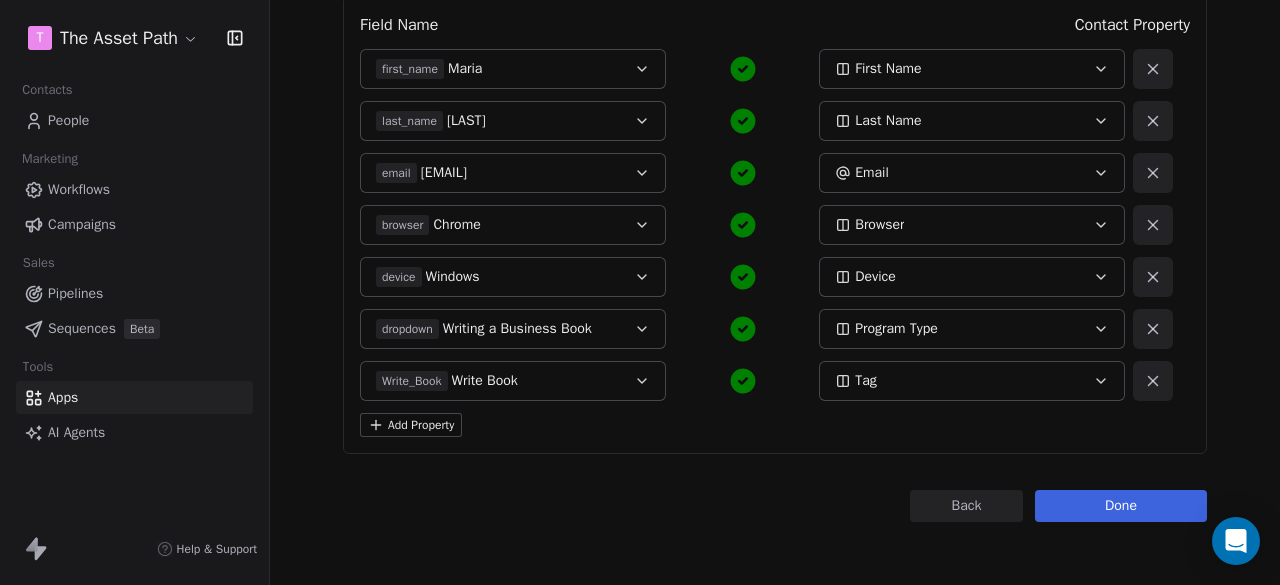 click on "Program Type" at bounding box center [896, 329] 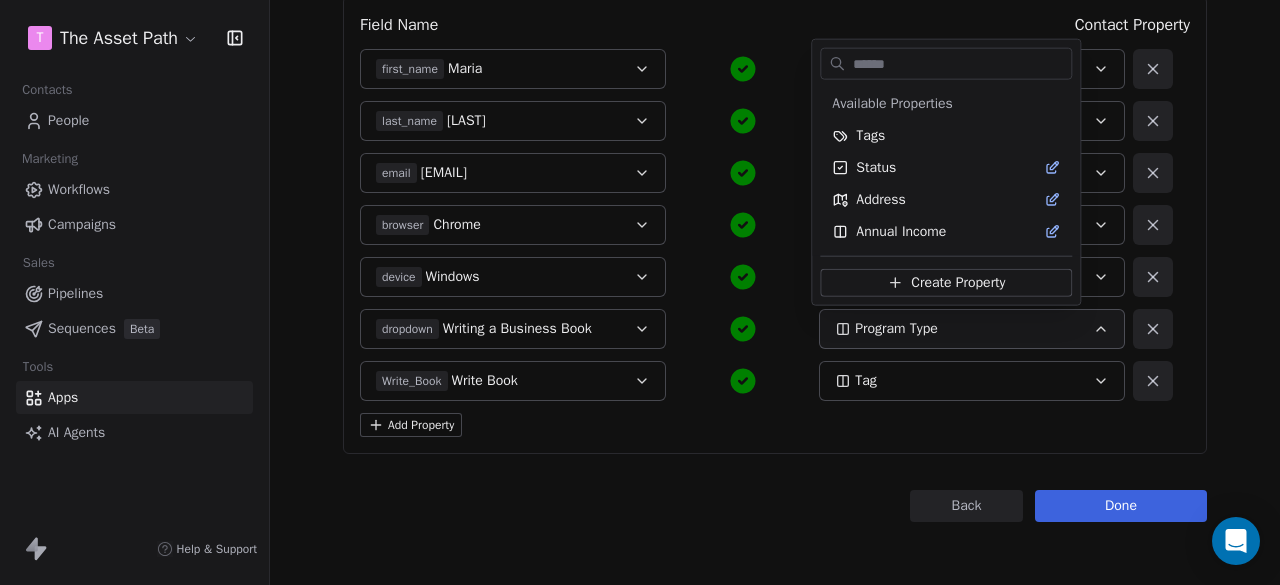 scroll, scrollTop: 1408, scrollLeft: 0, axis: vertical 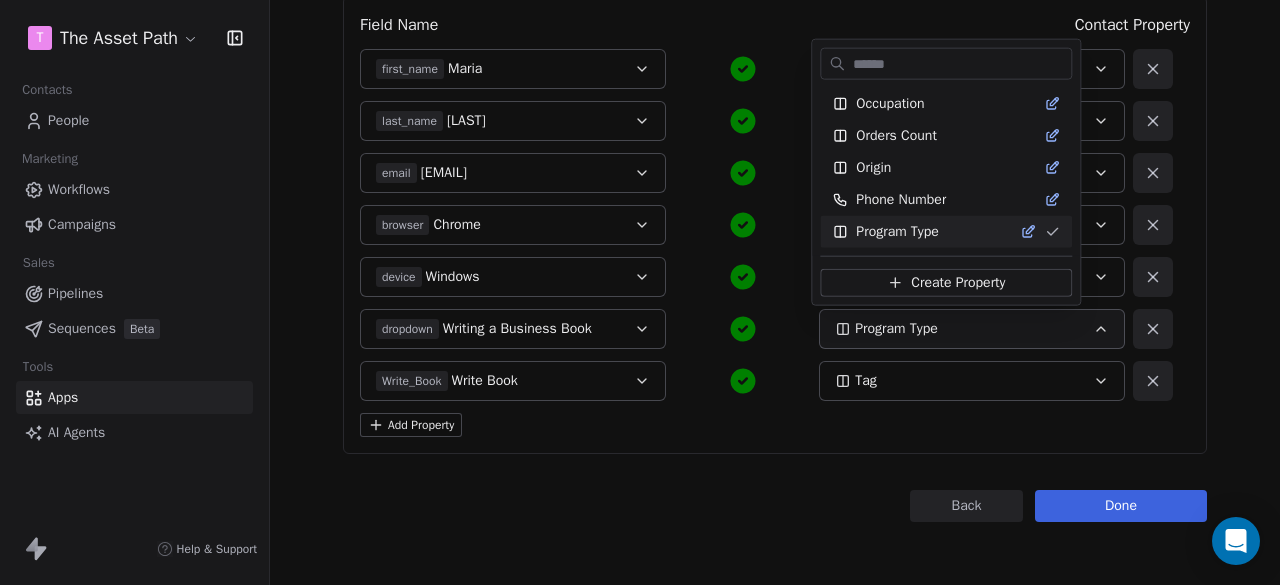 click on "T The Asset Path Contacts People Marketing Workflows Campaigns Sales Pipelines Sequences Beta Tools Apps AI Agents Help & Support  Back Connect to  Webhooks Step  3  of 3 Map fields to contact property:  Re-capture response Field Name Contact Property first_name Maria First Name last_name Uzoma Last Name email uzomaemerald2+4@gmail.com Email browser Chrome Browser device Windows Device dropdown Writing a Business Book Program Type Write_Book Write Book Tag  Add Property Back Done
Available Properties Tags Status Address Annual Income Annual Revenue Average Order Value Birthday Browser Last Canceled Meeting Name Last Canceled Meeting Time Latest Meeting Name Latest Meeting Time Company Name Contact Source Contact ID Contact Name Country Created Date Customer Lifetime Value Department Description Device Email Email Verification Status Facebook First Name First Purchase Date Full Name gdpr Gender Job Title Language Last Activity Date Last Name Last Abandoned Date Last Purchase Date LinkedIn MRR Quiz1" at bounding box center [640, 292] 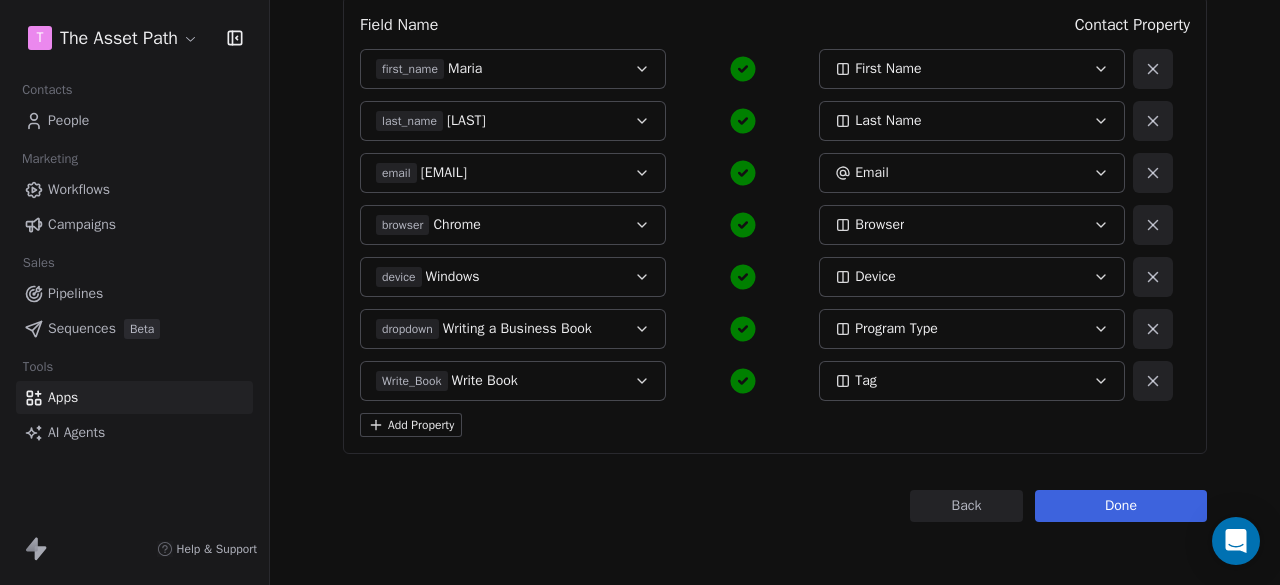 click on "Done" at bounding box center [1121, 506] 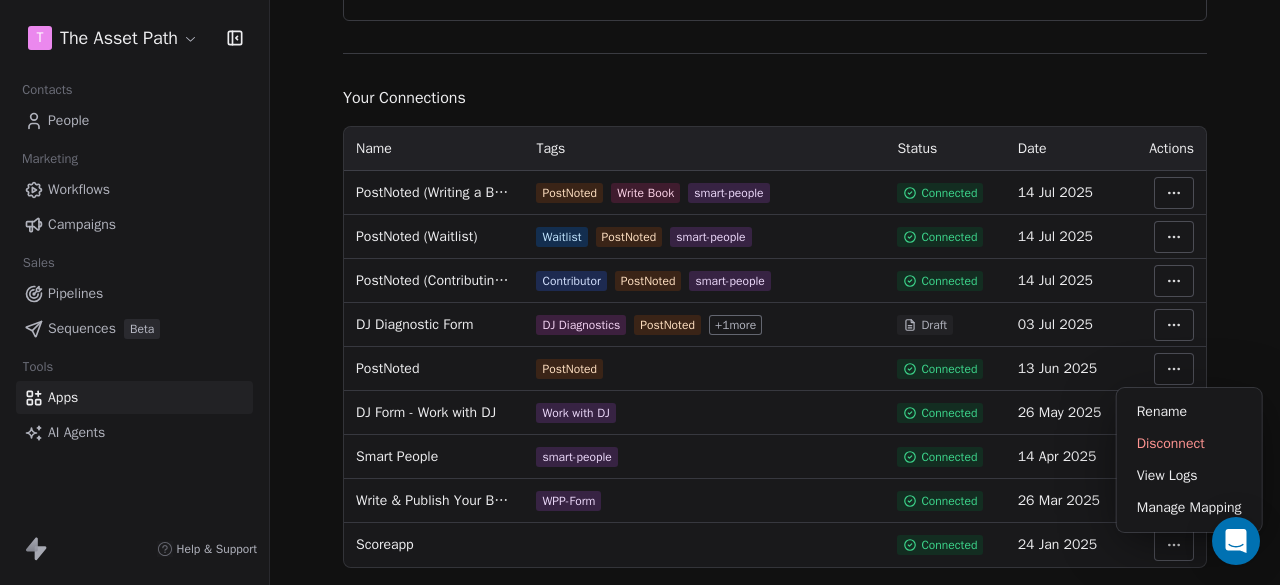 click on "T The Asset Path Contacts People Marketing Workflows Campaigns Sales Pipelines Sequences Beta Tools Apps AI Agents Help & Support Integrations Webhooks Integrate Webhooks to streamline data collection and customer engagement Connect using webhook Overview: The Webhooks integration allows you to receive, store and update contact information for every form submission using webhooks. Your Connections Name Tags Status Date Actions PostNoted (Writing a Business Book) PostNoted Write Book smart-people Connected 14 Jul 2025 PostNoted (Waitlist) Waitlist PostNoted smart-people Connected 14 Jul 2025 PostNoted (Contributing to an Edition) Contributor PostNoted smart-people Connected 14 Jul 2025 DJ Diagnostic Form DJ Diagnostics PostNoted + 1  more Draft 03 Jul 2025 PostNoted PostNoted Connected 13 Jun 2025 DJ Form - Work with DJ Work with DJ Connected 26 May 2025 Smart People smart-people Connected 14 Apr 2025 Write & Publish Your Business Book Checklist WPP-Form Connected 26 Mar 2025 Scoreapp Connected 24 Jan 2025" at bounding box center [640, 292] 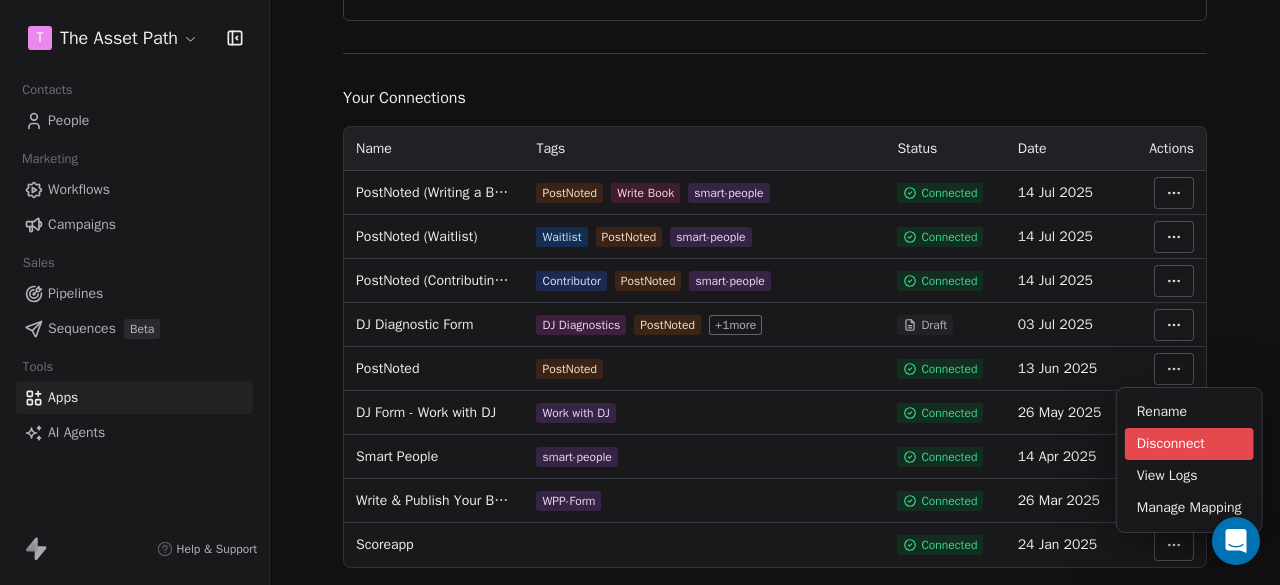 click on "Disconnect" at bounding box center (1189, 444) 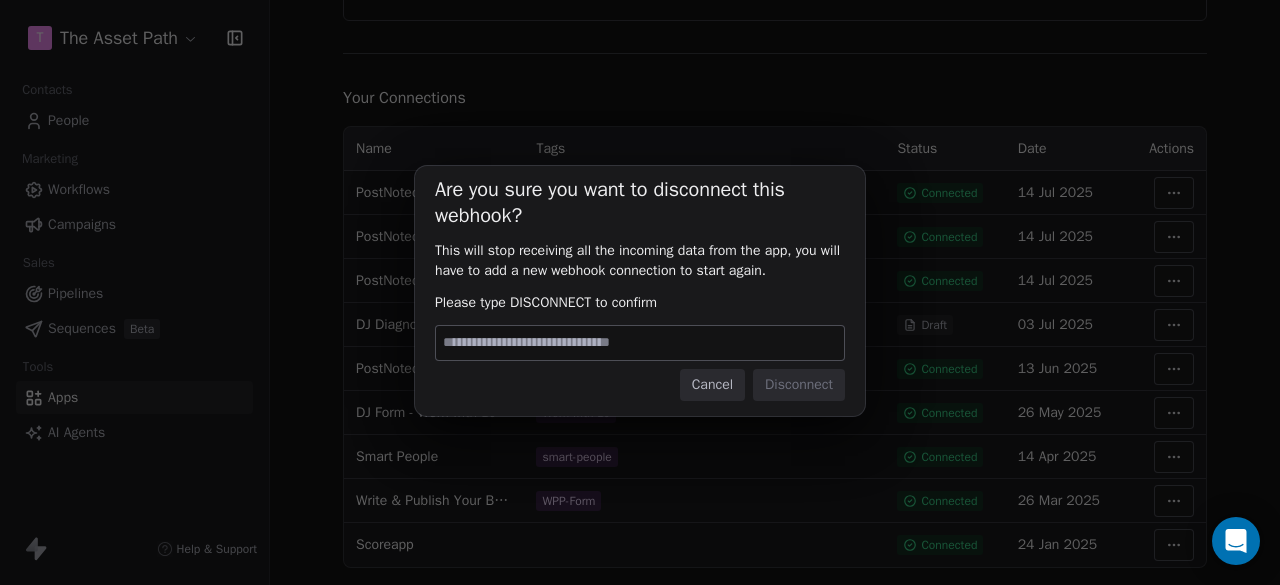 click at bounding box center [640, 343] 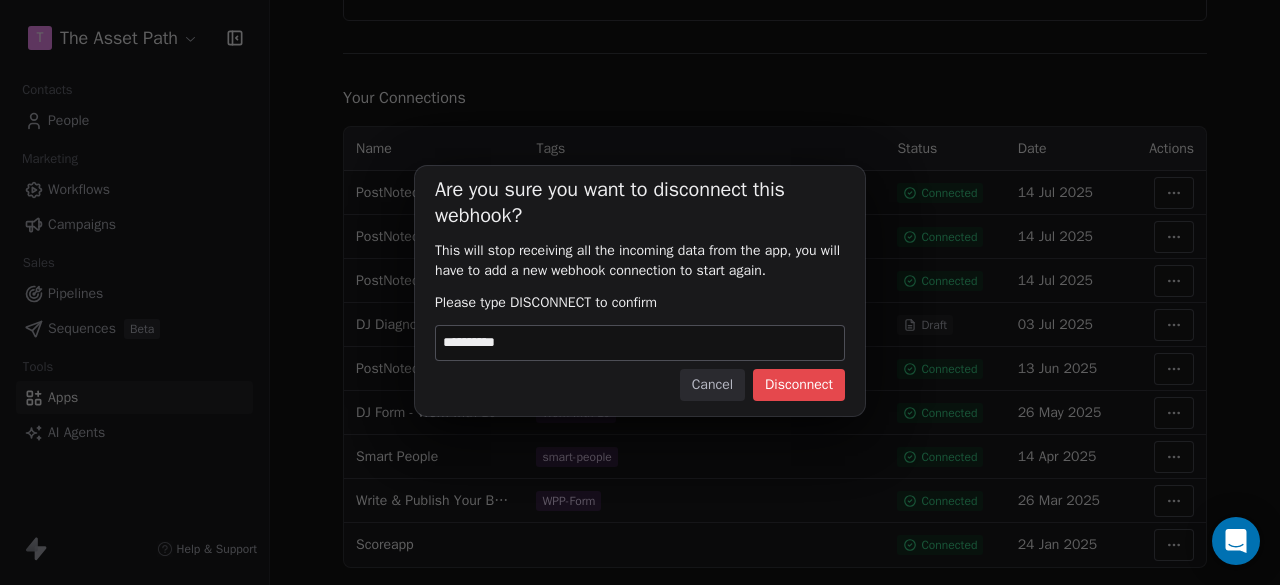 type on "**********" 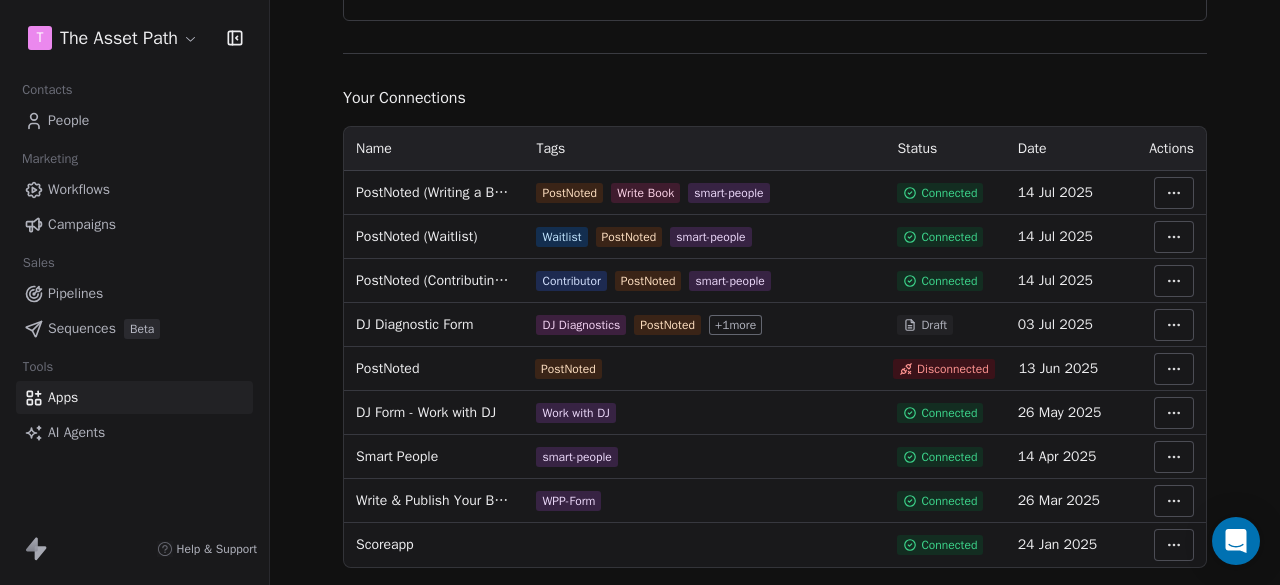 click on "T The Asset Path Contacts People Marketing Workflows Campaigns Sales Pipelines Sequences Beta Tools Apps AI Agents Help & Support Integrations Webhooks Integrate Webhooks to streamline data collection and customer engagement Connect using webhook Overview: The Webhooks integration allows you to receive, store and update contact information for every form submission using webhooks. Your Connections Name Tags Status Date Actions PostNoted (Writing a Business Book) PostNoted Write Book smart-people Connected 14 Jul 2025 PostNoted (Waitlist) Waitlist PostNoted smart-people Connected 14 Jul 2025 PostNoted (Contributing to an Edition) Contributor PostNoted smart-people Connected 14 Jul 2025 DJ Diagnostic Form DJ Diagnostics PostNoted + 1  more Draft 03 Jul 2025 PostNoted PostNoted Disconnected 13 Jun 2025 DJ Form - Work with DJ Work with DJ Connected 26 May 2025 Smart People smart-people Connected 14 Apr 2025 Write & Publish Your Business Book Checklist WPP-Form Connected 26 Mar 2025 Scoreapp Connected" at bounding box center (640, 292) 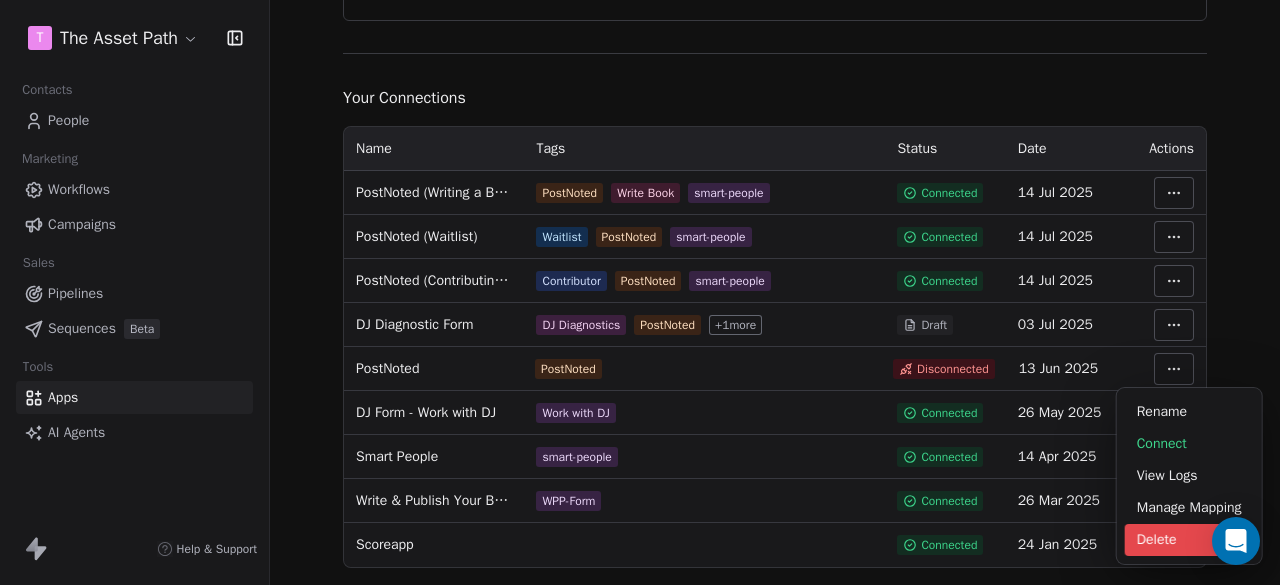 click on "Delete" at bounding box center [1189, 540] 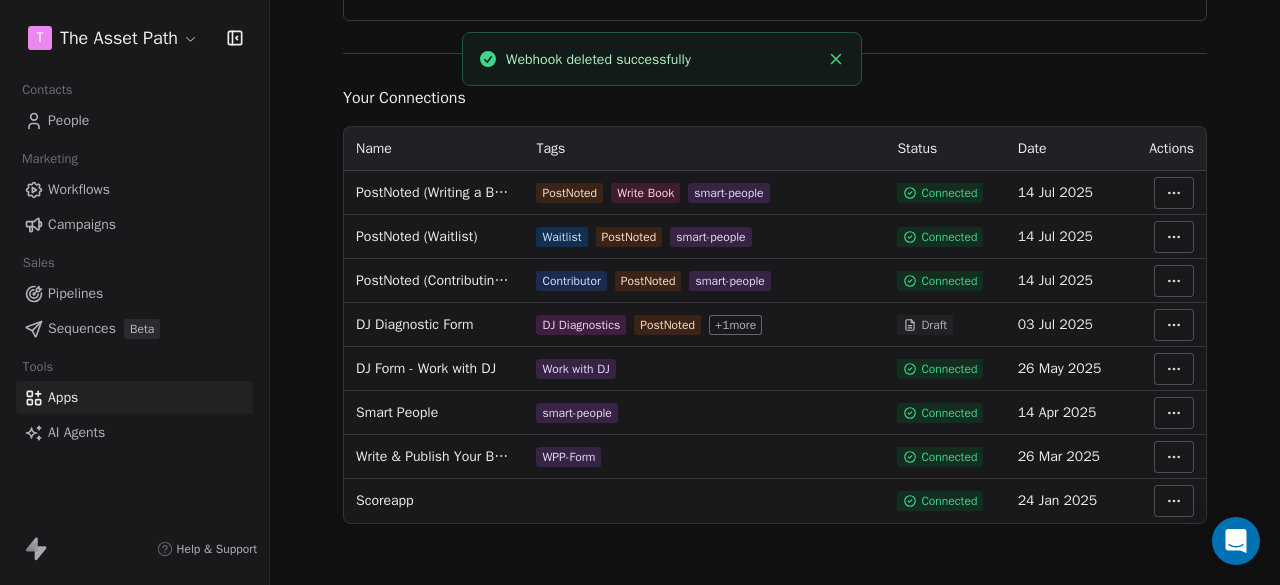 click on "Integrations Webhooks Integrate Webhooks to streamline data collection and customer engagement Connect using webhook Overview: The Webhooks integration allows you to receive, store and update contact information for every form submission using webhooks. Your Connections Name Tags Status Date Actions PostNoted (Writing a Business Book) PostNoted Write Book smart-people Connected 14 Jul 2025 PostNoted (Waitlist) Waitlist PostNoted smart-people Connected 14 Jul 2025 PostNoted (Contributing to an Edition) Contributor PostNoted smart-people Connected 14 Jul 2025 DJ Diagnostic Form DJ Diagnostics PostNoted + 1  more Draft 03 Jul 2025 DJ Form - Work with DJ Work with DJ Connected 26 May 2025 Smart People smart-people Connected 14 Apr 2025 Write & Publish Your Business Book Checklist WPP-Form Connected 26 Mar 2025 Scoreapp Connected 24 Jan 2025" at bounding box center [775, 292] 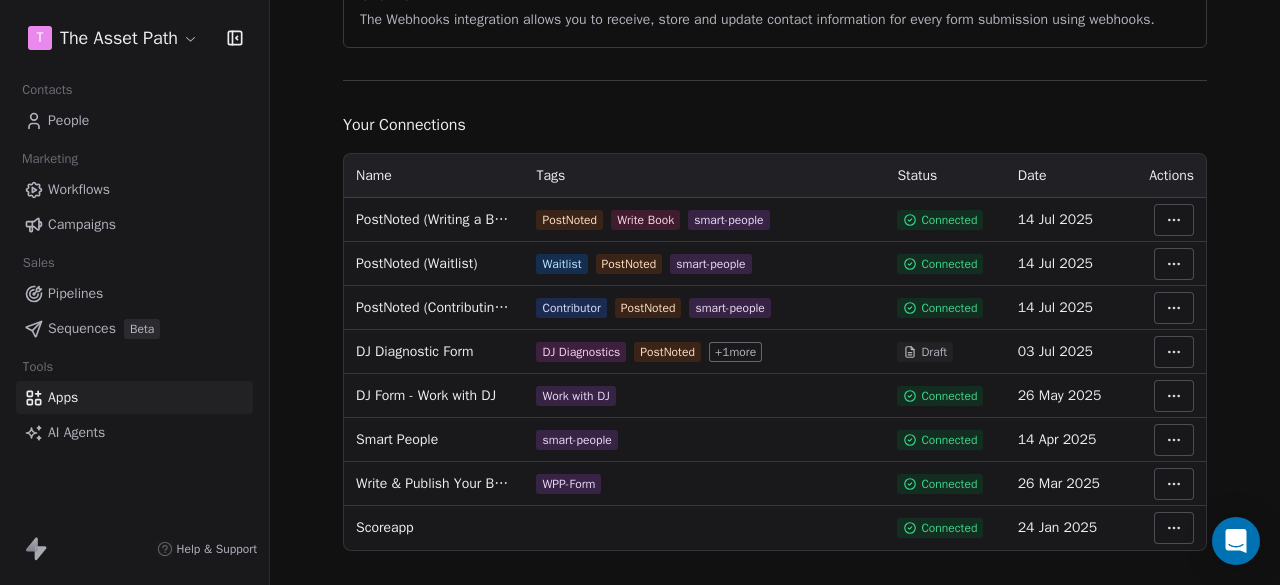 scroll, scrollTop: 265, scrollLeft: 0, axis: vertical 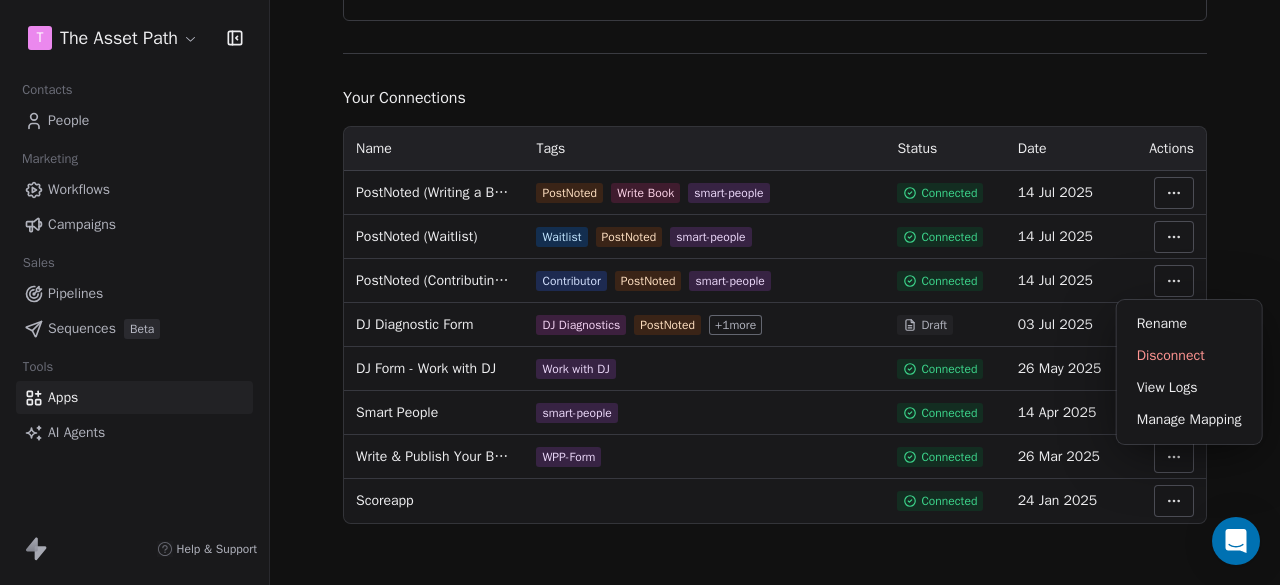 click on "T The Asset Path Contacts People Marketing Workflows Campaigns Sales Pipelines Sequences Beta Tools Apps AI Agents Help & Support Integrations Webhooks Integrate Webhooks to streamline data collection and customer engagement Connect using webhook Overview: The Webhooks integration allows you to receive, store and update contact information for every form submission using webhooks. Your Connections Name Tags Status Date Actions PostNoted (Writing a Business Book) PostNoted Write Book smart-people Connected 14 Jul 2025 PostNoted (Waitlist) Waitlist PostNoted smart-people Connected 14 Jul 2025 PostNoted (Contributing to an Edition) Contributor PostNoted smart-people Connected 14 Jul 2025 DJ Diagnostic Form DJ Diagnostics PostNoted + 1  more Draft 03 Jul 2025 DJ Form - Work with DJ Work with DJ Connected 26 May 2025 Smart People smart-people Connected 14 Apr 2025 Write & Publish Your Business Book Checklist WPP-Form Connected 26 Mar 2025 Scoreapp Connected 24 Jan 2025
Rename Disconnect View Logs" at bounding box center [640, 292] 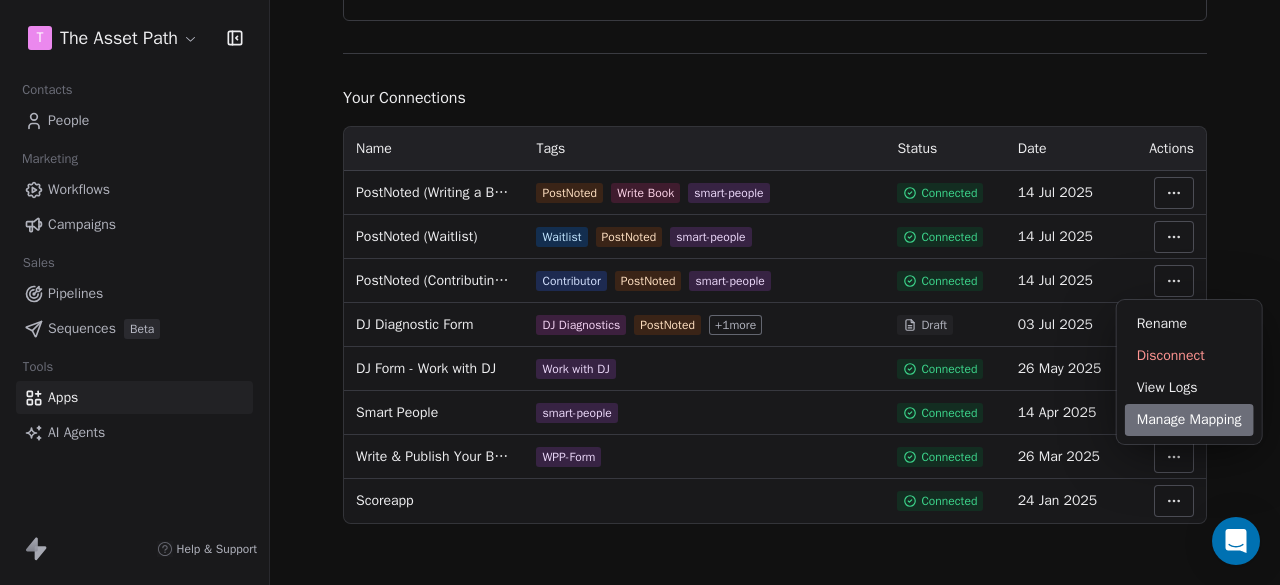click on "Manage Mapping" at bounding box center (1189, 420) 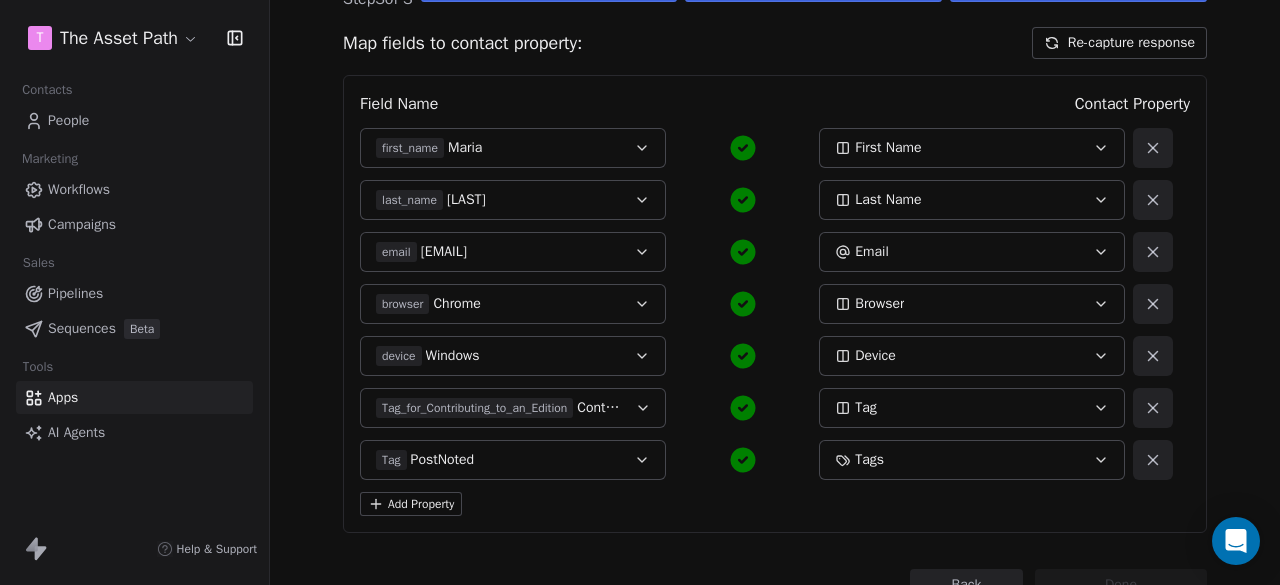 scroll, scrollTop: 265, scrollLeft: 0, axis: vertical 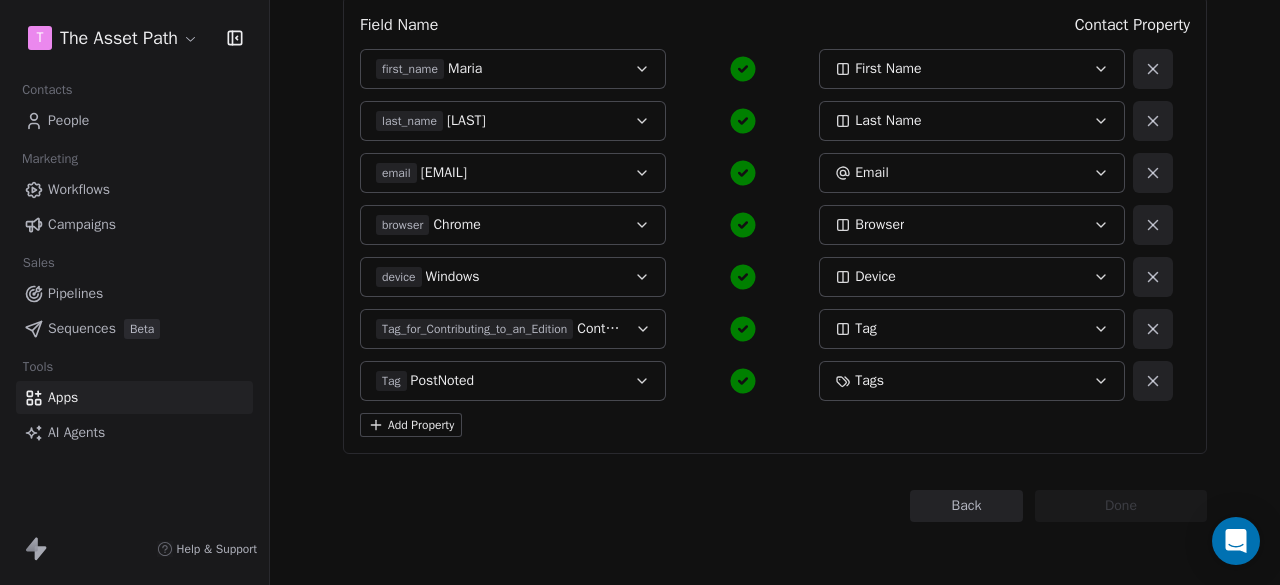 click on "Tag PostNoted" at bounding box center (499, 381) 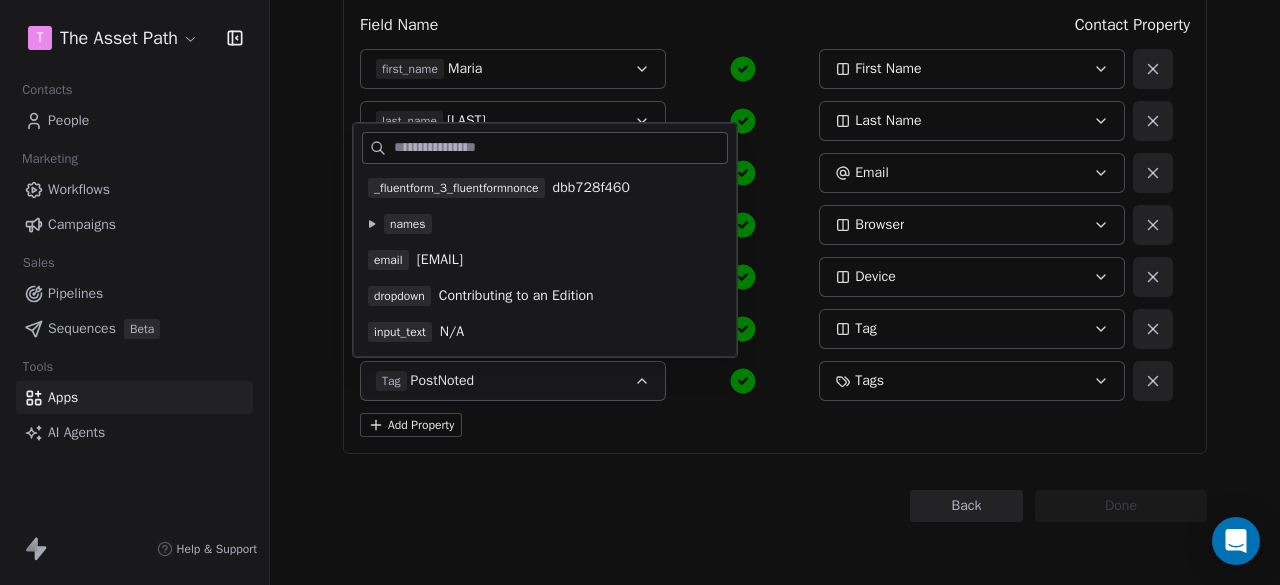click on "Tag PostNoted" at bounding box center (499, 381) 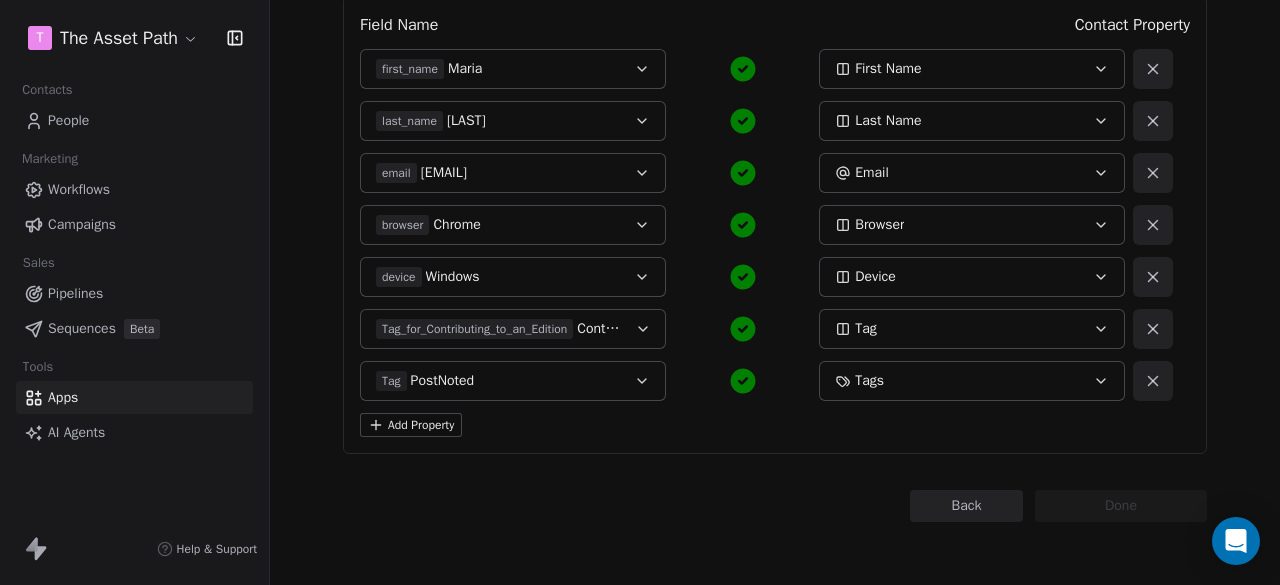 click on "Back" at bounding box center [966, 506] 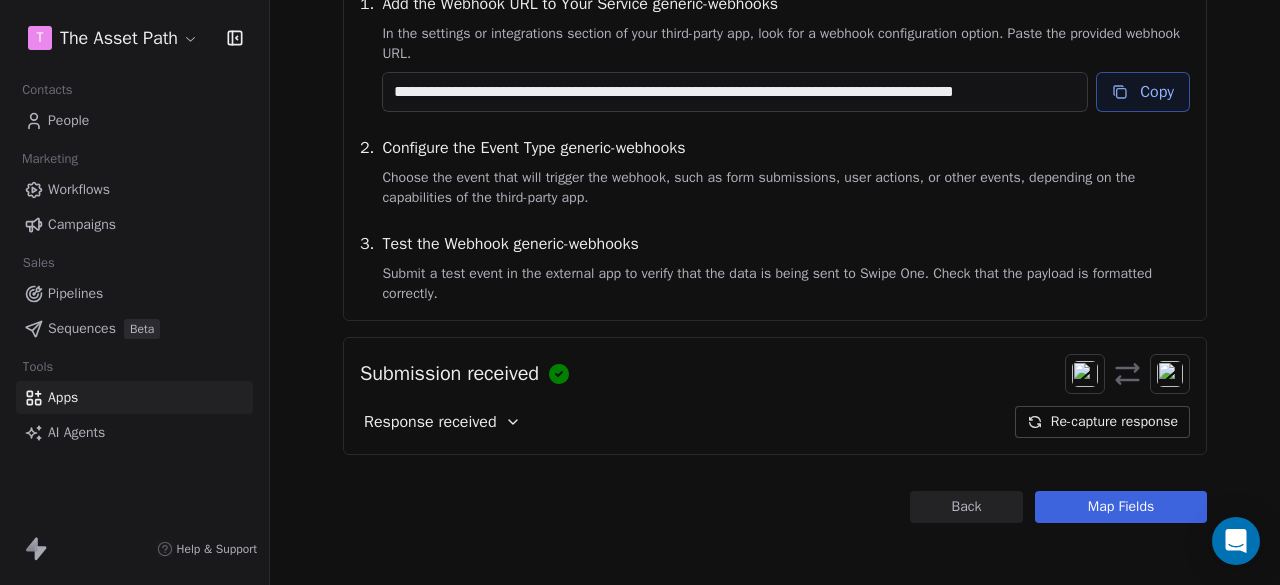 click on "Re-capture response" at bounding box center (1102, 422) 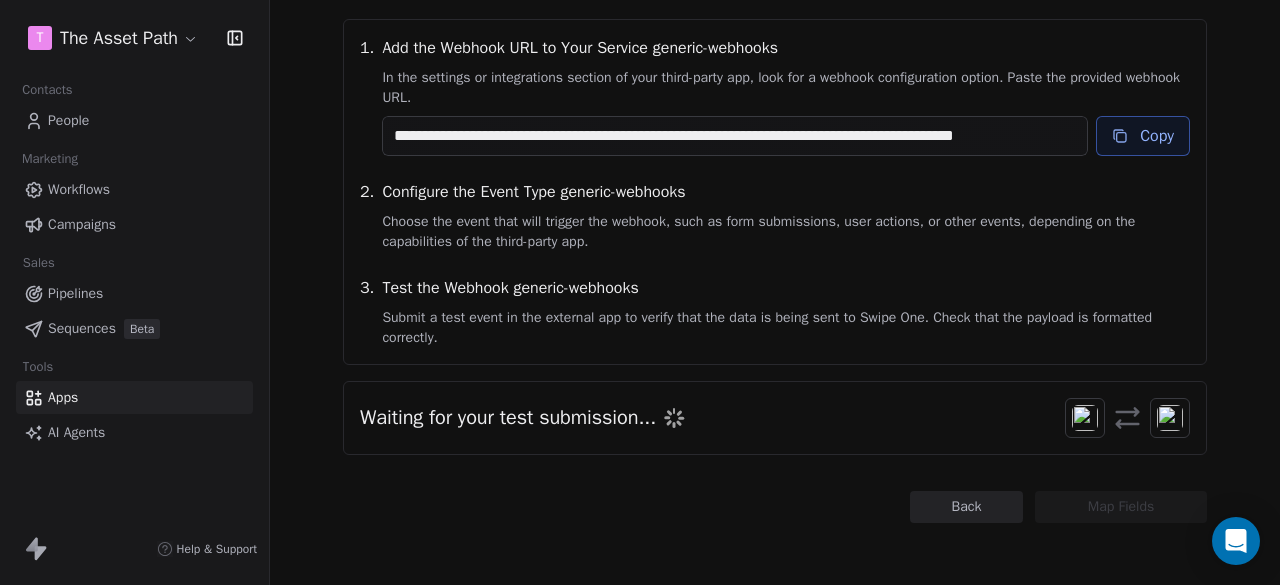scroll, scrollTop: 280, scrollLeft: 0, axis: vertical 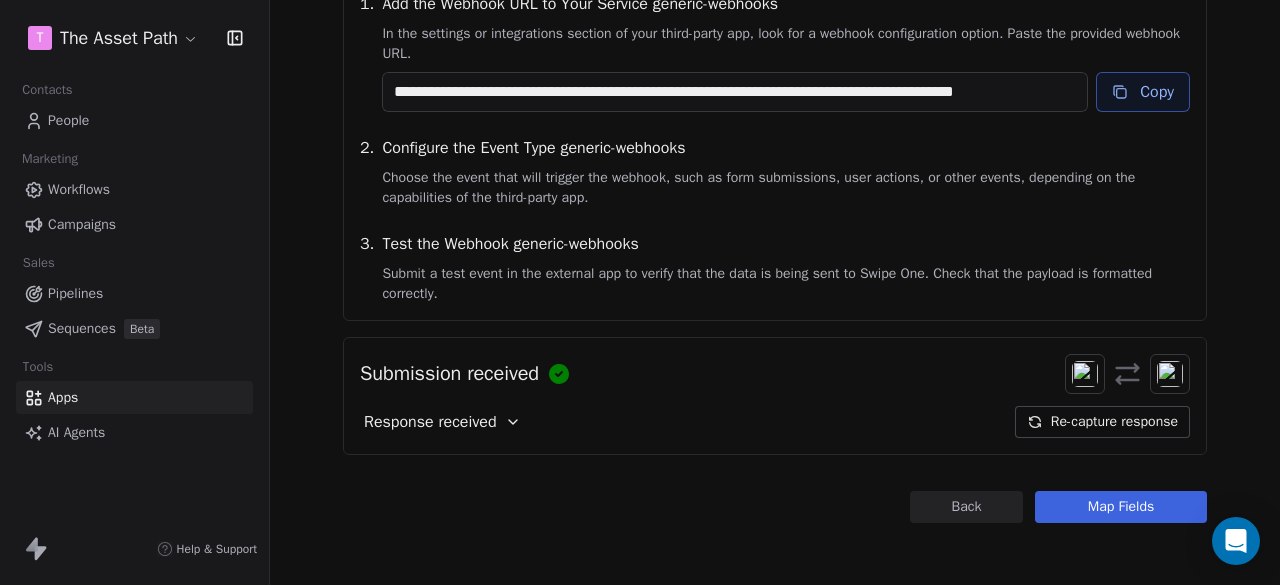 click on "Map Fields" at bounding box center (1121, 507) 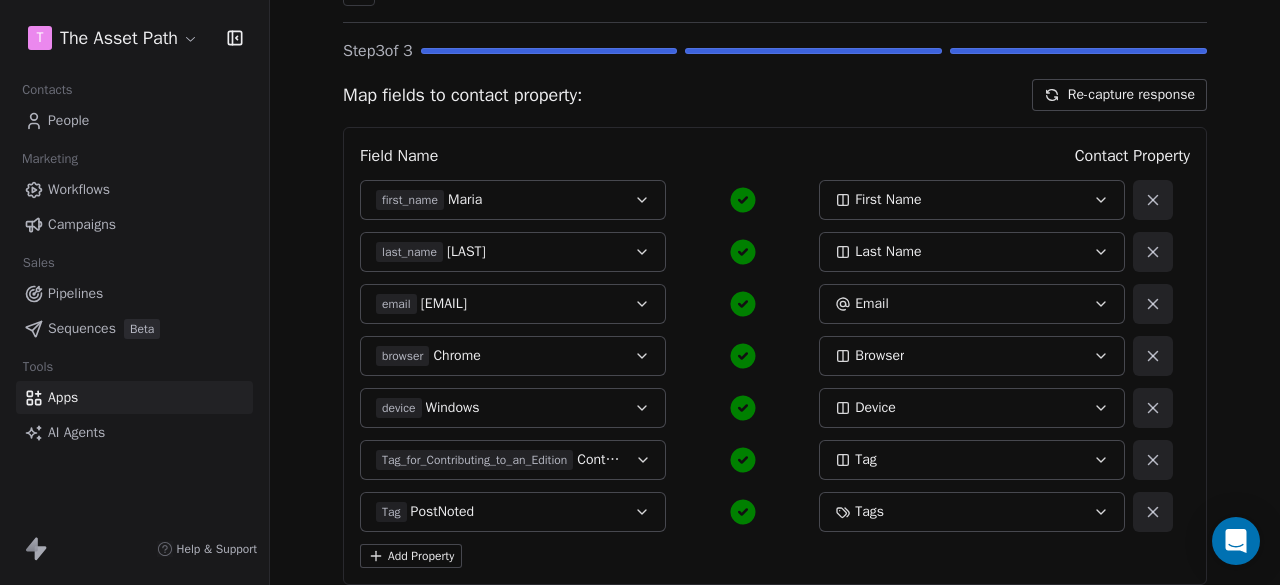 scroll, scrollTop: 165, scrollLeft: 0, axis: vertical 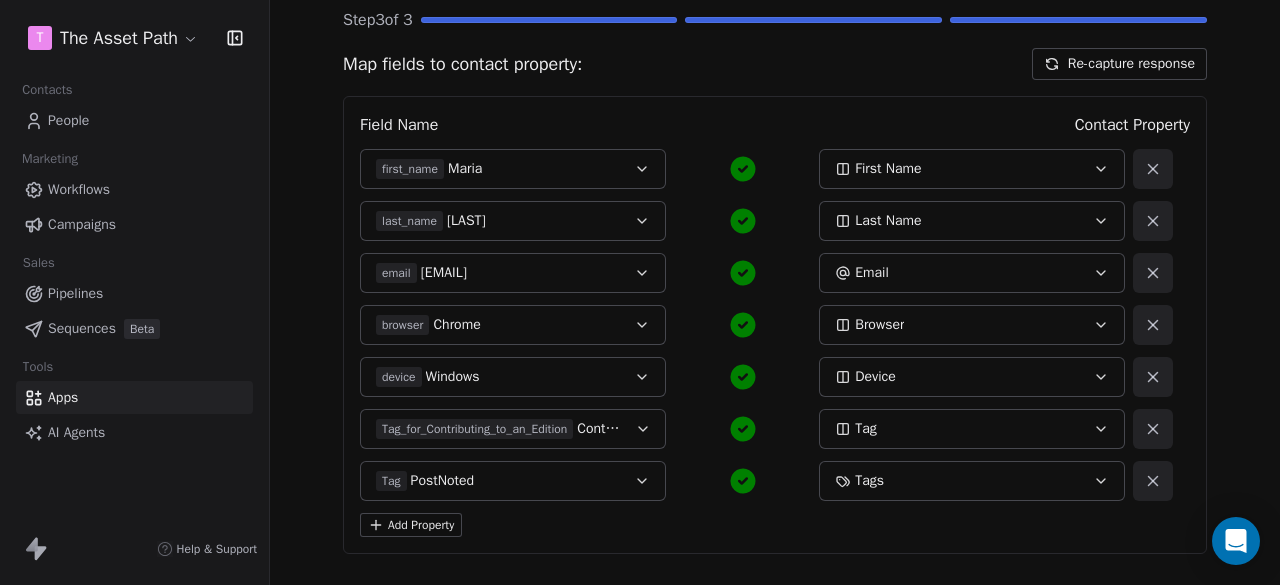 click on "Re-capture response" at bounding box center (1119, 64) 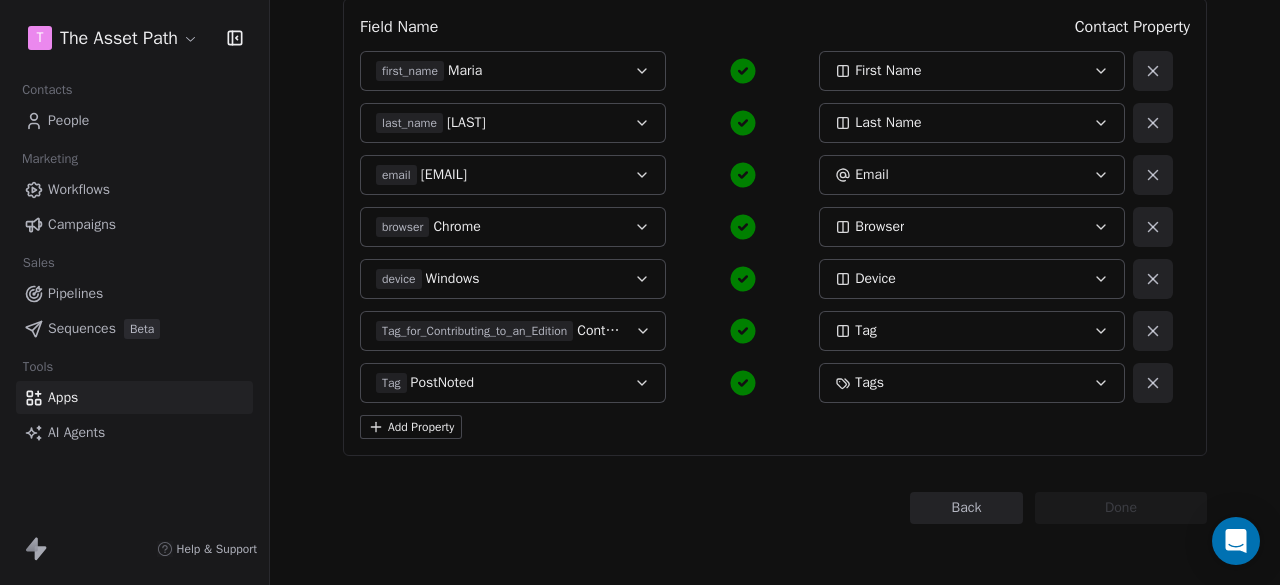 scroll, scrollTop: 307, scrollLeft: 0, axis: vertical 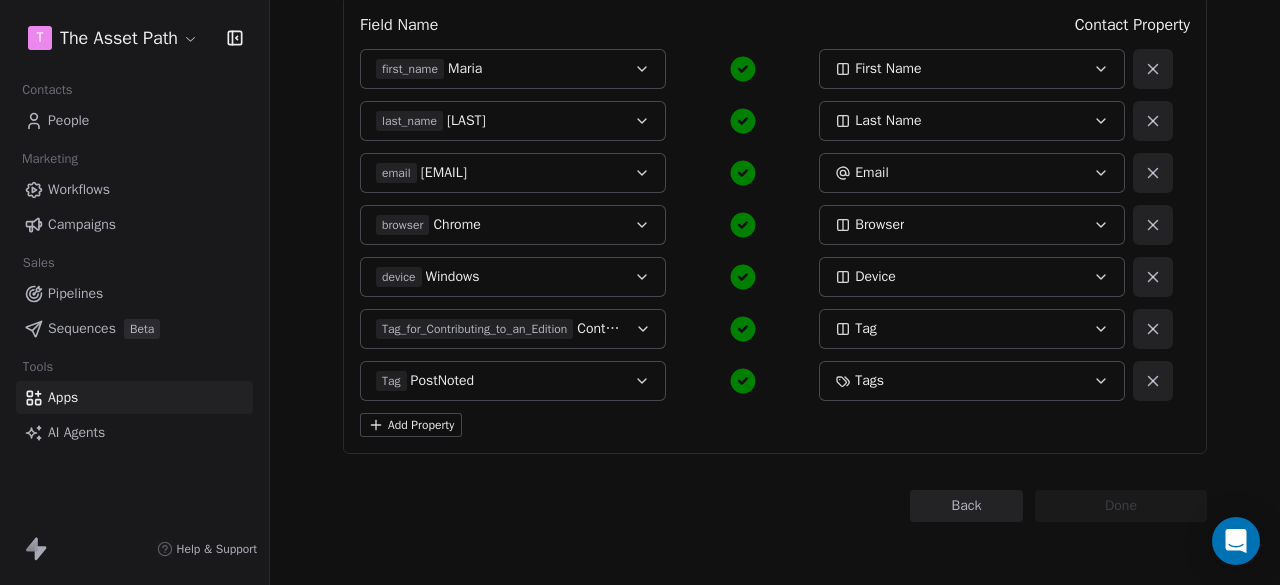 click 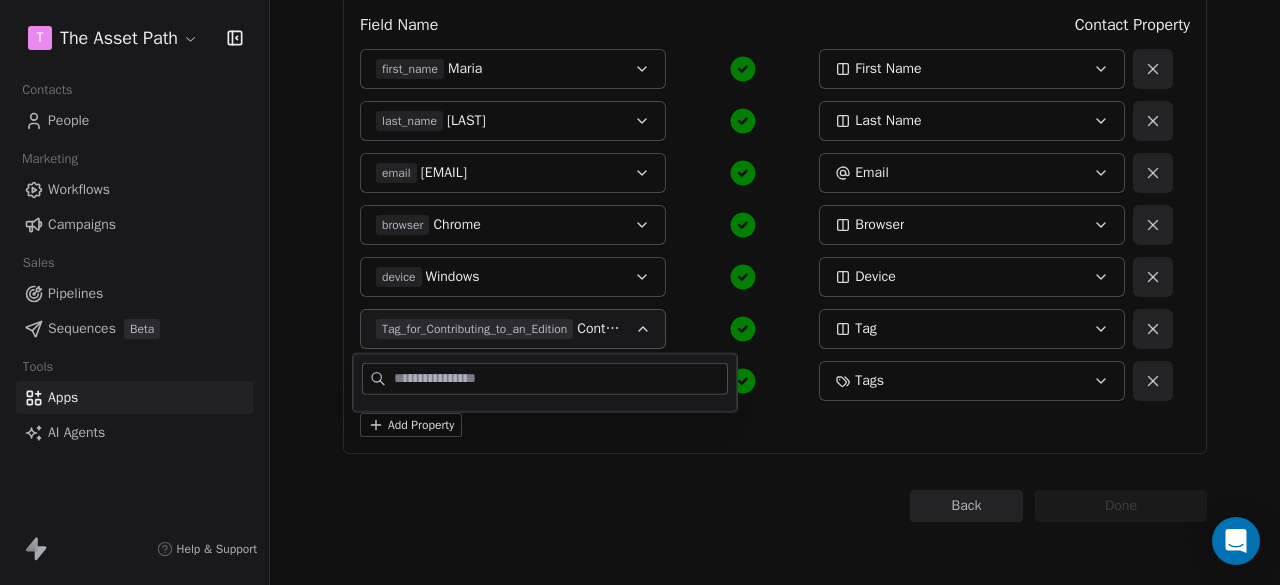 click 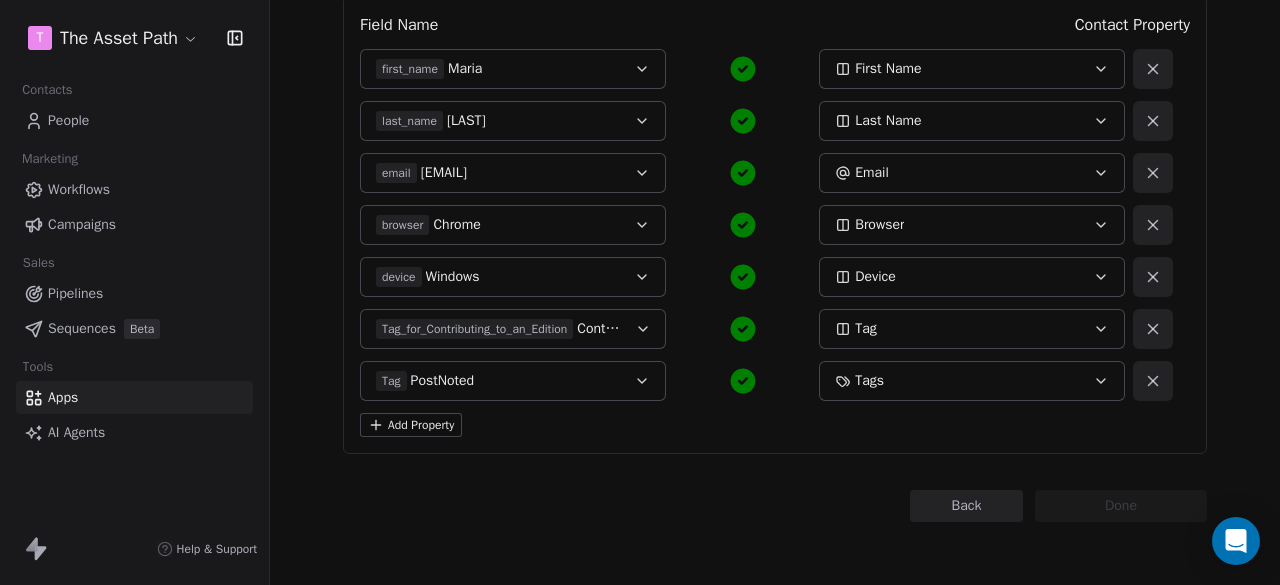 click 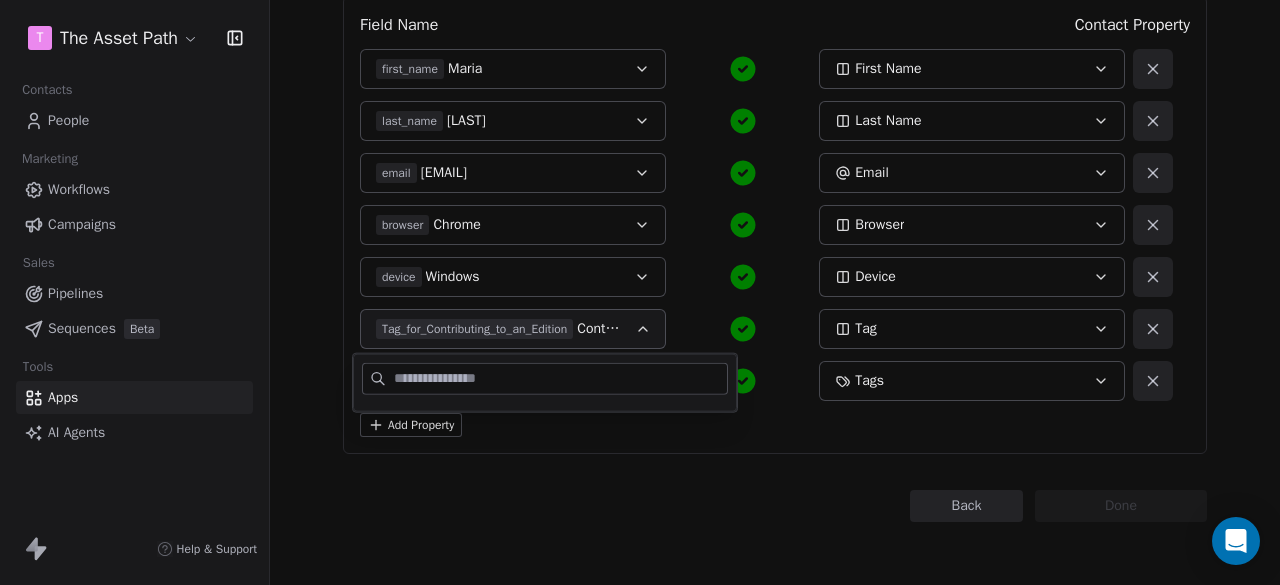 click on "Back Connect to  Webhooks Step  3  of 3 Map fields to contact property:  Re-capture response Waiting for your test submission... Field Name Contact Property first_name Maria First Name last_name Uzoma Last Name email uzomae@gmail.com Email browser Chrome Browser device Windows Device Tag_for_Contributing_to_an_Edition Contributing to an Edition Tag Tag PostNoted Tags  Add Property Back Done" at bounding box center [775, 139] 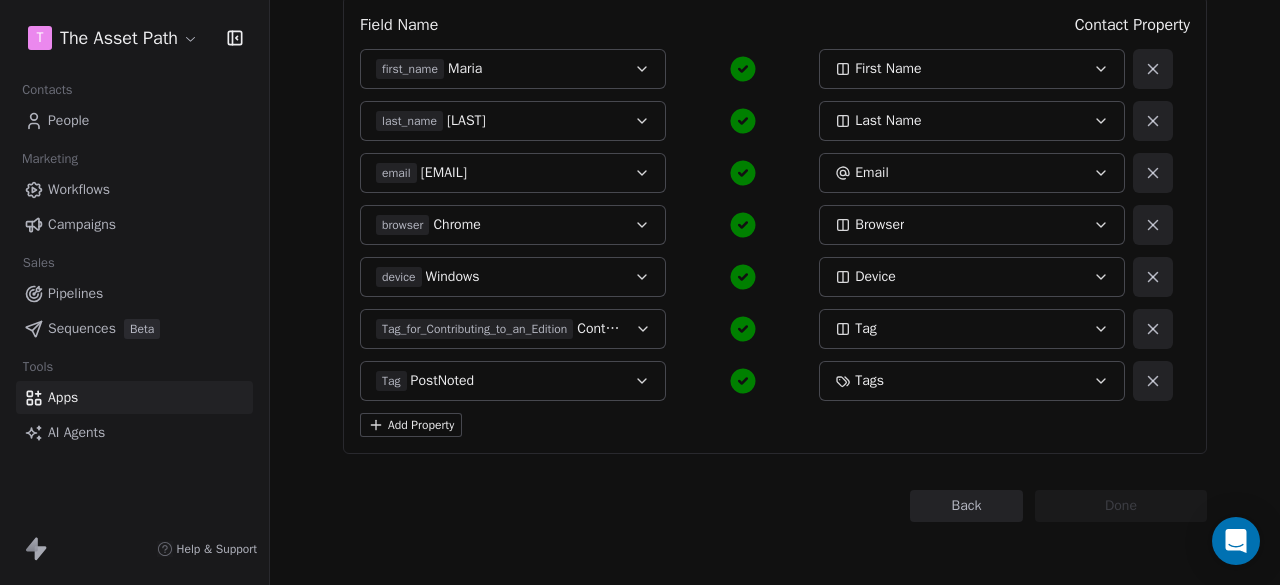 click 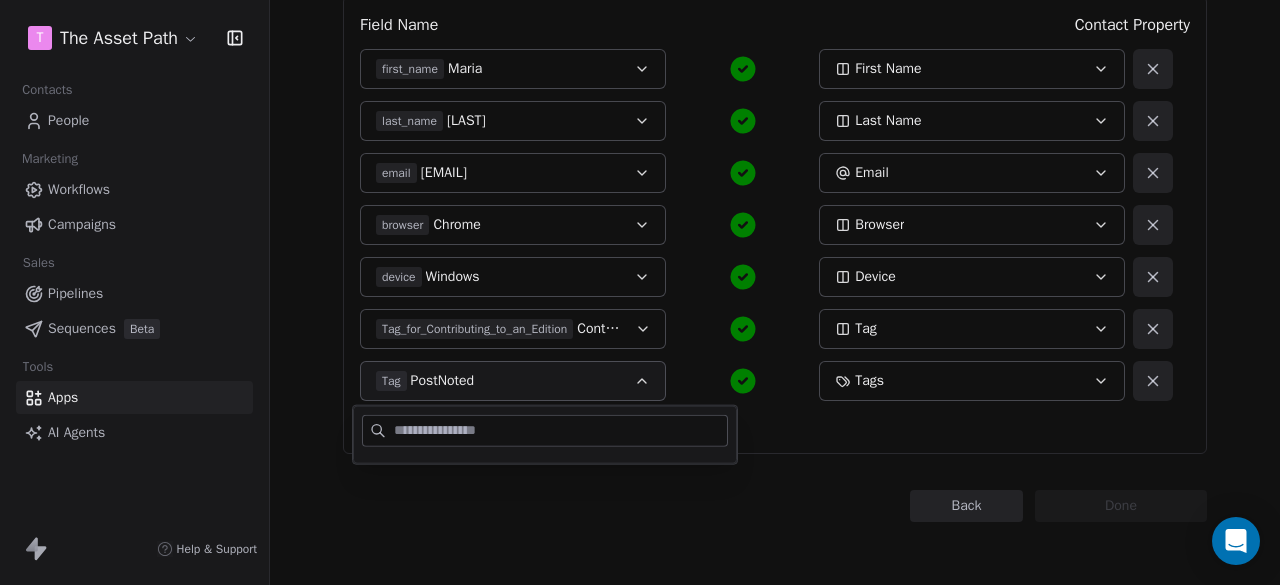 click on "Back Connect to  Webhooks Step  3  of 3 Map fields to contact property:  Re-capture response Waiting for your test submission... Field Name Contact Property first_name Maria First Name last_name Uzoma Last Name email uzomae@gmail.com Email browser Chrome Browser device Windows Device Tag_for_Contributing_to_an_Edition Contributing to an Edition Tag Tag PostNoted Tags  Add Property Back Done" at bounding box center [775, 139] 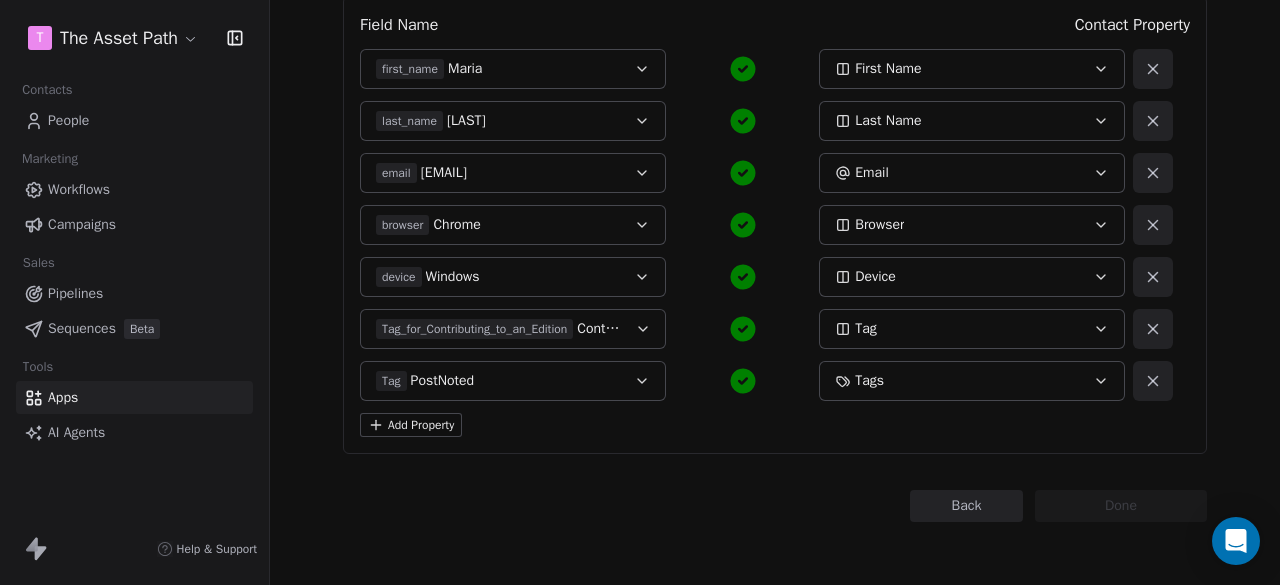 click on "Tag PostNoted" at bounding box center (513, 381) 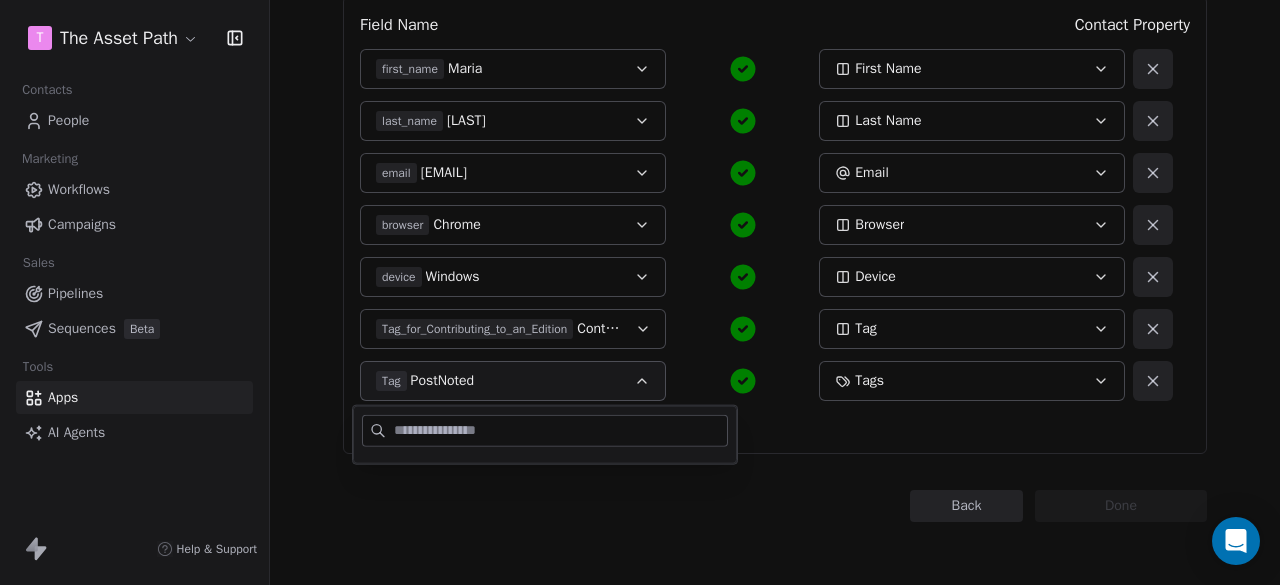 click on "PostNoted" at bounding box center [442, 381] 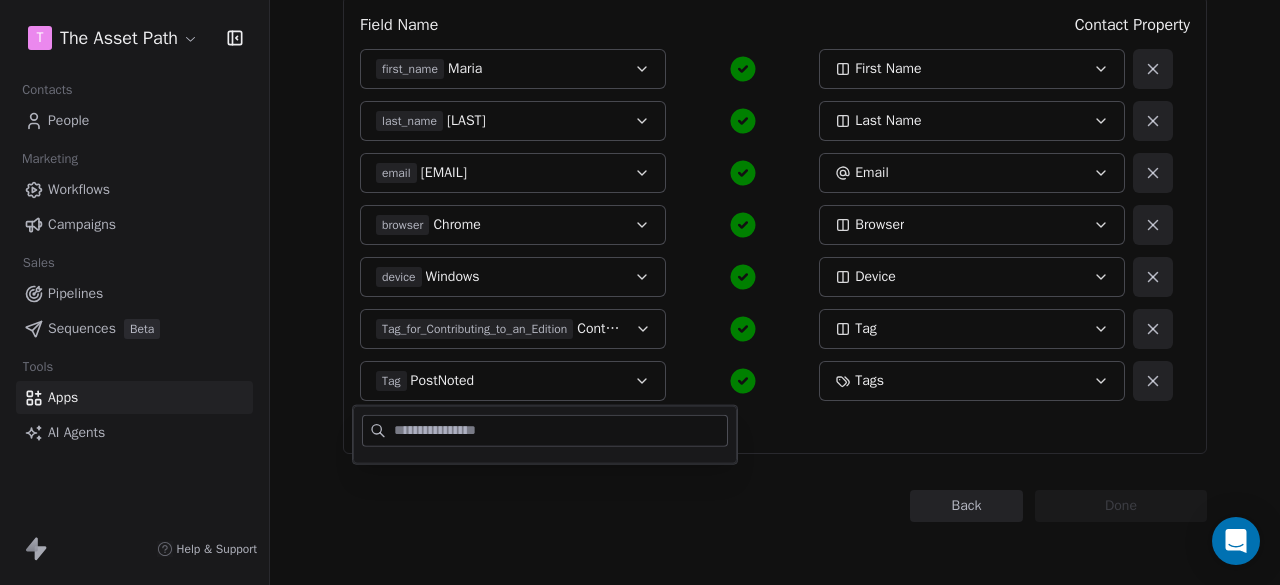 click on "PostNoted" at bounding box center (442, 381) 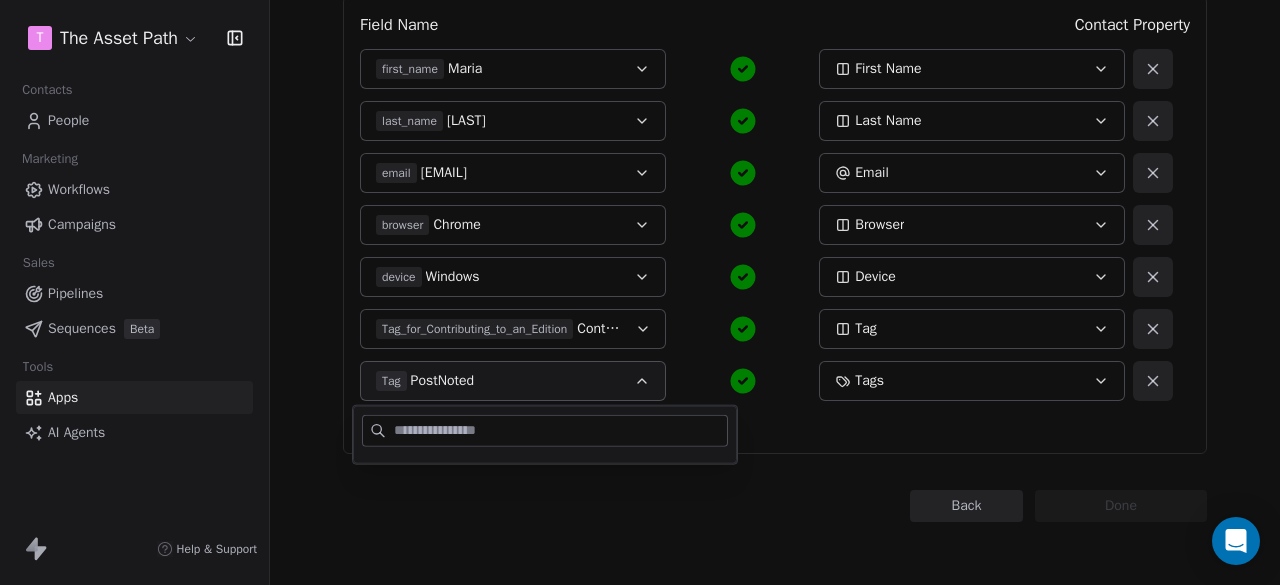 click on "PostNoted" at bounding box center (442, 381) 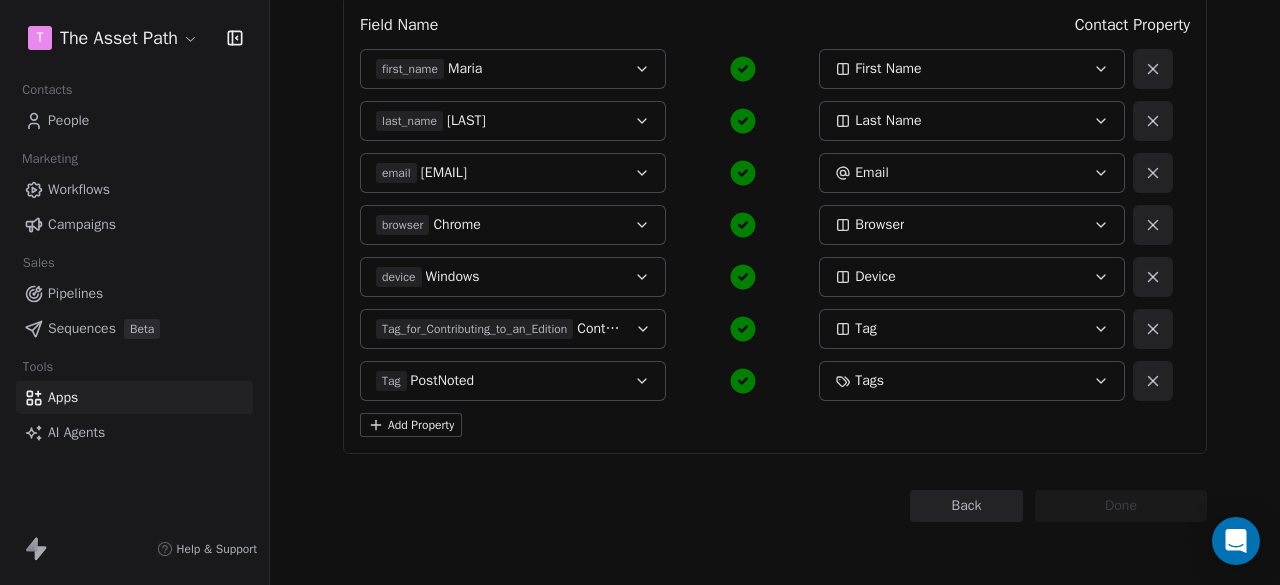 click on "Tag_for_Contributing_to_an_Edition" at bounding box center [474, 329] 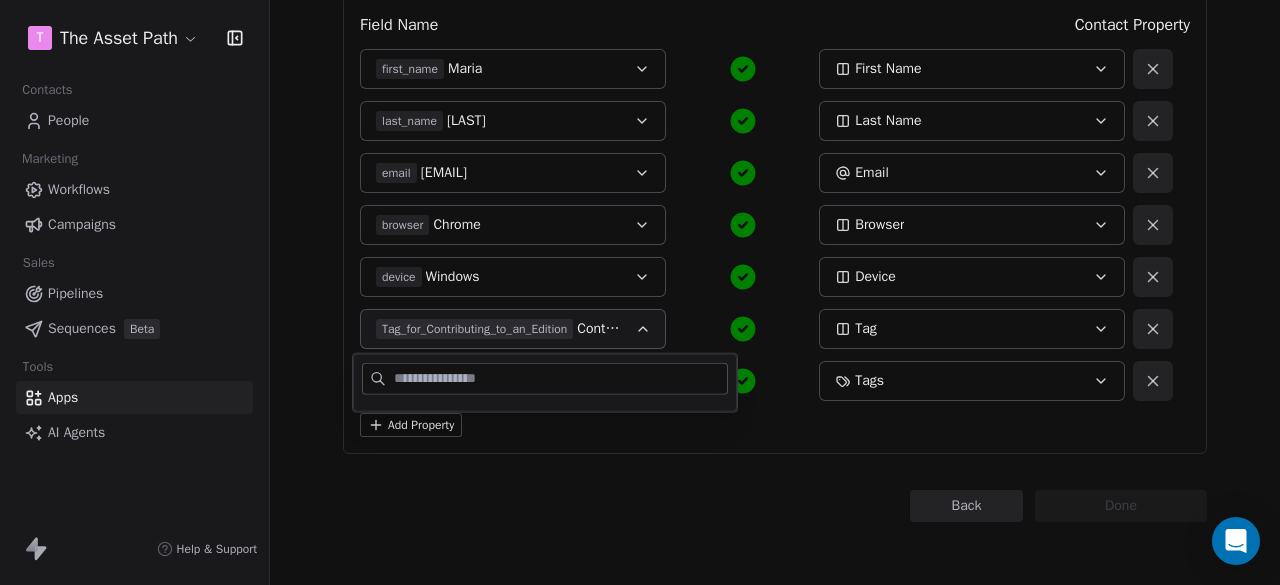 click on "Tag_for_Contributing_to_an_Edition" at bounding box center [474, 329] 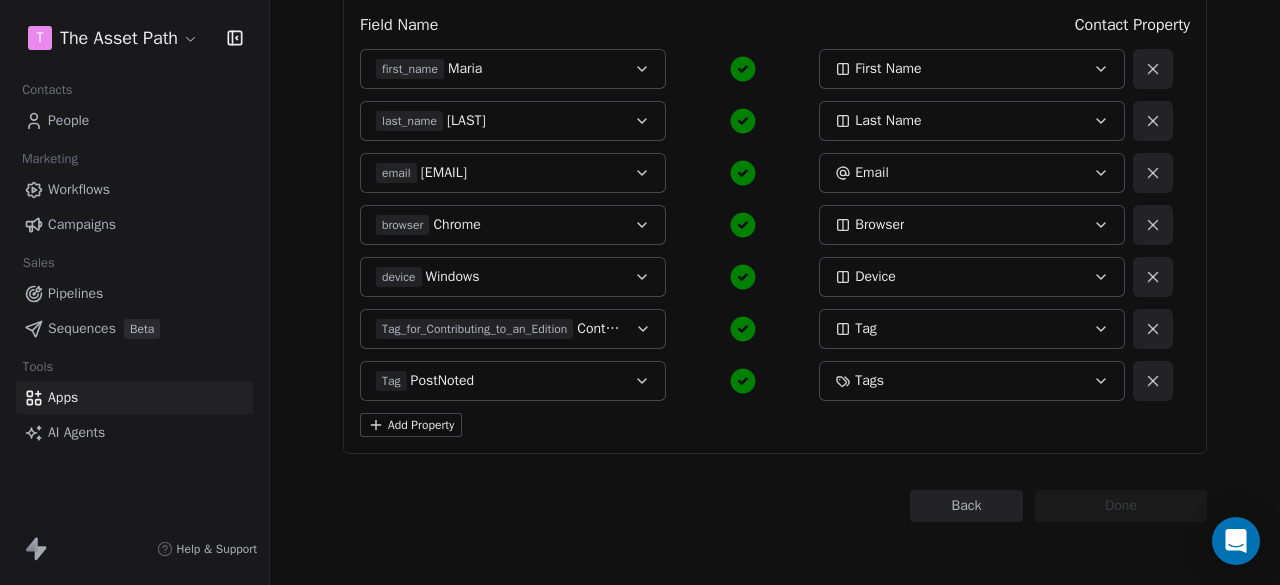 click on "Back Connect to  Webhooks Step  3  of 3 Map fields to contact property:  Re-capture response Waiting for your test submission... Field Name Contact Property first_name Maria First Name last_name Uzoma Last Name email uzomae@gmail.com Email browser Chrome Browser device Windows Device Tag_for_Contributing_to_an_Edition Contributing to an Edition Tag Tag PostNoted Tags  Add Property Back Done" at bounding box center (775, 139) 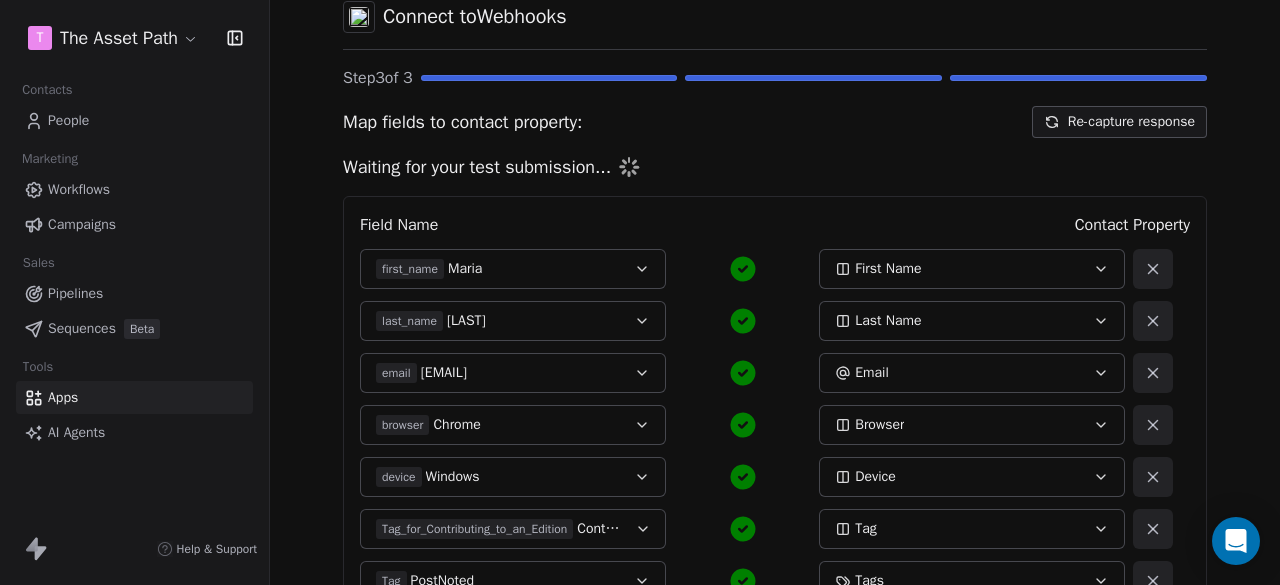 scroll, scrollTop: 307, scrollLeft: 0, axis: vertical 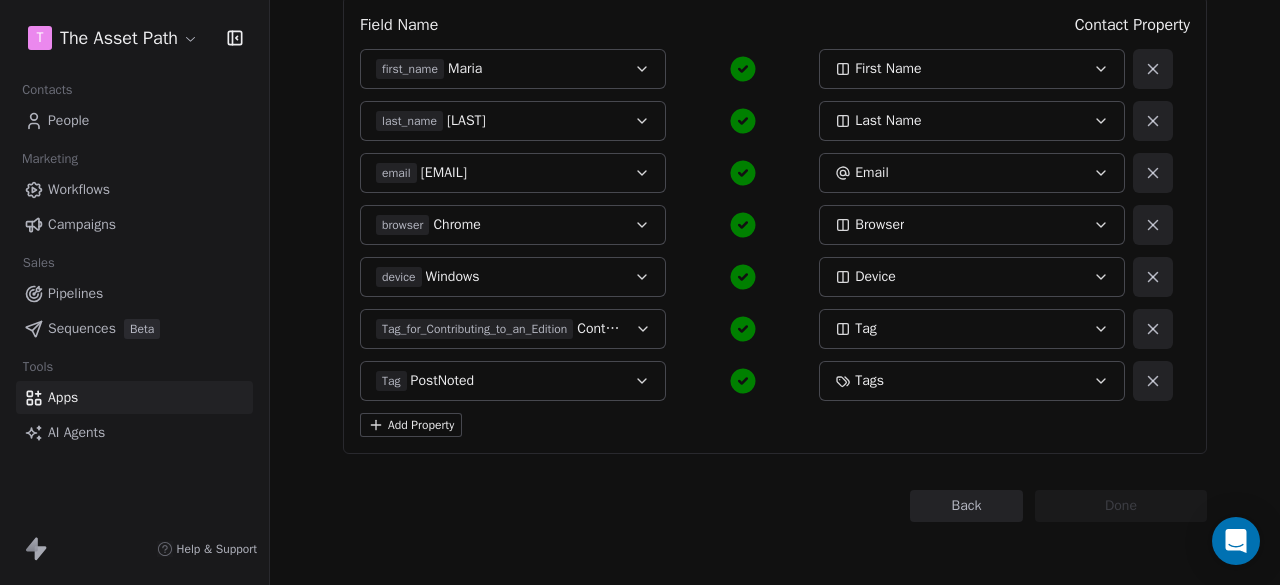 click 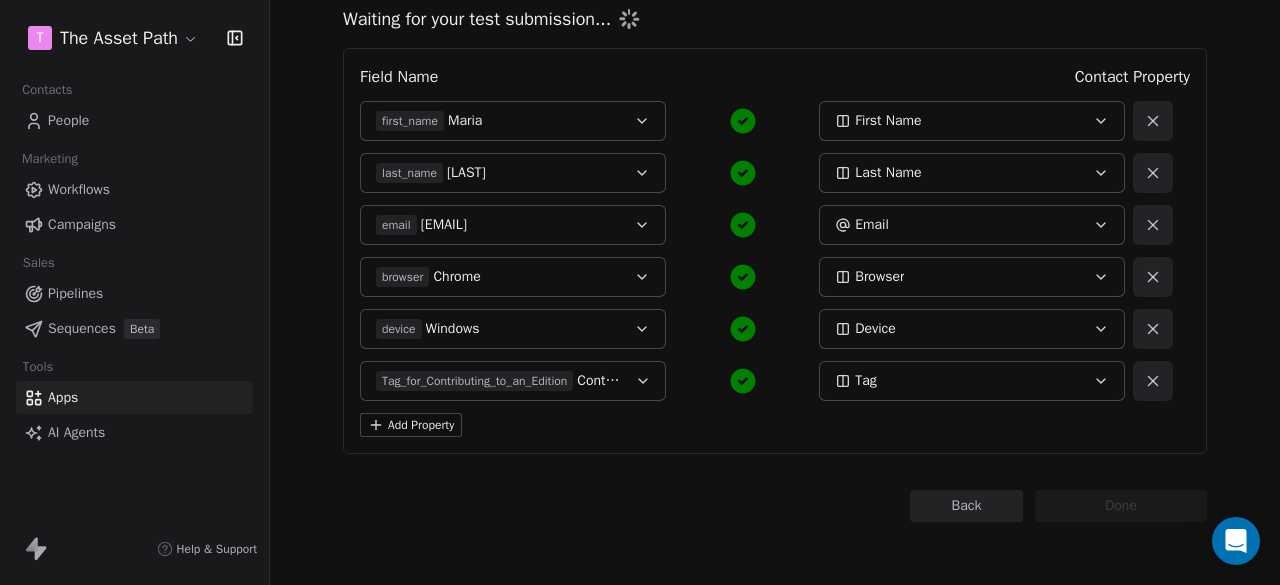 click 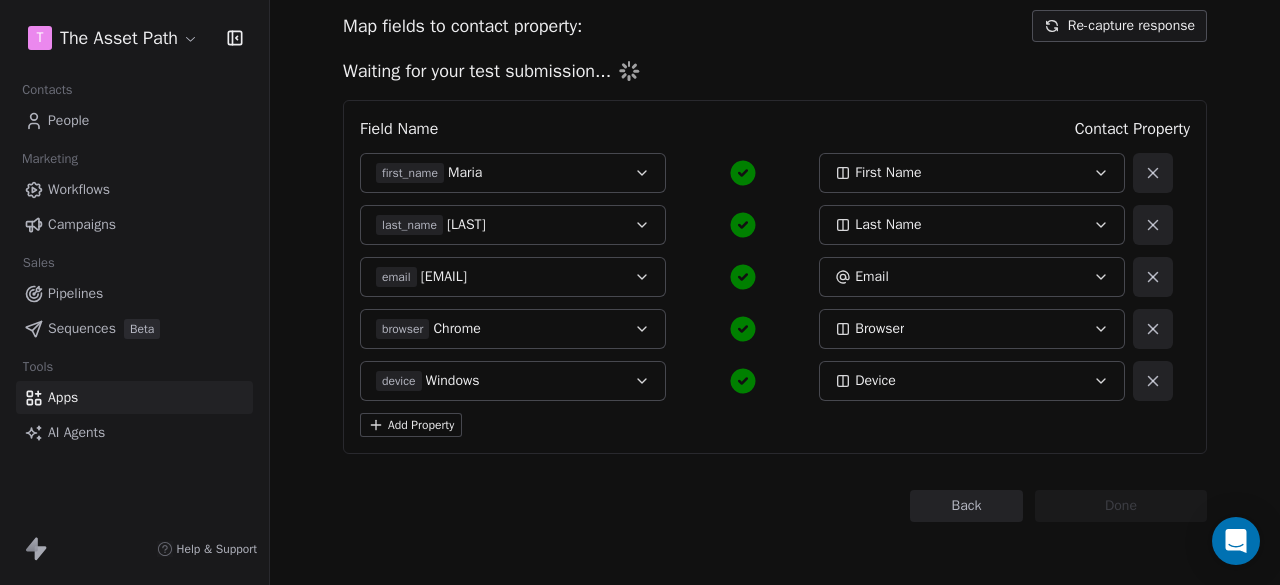 click on "Add Property" at bounding box center [411, 425] 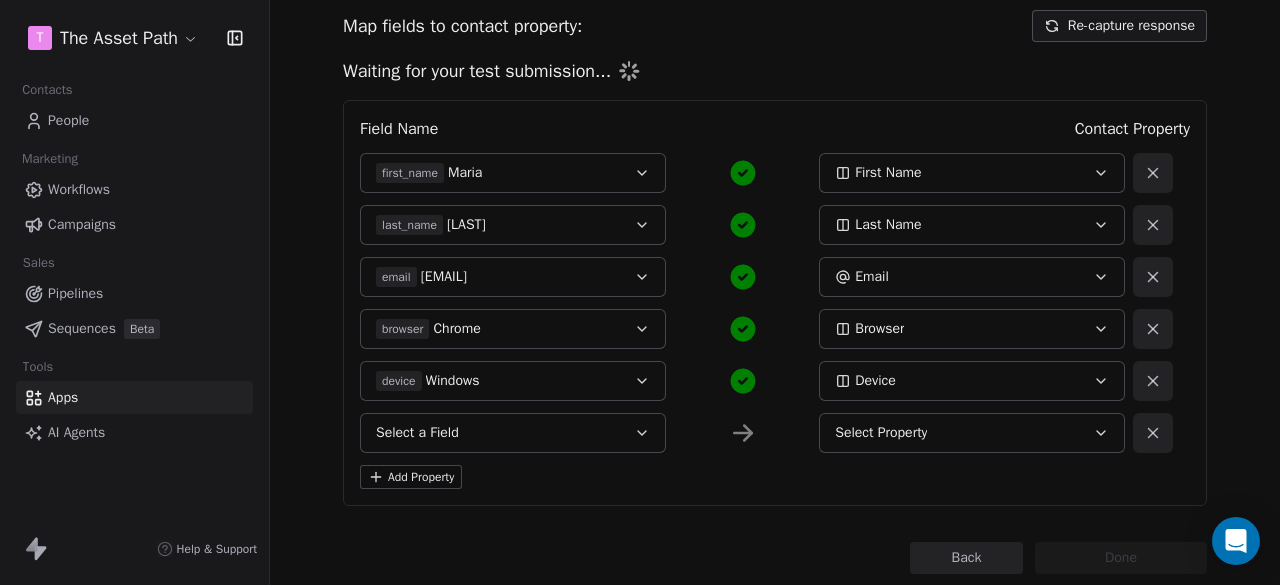 click on "Select a Field" at bounding box center [417, 433] 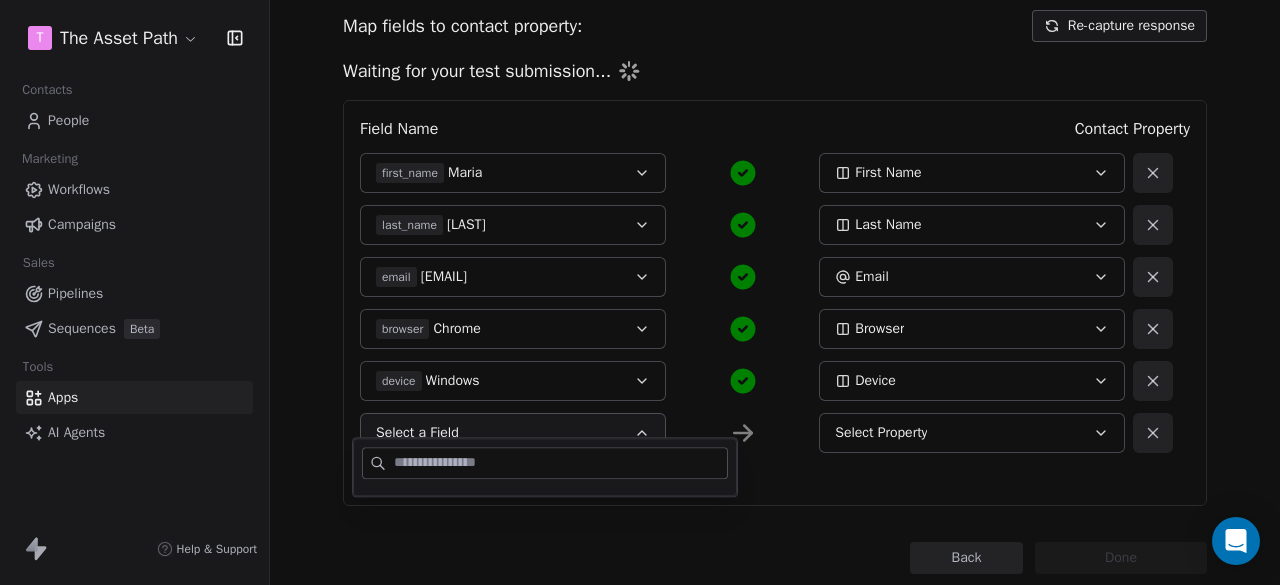 scroll, scrollTop: 255, scrollLeft: 0, axis: vertical 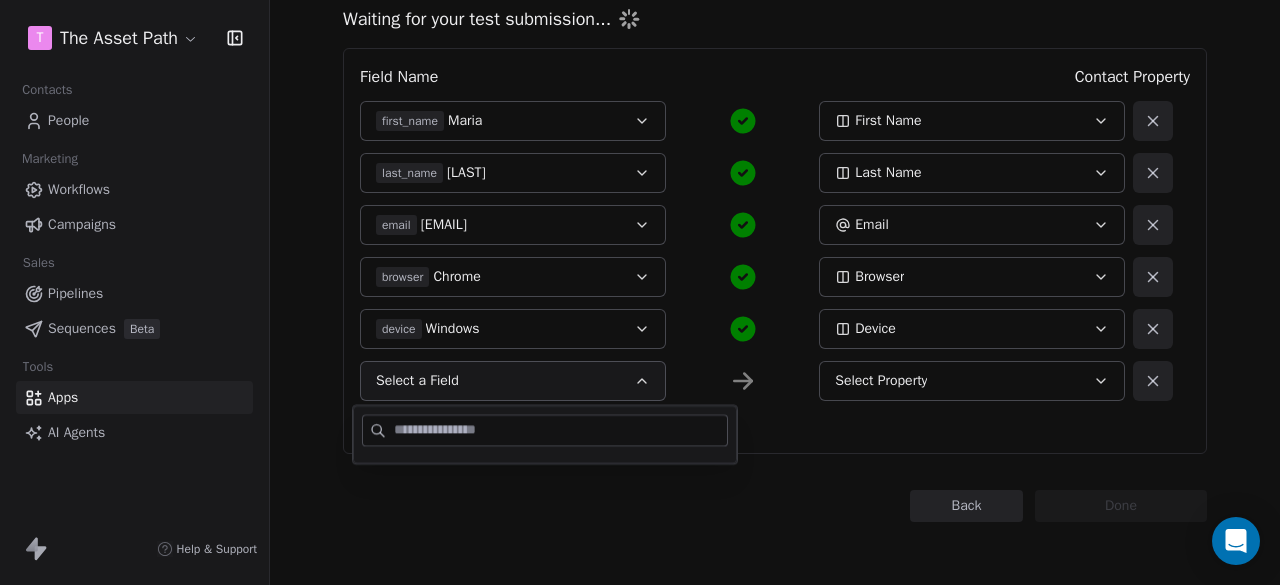 click at bounding box center (560, 431) 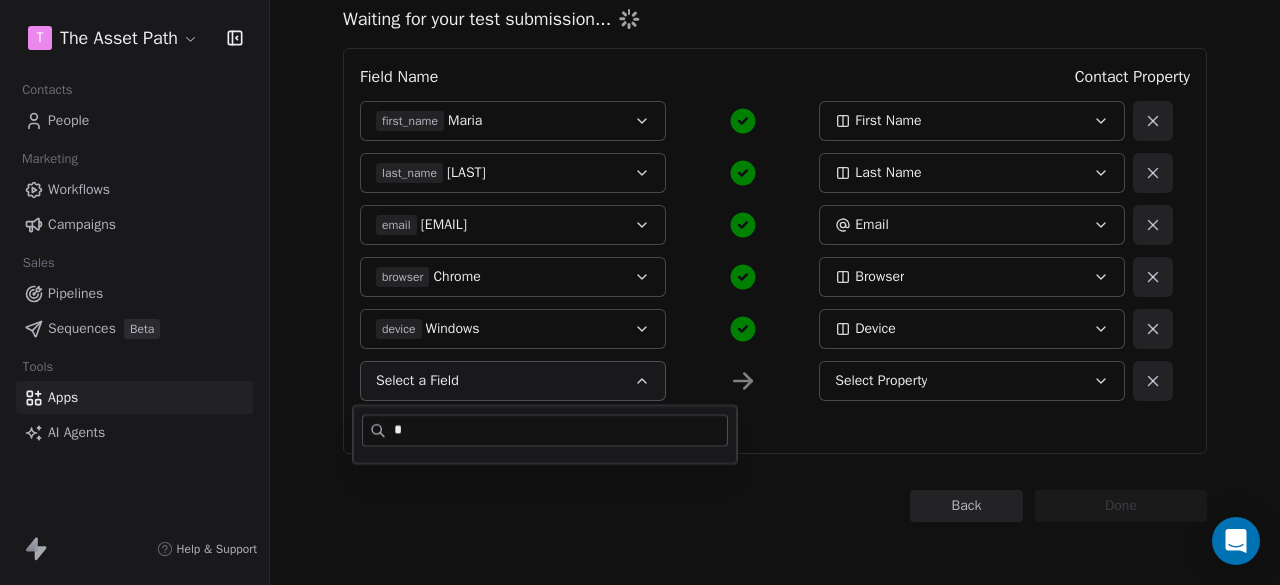type on "*" 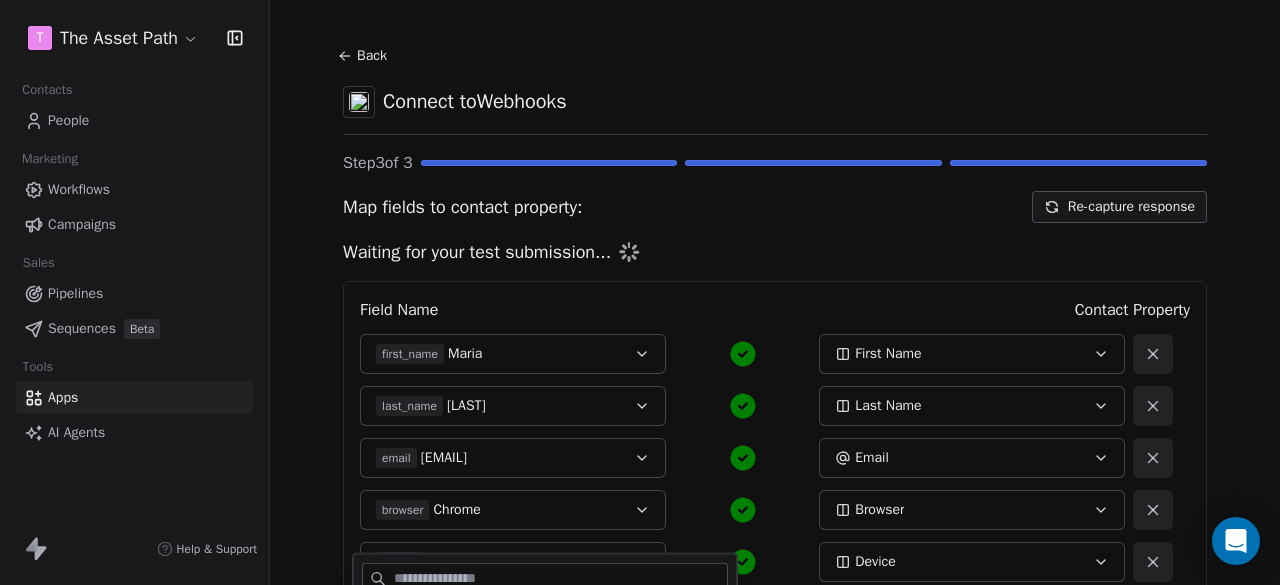 scroll, scrollTop: 0, scrollLeft: 0, axis: both 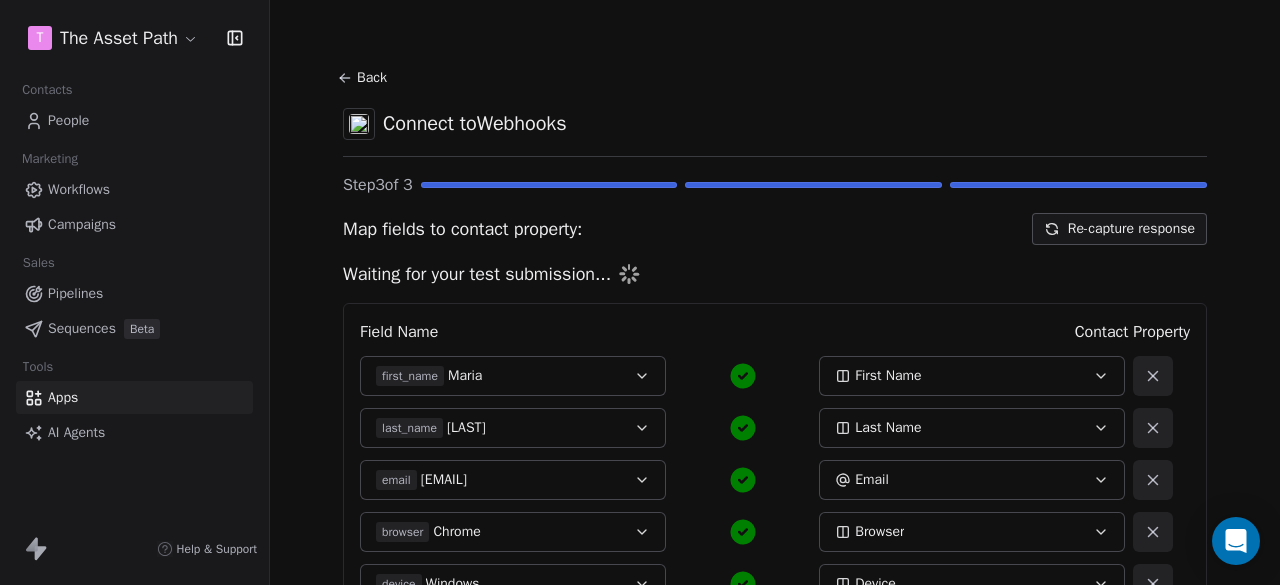 click on "Back" at bounding box center [365, 78] 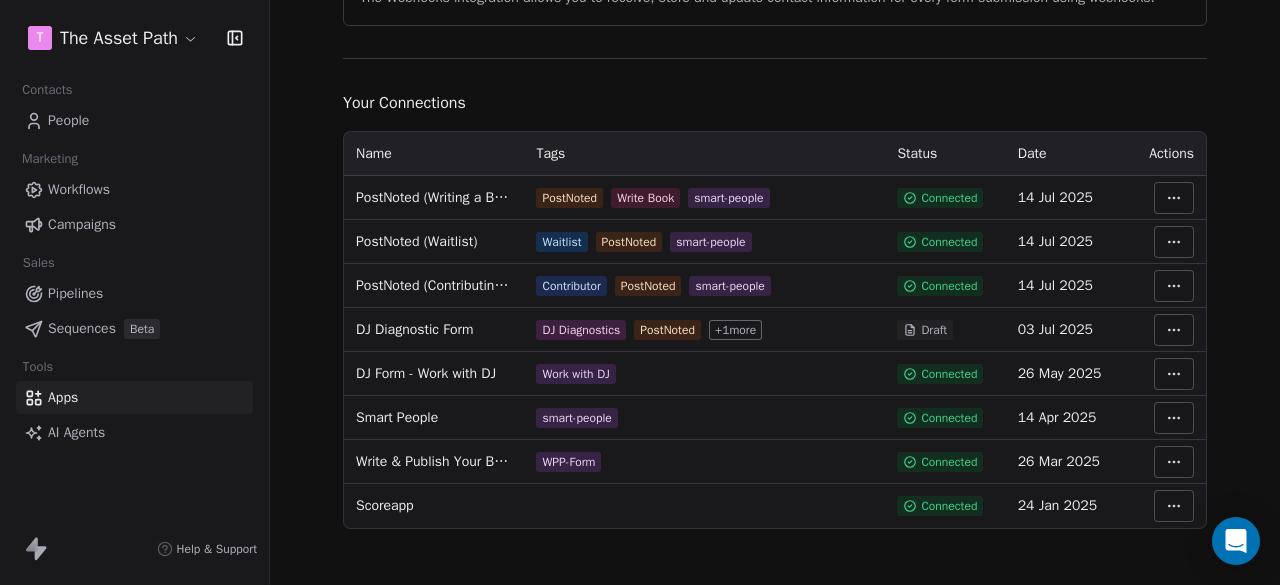 scroll, scrollTop: 266, scrollLeft: 0, axis: vertical 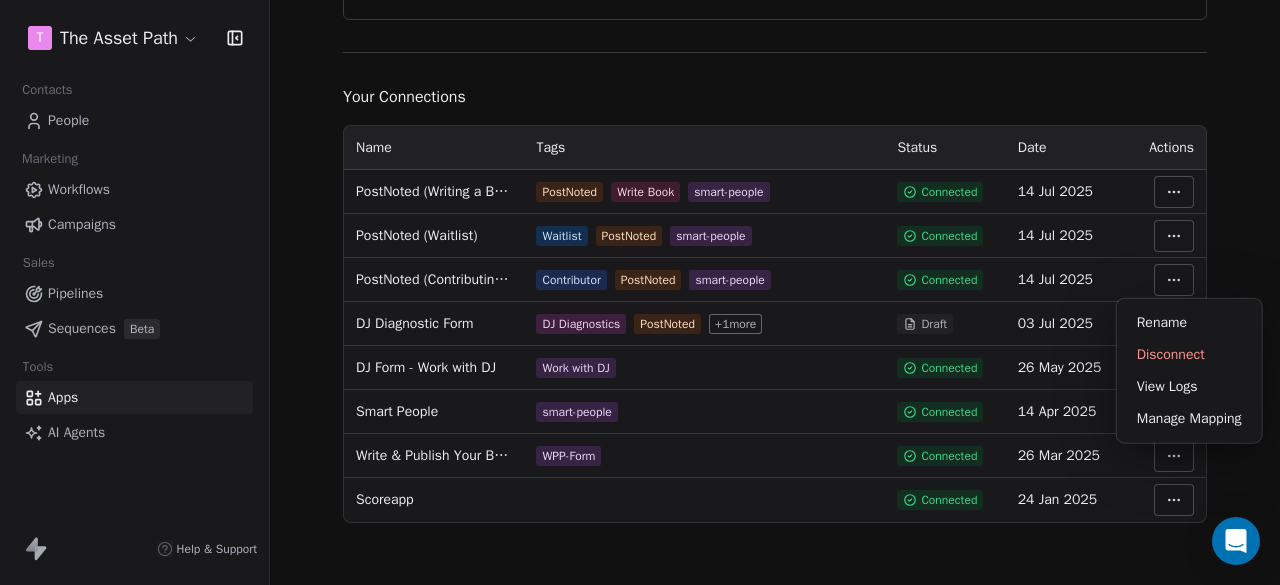 click on "T The Asset Path Contacts People Marketing Workflows Campaigns Sales Pipelines Sequences Beta Tools Apps AI Agents Help & Support Integrations Webhooks Integrate Webhooks to streamline data collection and customer engagement Connect using webhook Overview: The Webhooks integration allows you to receive, store and update contact information for every form submission using webhooks. Your Connections Name Tags Status Date Actions PostNoted (Writing a Business Book) PostNoted Write Book smart-people Connected 14 Jul 2025 PostNoted (Waitlist) Waitlist PostNoted smart-people Connected 14 Jul 2025 PostNoted (Contributing to an Edition) Contributor PostNoted smart-people Connected 14 Jul 2025 DJ Diagnostic Form DJ Diagnostics PostNoted + 1  more Draft 03 Jul 2025 DJ Form - Work with DJ Work with DJ Connected 26 May 2025 Smart People smart-people Connected 14 Apr 2025 Write & Publish Your Business Book Checklist WPP-Form Connected 26 Mar 2025 Scoreapp Connected 24 Jan 2025
Rename Disconnect View Logs" at bounding box center [640, 292] 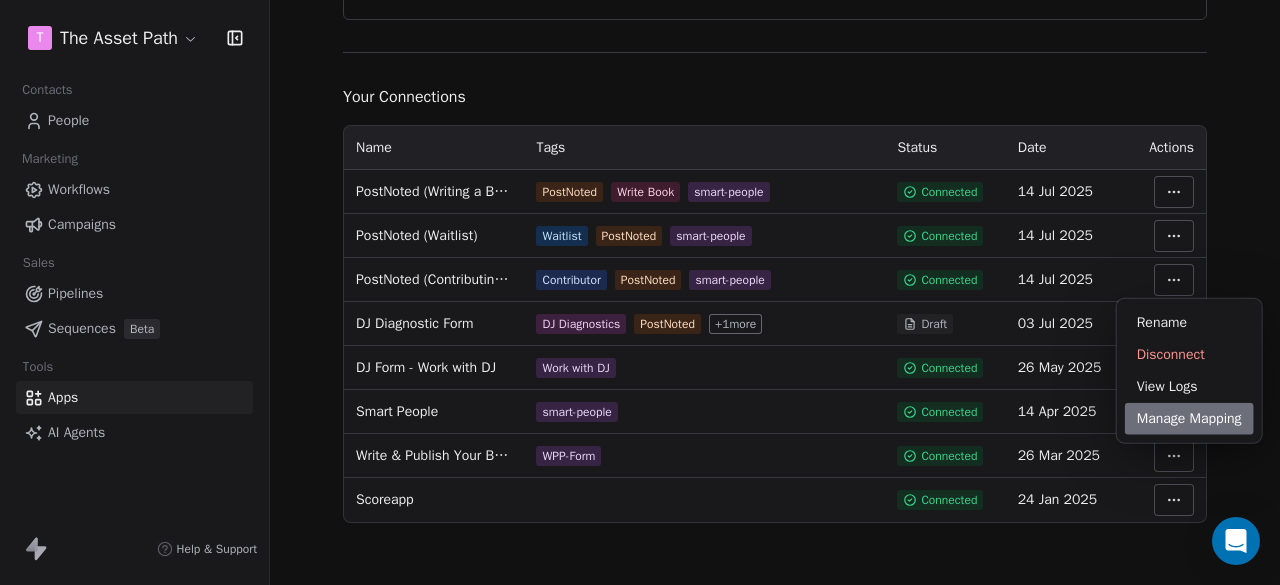 click on "Manage Mapping" at bounding box center [1189, 419] 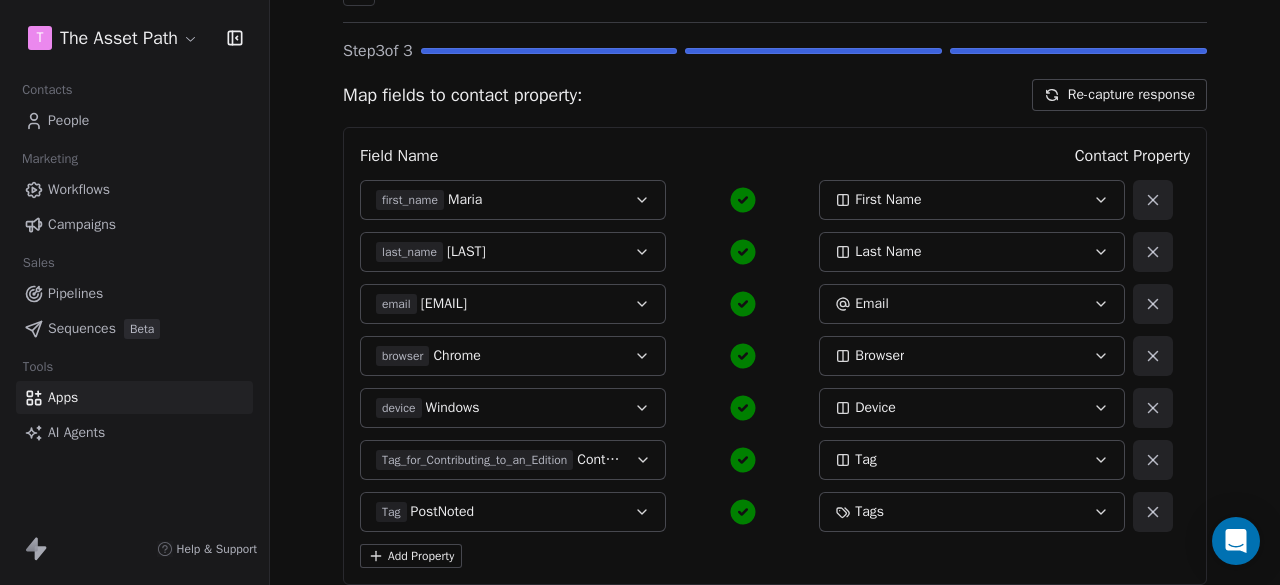 scroll, scrollTop: 0, scrollLeft: 0, axis: both 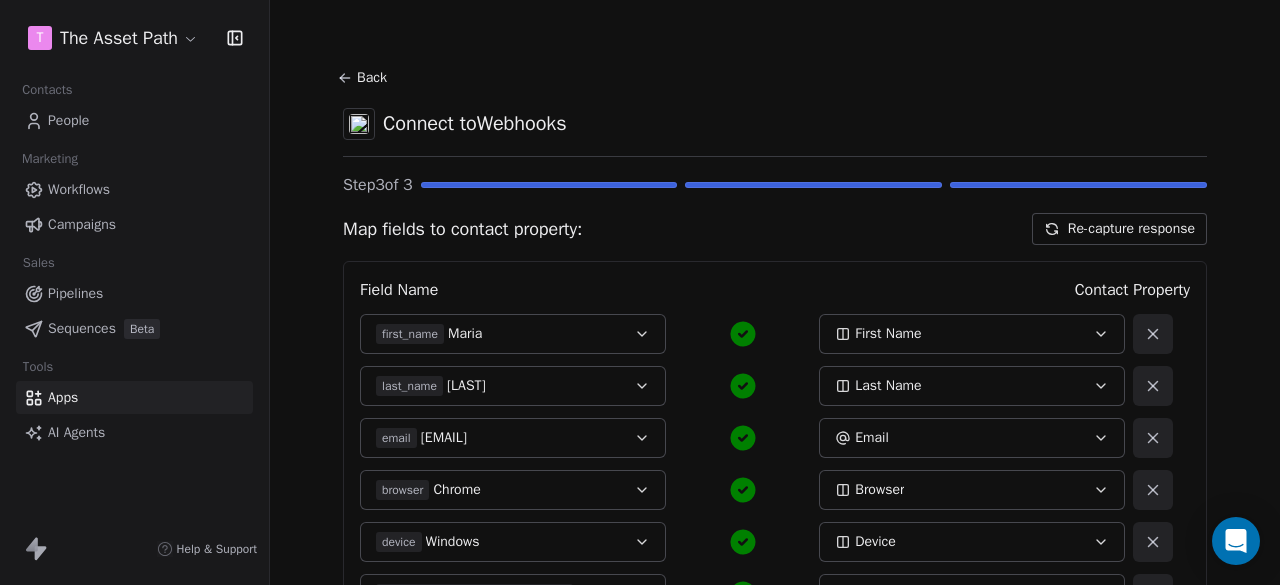 click on "Re-capture response" at bounding box center [1119, 229] 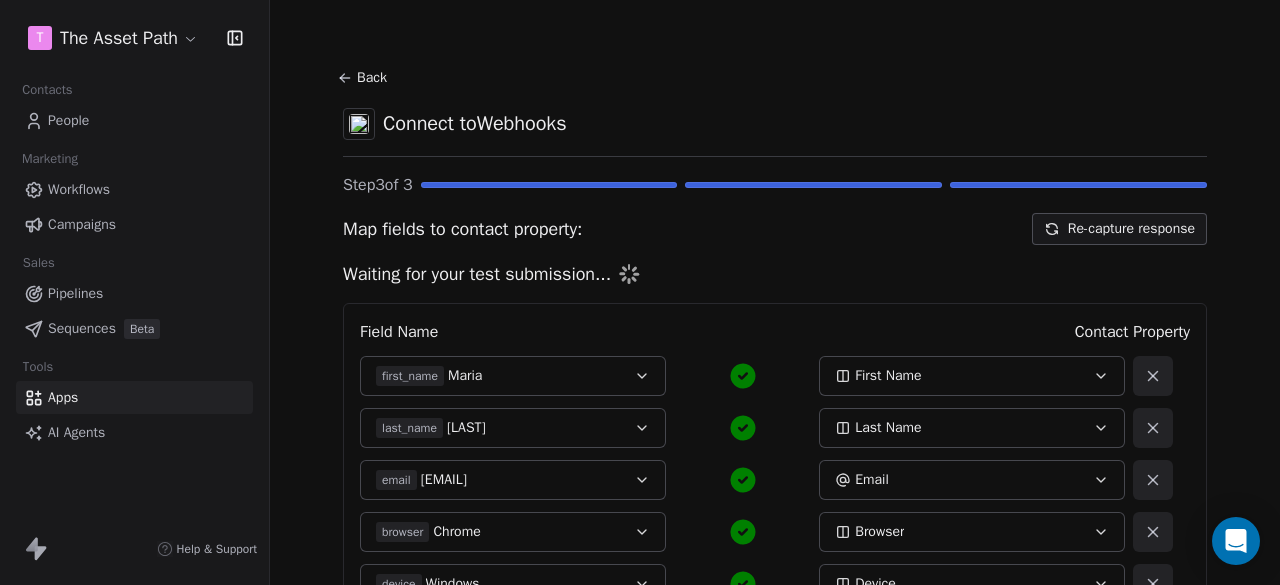 click on "Back" at bounding box center [365, 78] 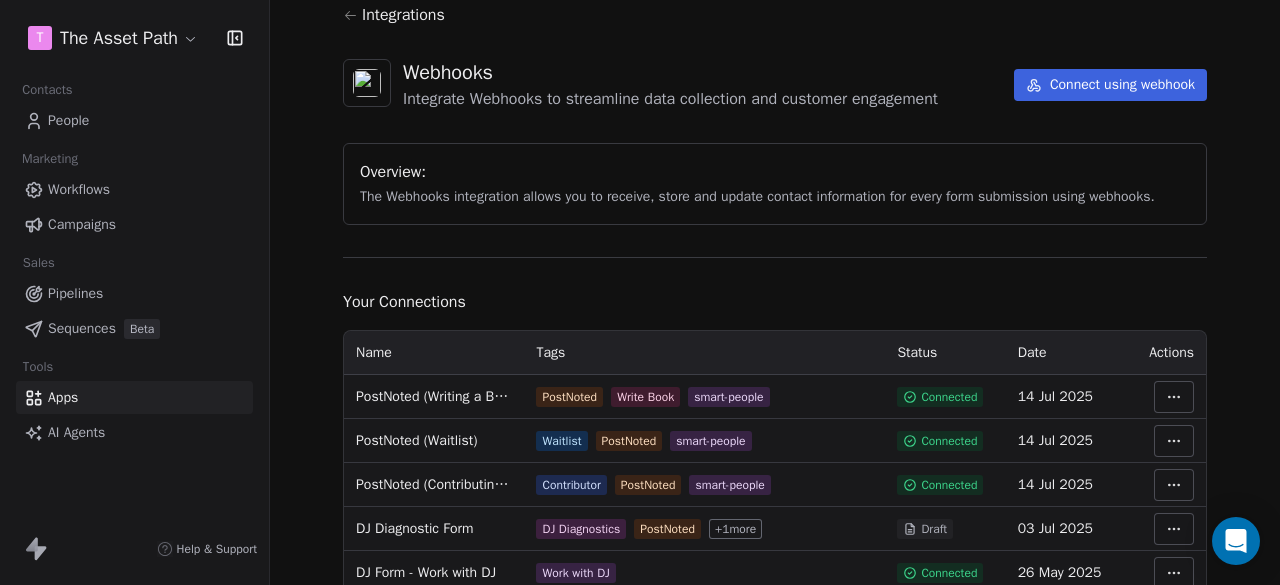 scroll, scrollTop: 200, scrollLeft: 0, axis: vertical 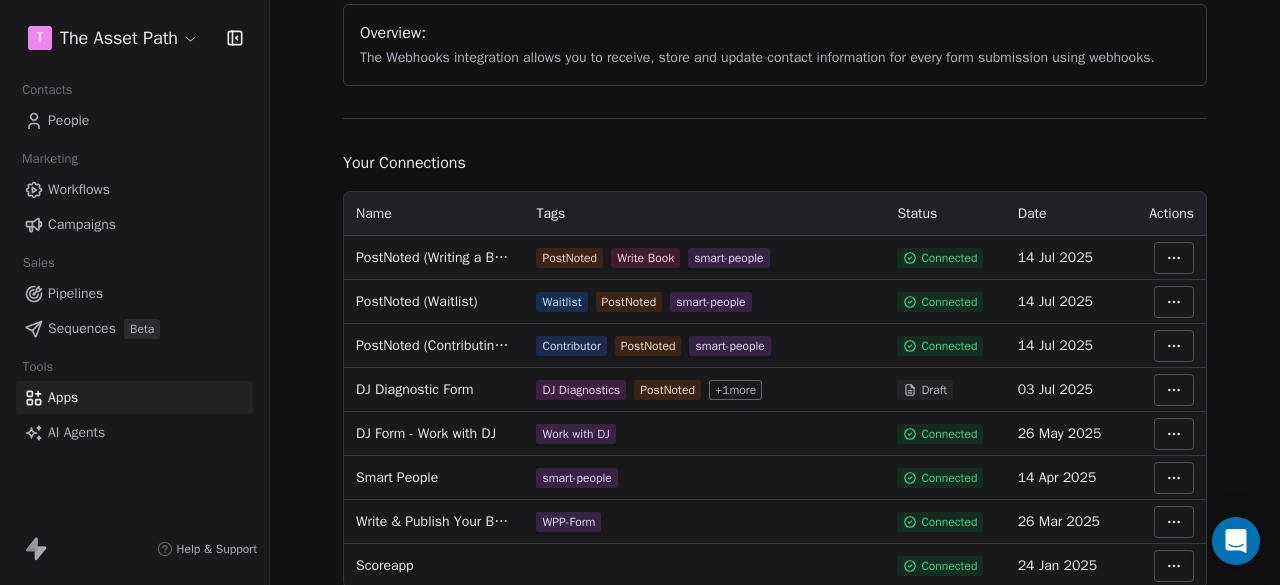 click on "T The Asset Path Contacts People Marketing Workflows Campaigns Sales Pipelines Sequences Beta Tools Apps AI Agents Help & Support Integrations Webhooks Integrate Webhooks to streamline data collection and customer engagement Connect using webhook Overview: The Webhooks integration allows you to receive, store and update contact information for every form submission using webhooks. Your Connections Name Tags Status Date Actions PostNoted (Writing a Business Book) PostNoted Write Book smart-people Connected 14 Jul 2025 PostNoted (Waitlist) Waitlist PostNoted smart-people Connected 14 Jul 2025 PostNoted (Contributing to an Edition) Contributor PostNoted smart-people Connected 14 Jul 2025 DJ Diagnostic Form DJ Diagnostics PostNoted + 1  more Draft 03 Jul 2025 DJ Form - Work with DJ Work with DJ Connected 26 May 2025 Smart People smart-people Connected 14 Apr 2025 Write & Publish Your Business Book Checklist WPP-Form Connected 26 Mar 2025 Scoreapp Connected 24 Jan 2025" at bounding box center [640, 292] 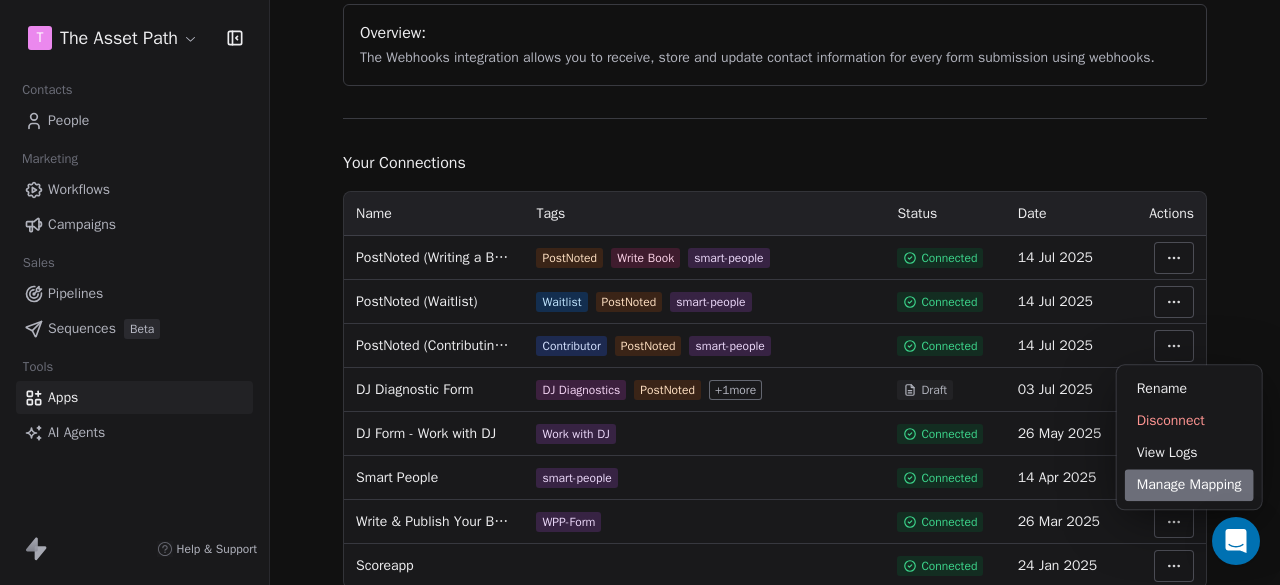 click on "Manage Mapping" at bounding box center [1189, 485] 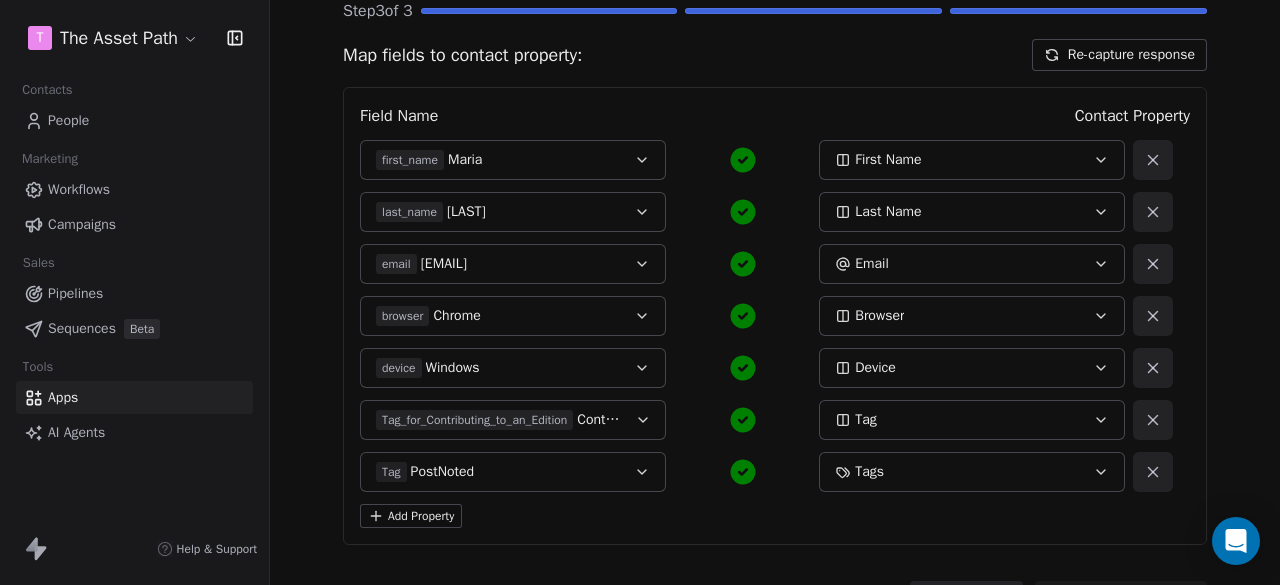 scroll, scrollTop: 200, scrollLeft: 0, axis: vertical 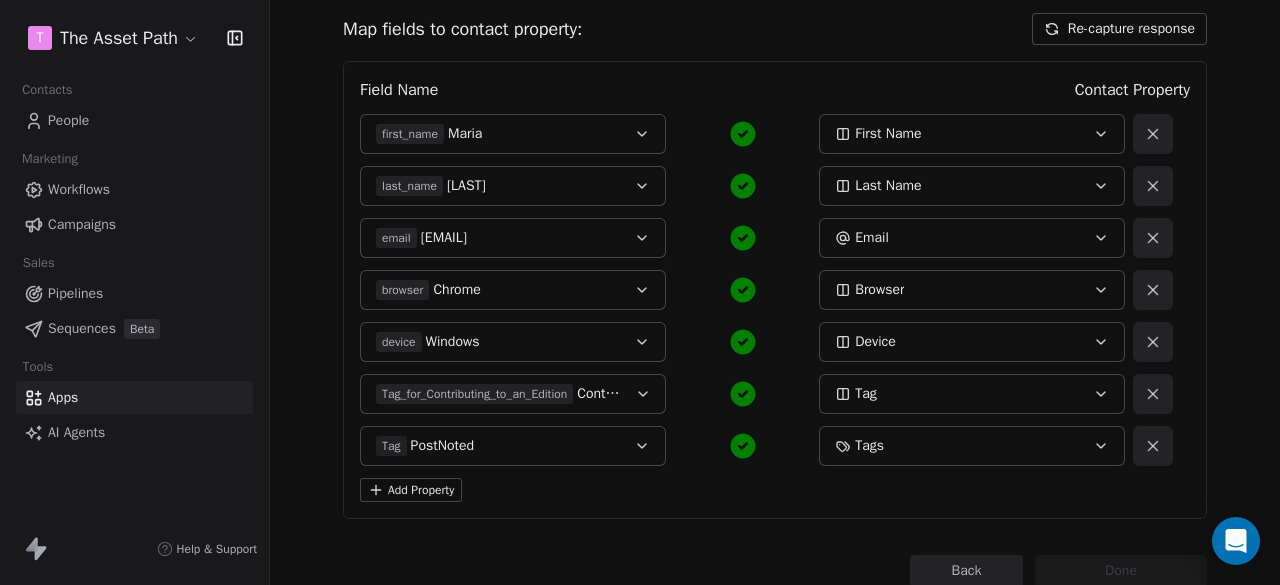 click on "Tag PostNoted" at bounding box center (513, 446) 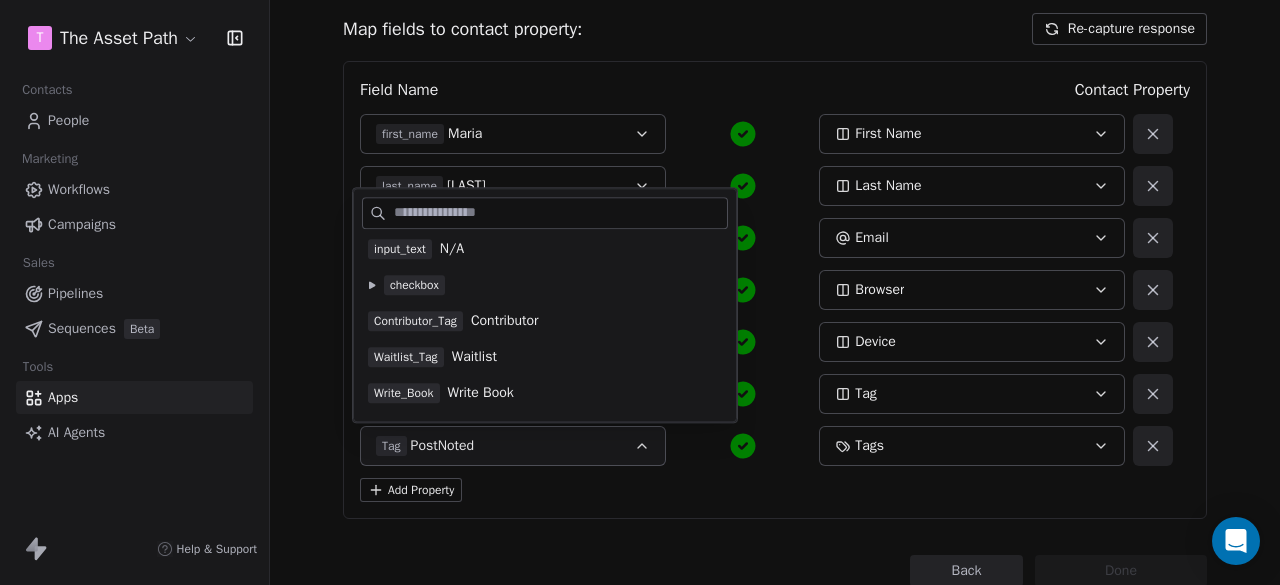scroll, scrollTop: 180, scrollLeft: 0, axis: vertical 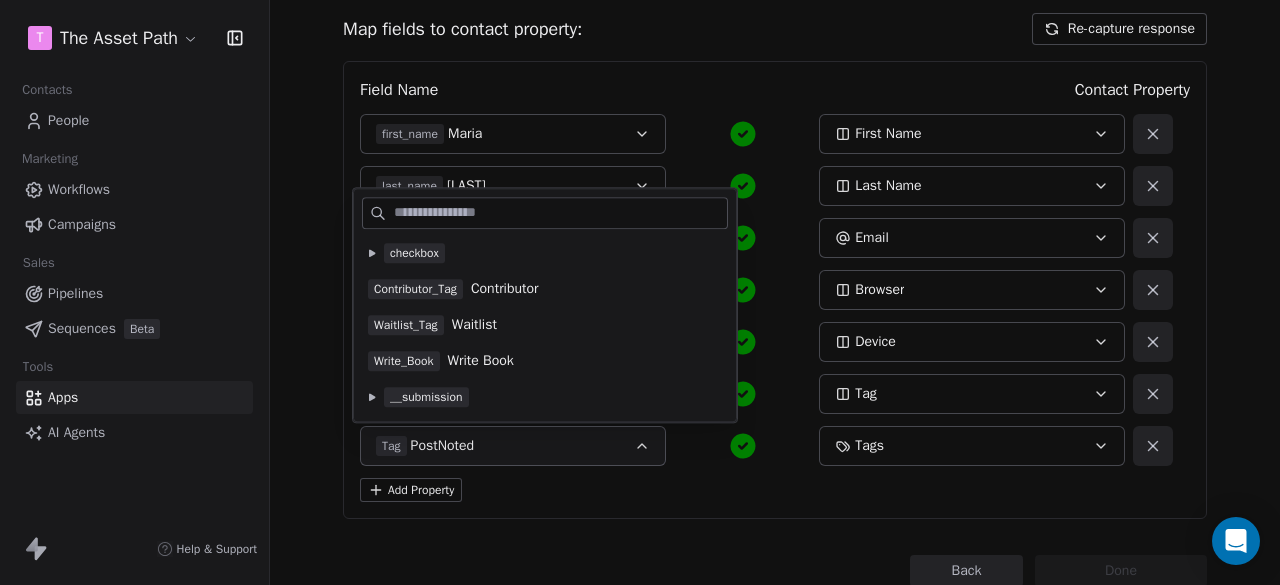 click on "Contributor" at bounding box center [505, 289] 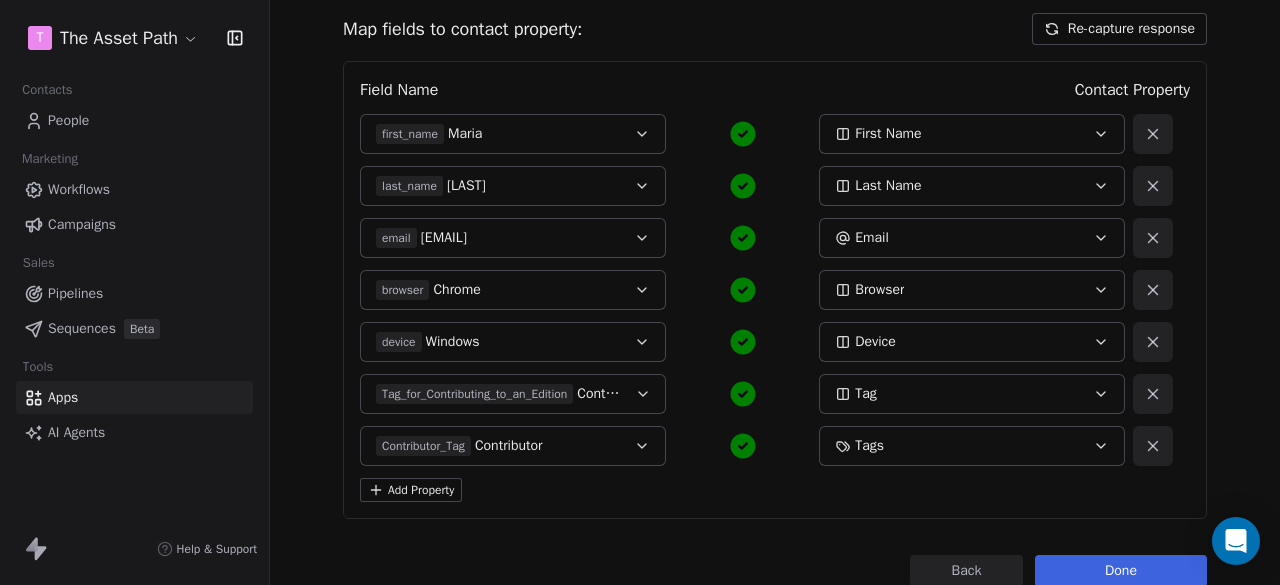 click on "Tags" at bounding box center (958, 446) 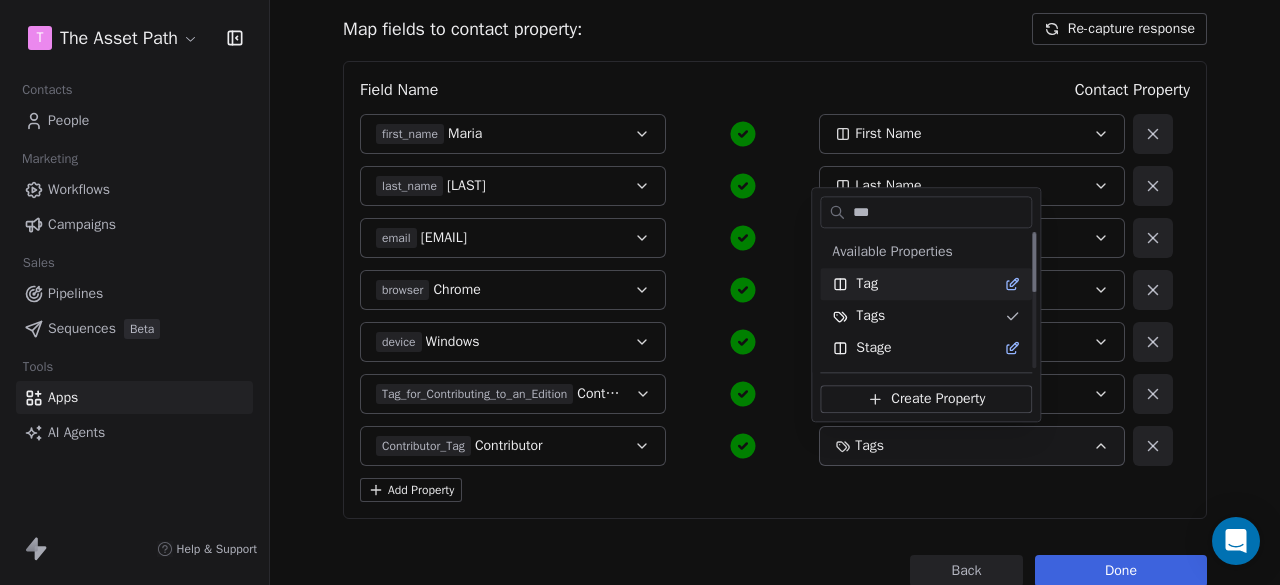scroll, scrollTop: 0, scrollLeft: 0, axis: both 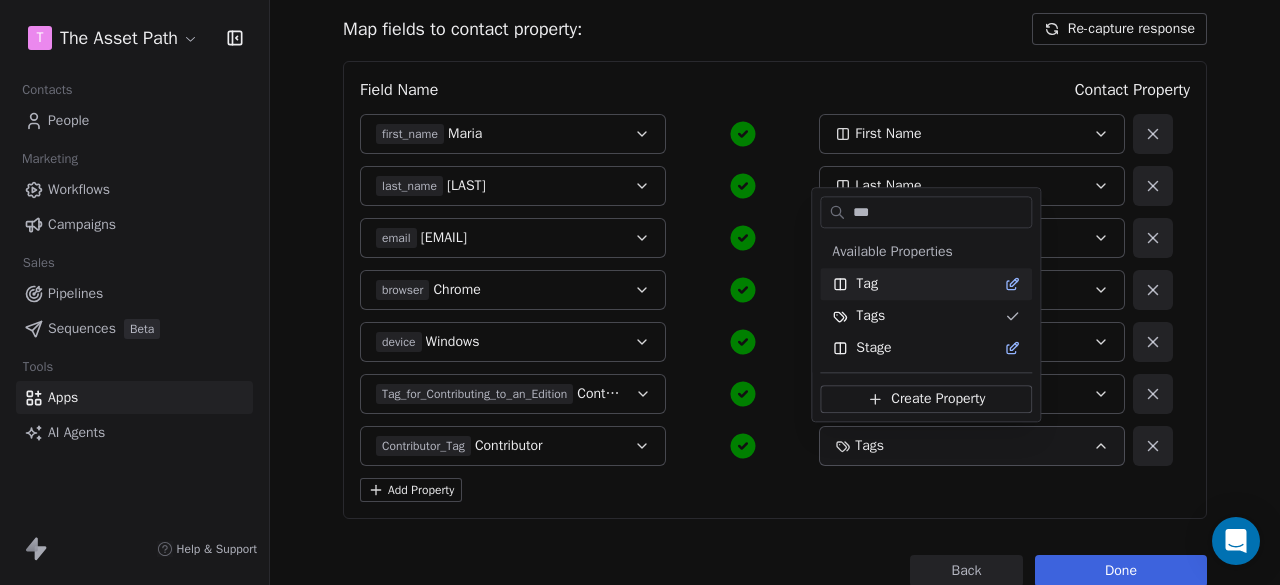 type on "***" 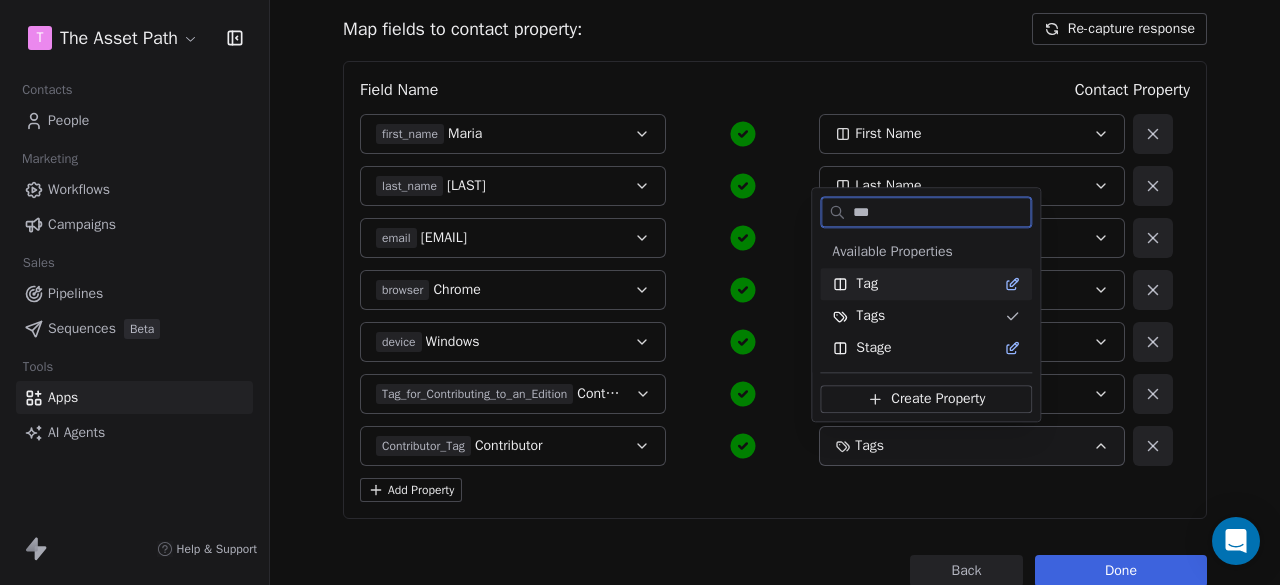 click on "Tag" at bounding box center (926, 284) 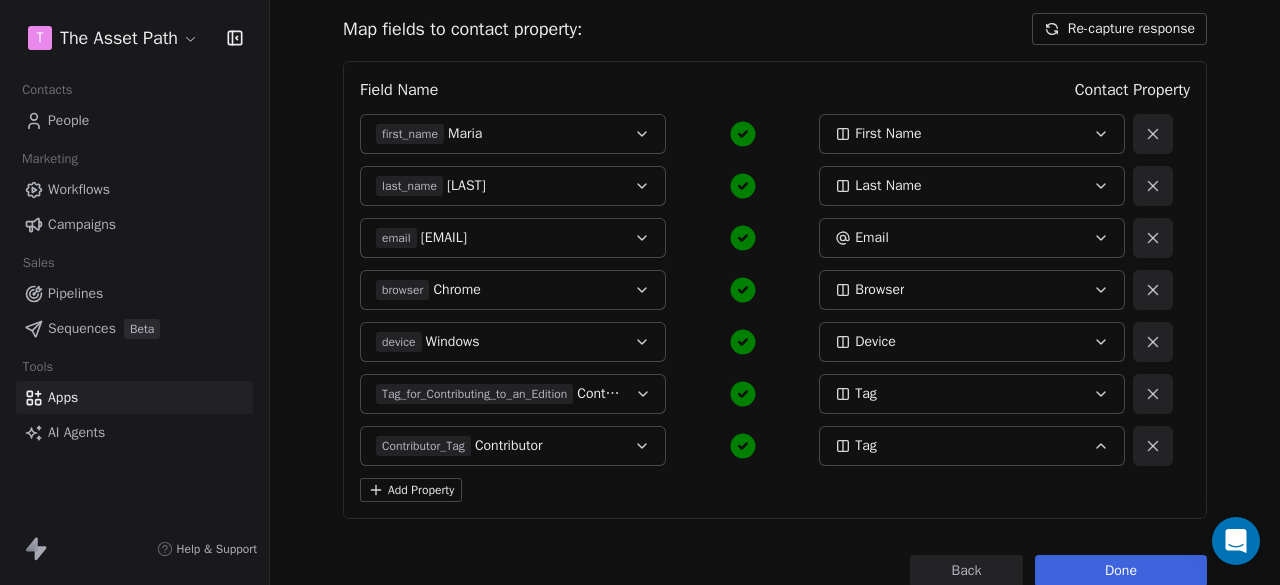click 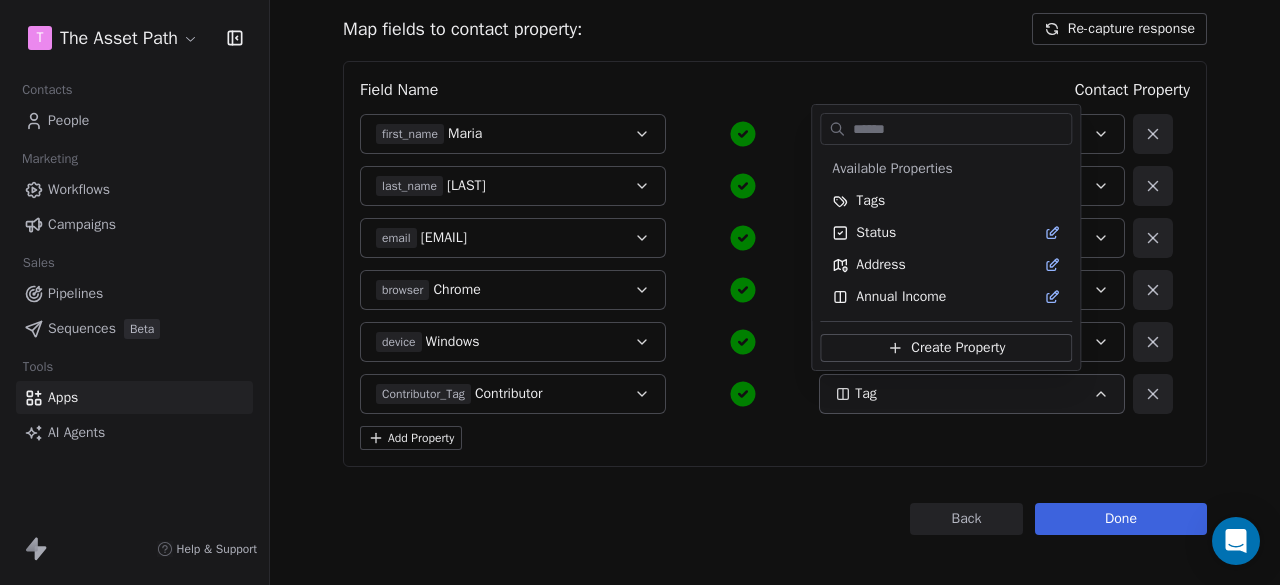 scroll, scrollTop: 1696, scrollLeft: 0, axis: vertical 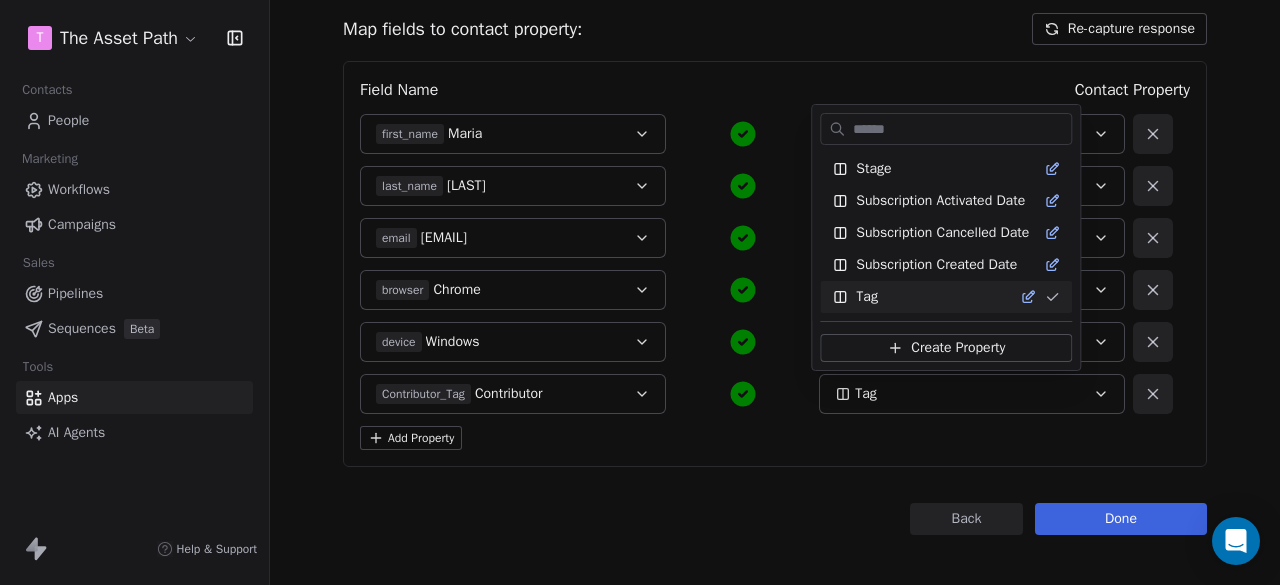 click on "T The Asset Path Contacts People Marketing Workflows Campaigns Sales Pipelines Sequences Beta Tools Apps AI Agents Help & Support  Back Connect to  Webhooks Step  3  of 3 Map fields to contact property:  Re-capture response Field Name Contact Property first_name Maria First Name last_name Uzoma Last Name email uzomae@gmail.com Email browser Chrome Browser device Windows Device Contributor_Tag Contributor Tag  Add Property Back Done
Available Properties Tags Status Address Annual Income Annual Revenue Average Order Value Birthday Browser Last Canceled Meeting Name Last Canceled Meeting Time Latest Meeting Name Latest Meeting Time Company Name Contact Source Contact ID Contact Name Country Created Date Customer Lifetime Value Department Description Device Email Email Verification Status Facebook First Name First Purchase Date Full Name gdpr Gender Job Title Language Last Activity Date Last Name Last Abandoned Date Last Purchase Date LinkedIn Marketing Contact Status Email Marketing Consent MRR Quiz1" at bounding box center (640, 292) 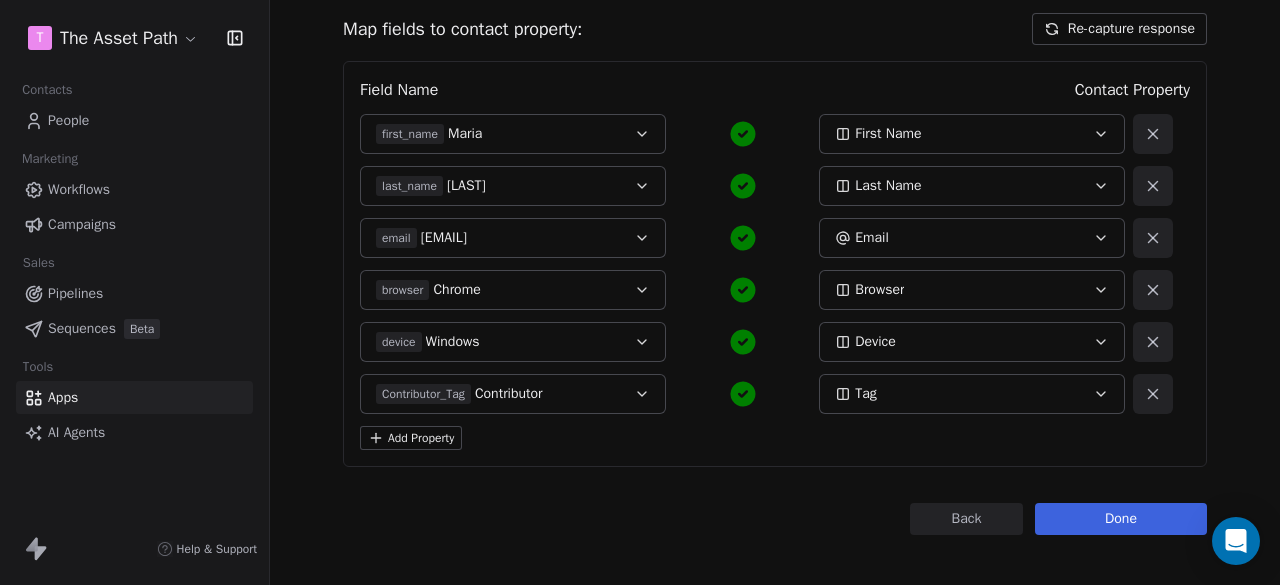click on "Add Property" at bounding box center [411, 438] 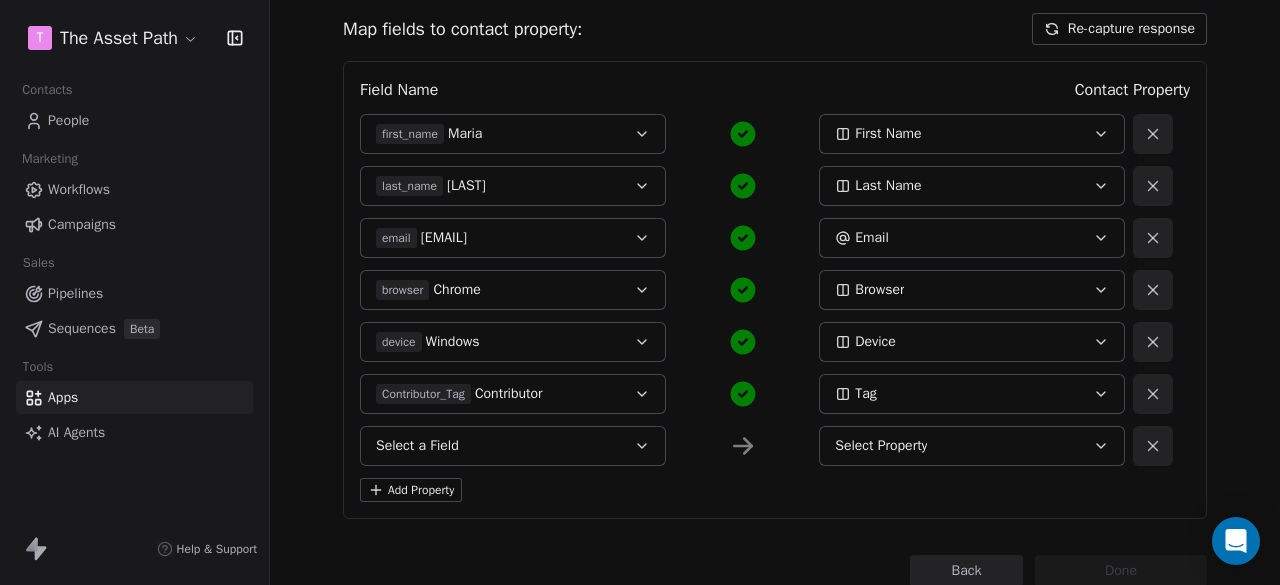 click on "Select a Field" at bounding box center (513, 446) 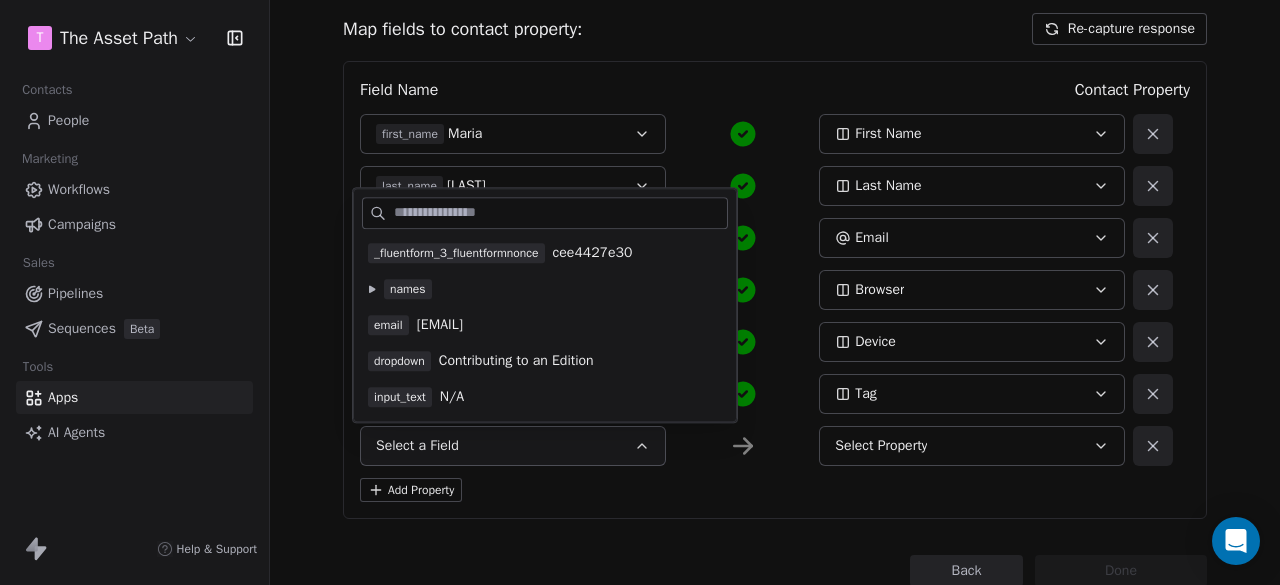 click on "Contributing to an Edition" at bounding box center (516, 361) 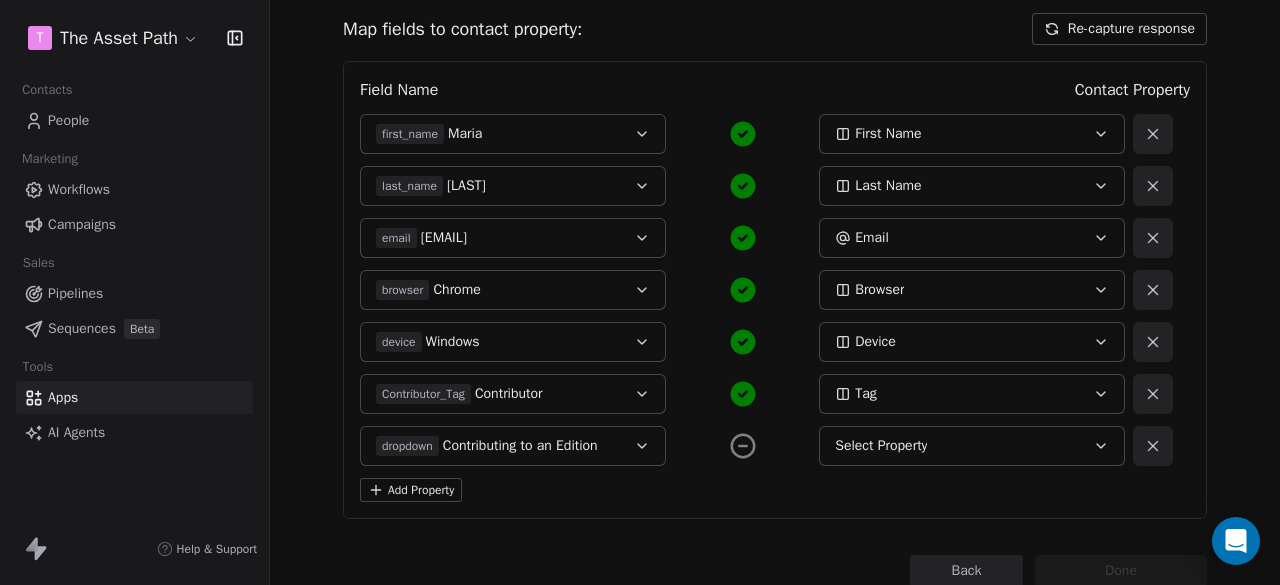 click on "Select Property" at bounding box center [958, 446] 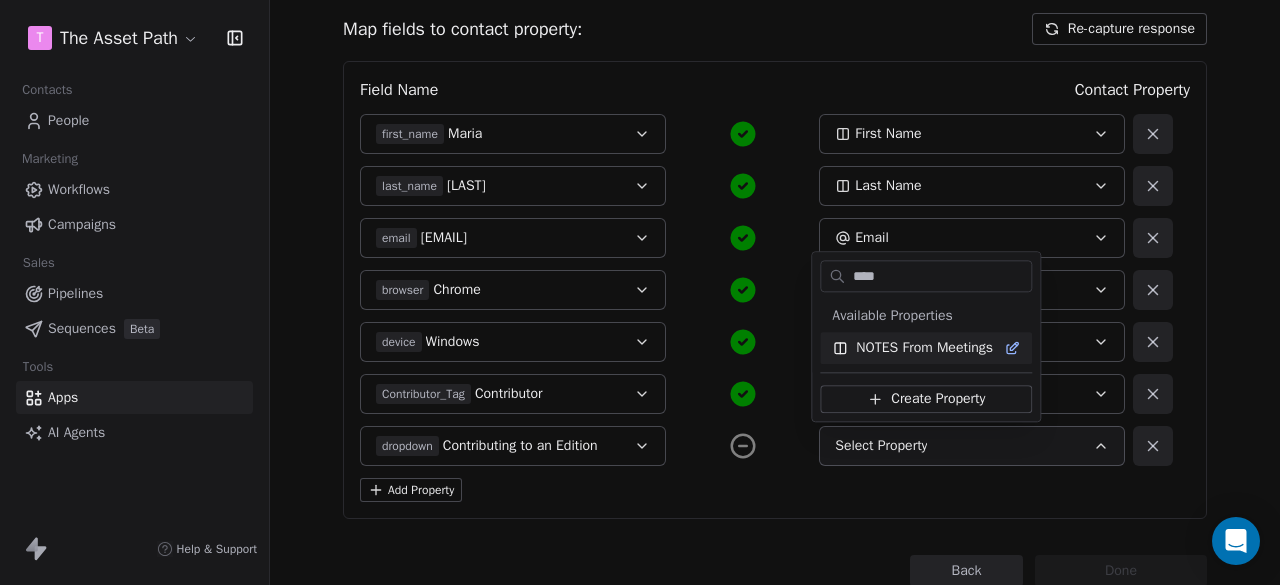 type on "****" 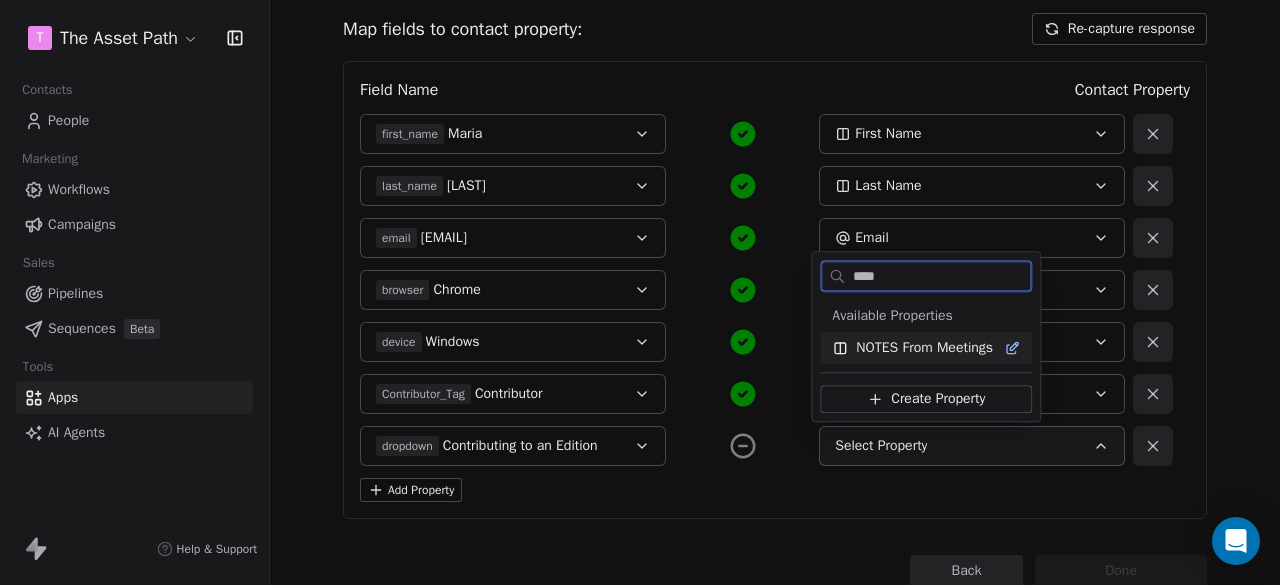 click on "NOTES From Meetings" at bounding box center [924, 348] 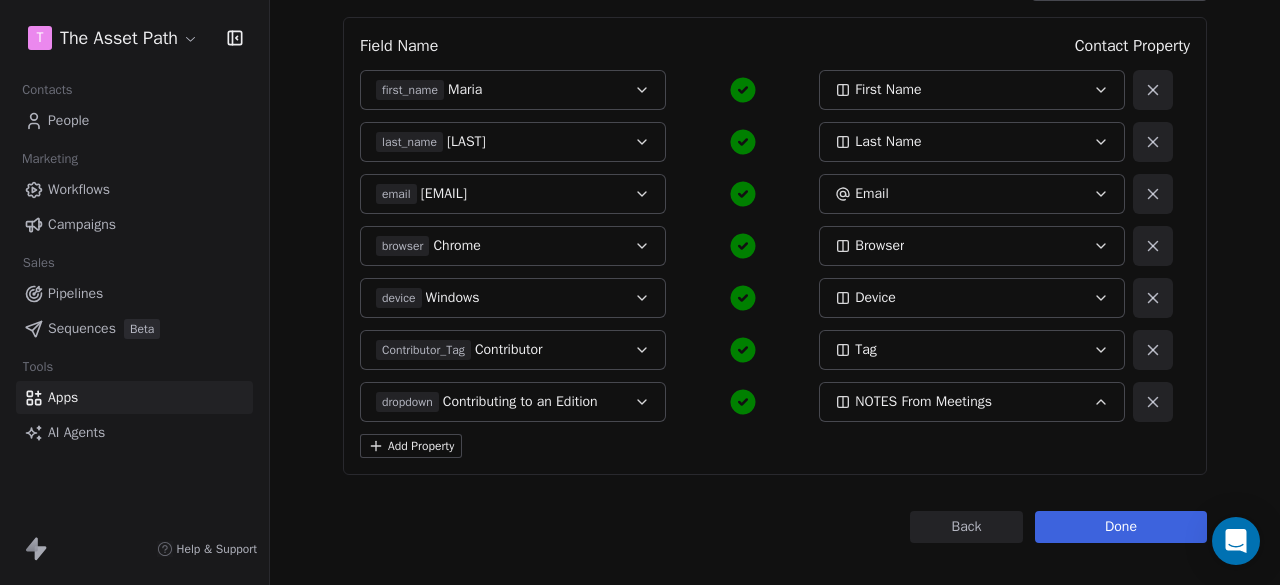 scroll, scrollTop: 265, scrollLeft: 0, axis: vertical 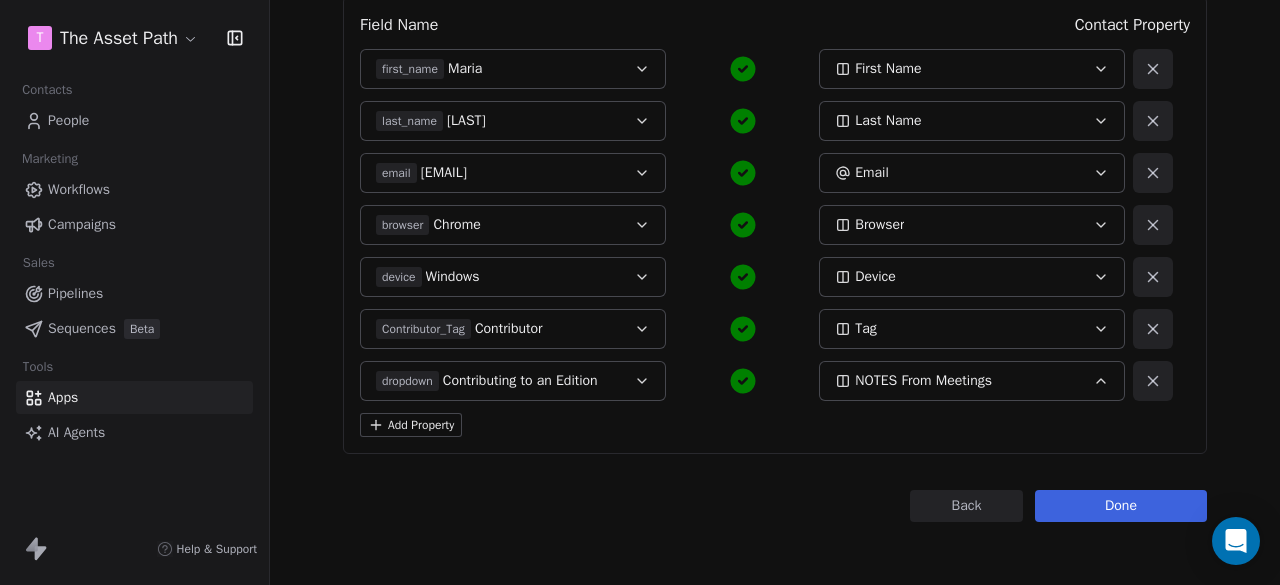 click on "Done" at bounding box center [1121, 506] 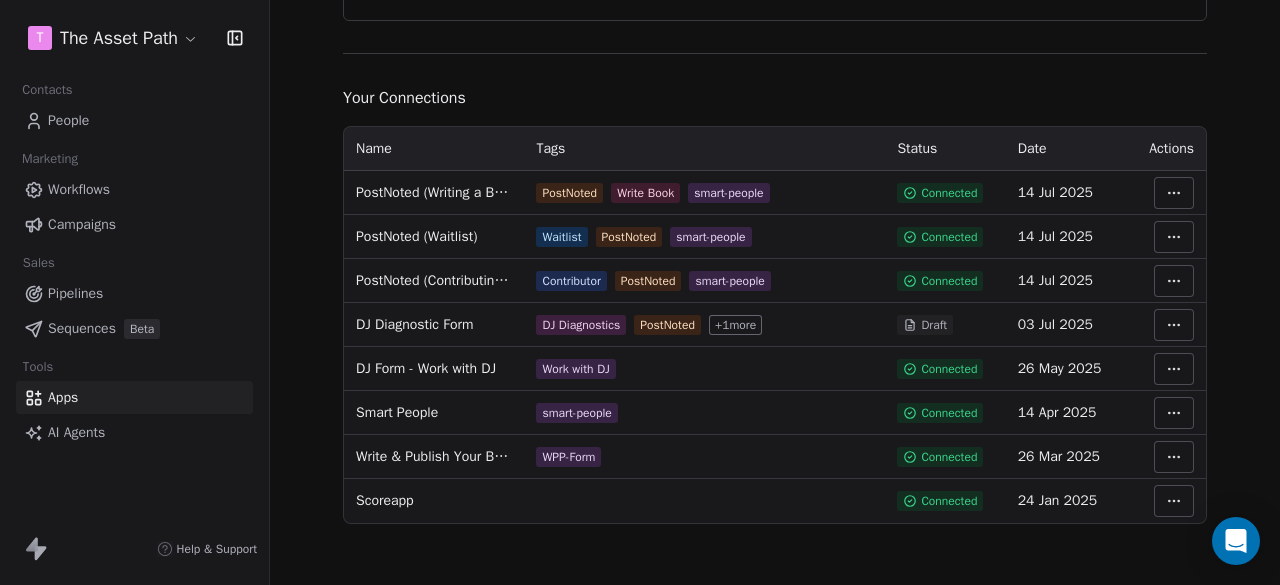 click on "T The Asset Path Contacts People Marketing Workflows Campaigns Sales Pipelines Sequences Beta Tools Apps AI Agents Help & Support Integrations Webhooks Integrate Webhooks to streamline data collection and customer engagement Connect using webhook Overview: The Webhooks integration allows you to receive, store and update contact information for every form submission using webhooks. Your Connections Name Tags Status Date Actions PostNoted (Writing a Business Book) PostNoted Write Book smart-people Connected 14 Jul 2025 PostNoted (Waitlist) Waitlist PostNoted smart-people Connected 14 Jul 2025 PostNoted (Contributing to an Edition) Contributor PostNoted smart-people Connected 14 Jul 2025 DJ Diagnostic Form DJ Diagnostics PostNoted + 1  more Draft 03 Jul 2025 DJ Form - Work with DJ Work with DJ Connected 26 May 2025 Smart People smart-people Connected 14 Apr 2025 Write & Publish Your Business Book Checklist WPP-Form Connected 26 Mar 2025 Scoreapp Connected 24 Jan 2025" at bounding box center [640, 292] 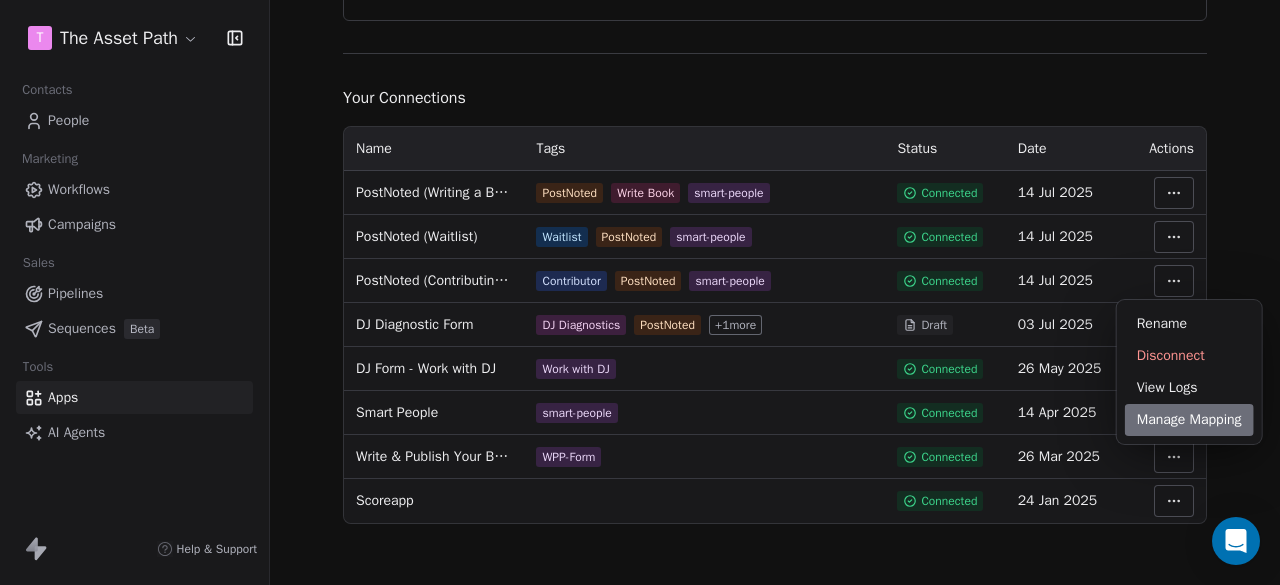 click on "Manage Mapping" at bounding box center [1189, 420] 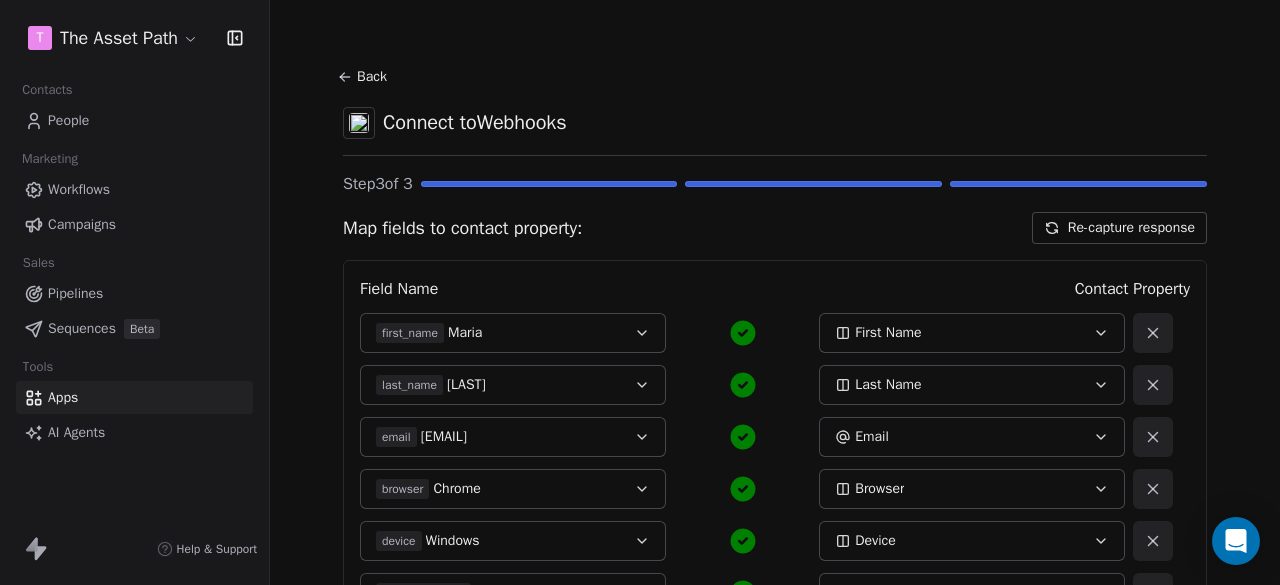 scroll, scrollTop: 0, scrollLeft: 0, axis: both 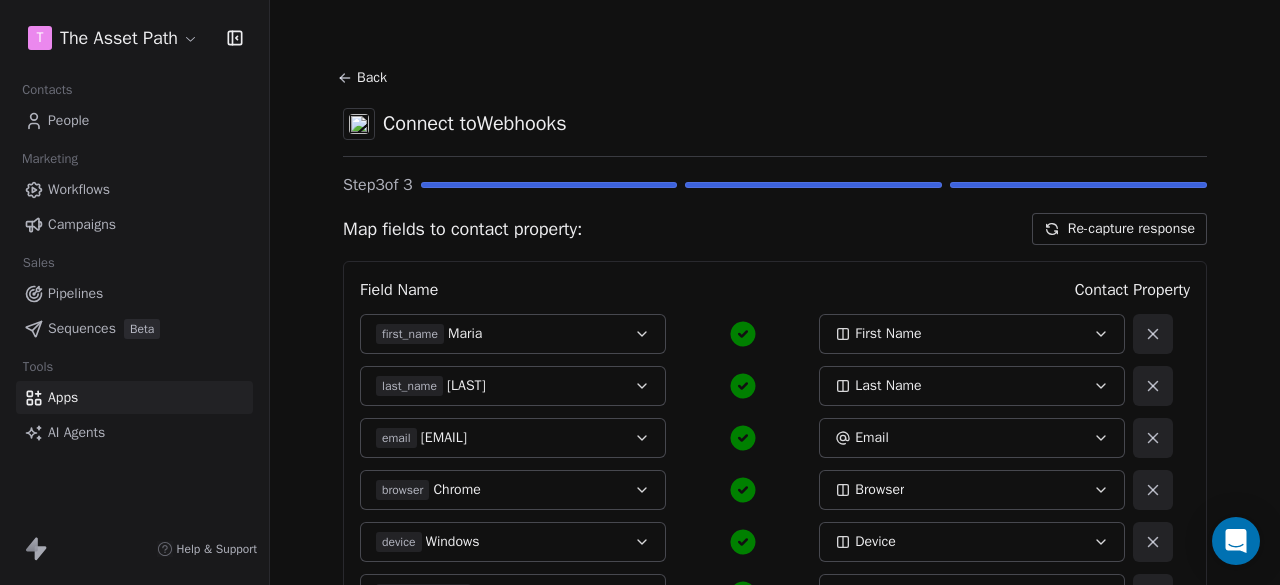 click on "Back" at bounding box center (365, 78) 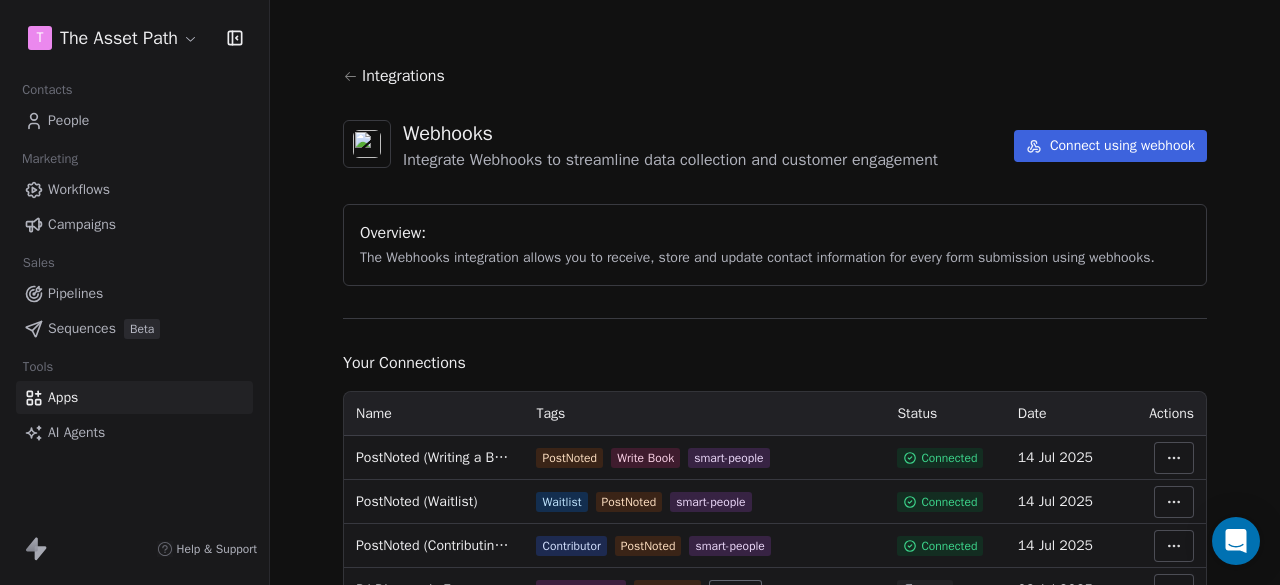 click on "People" at bounding box center [134, 120] 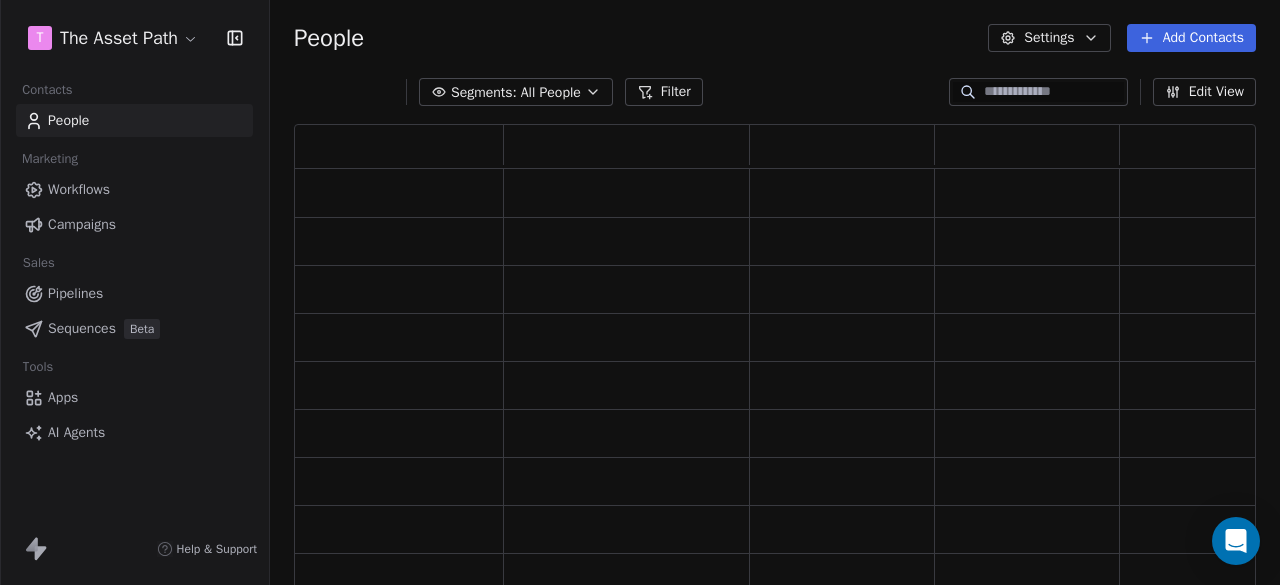 scroll, scrollTop: 16, scrollLeft: 16, axis: both 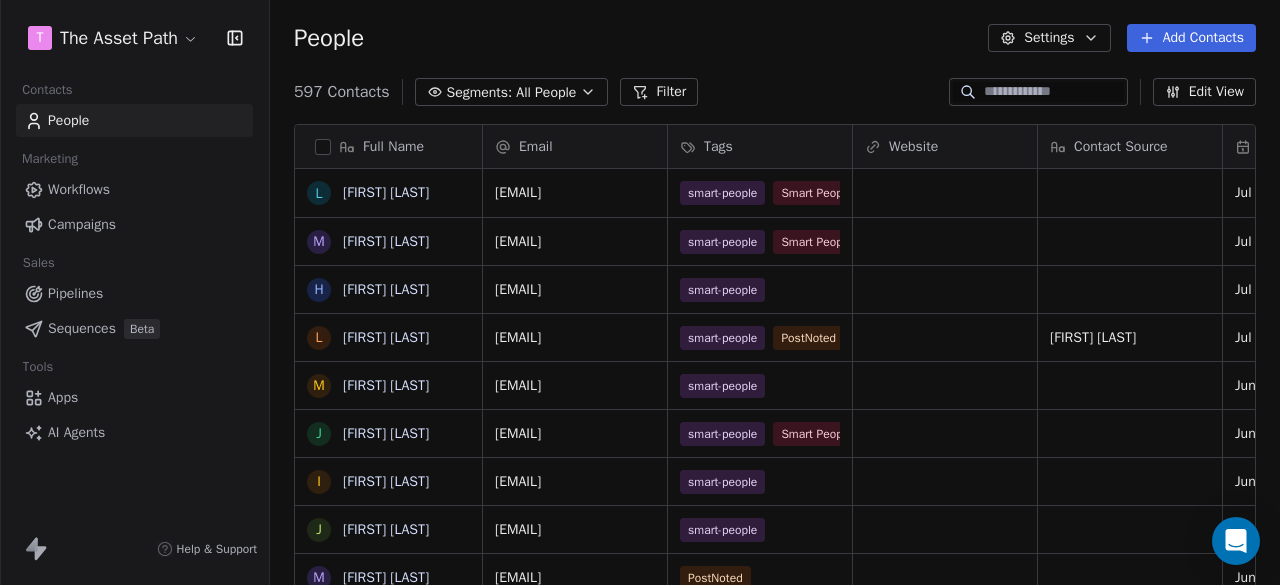 click on "Workflows" at bounding box center (79, 189) 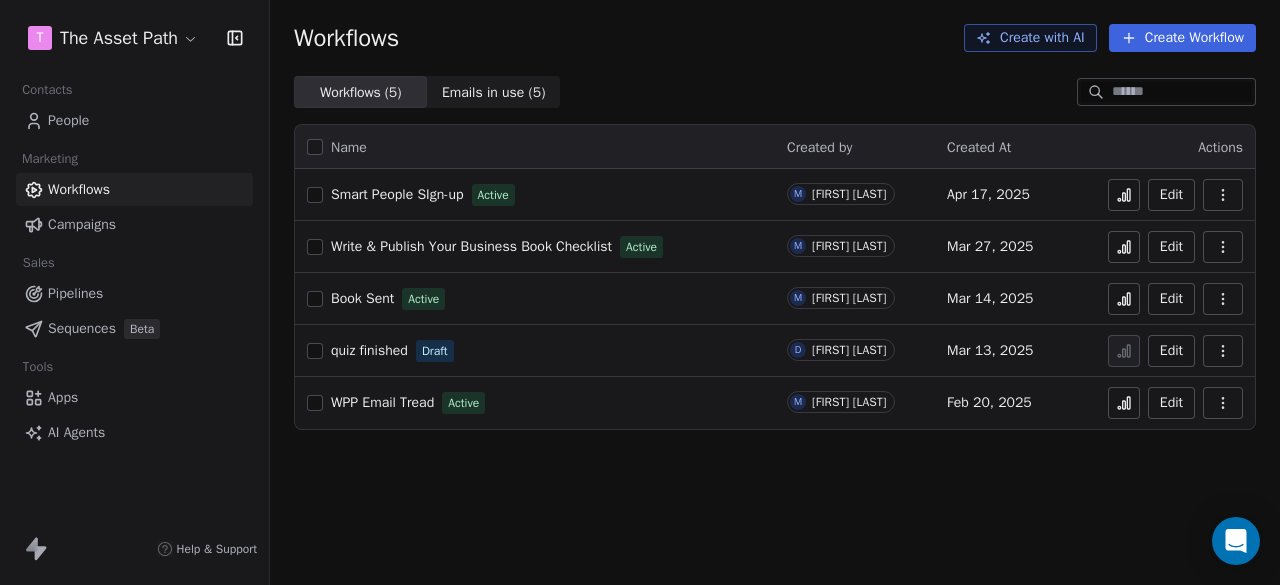click on "Create Workflow" at bounding box center (1182, 38) 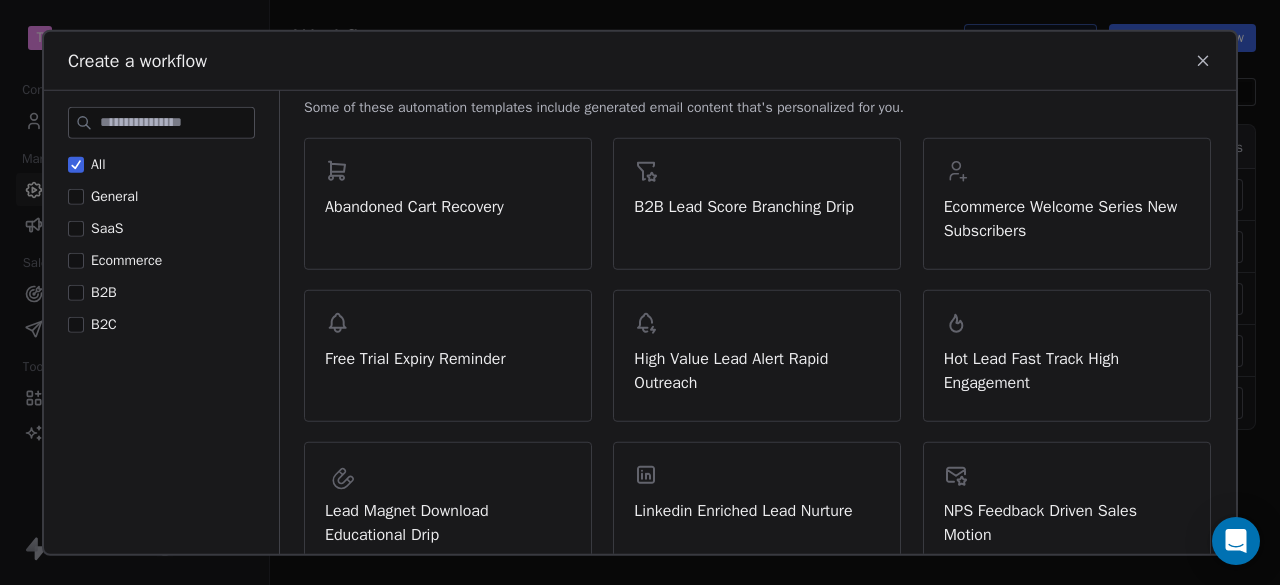scroll, scrollTop: 0, scrollLeft: 0, axis: both 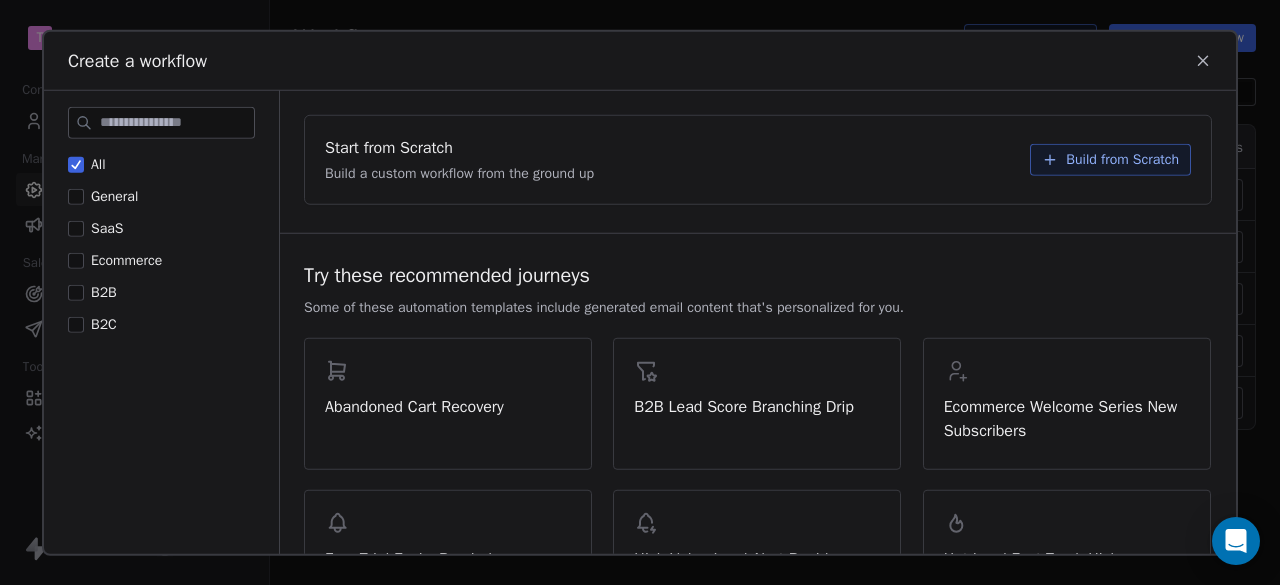 click on "Build from Scratch" at bounding box center (1122, 159) 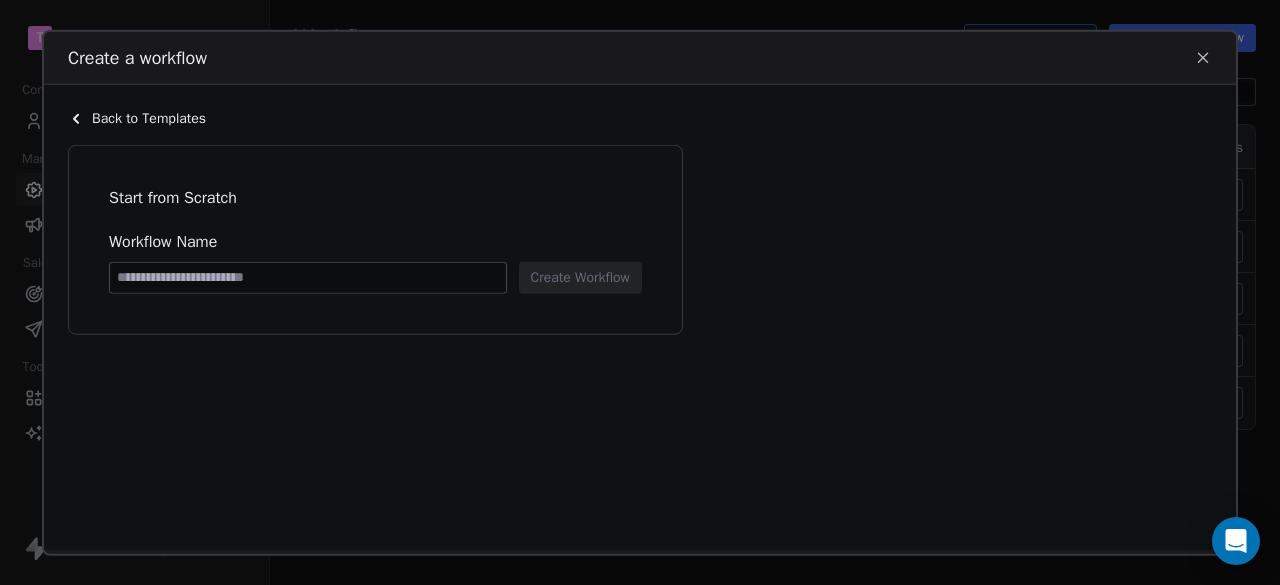 click at bounding box center [308, 277] 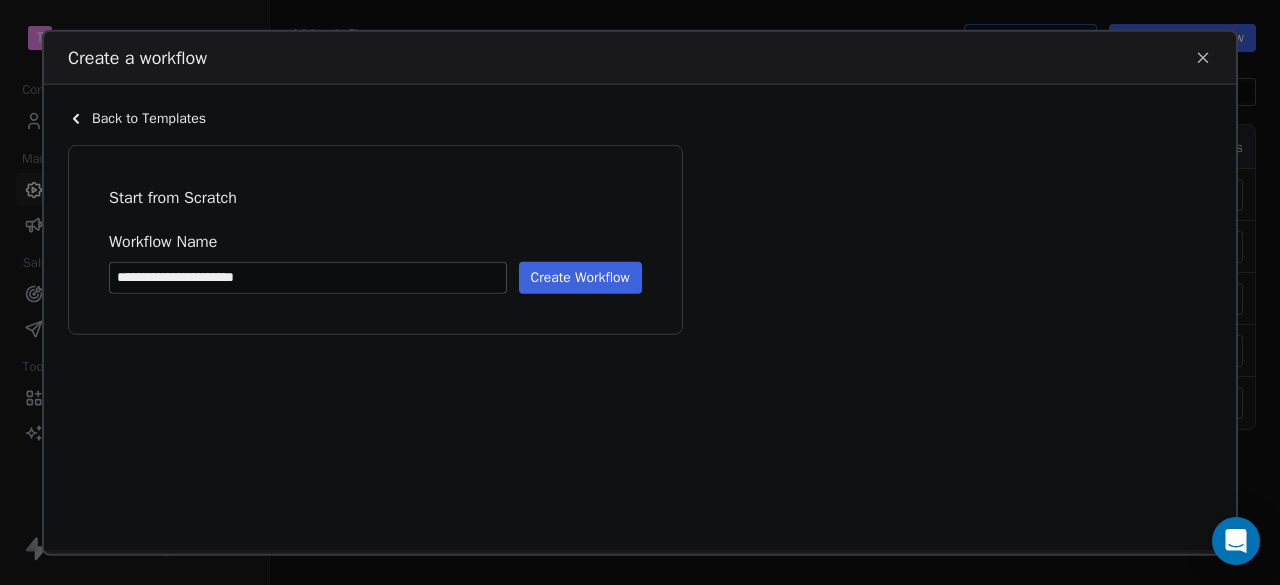 type on "**********" 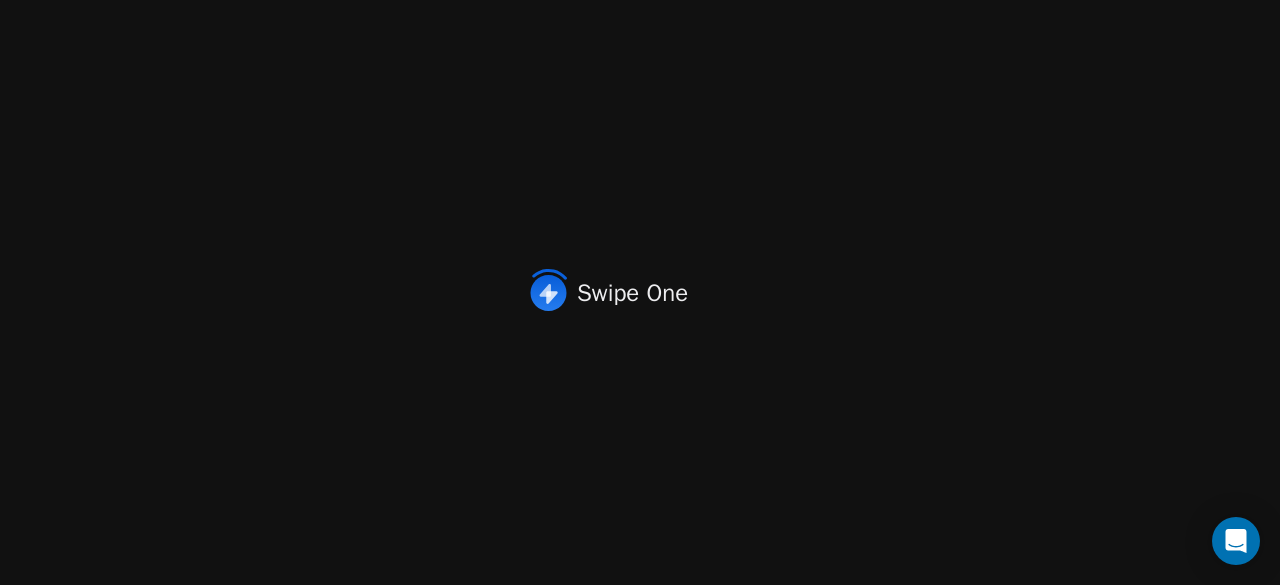 scroll, scrollTop: 0, scrollLeft: 0, axis: both 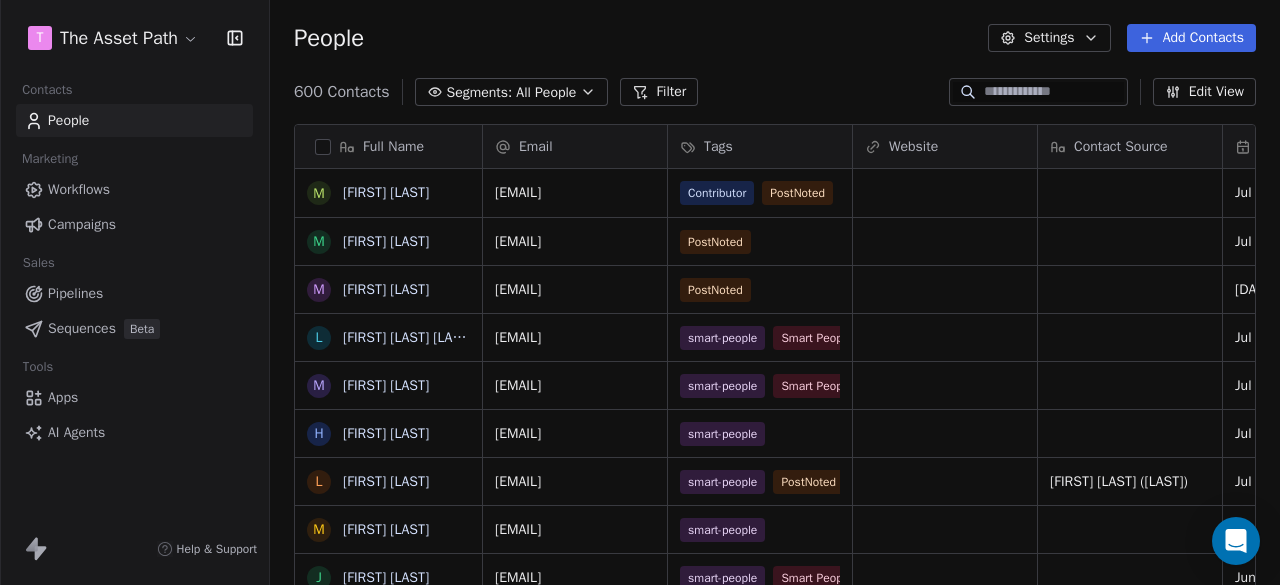 click on "Apps" at bounding box center (63, 397) 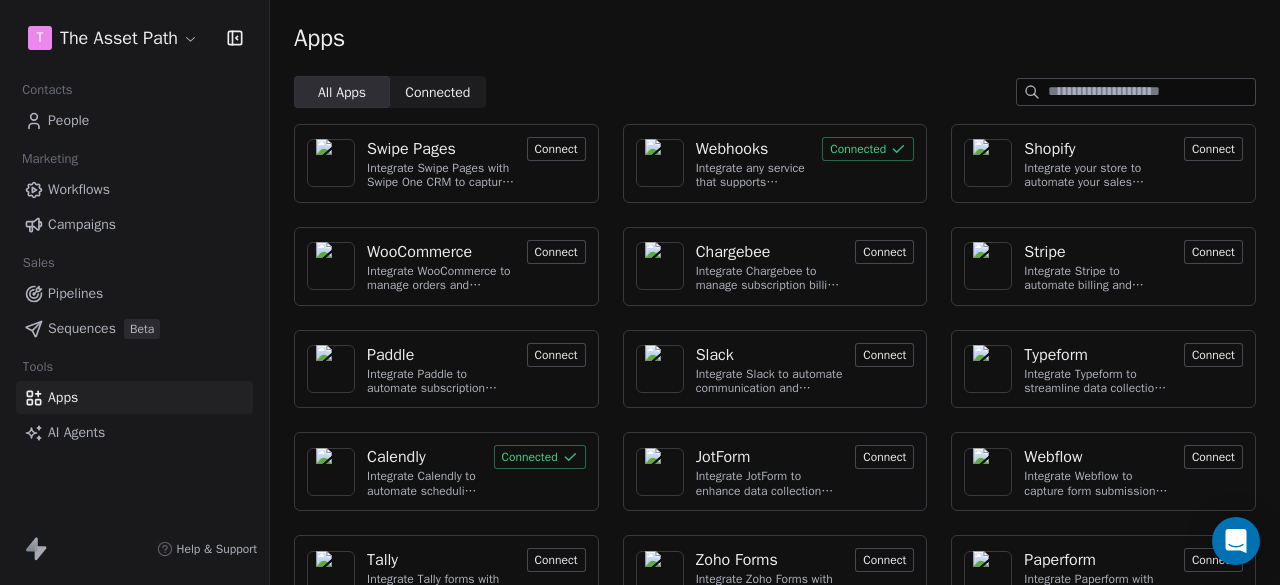 click on "Webhooks" at bounding box center (732, 149) 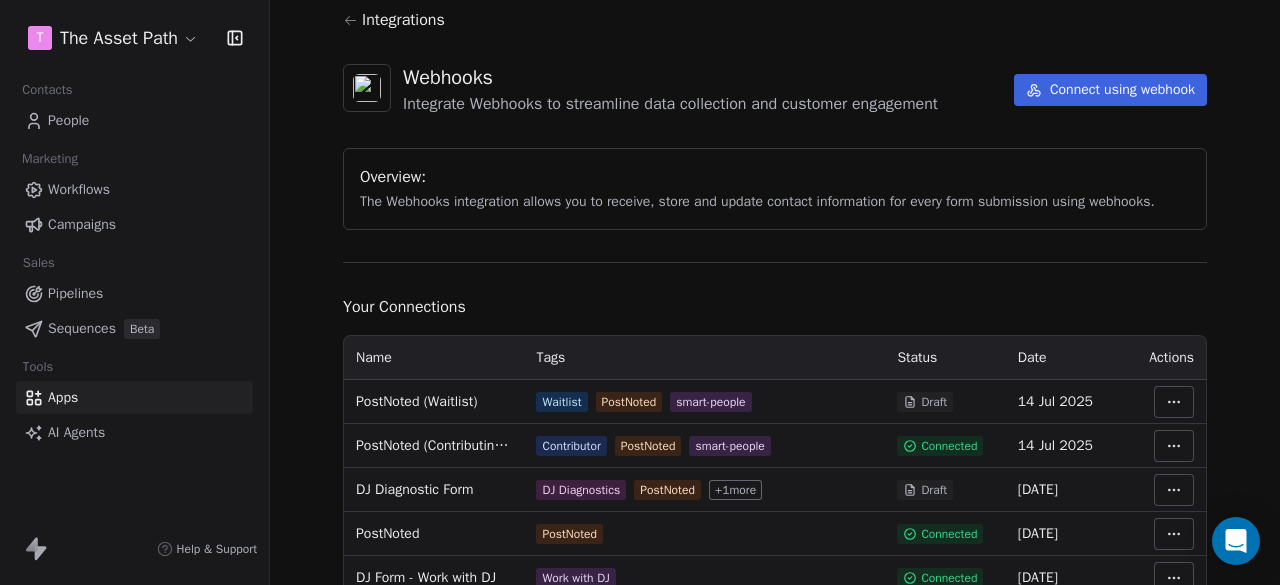 scroll, scrollTop: 100, scrollLeft: 0, axis: vertical 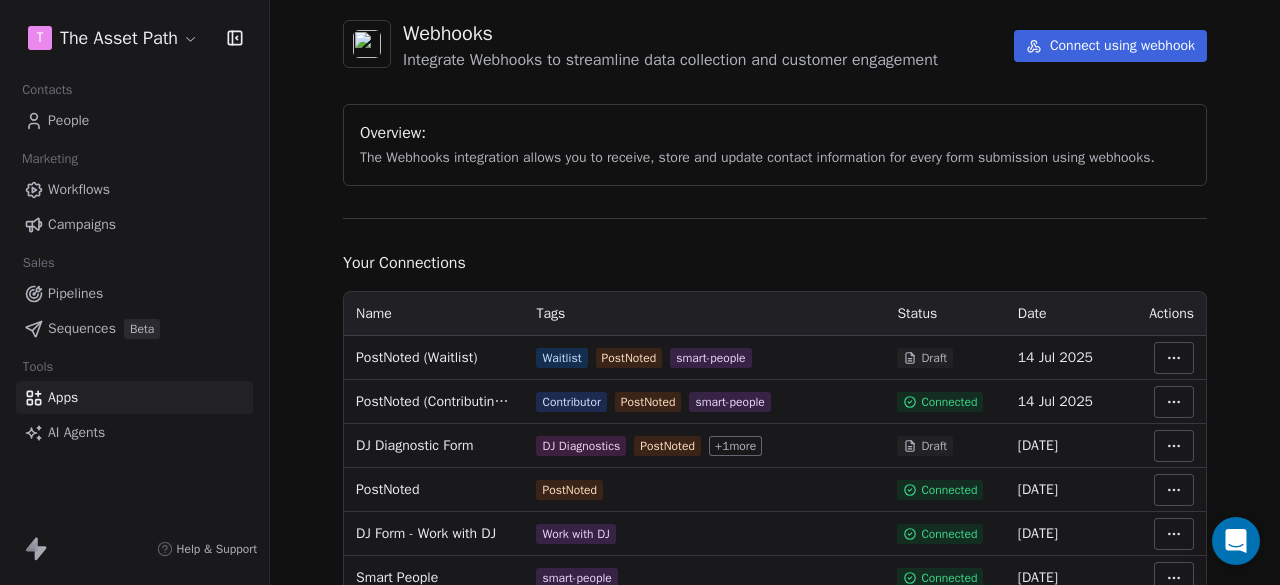 click on "T The Asset Path Contacts People Marketing Workflows Campaigns Sales Pipelines Sequences Beta Tools Apps AI Agents Help & Support Integrations Webhooks Integrate Webhooks to streamline data collection and customer engagement Connect using webhook Overview: The Webhooks integration allows you to receive, store and update contact information for every form submission using webhooks. Your Connections Name Tags Status Date Actions PostNoted (Waitlist) Waitlist PostNoted smart-people Draft 14 Jul 2025 PostNoted (Contributing to an Edition) Contributor PostNoted smart-people Connected 14 Jul 2025 DJ Diagnostic Form DJ Diagnostics PostNoted + 1  more Draft 03 Jul 2025 PostNoted PostNoted Connected 13 Jun 2025 DJ Form - Work with DJ Work with DJ Connected 26 May 2025 Smart People smart-people Connected 14 Apr 2025 Write & Publish Your Business Book Checklist WPP-Form Connected 26 Mar 2025 Scoreapp Connected 24 Jan 2025" at bounding box center (640, 292) 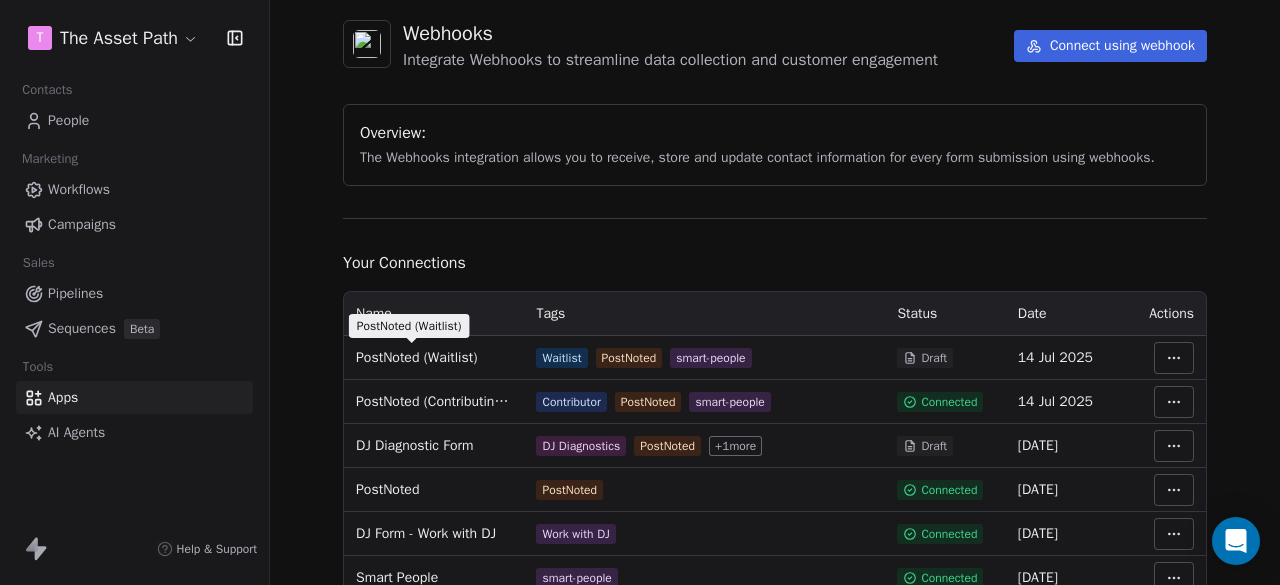 drag, startPoint x: 478, startPoint y: 357, endPoint x: 368, endPoint y: 353, distance: 110.0727 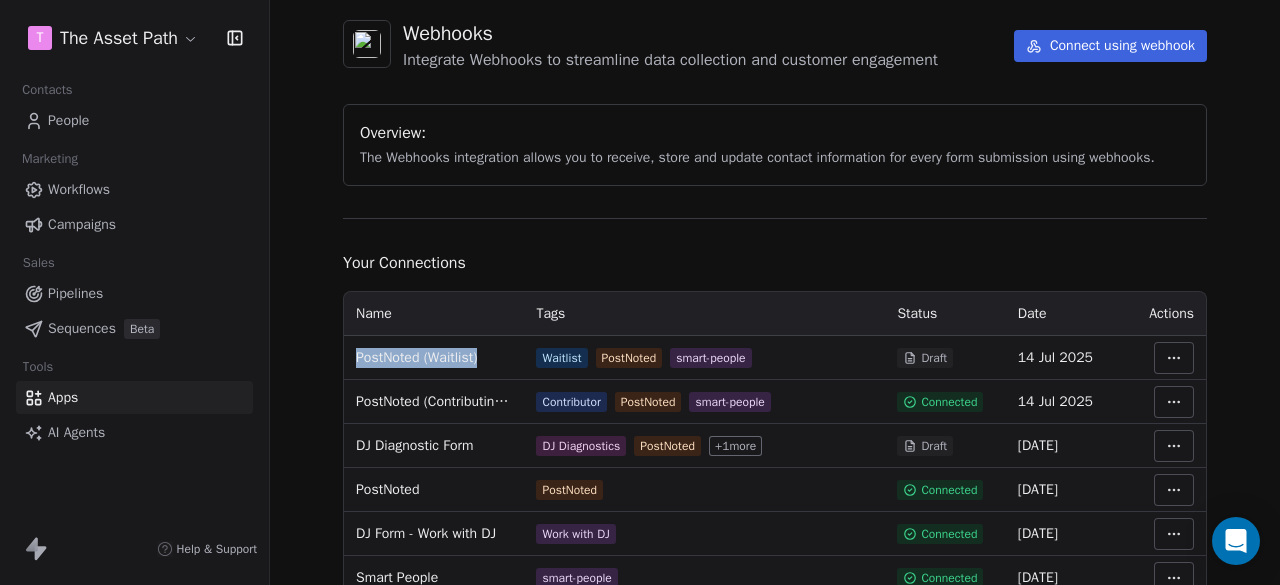 drag, startPoint x: 350, startPoint y: 352, endPoint x: 480, endPoint y: 355, distance: 130.0346 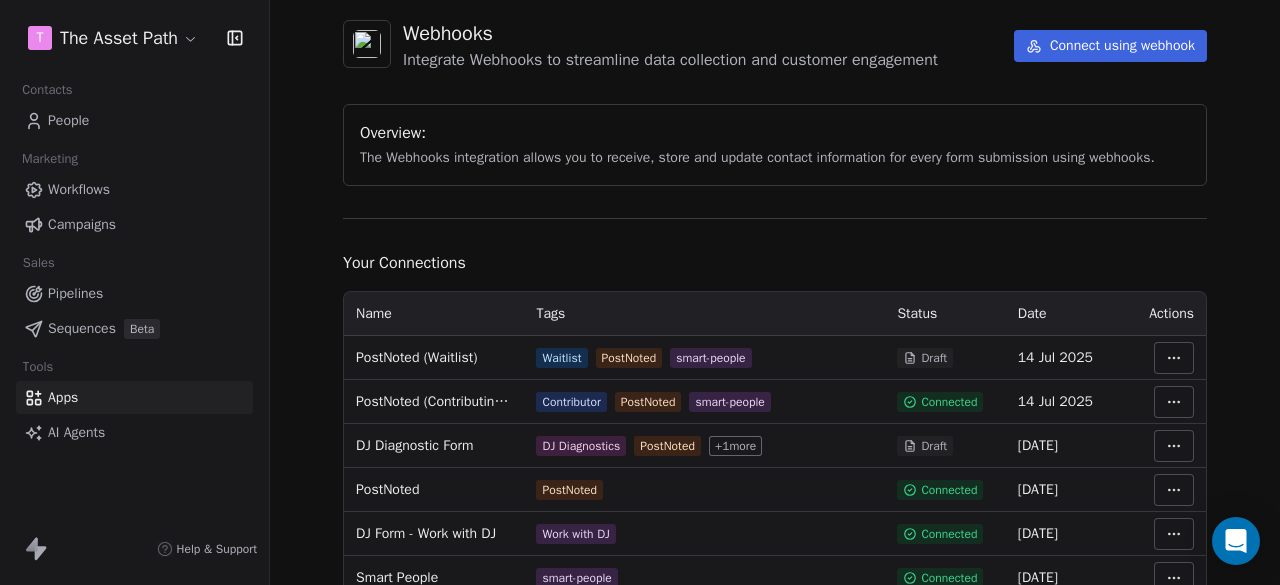 click on "Your Connections" at bounding box center (775, 263) 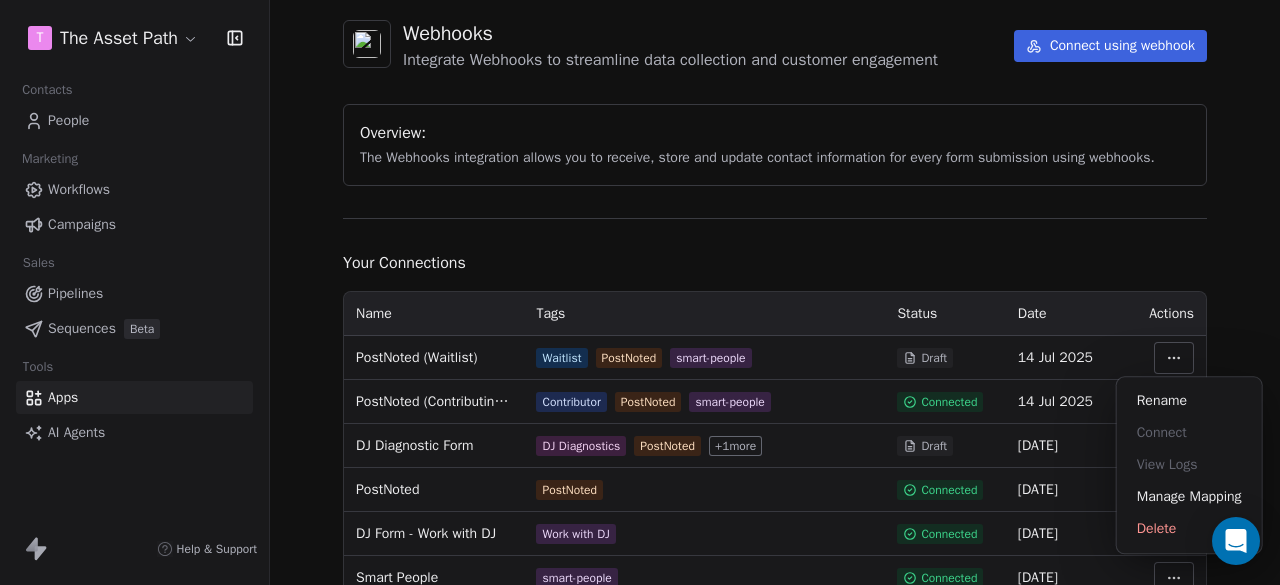 click on "T The Asset Path Contacts People Marketing Workflows Campaigns Sales Pipelines Sequences Beta Tools Apps AI Agents Help & Support Integrations Webhooks Integrate Webhooks to streamline data collection and customer engagement Connect using webhook Overview: The Webhooks integration allows you to receive, store and update contact information for every form submission using webhooks. Your Connections Name Tags Status Date Actions PostNoted (Waitlist) Waitlist PostNoted smart-people Draft 14 Jul 2025 PostNoted (Contributing to an Edition) Contributor PostNoted smart-people Connected 14 Jul 2025 DJ Diagnostic Form DJ Diagnostics PostNoted + 1  more Draft 03 Jul 2025 PostNoted PostNoted Connected 13 Jun 2025 DJ Form - Work with DJ Work with DJ Connected 26 May 2025 Smart People smart-people Connected 14 Apr 2025 Write & Publish Your Business Book Checklist WPP-Form Connected 26 Mar 2025 Scoreapp Connected 24 Jan 2025
Rename Connect View Logs Manage Mapping Delete" at bounding box center (640, 292) 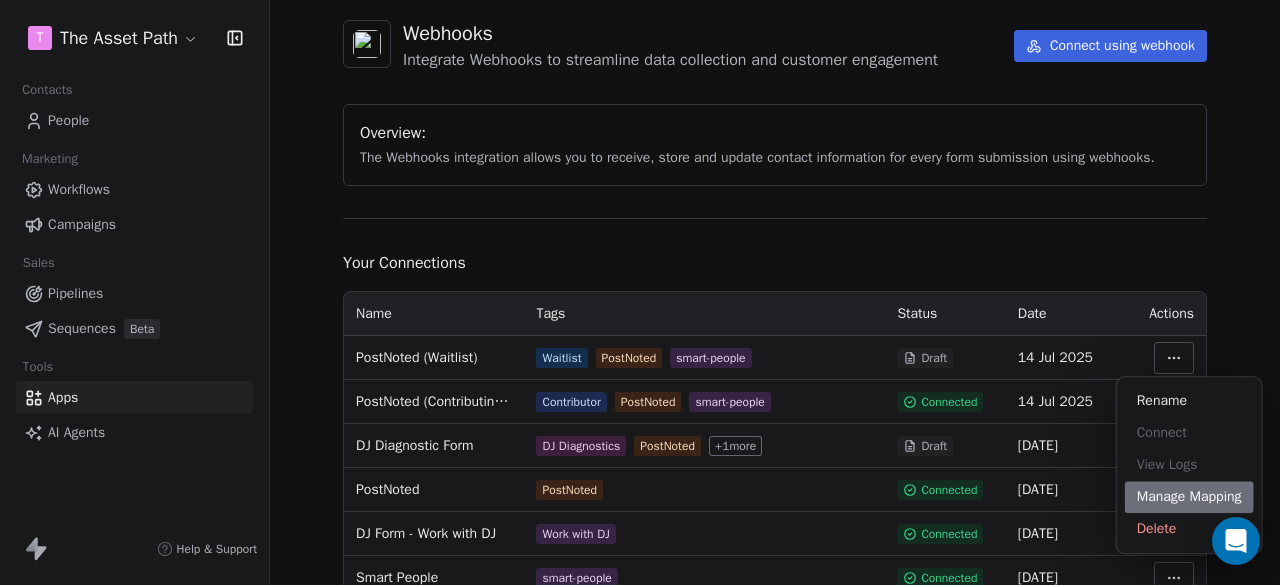 click on "Manage Mapping" at bounding box center (1189, 497) 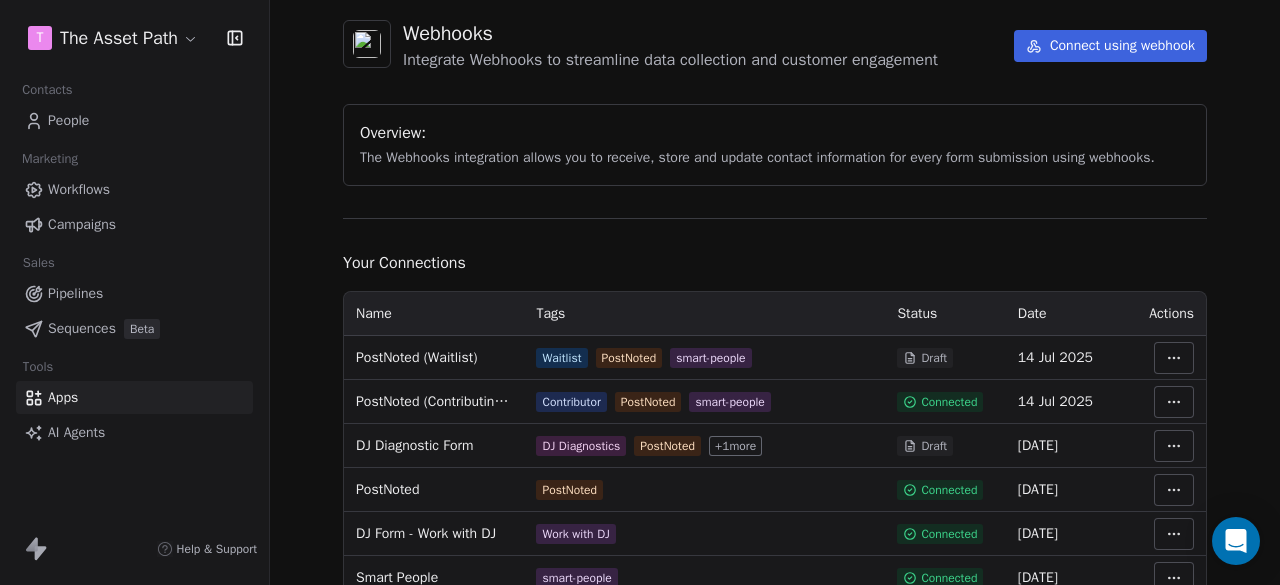 scroll, scrollTop: 0, scrollLeft: 0, axis: both 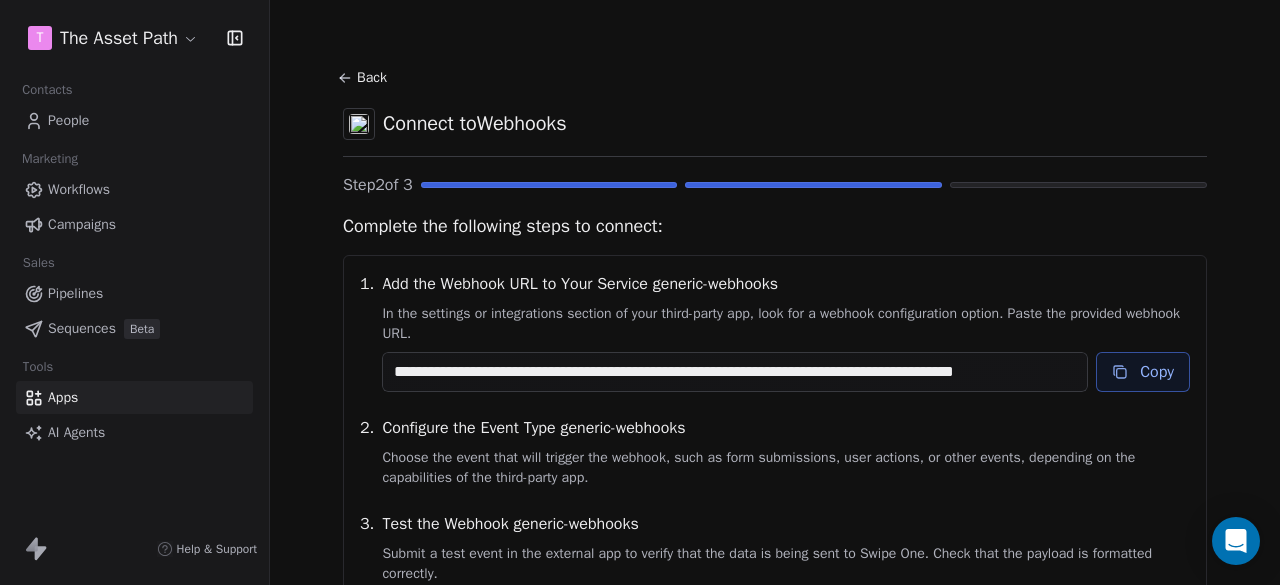 click on "Copy" at bounding box center (1143, 372) 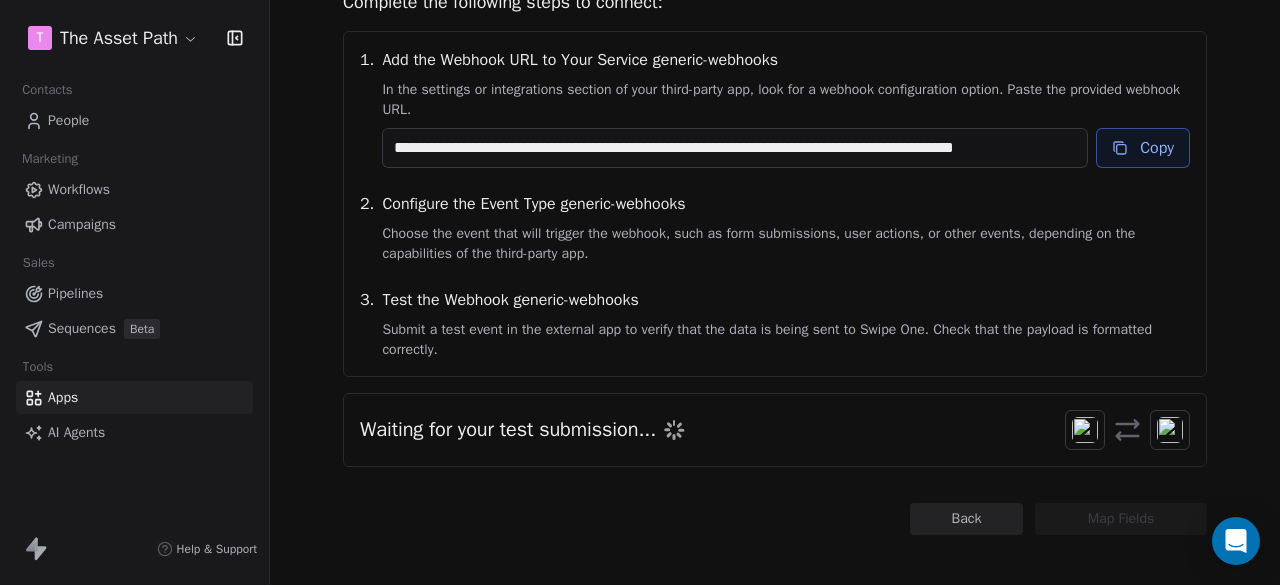 scroll, scrollTop: 236, scrollLeft: 0, axis: vertical 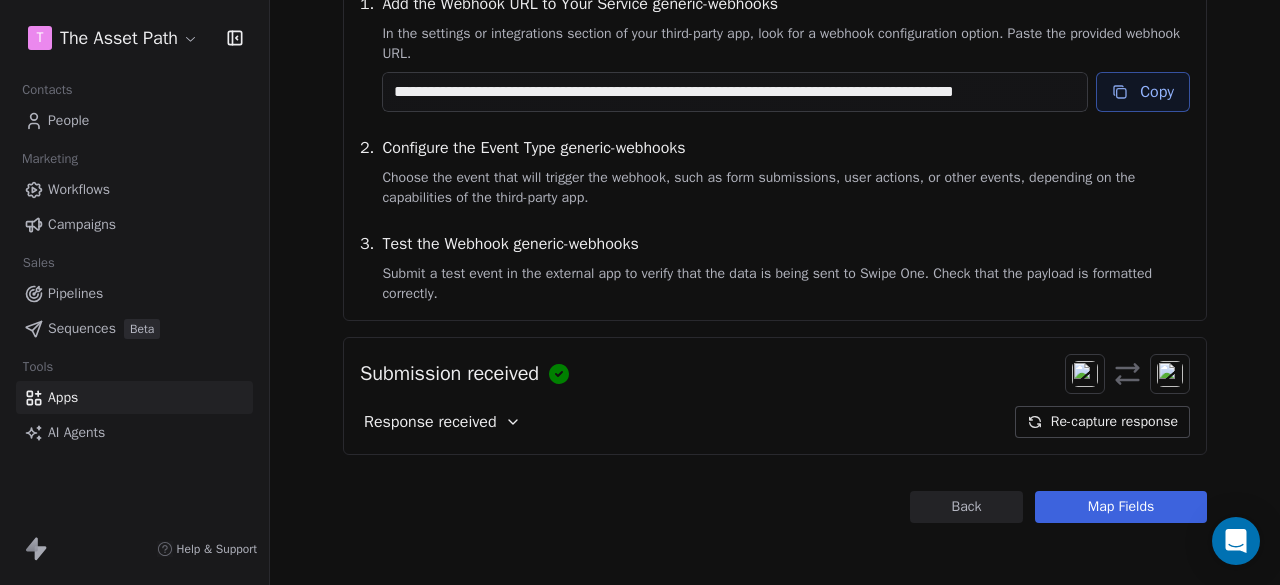 click on "Map Fields" at bounding box center (1121, 507) 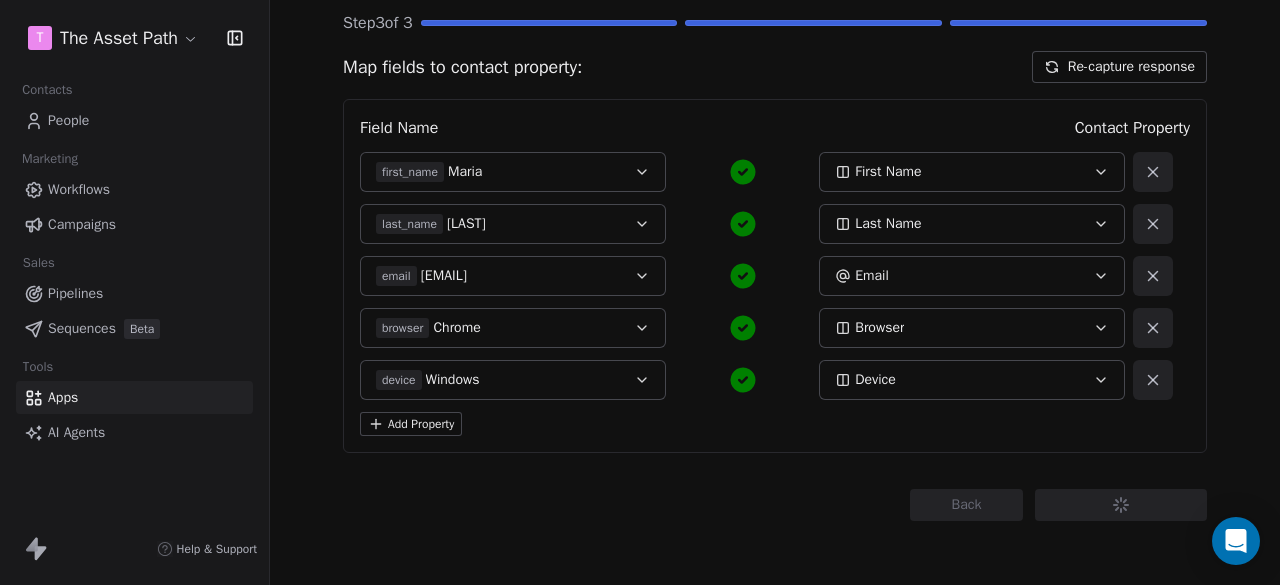 scroll, scrollTop: 161, scrollLeft: 0, axis: vertical 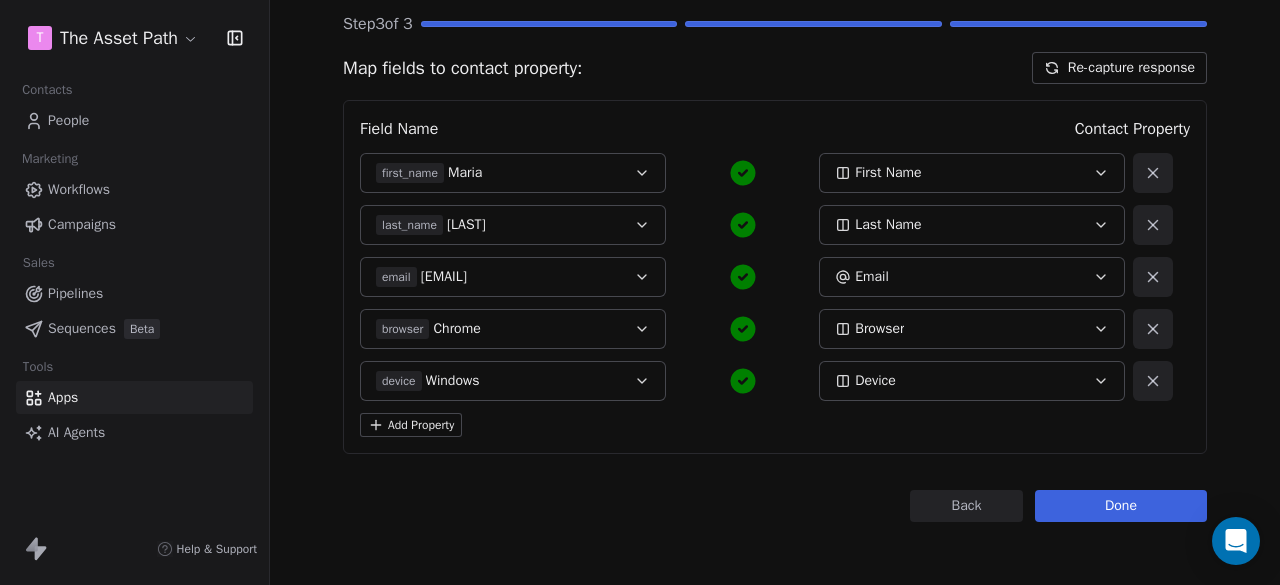 click on "Add Property" at bounding box center [411, 425] 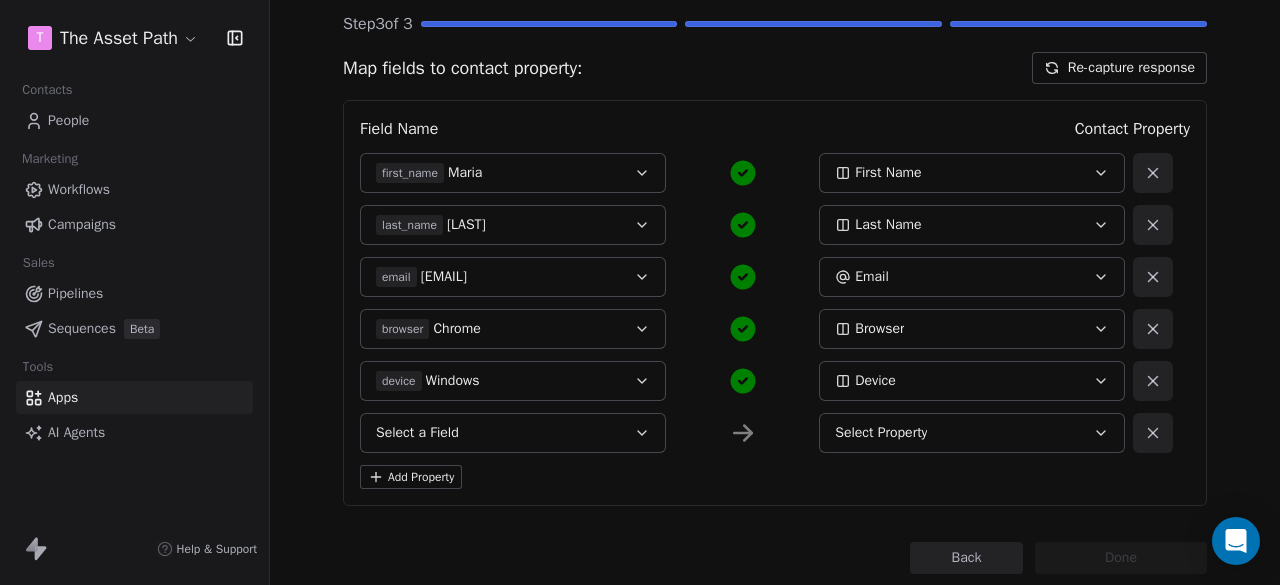 click on "Select a Field" at bounding box center [513, 433] 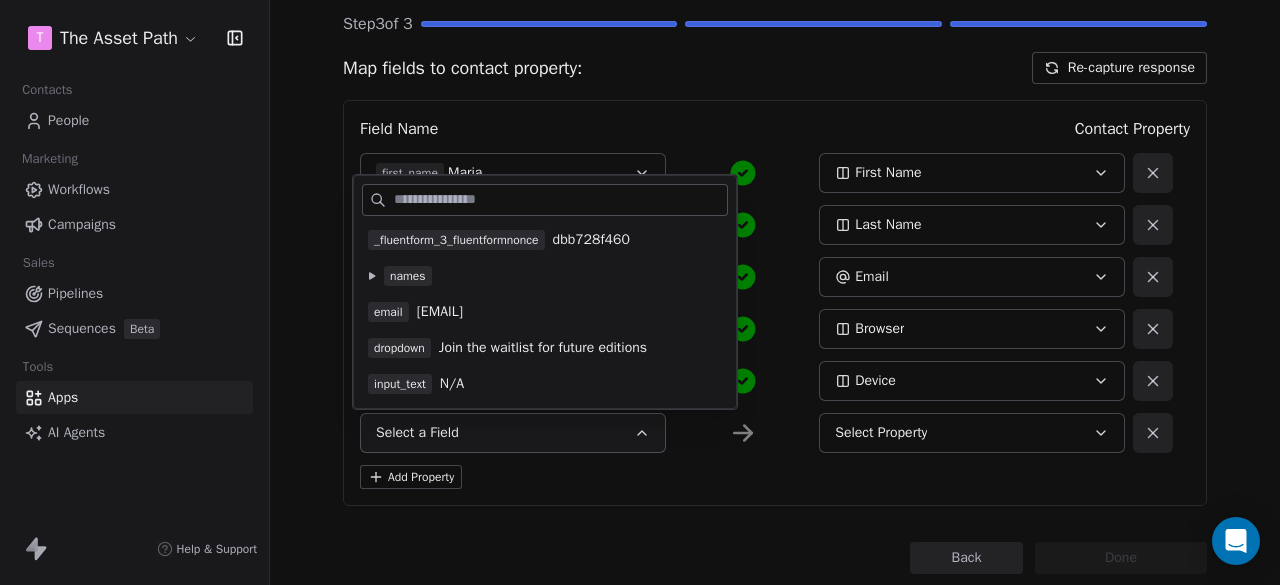 scroll, scrollTop: 72, scrollLeft: 0, axis: vertical 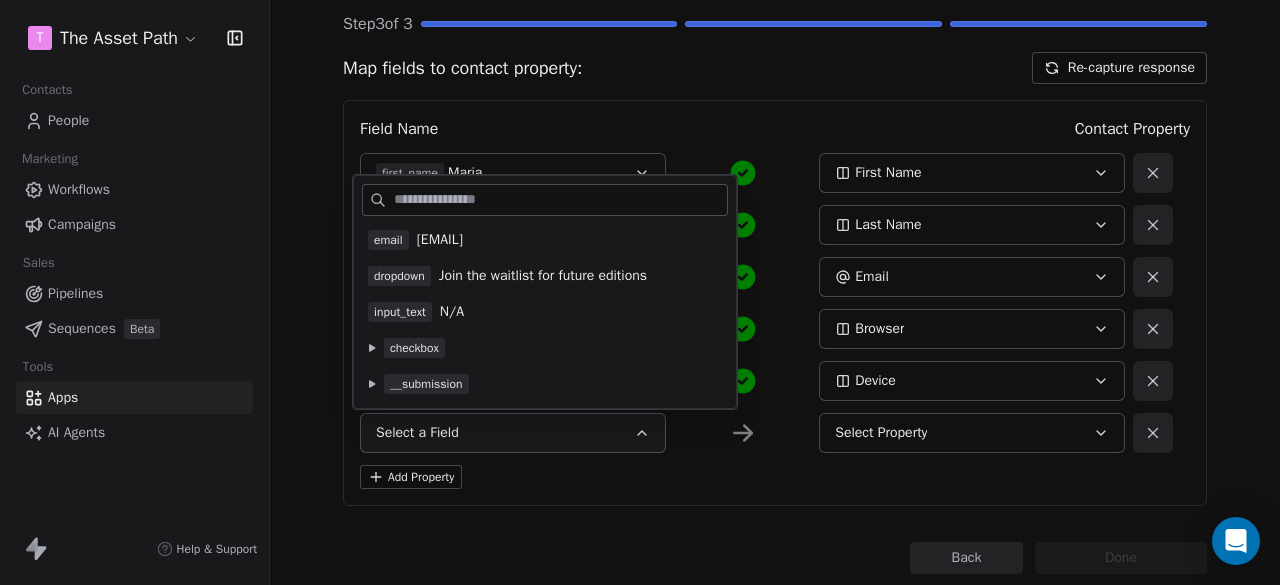 click on "Join the waitlist for future editions" at bounding box center (543, 276) 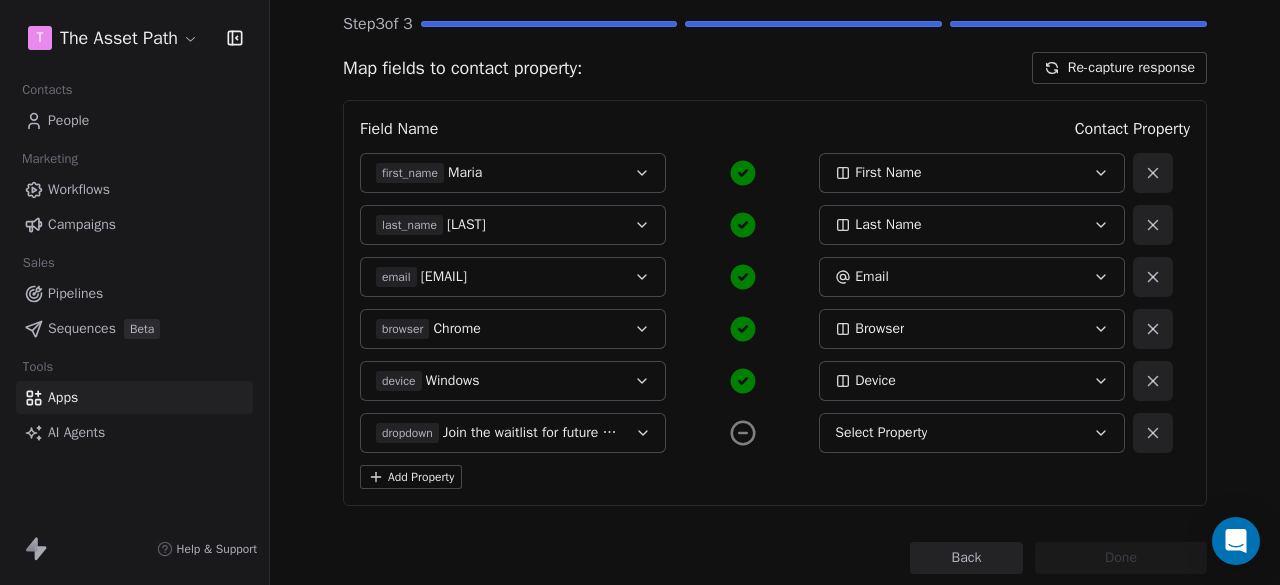 click on "Select Property" at bounding box center [958, 433] 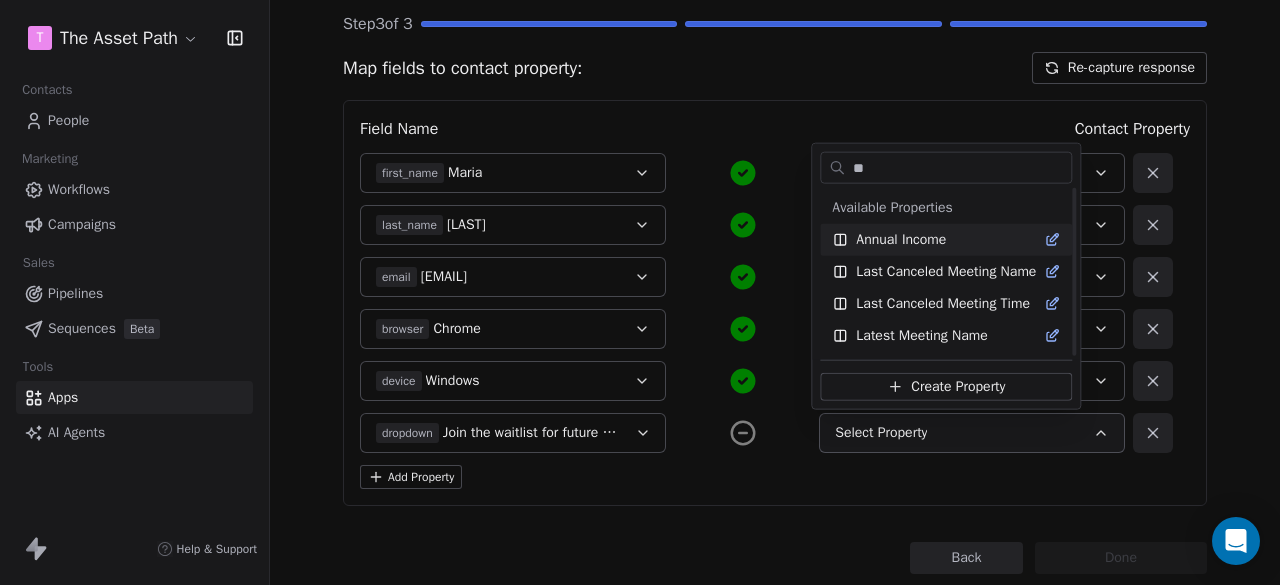 type on "*" 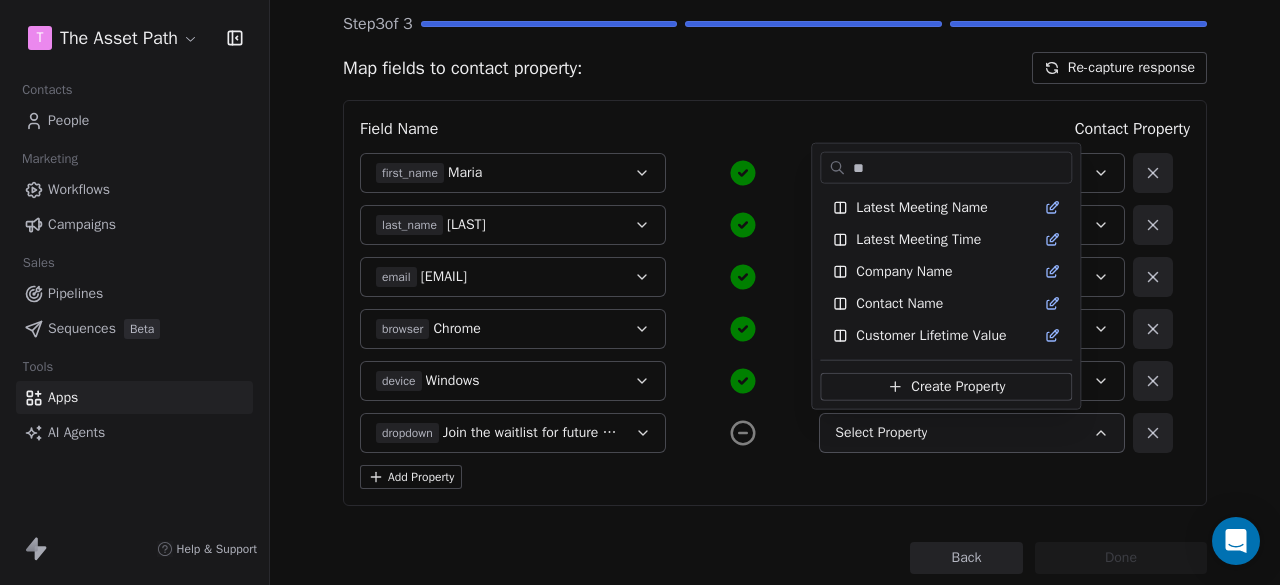scroll, scrollTop: 32, scrollLeft: 0, axis: vertical 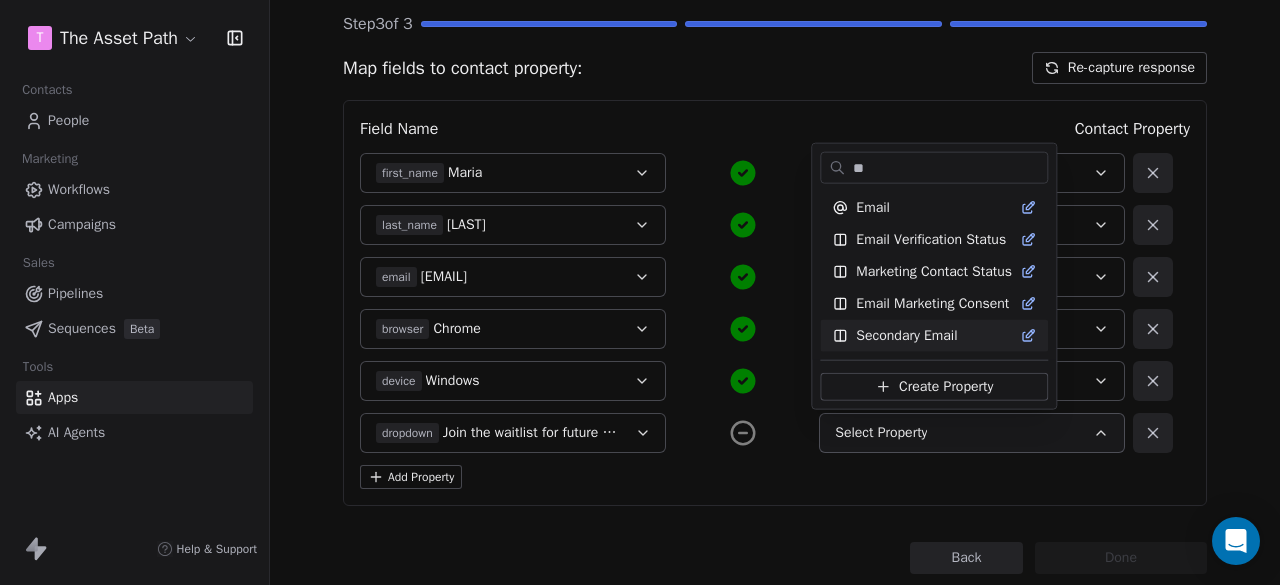type on "*" 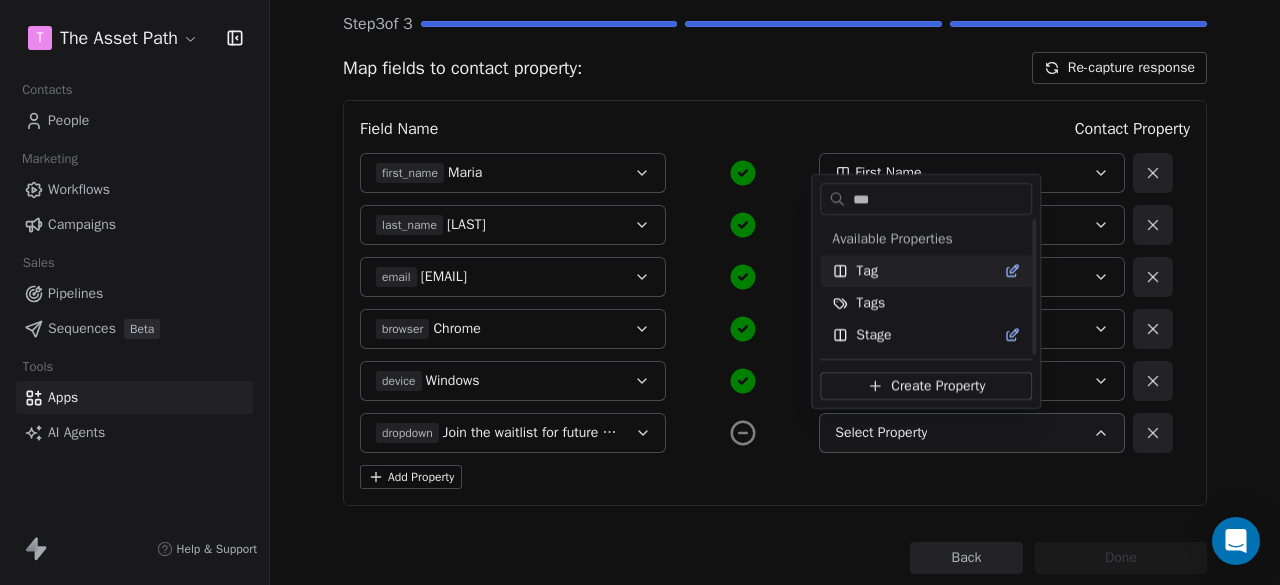 scroll, scrollTop: 0, scrollLeft: 0, axis: both 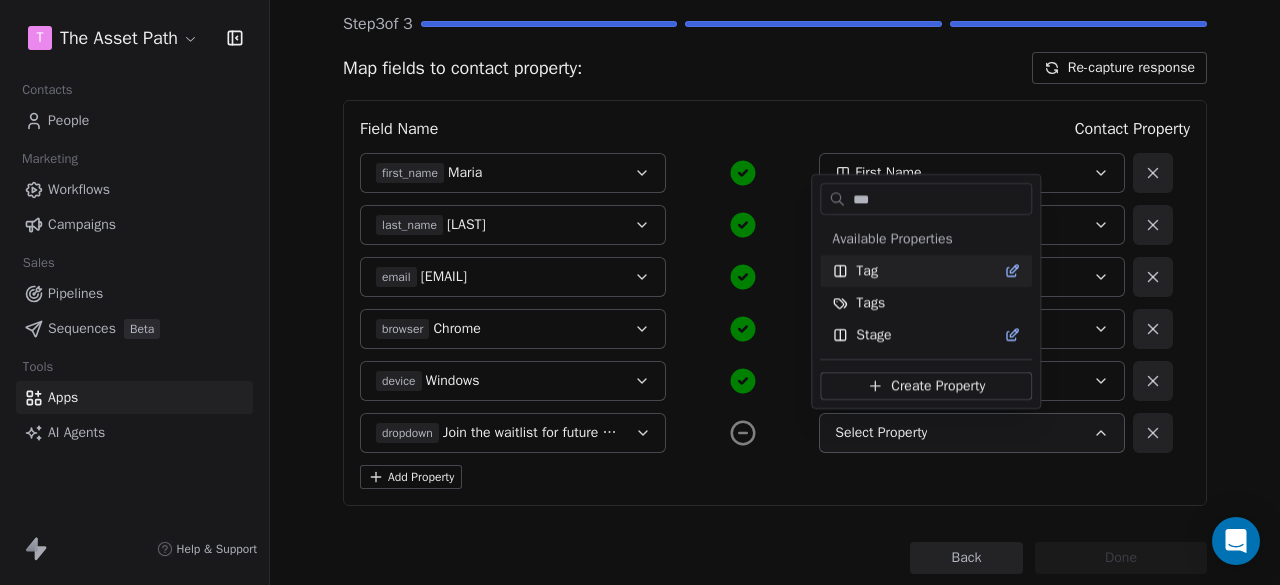 type on "***" 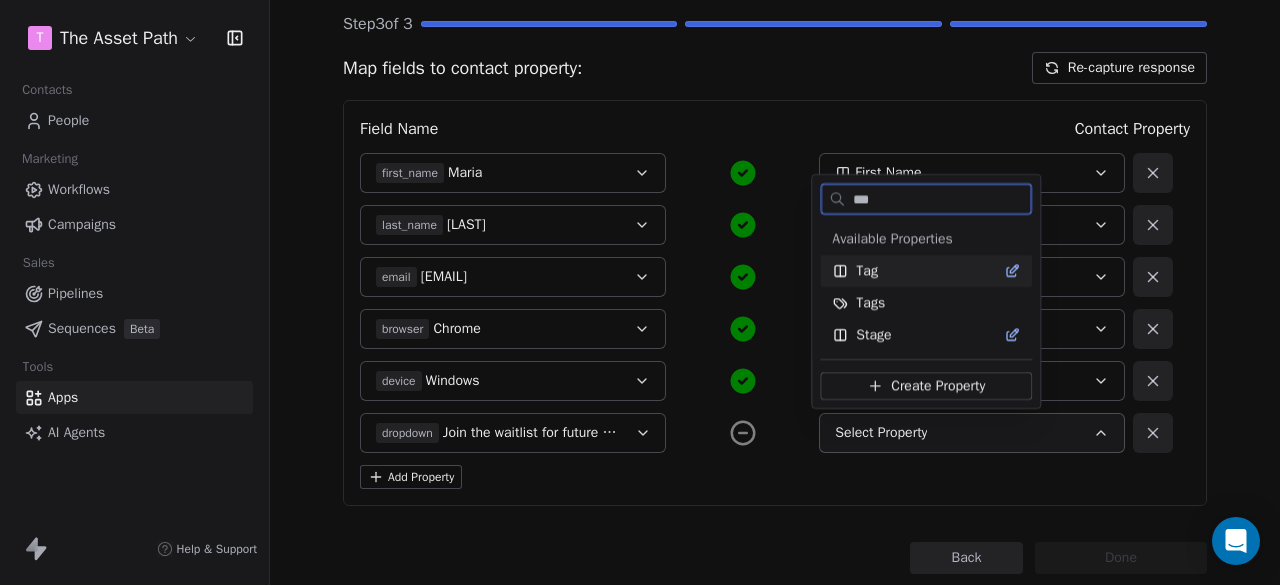 click on "Tag" at bounding box center [926, 271] 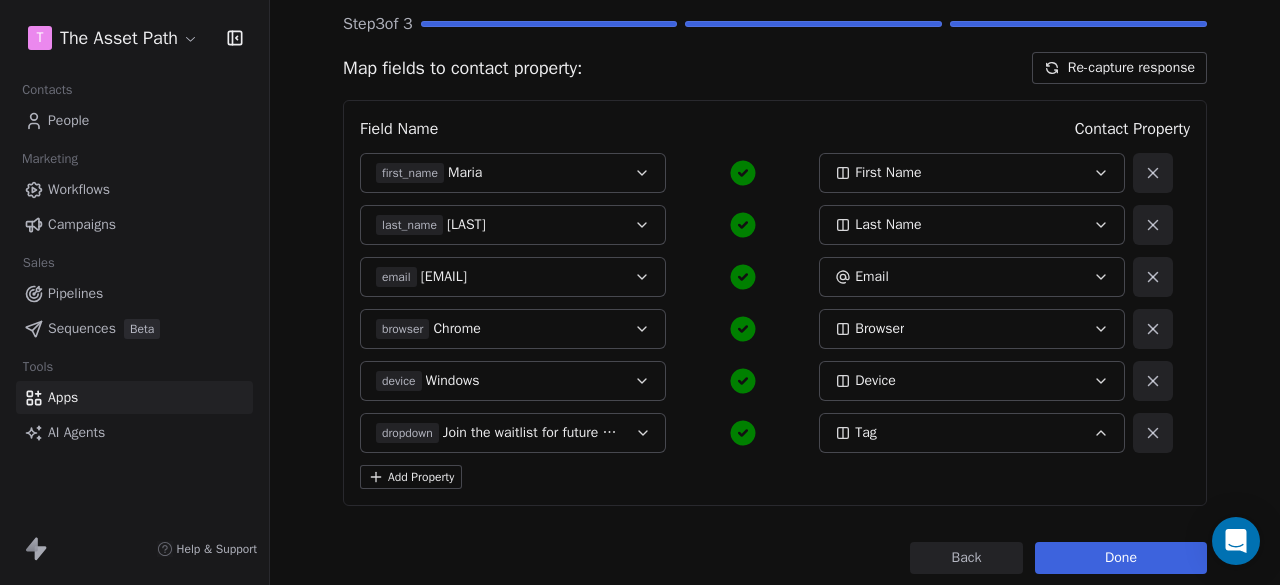 click on "Back Connect to  Webhooks Step  3  of 3 Map fields to contact property:  Re-capture response Field Name Contact Property first_name Maria First Name last_name Uzoma Last Name email uzomaemerald2+2@gmail.com Email browser Chrome Browser device Windows Device dropdown Join the waitlist for future editions Tag  Add Property Back Done" at bounding box center [775, 238] 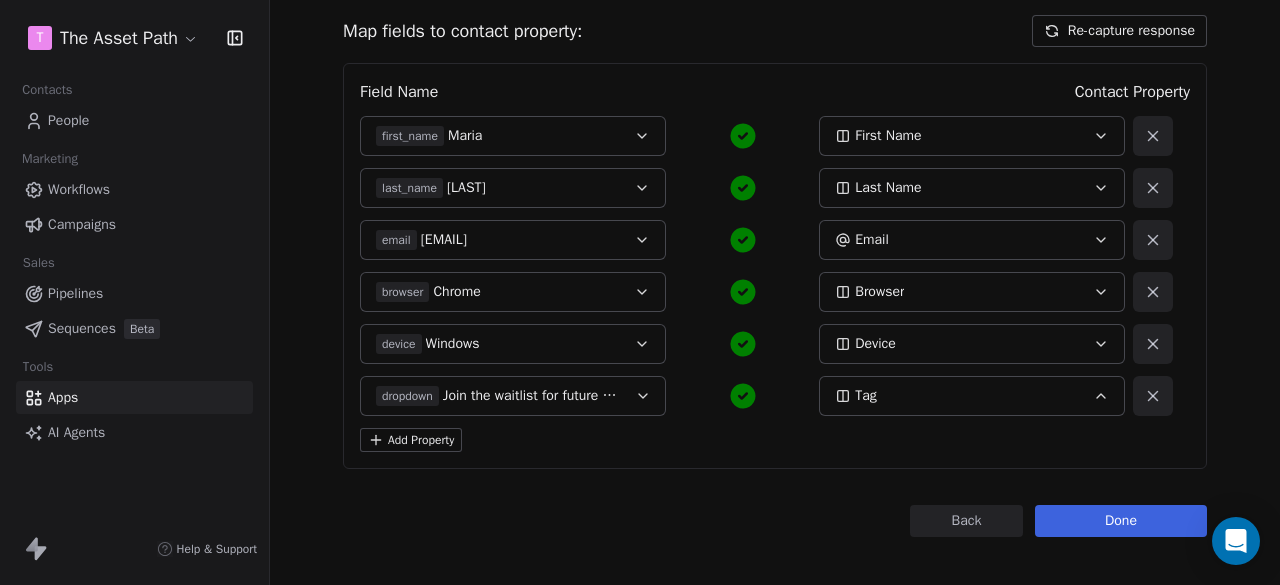 scroll, scrollTop: 213, scrollLeft: 0, axis: vertical 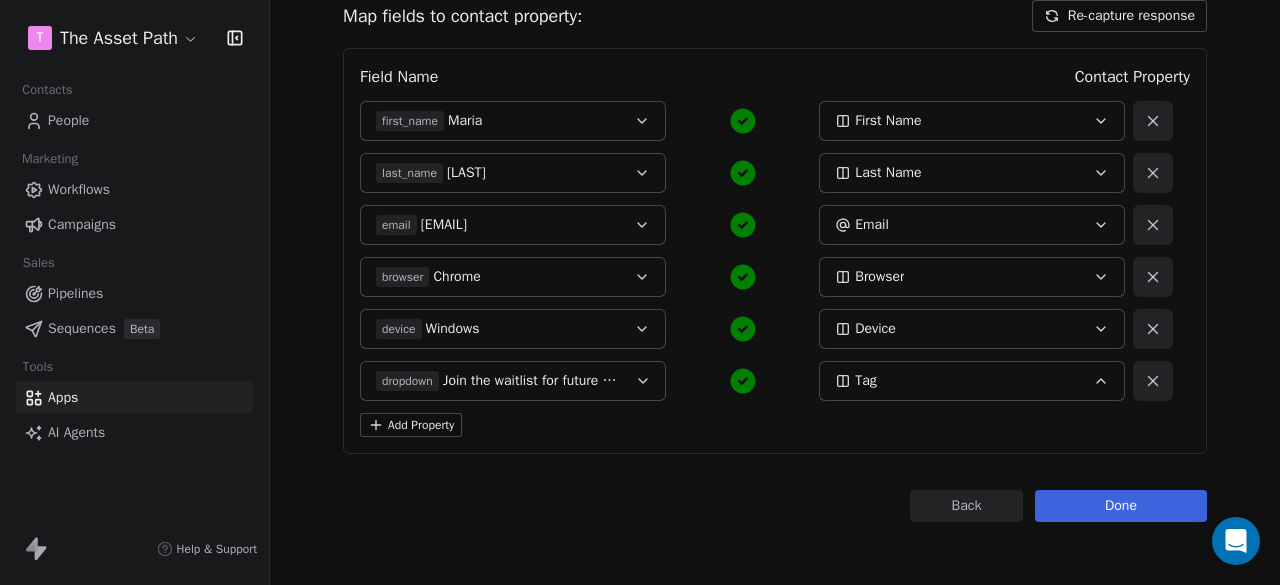 click on "Done" at bounding box center (1121, 506) 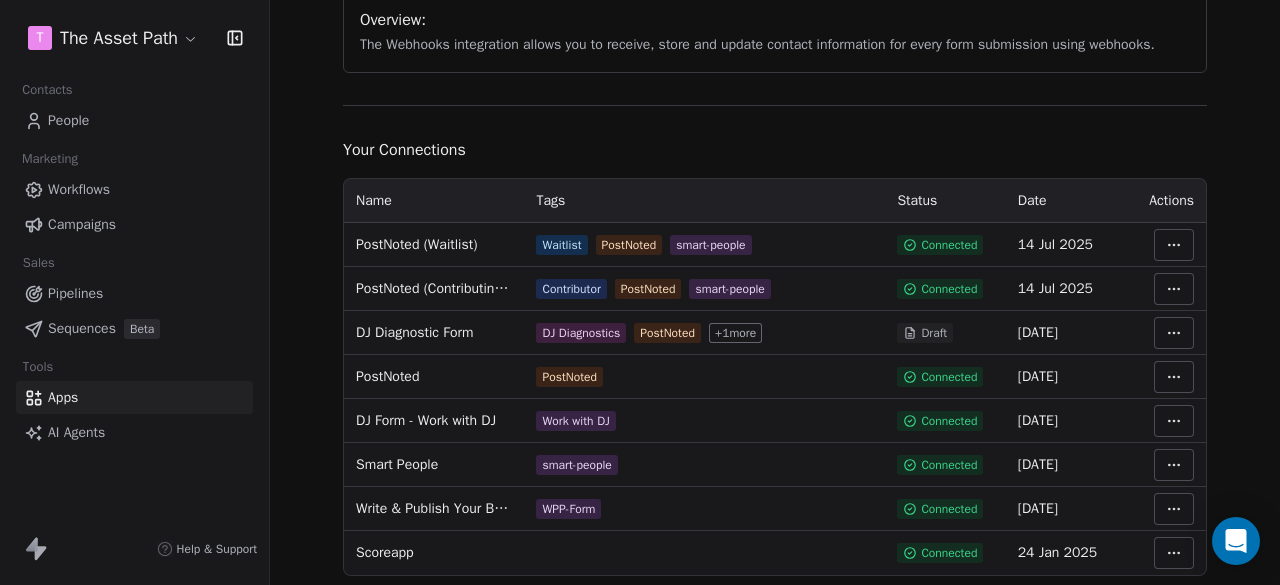 click on "People" at bounding box center (68, 120) 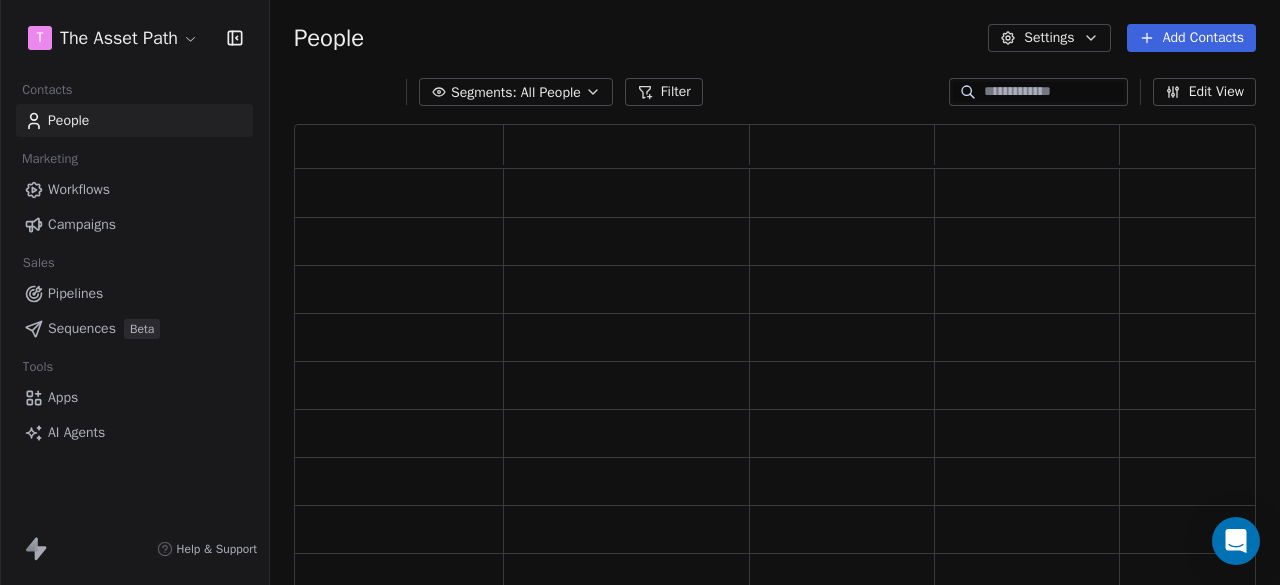 scroll, scrollTop: 0, scrollLeft: 0, axis: both 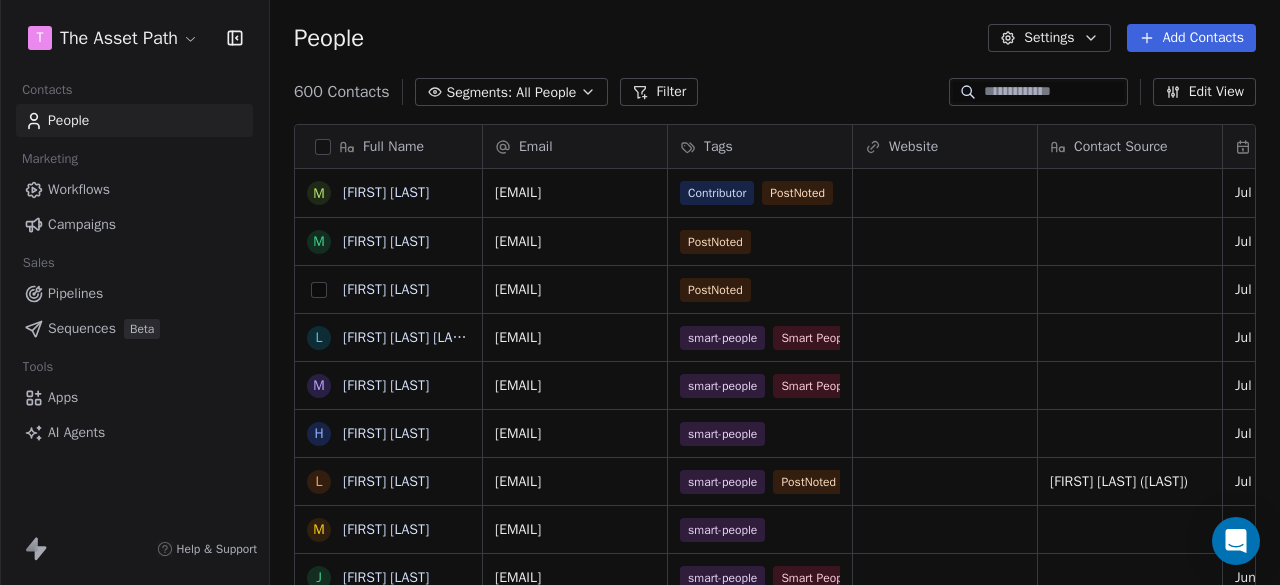 click at bounding box center (319, 290) 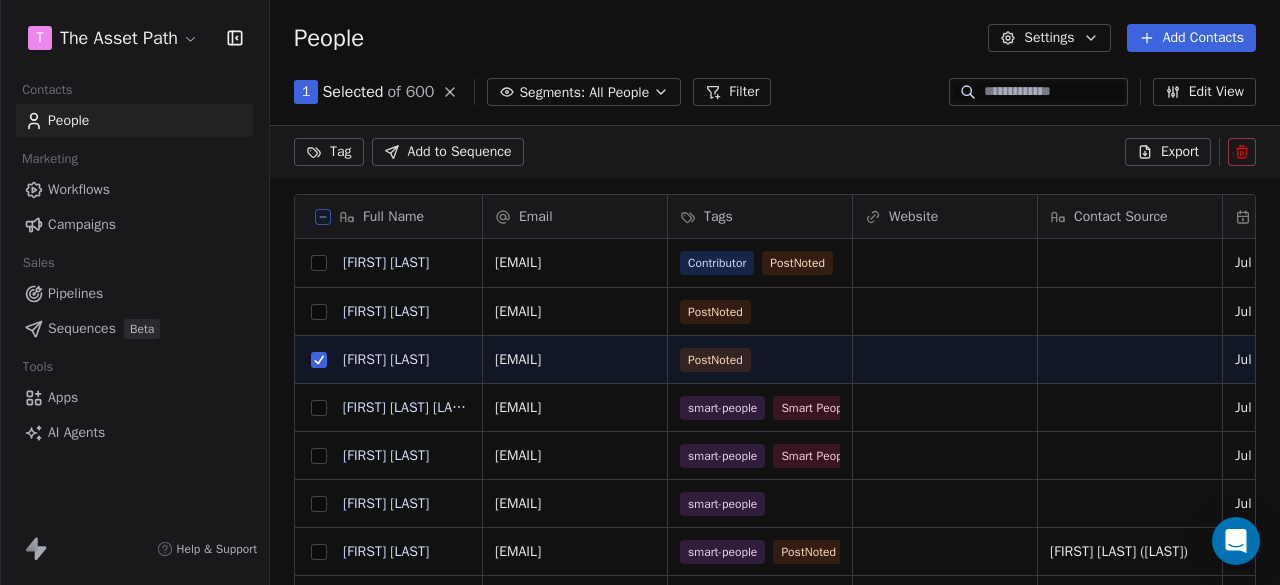 scroll, scrollTop: 429, scrollLeft: 994, axis: both 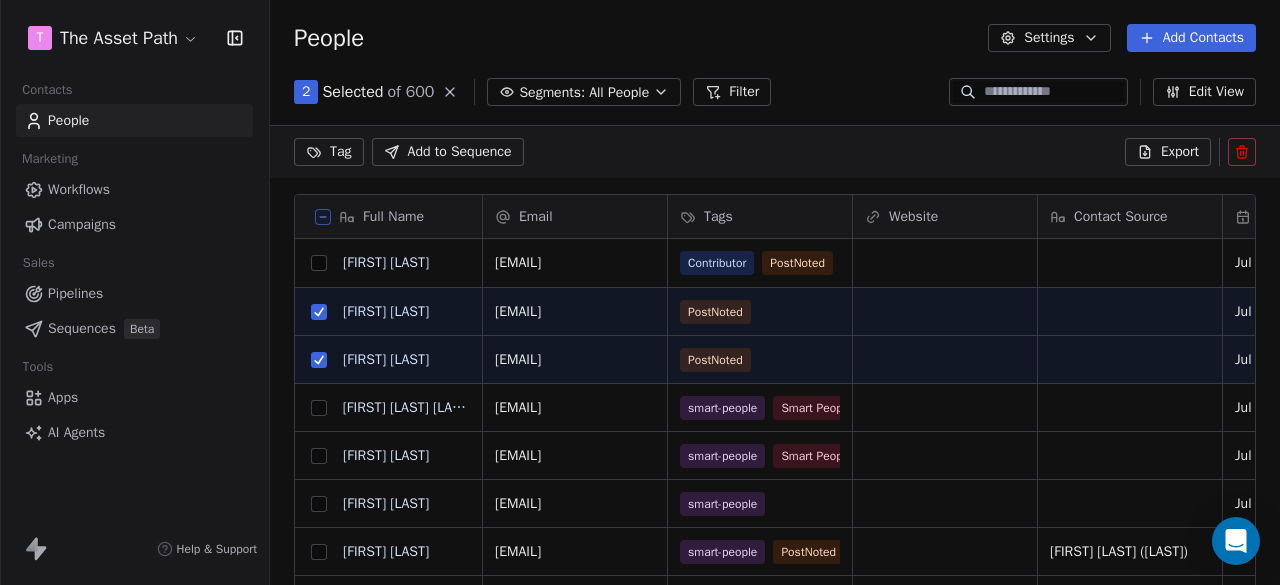 click 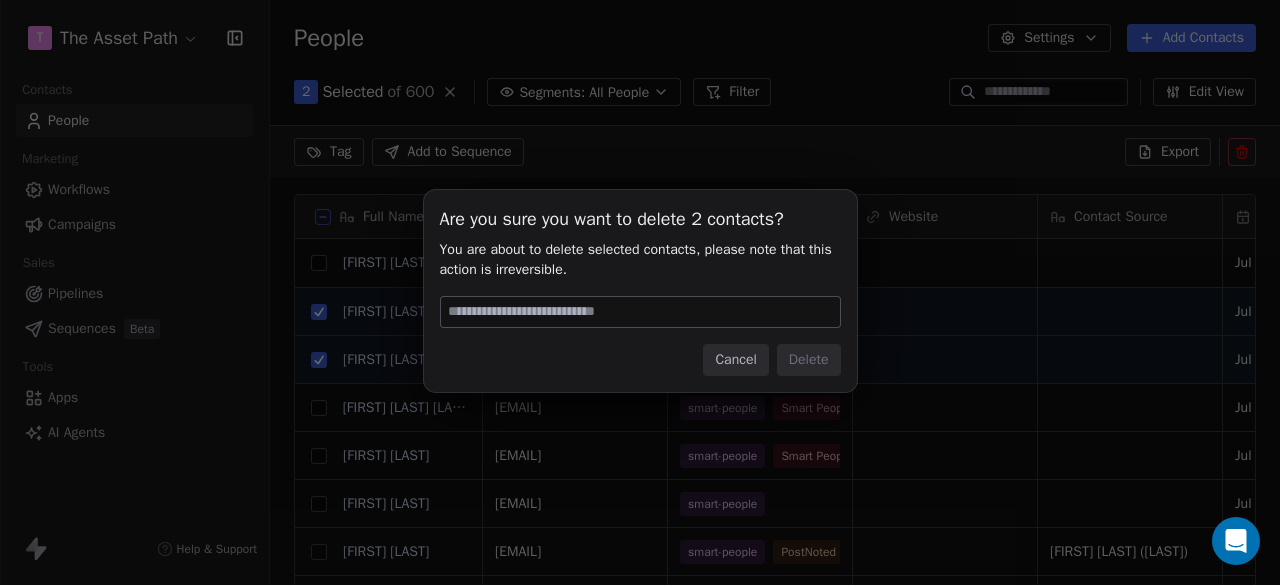 click at bounding box center [640, 312] 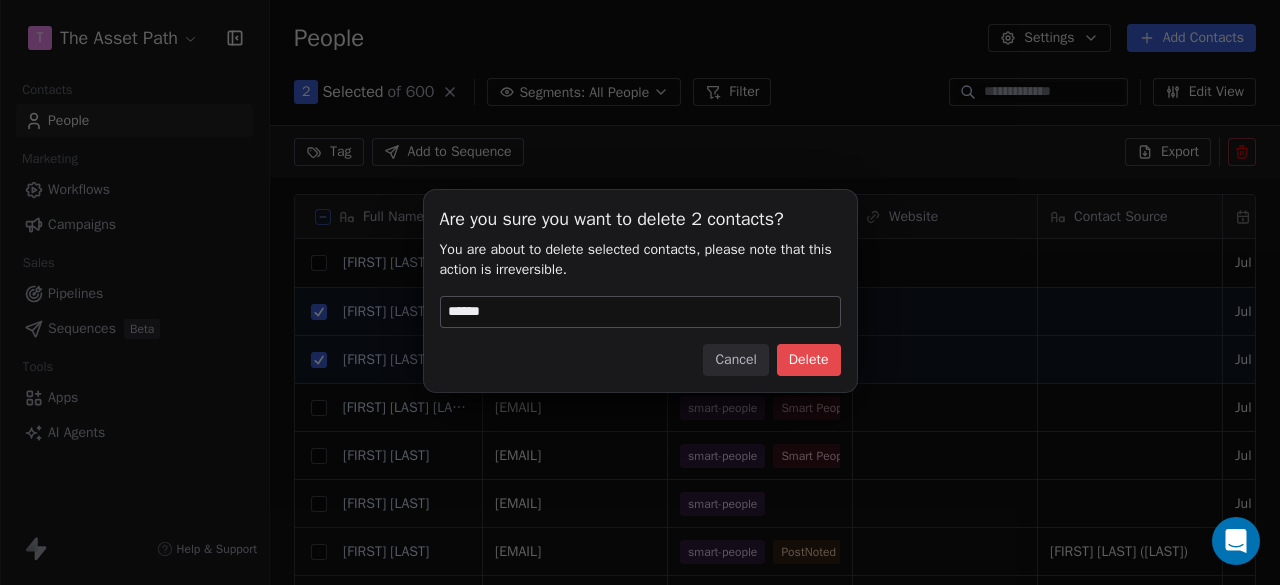 click on "Delete" at bounding box center [809, 360] 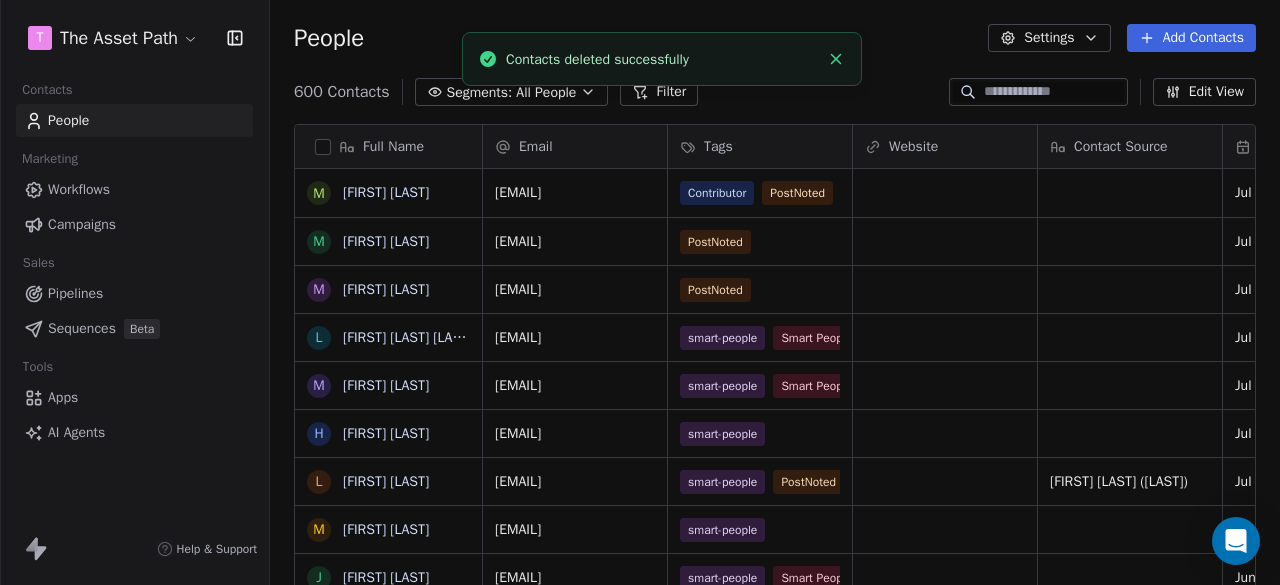 scroll, scrollTop: 16, scrollLeft: 16, axis: both 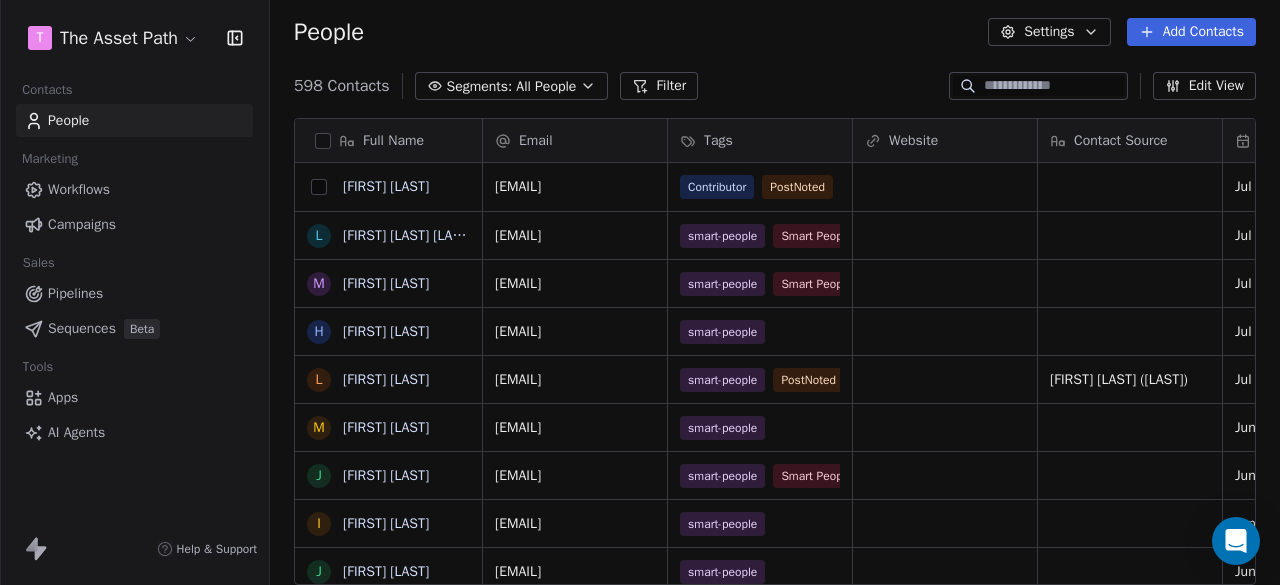 click at bounding box center (319, 187) 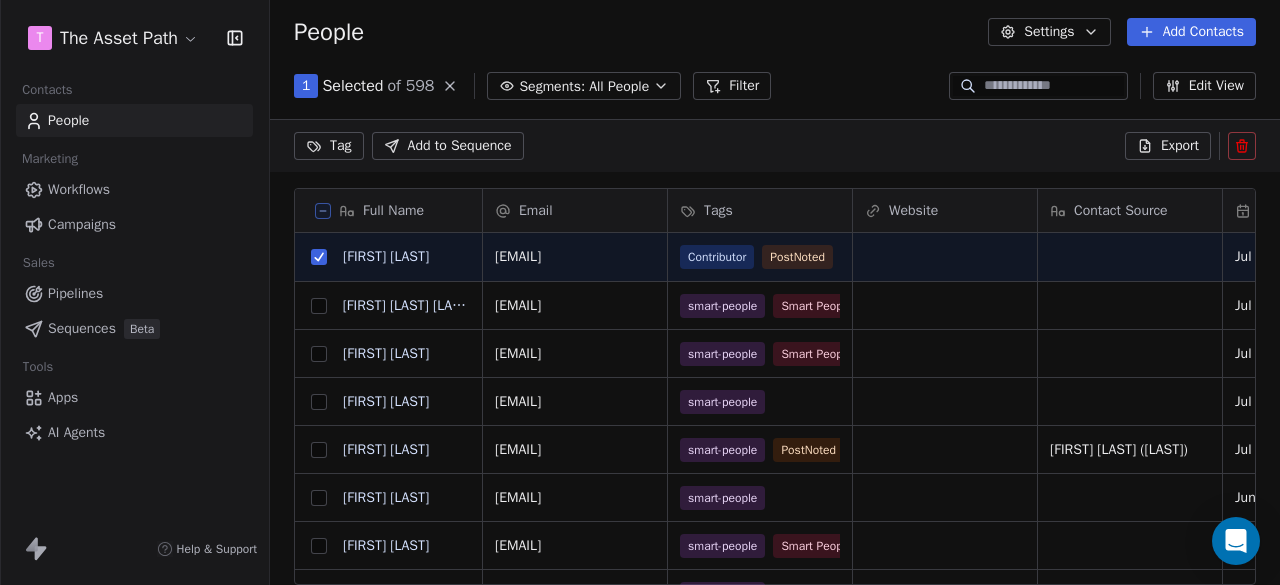 scroll, scrollTop: 429, scrollLeft: 994, axis: both 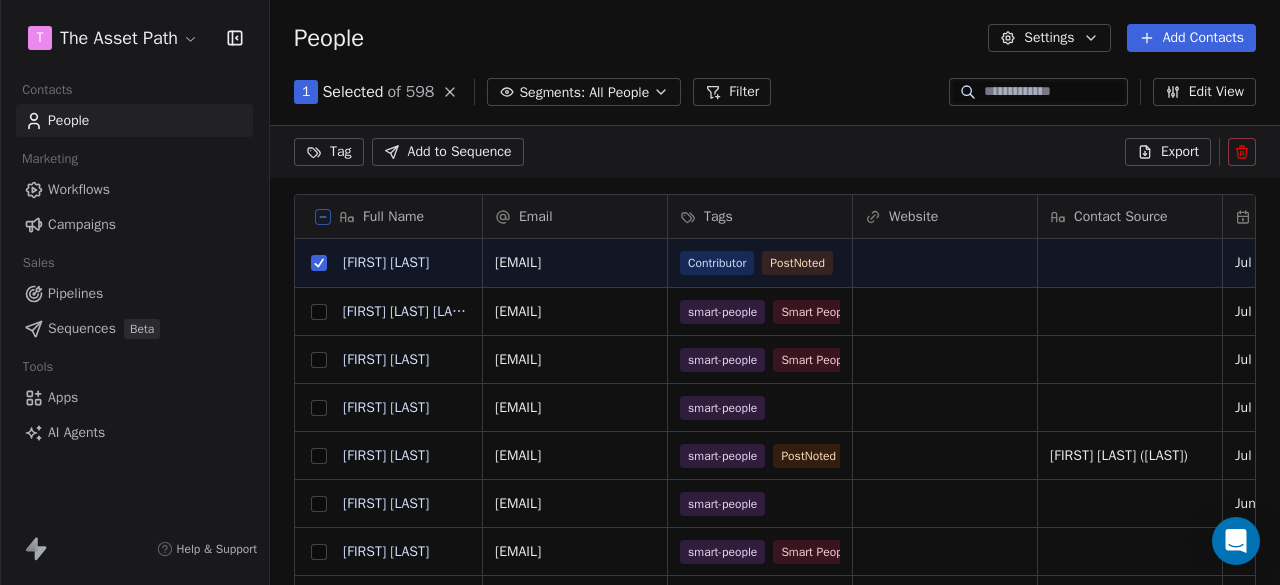 click 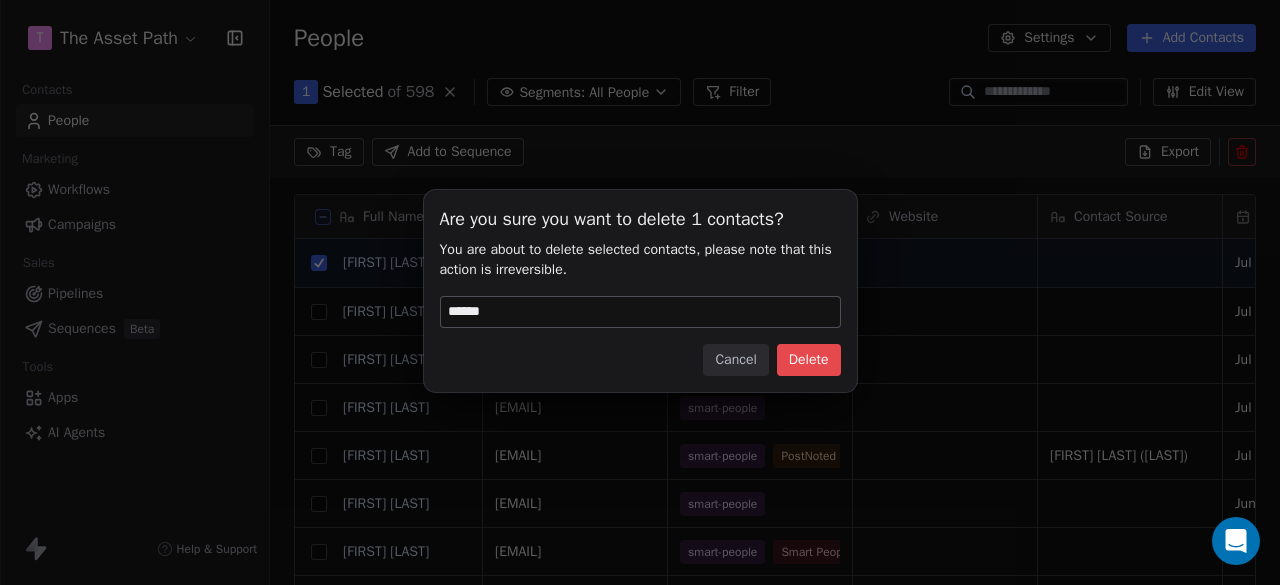 click on "Delete" at bounding box center (809, 360) 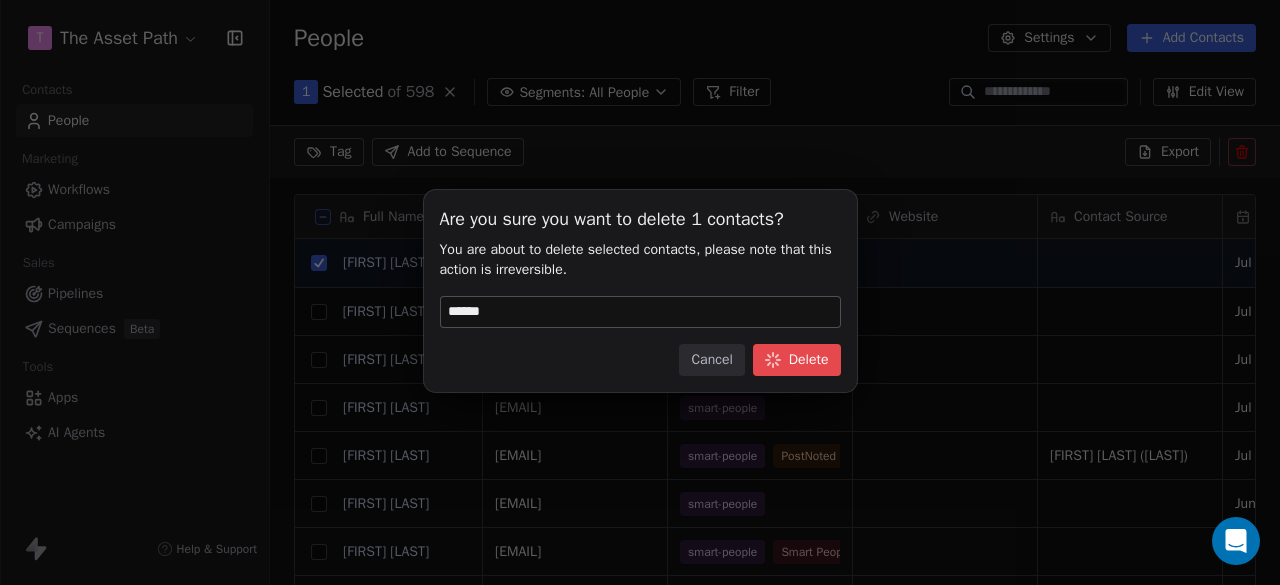 scroll, scrollTop: 16, scrollLeft: 16, axis: both 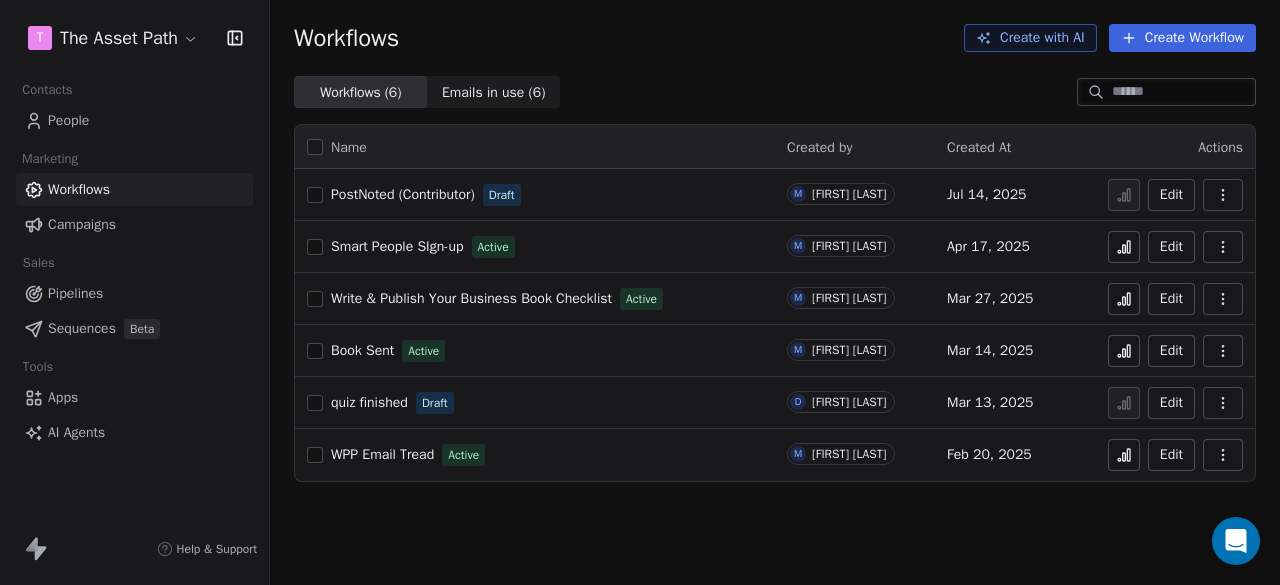 click on "People" at bounding box center (134, 120) 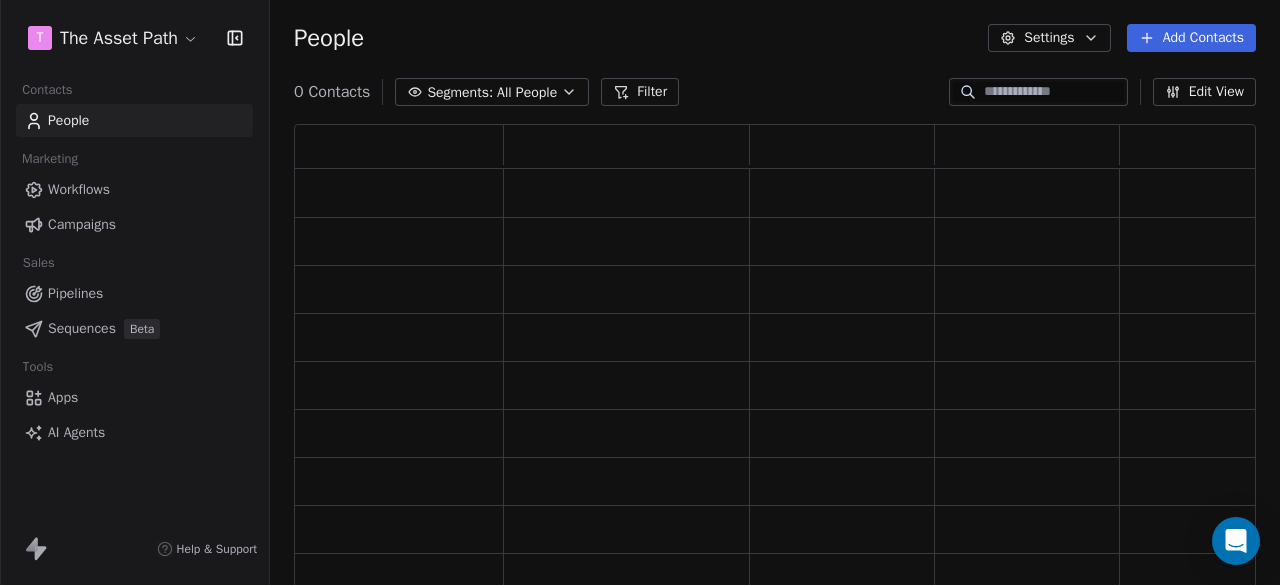 scroll, scrollTop: 16, scrollLeft: 16, axis: both 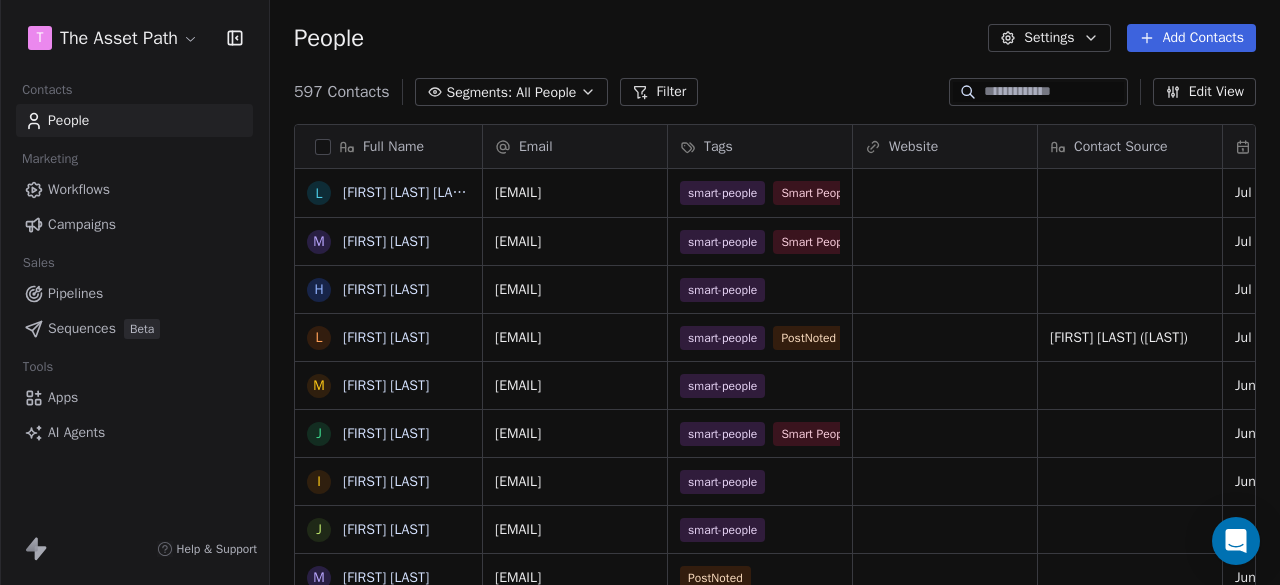 click on "Workflows" at bounding box center [79, 189] 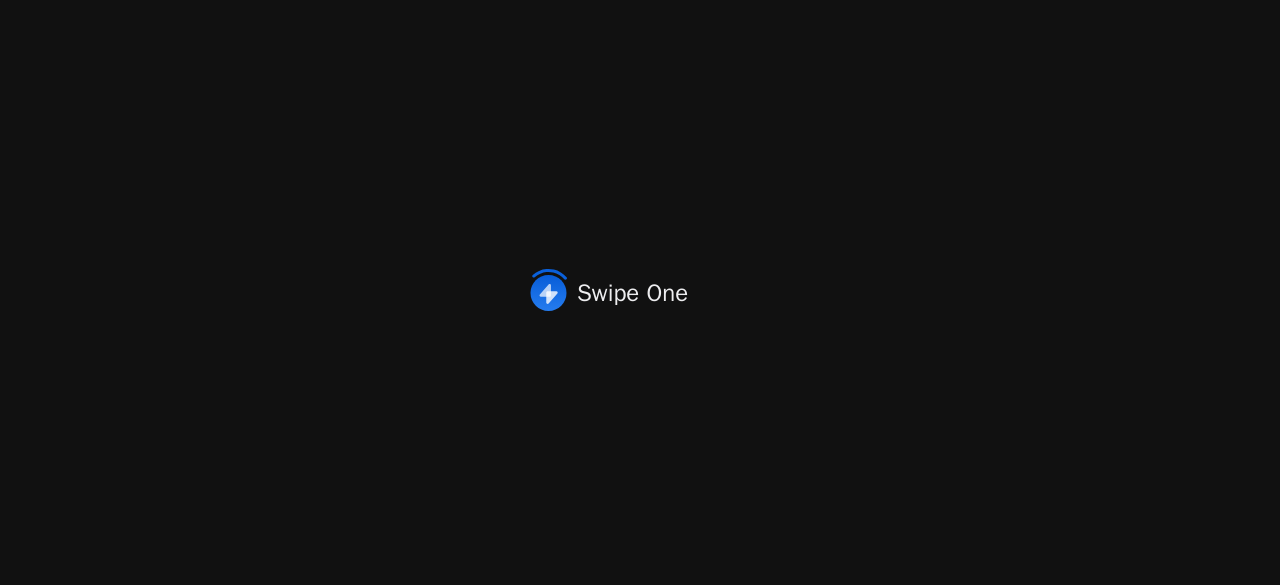 scroll, scrollTop: 0, scrollLeft: 0, axis: both 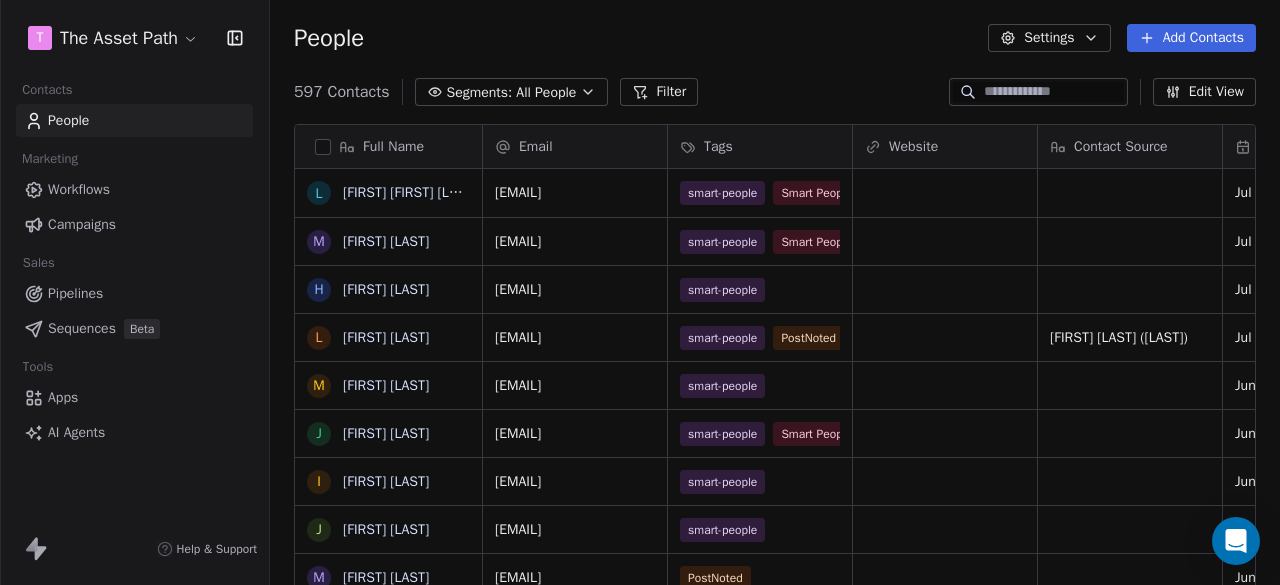 click on "Pipelines" at bounding box center (75, 293) 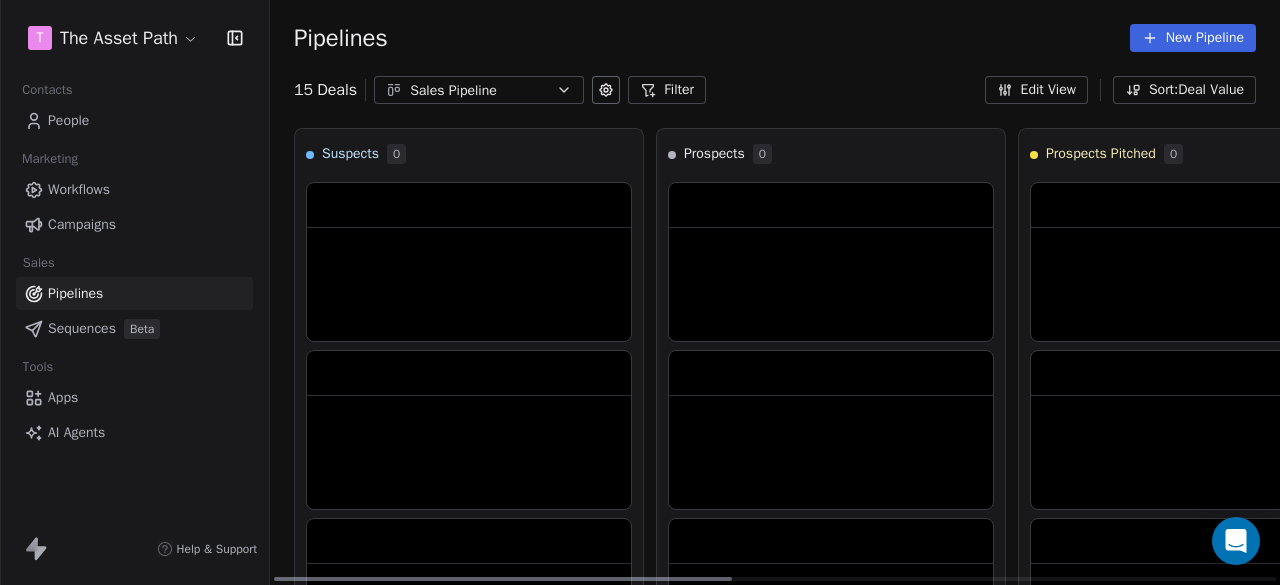 click on "Campaigns" at bounding box center [82, 224] 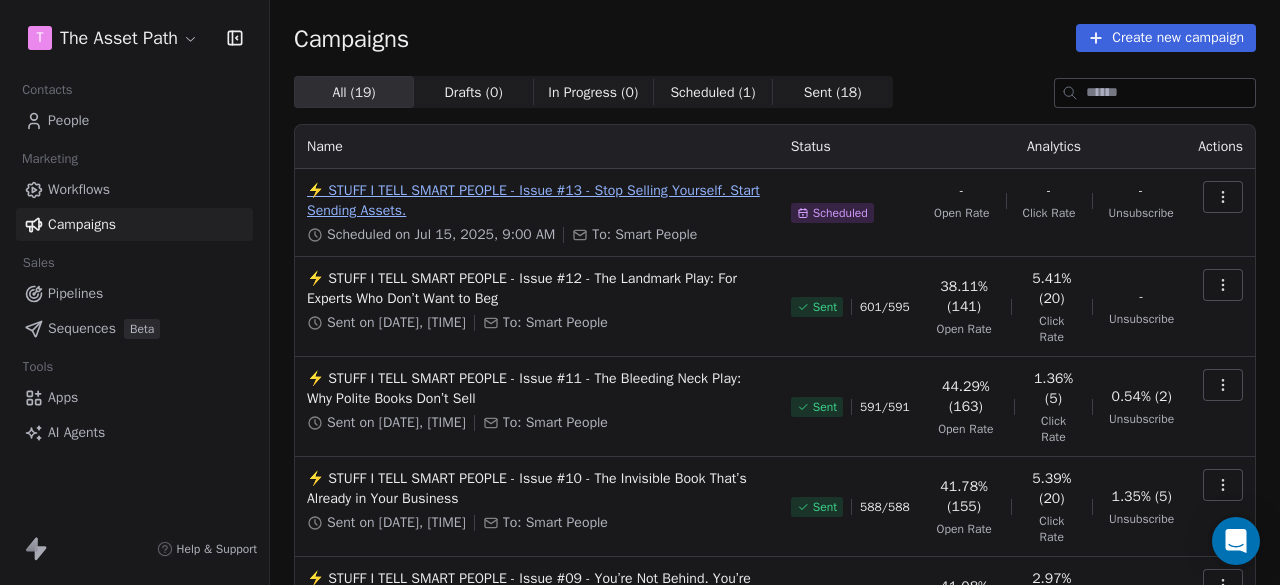 click on "⚡ STUFF I TELL SMART PEOPLE - Issue #13 - Stop Selling Yourself. Start Sending Assets." at bounding box center [537, 201] 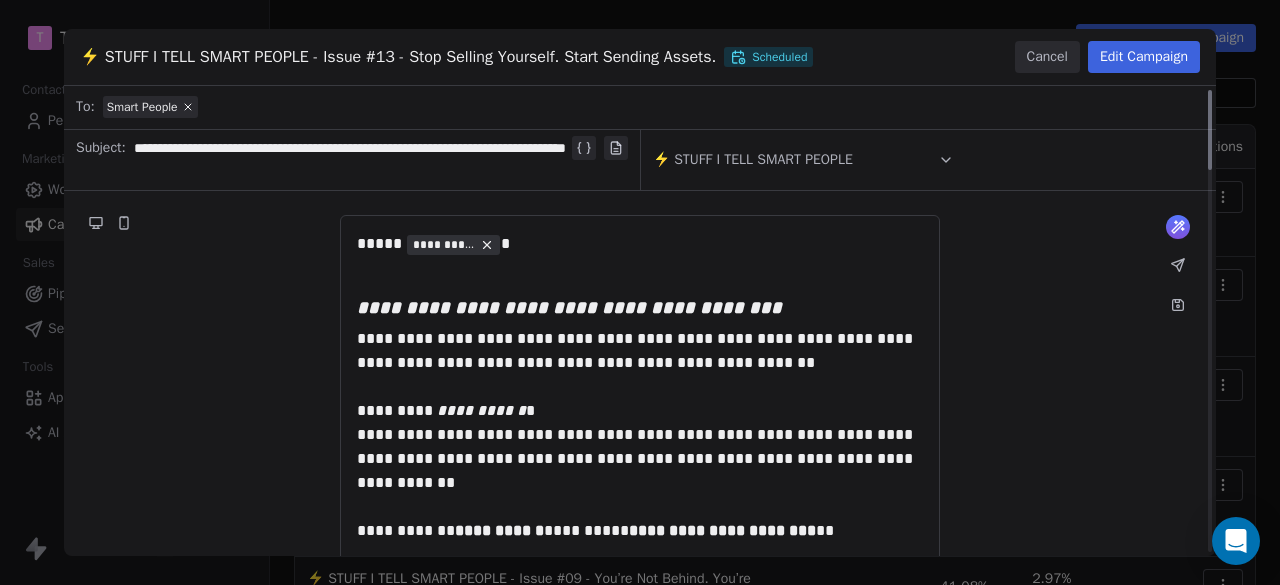 scroll, scrollTop: 0, scrollLeft: 0, axis: both 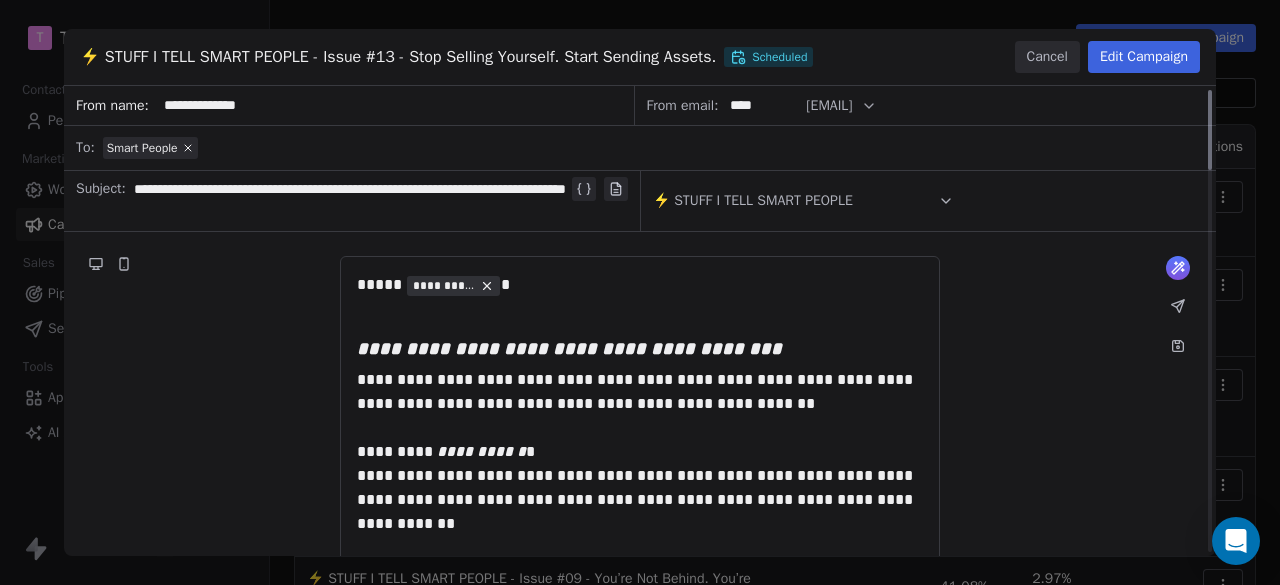 click on "Cancel" at bounding box center [1047, 57] 